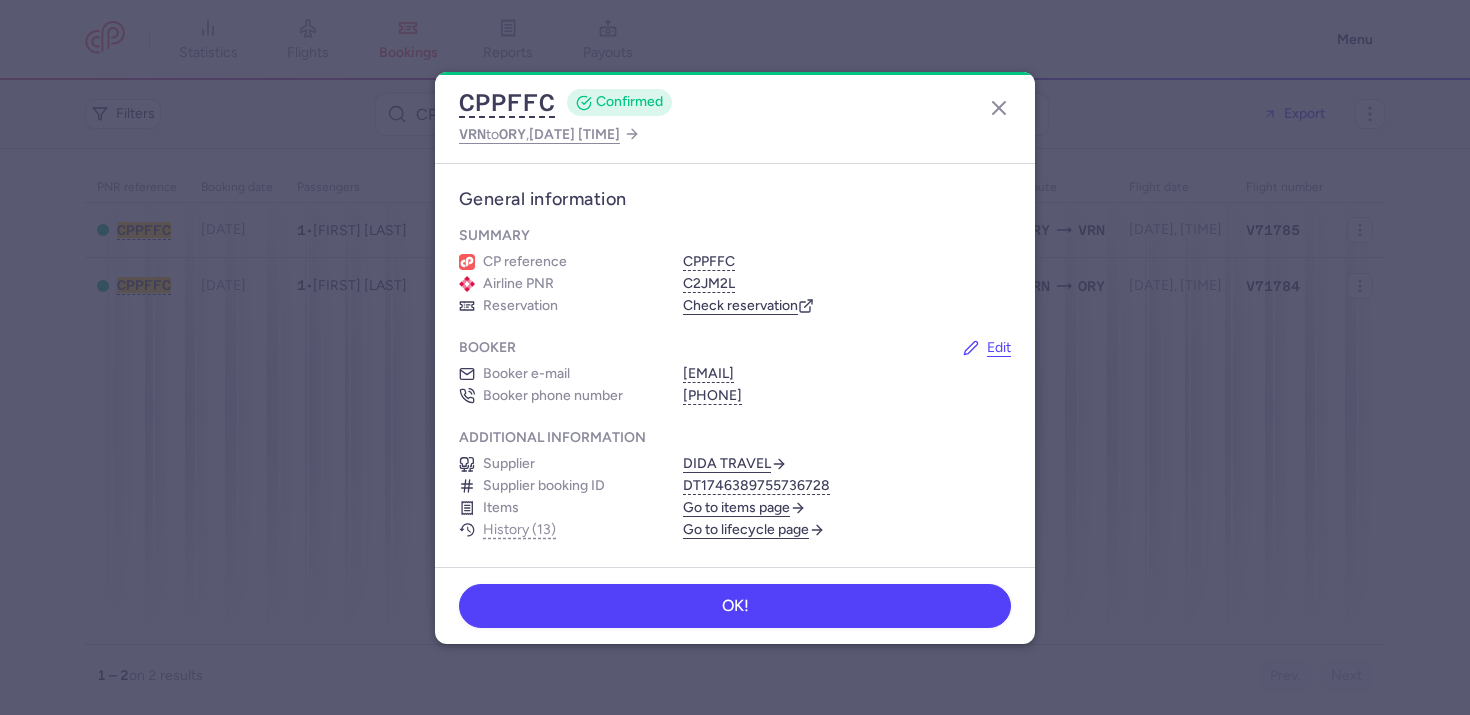 scroll, scrollTop: 0, scrollLeft: 0, axis: both 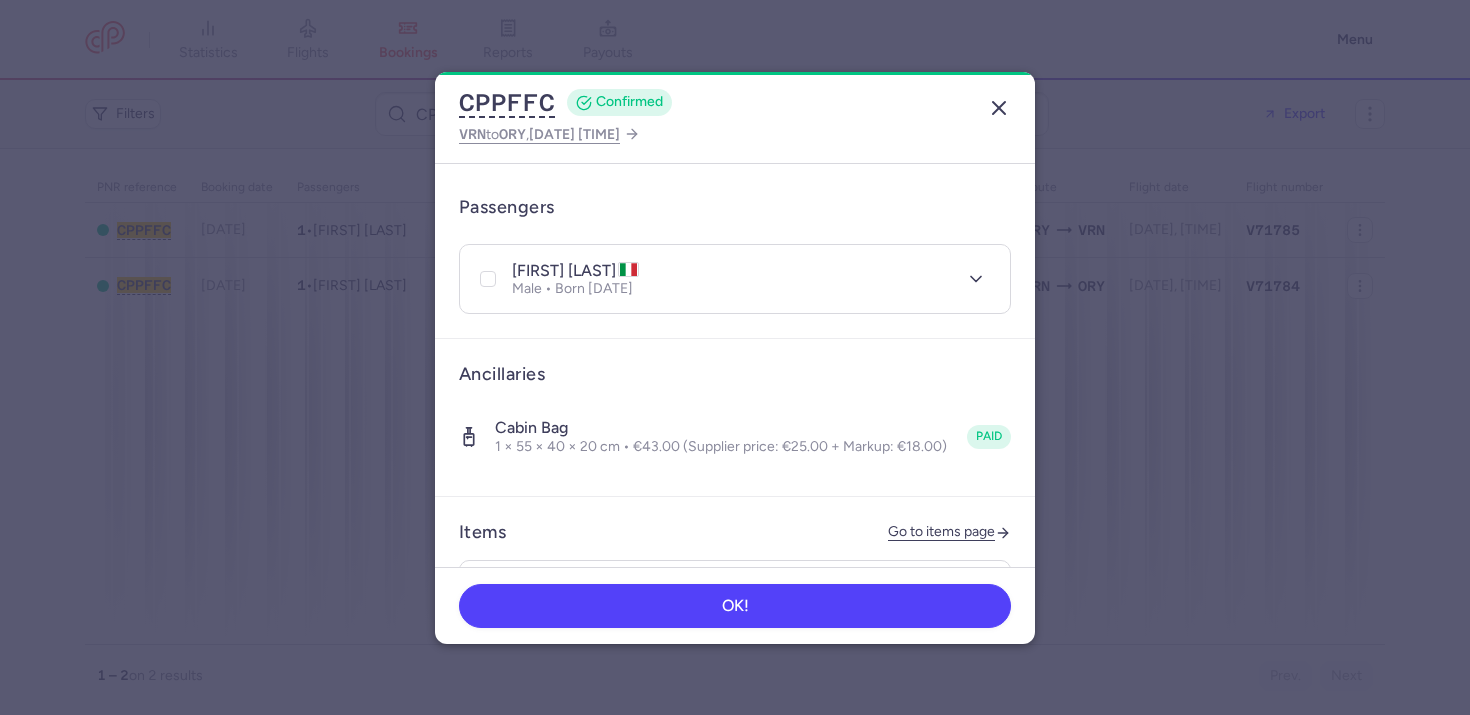 click 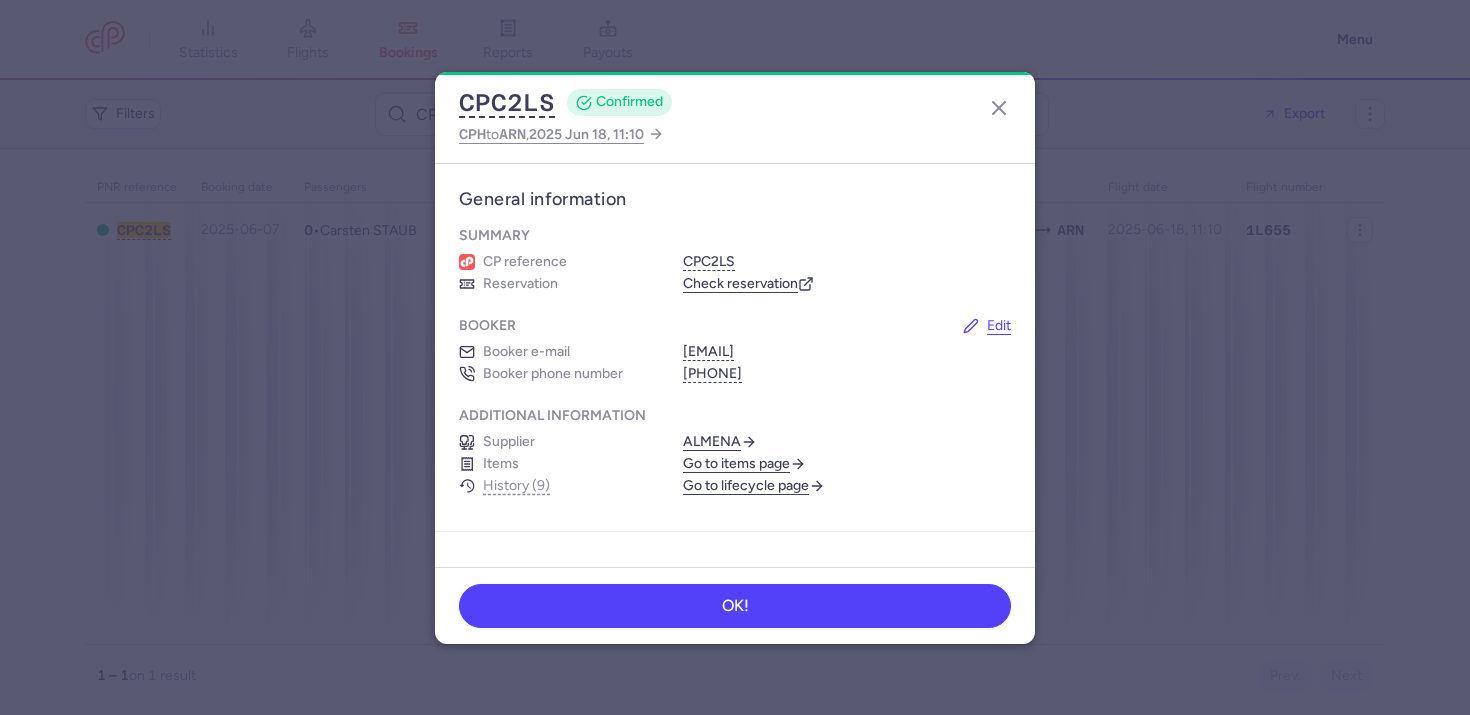 scroll, scrollTop: 0, scrollLeft: 0, axis: both 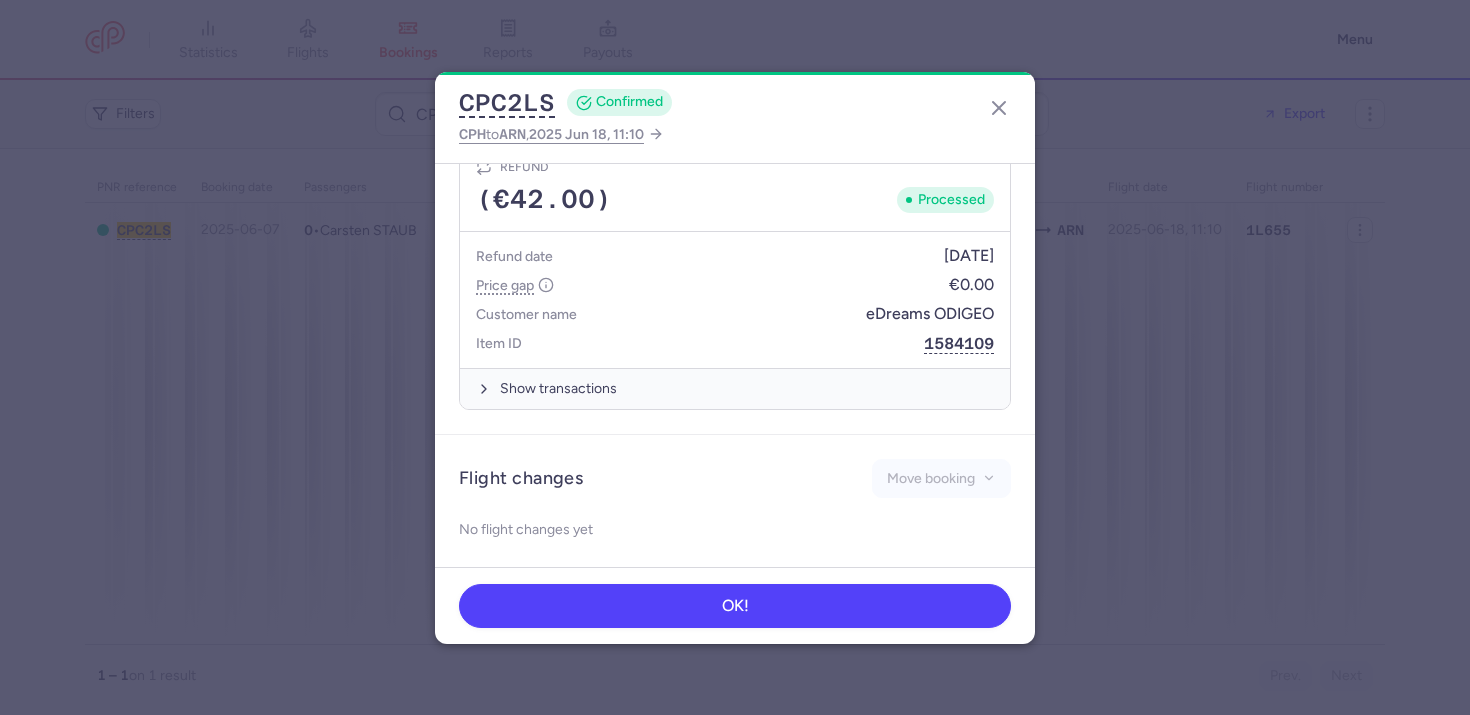 click on "CPC2LS  CONFIRMED CPH  to  ARN ,  2025 Jun 18, 11:10" 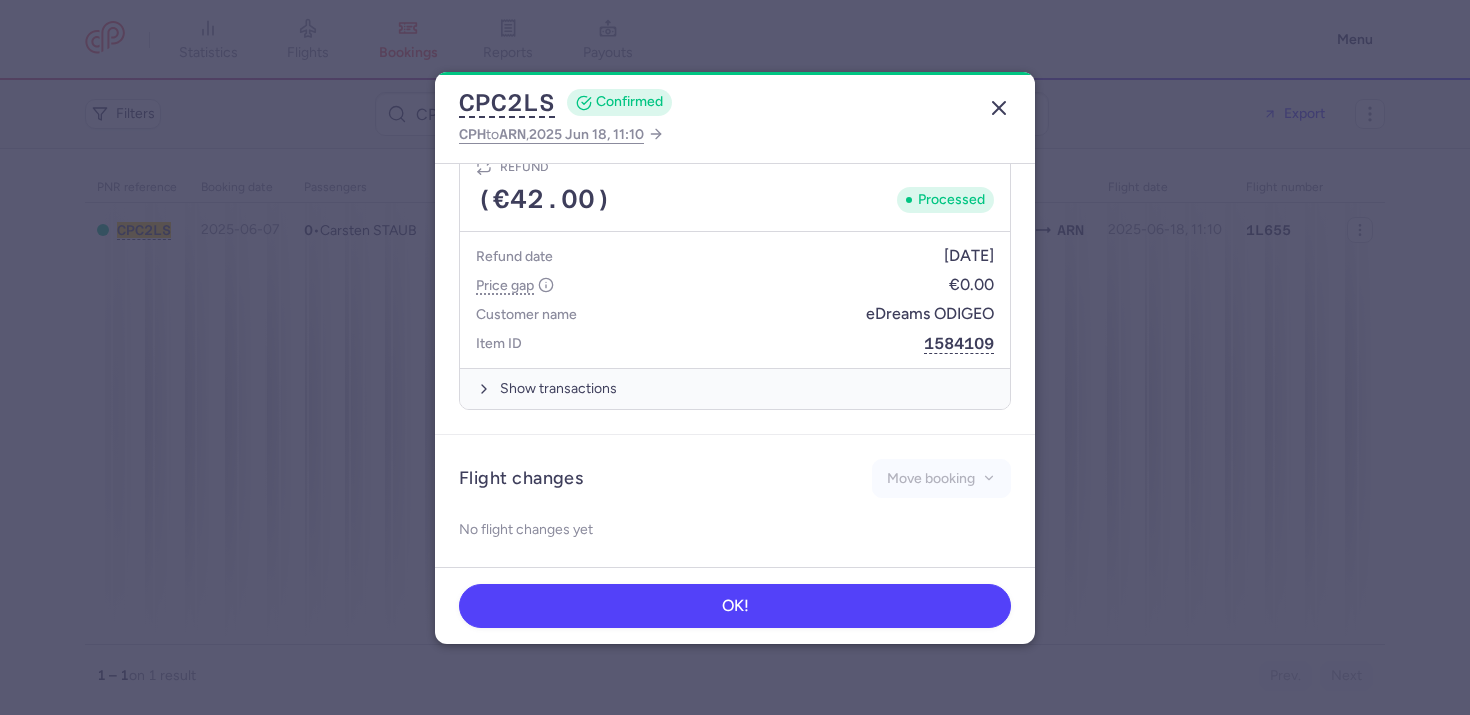 click 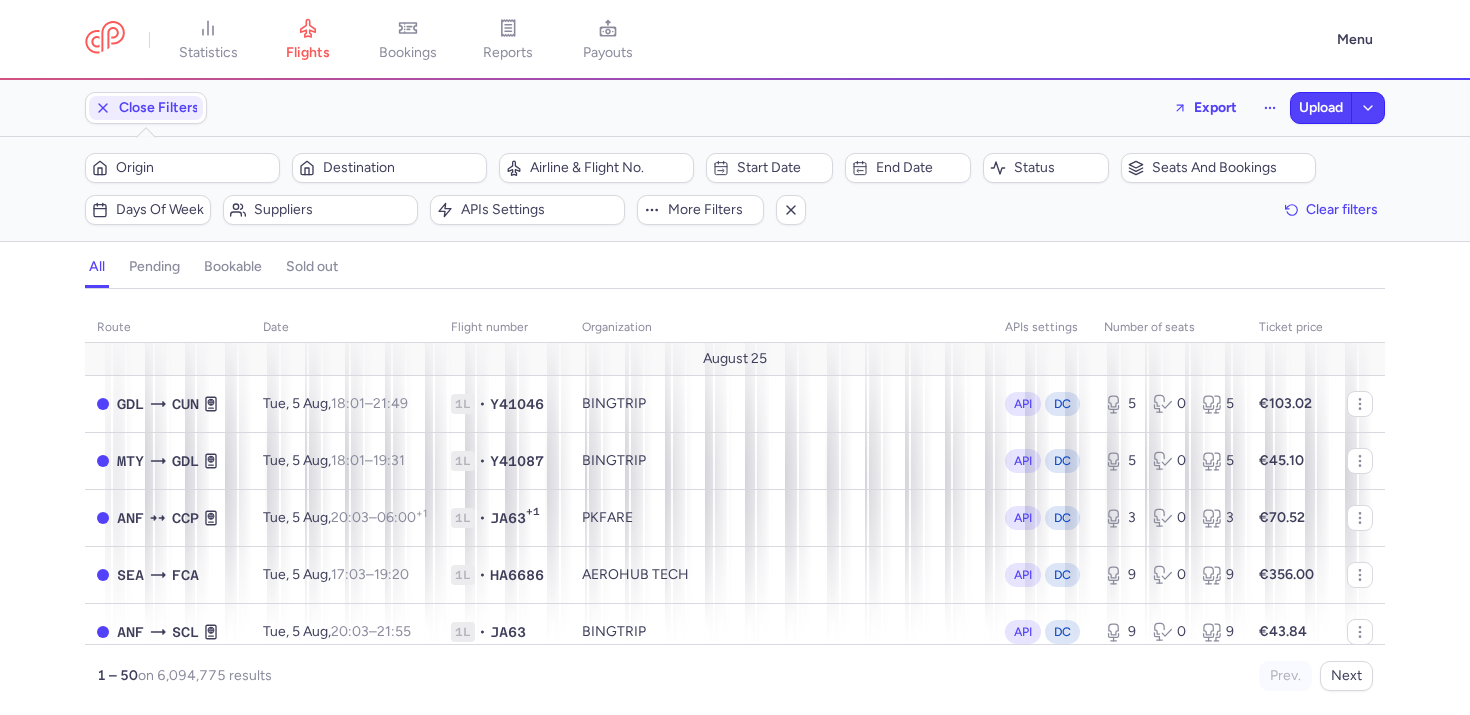 scroll, scrollTop: 0, scrollLeft: 0, axis: both 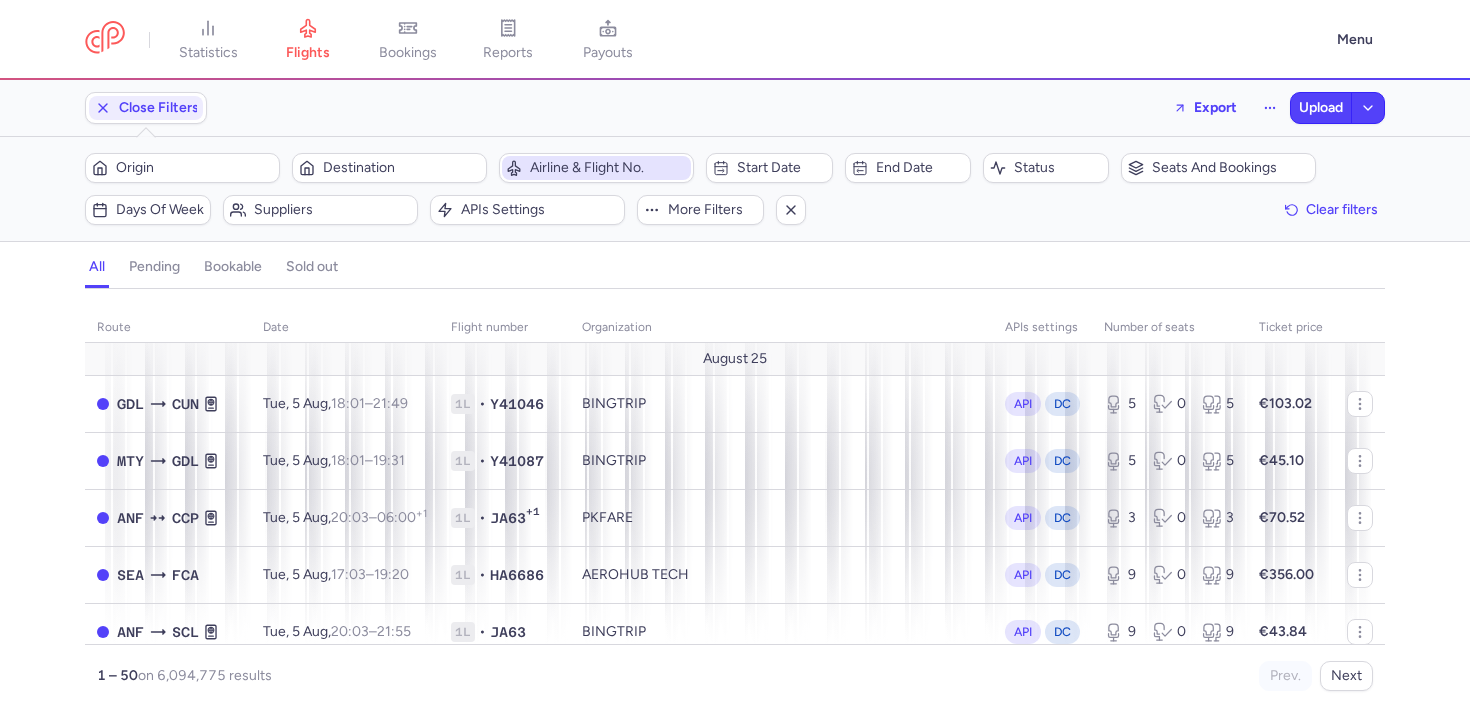 click on "Airline & Flight No." at bounding box center [608, 168] 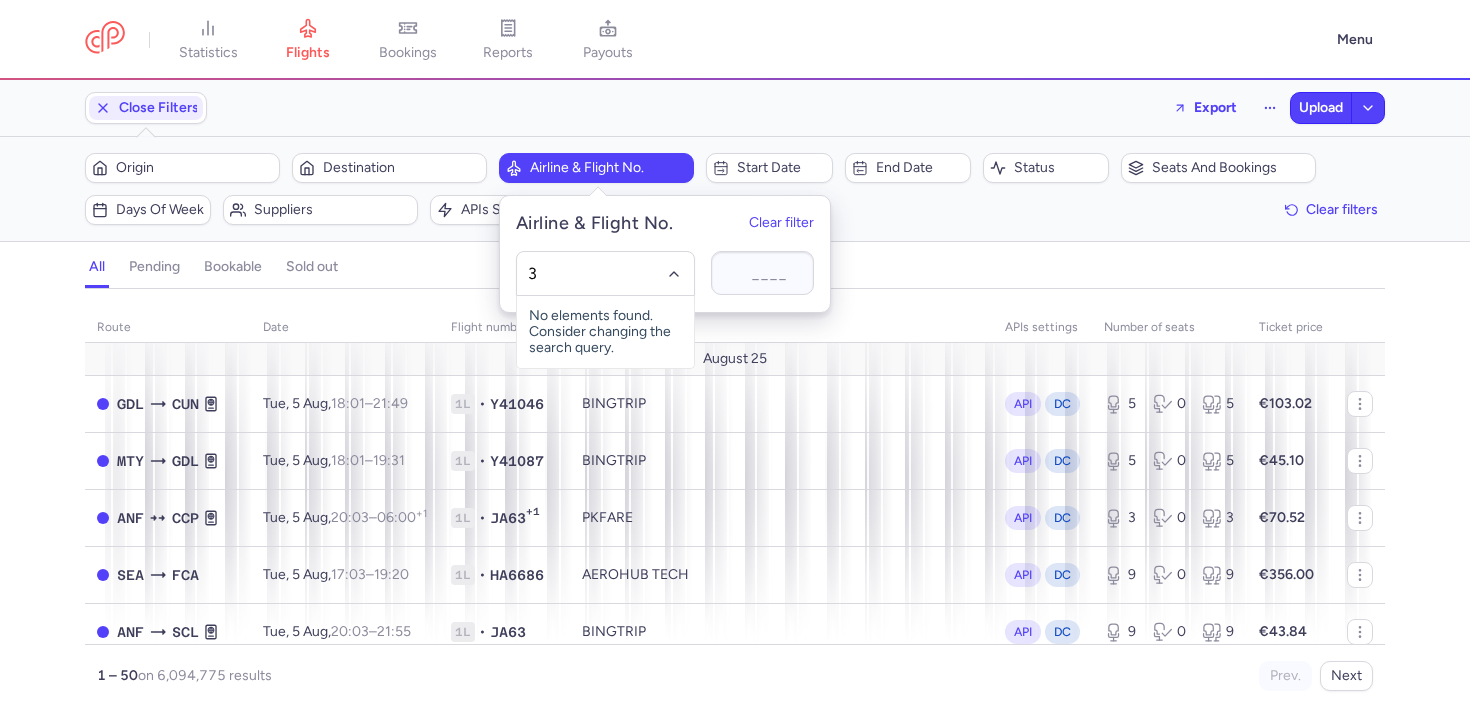type on "3k" 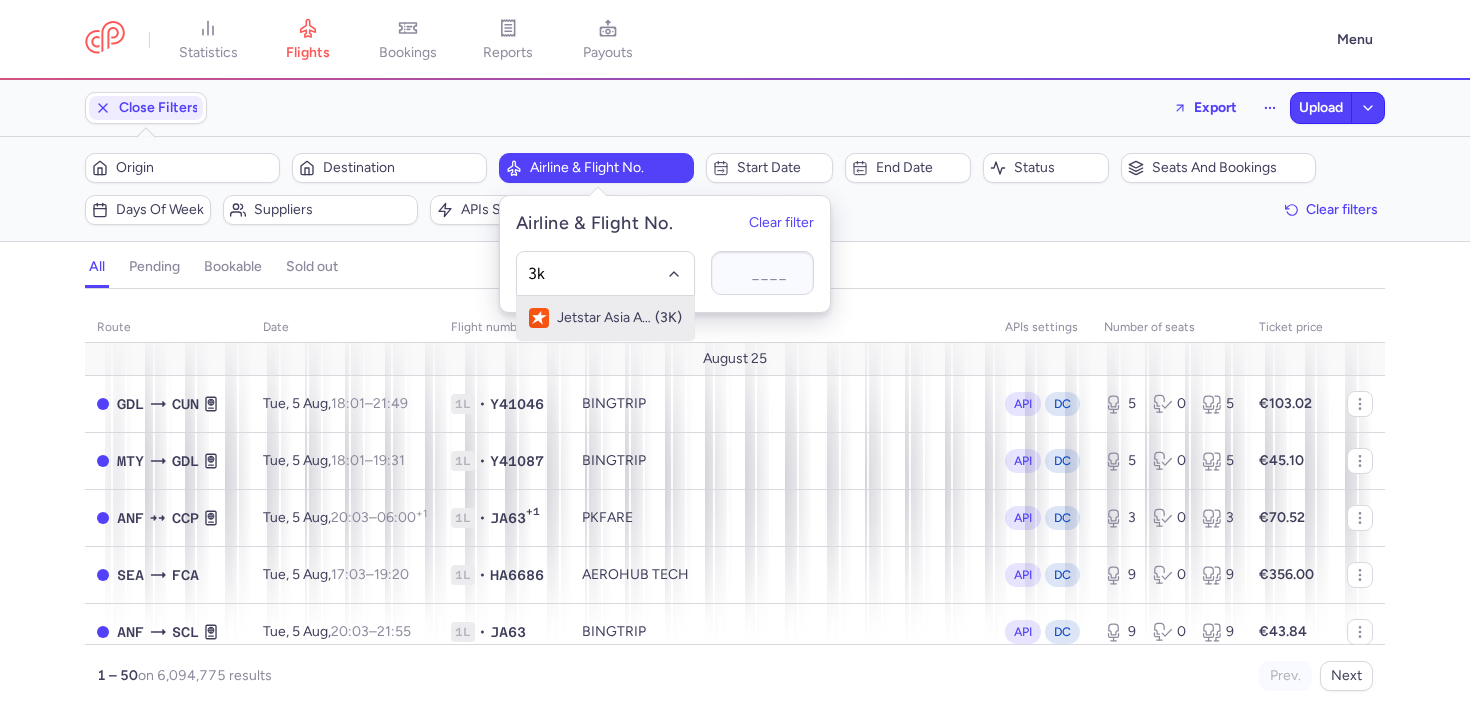 click on "Jetstar Asia Airways" at bounding box center (605, 318) 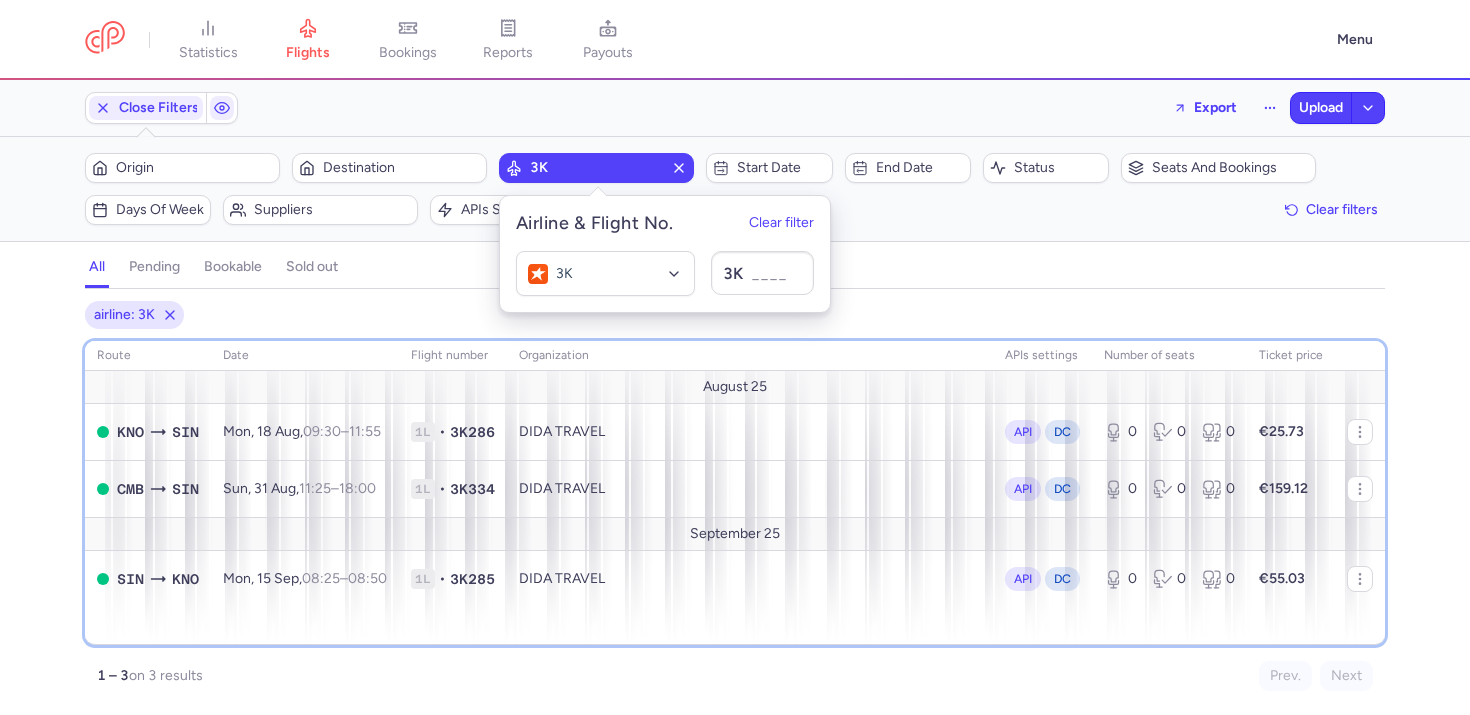 click on "route date Flight number organization APIs settings number of seats Ticket price August 25  KNO  SIN Mon, 18 Aug,  09:30  –  11:55  +0 1L • 3K286 DIDA TRAVEL API DC 0 0 0 €25.73  CMB  SIN Sun, 31 Aug,  11:25  –  18:00  +0 1L • 3K334 DIDA TRAVEL API DC 0 0 0 €159.12 September 25  SIN  KNO Mon, 15 Sep,  08:25  –  08:50  +0 1L • 3K285 DIDA TRAVEL API DC 0 0 0 €55.03" at bounding box center [735, 493] 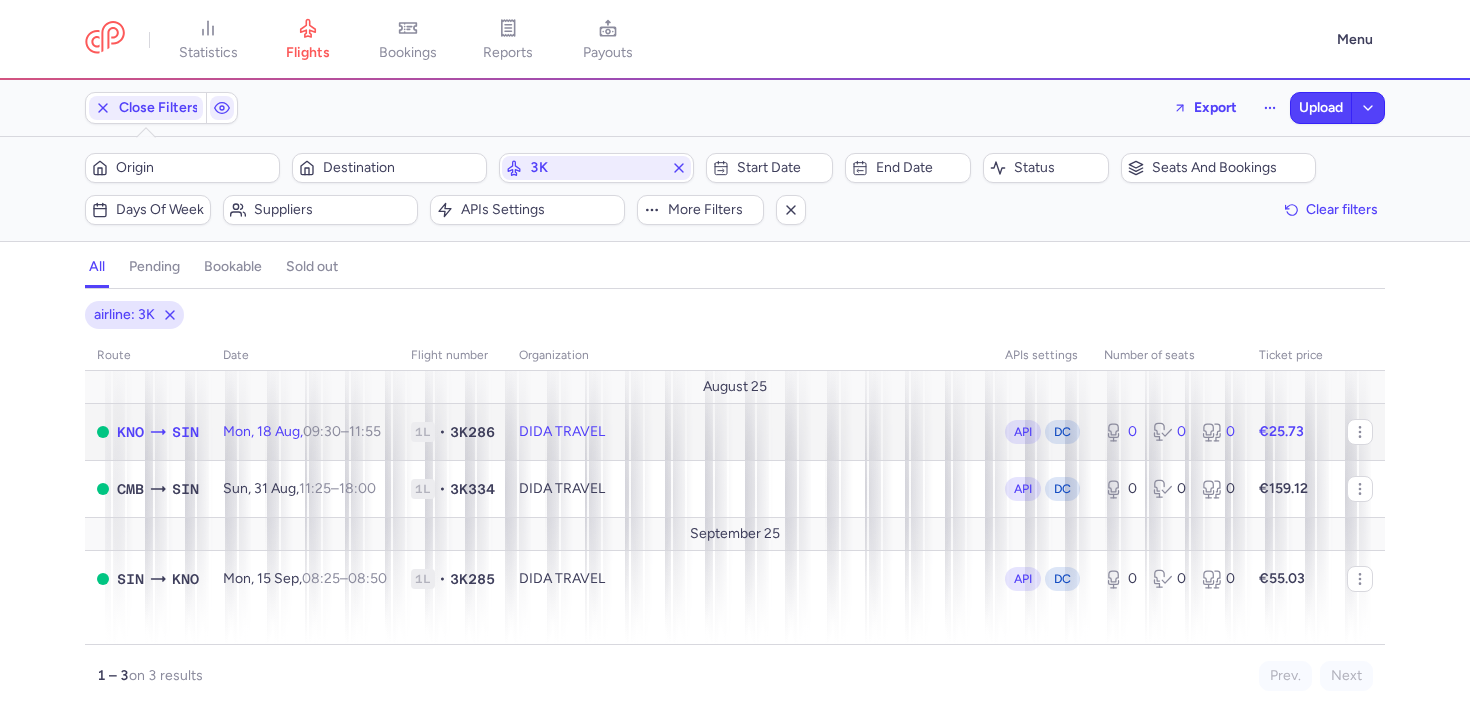 click on "Mon, 18 Aug,  09:30  –  11:55  +0" at bounding box center (302, 431) 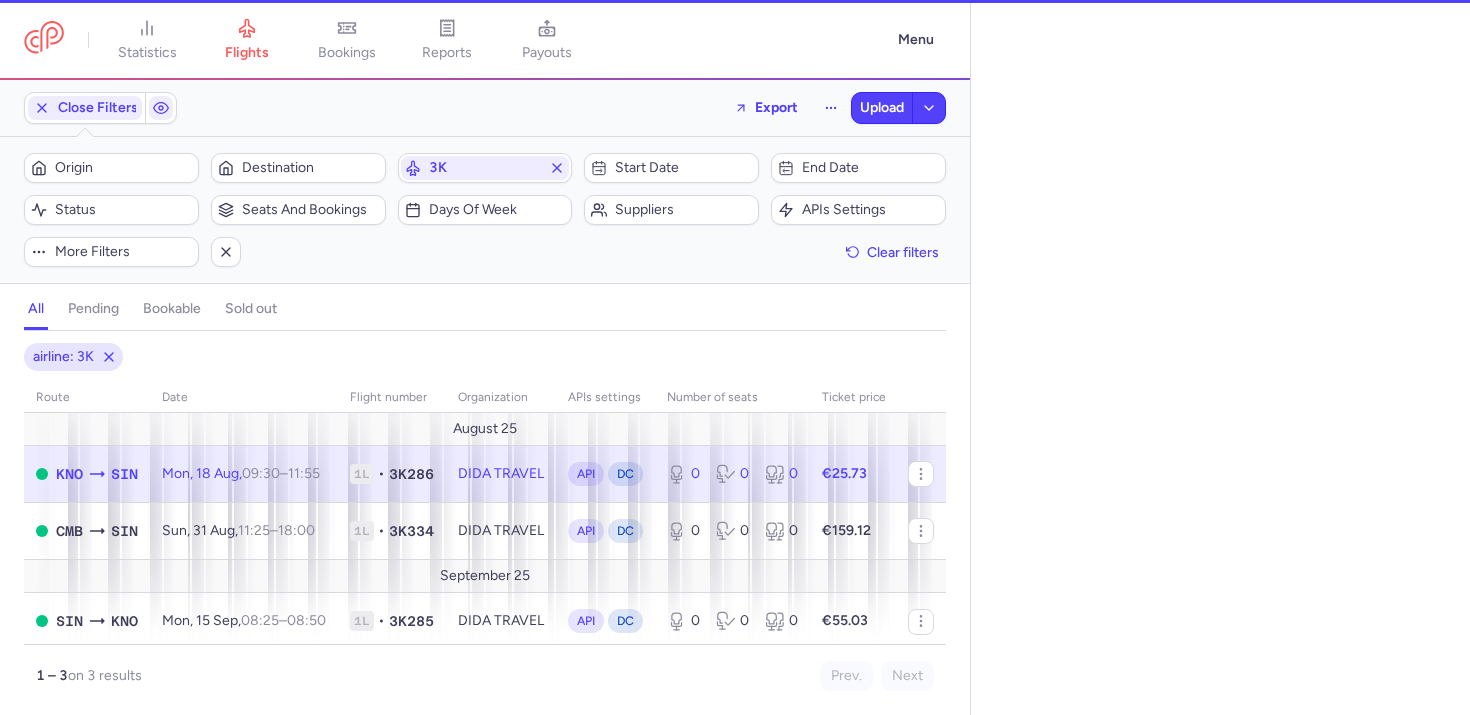 select on "days" 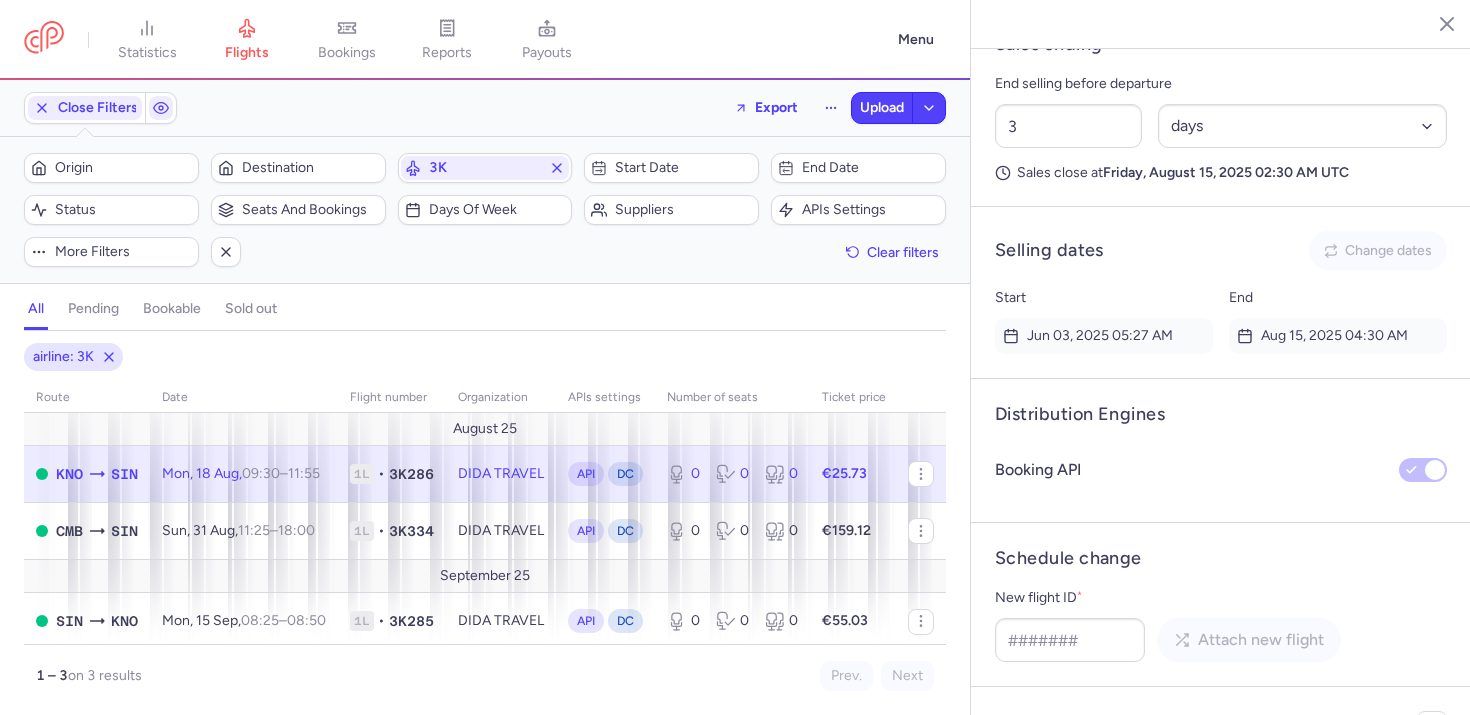 scroll, scrollTop: 1375, scrollLeft: 0, axis: vertical 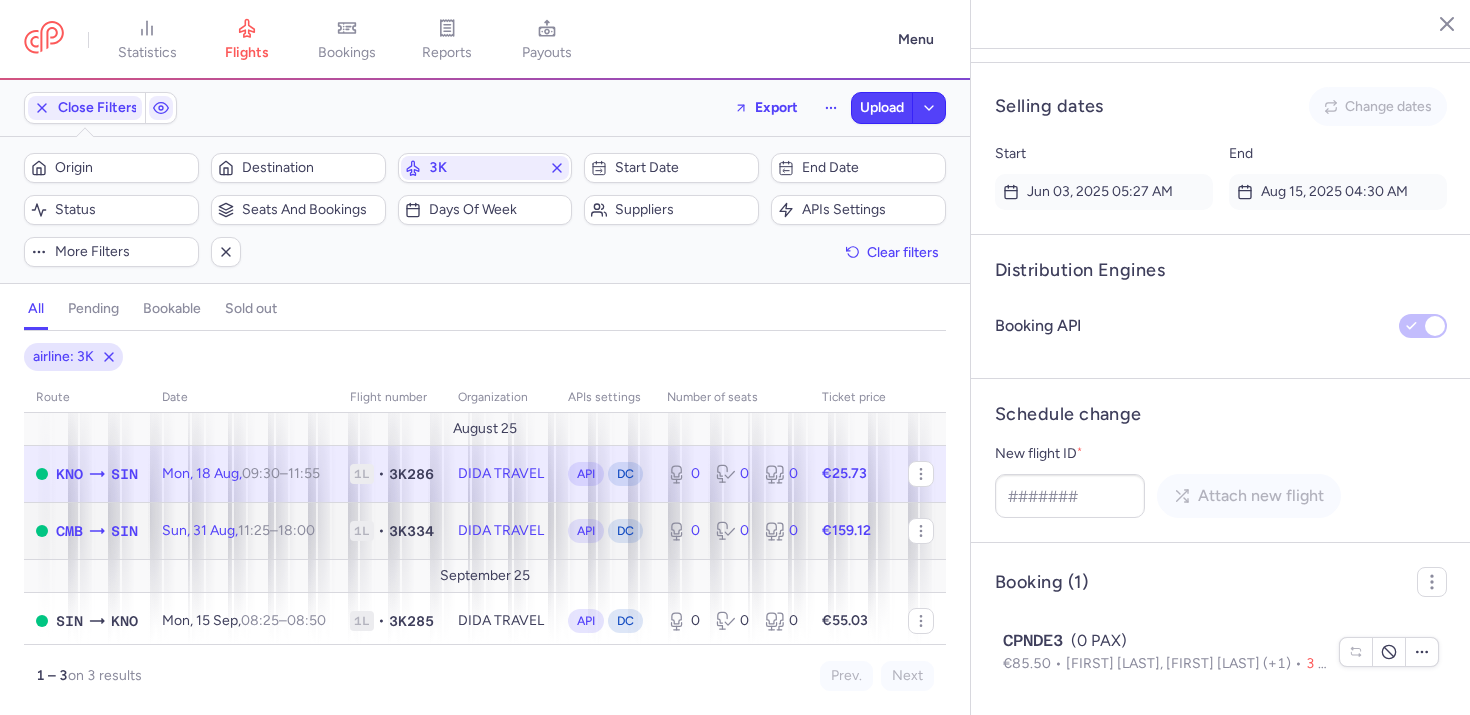 click on "Sun, 31 Aug,  11:25  –  18:00  +0" at bounding box center [244, 530] 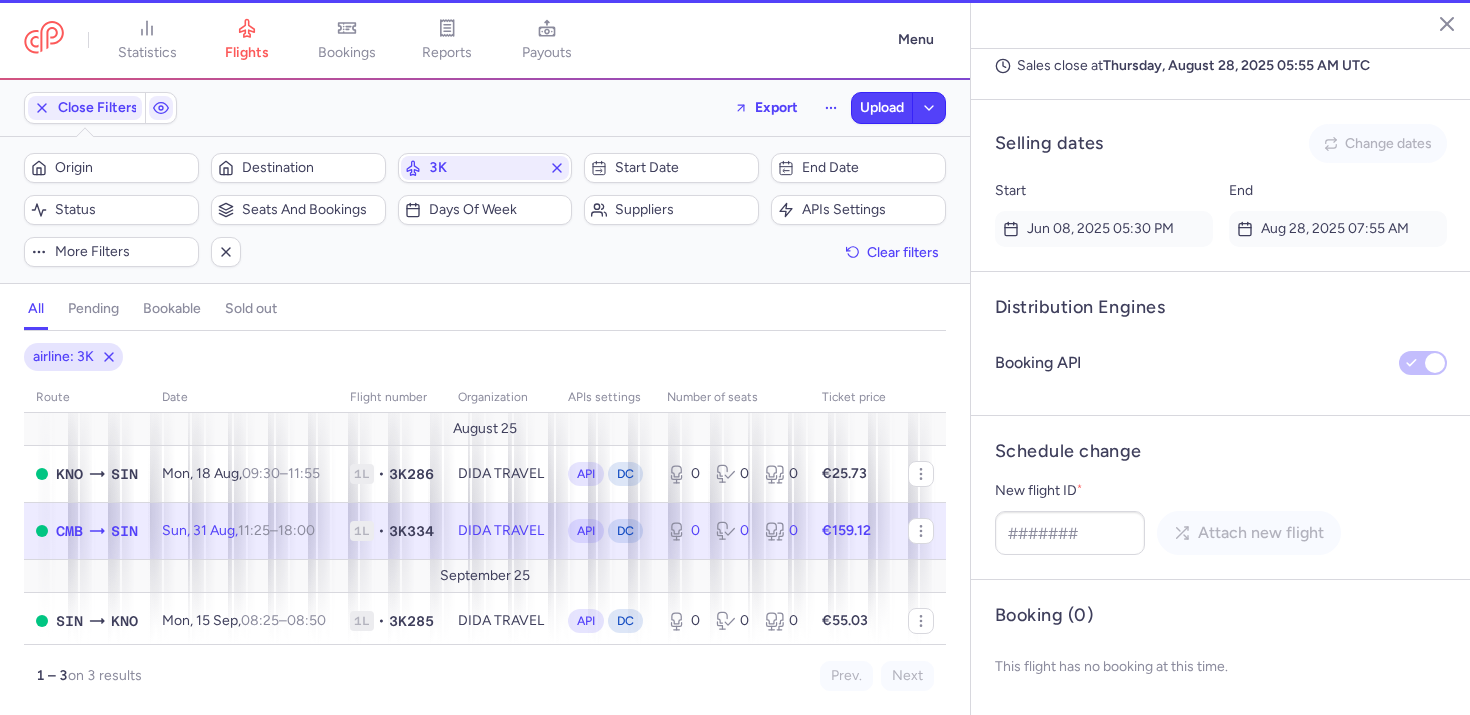 scroll, scrollTop: 1338, scrollLeft: 0, axis: vertical 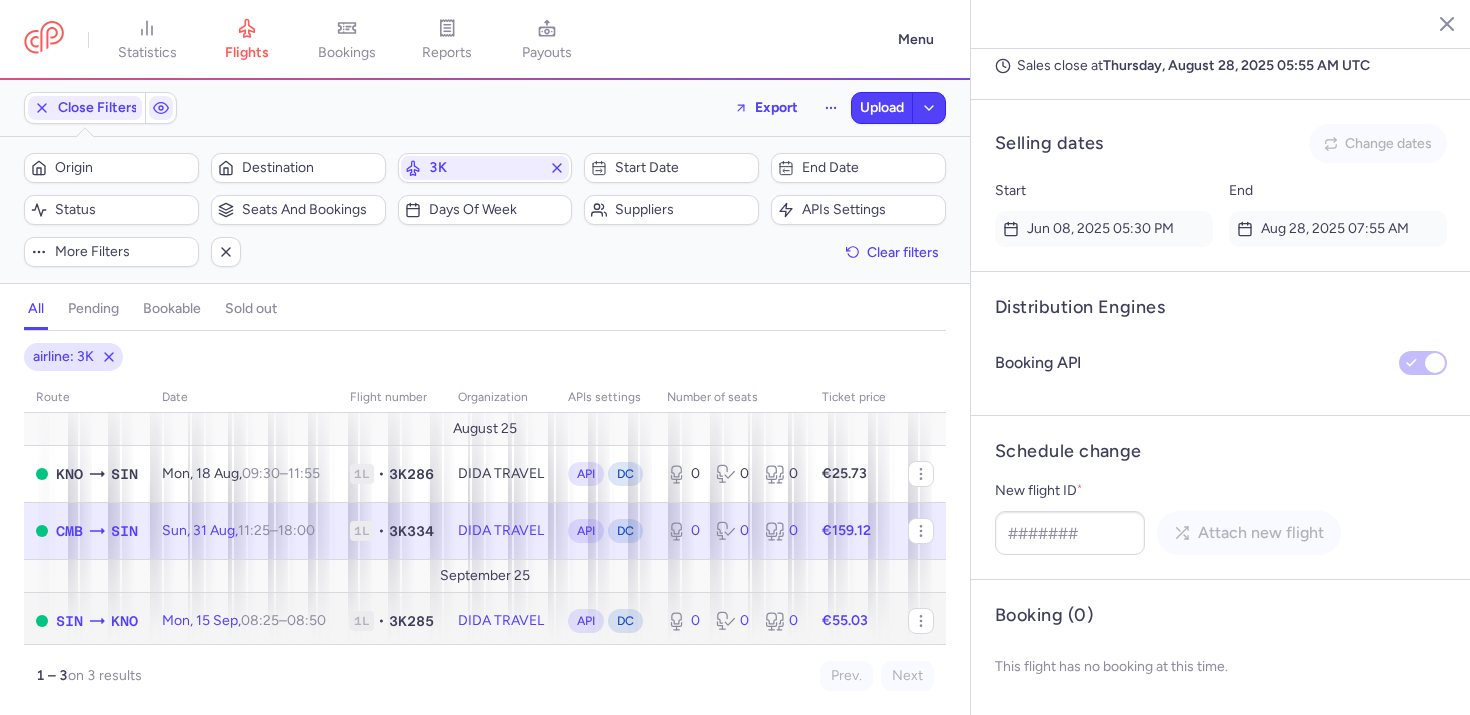 click on "API DC" at bounding box center [605, 621] 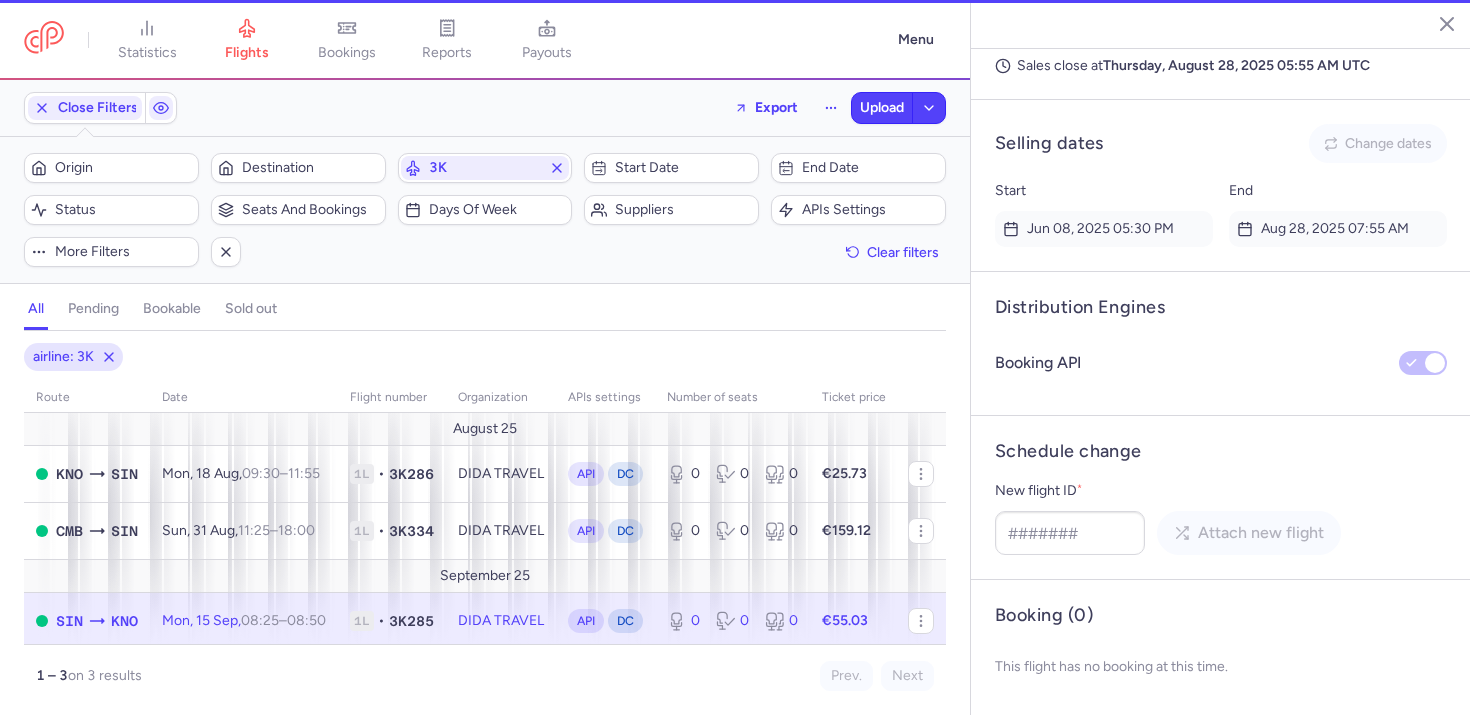 scroll, scrollTop: 1375, scrollLeft: 0, axis: vertical 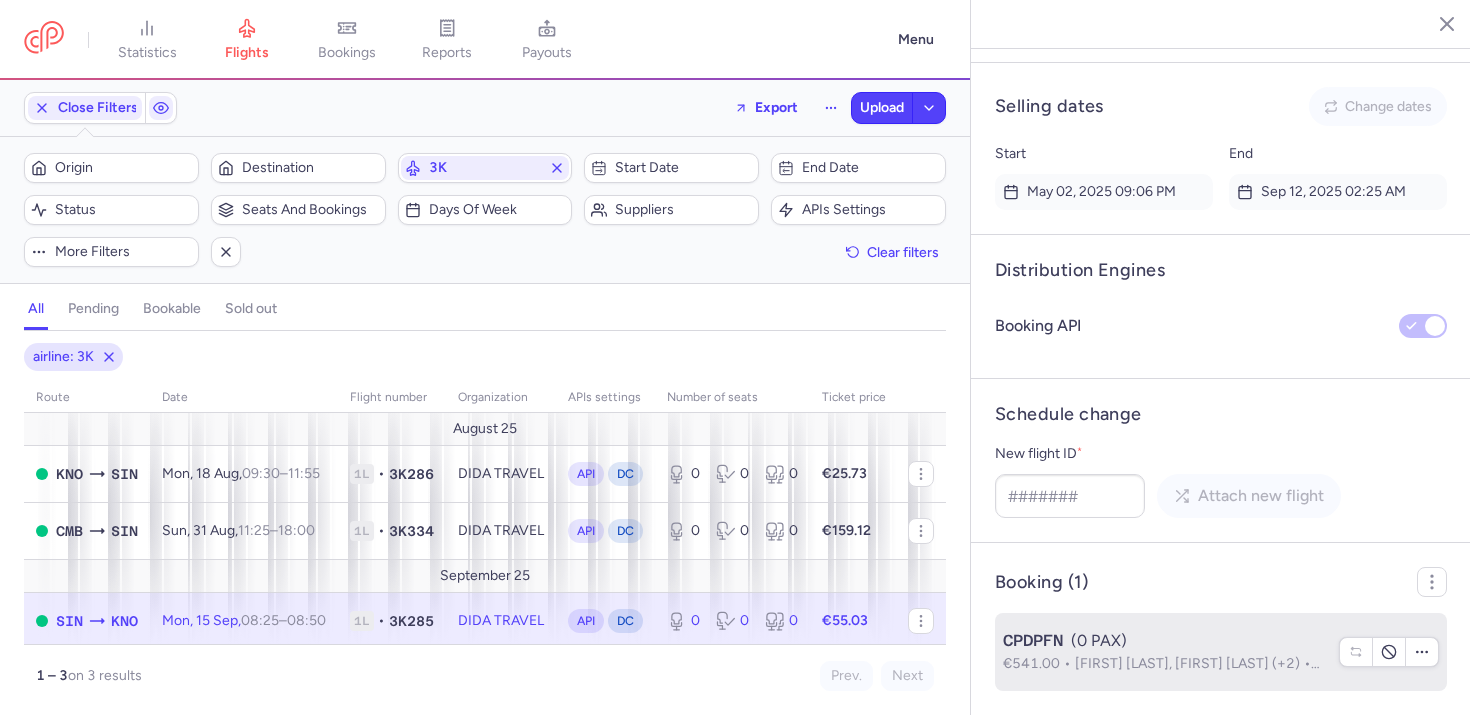 click on "CPDPFN  (0 PAX)" at bounding box center [1165, 641] 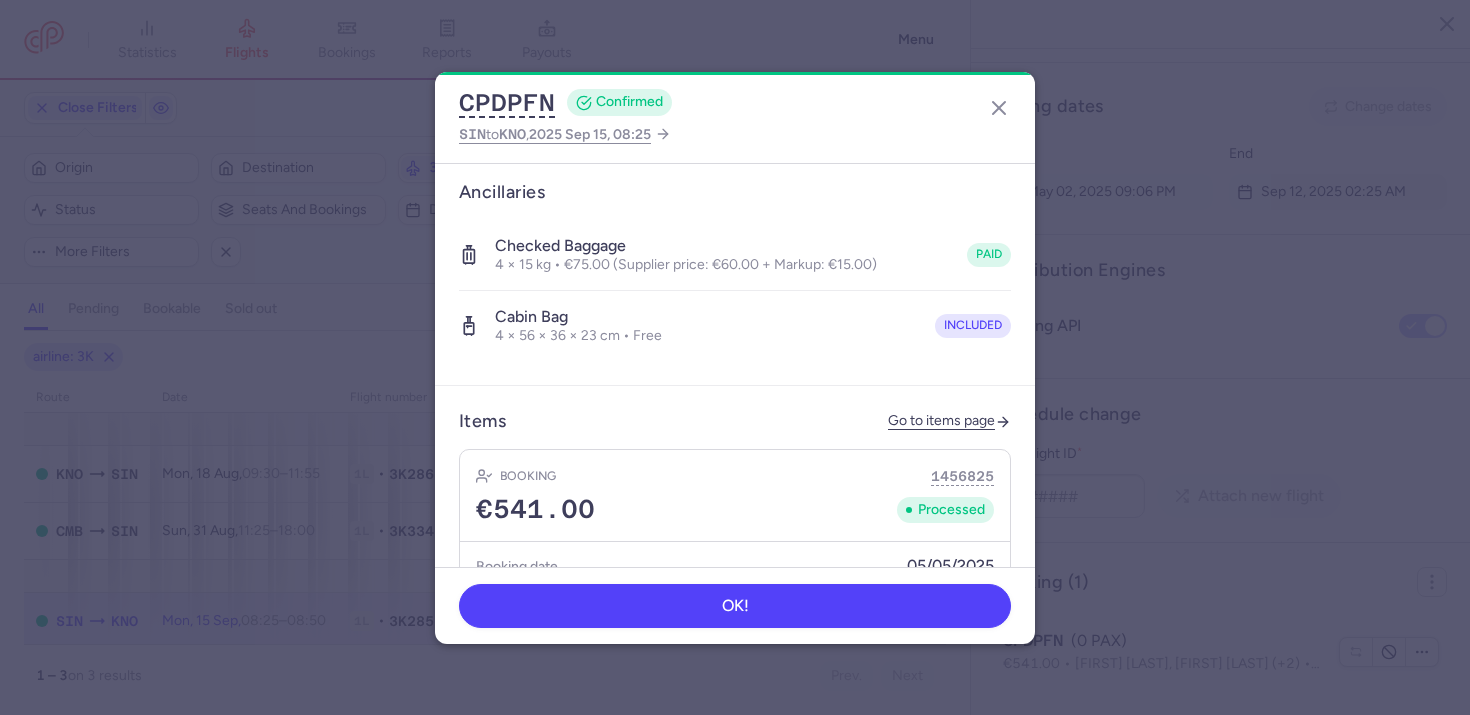 scroll, scrollTop: 228, scrollLeft: 0, axis: vertical 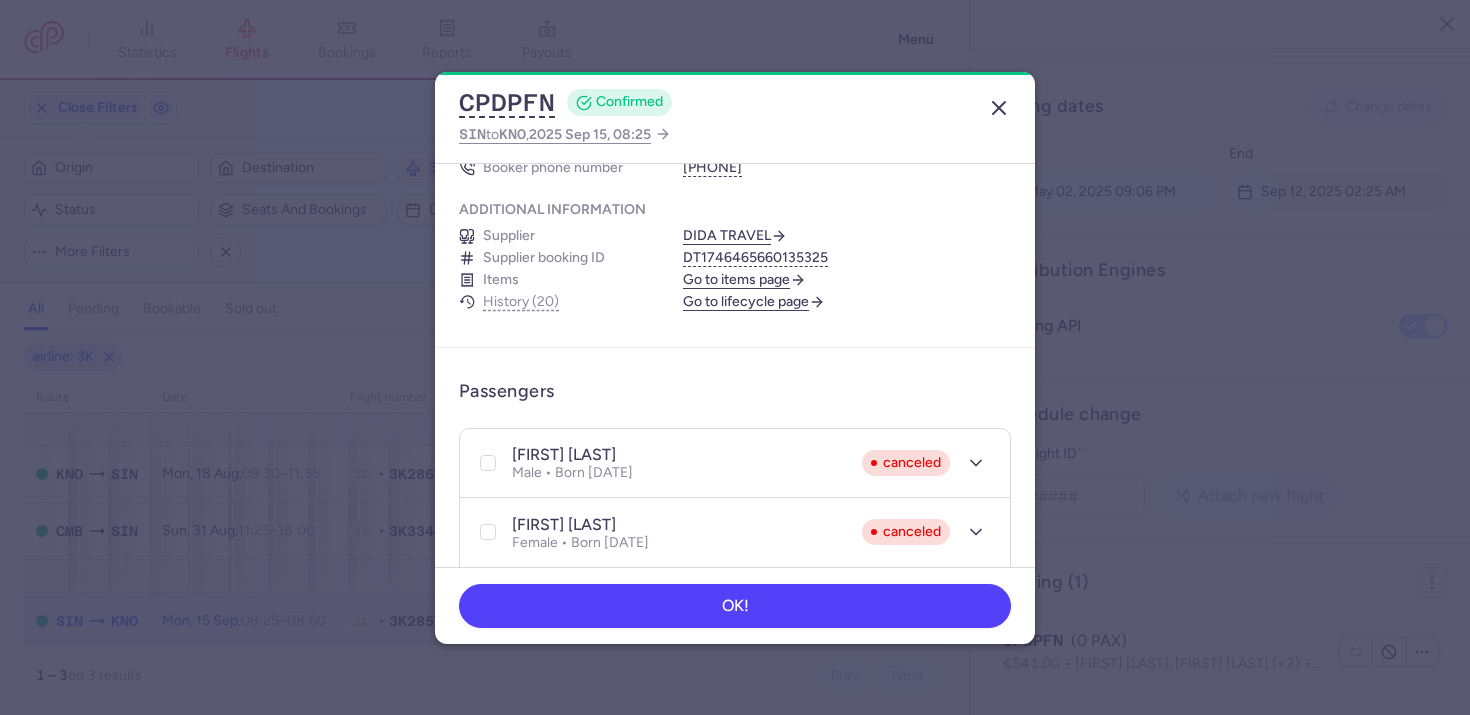 click 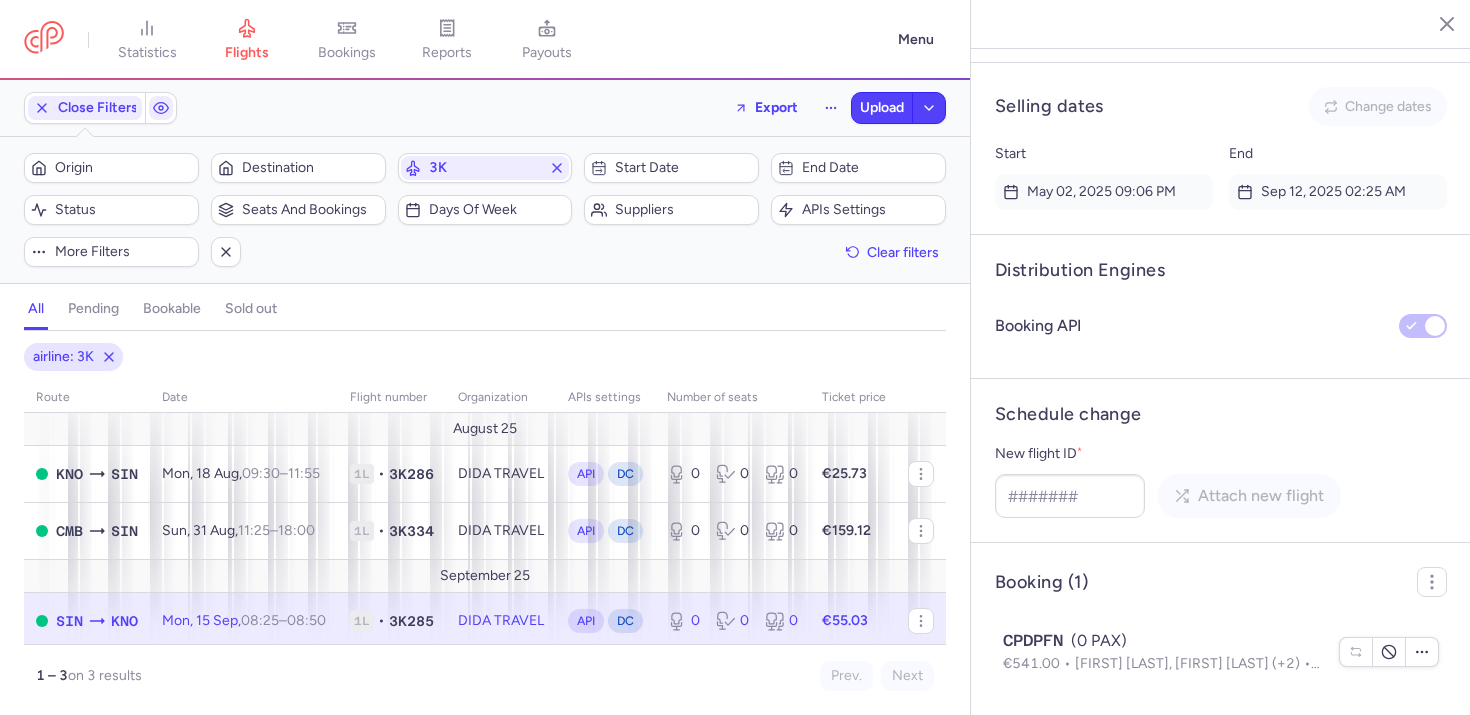 click 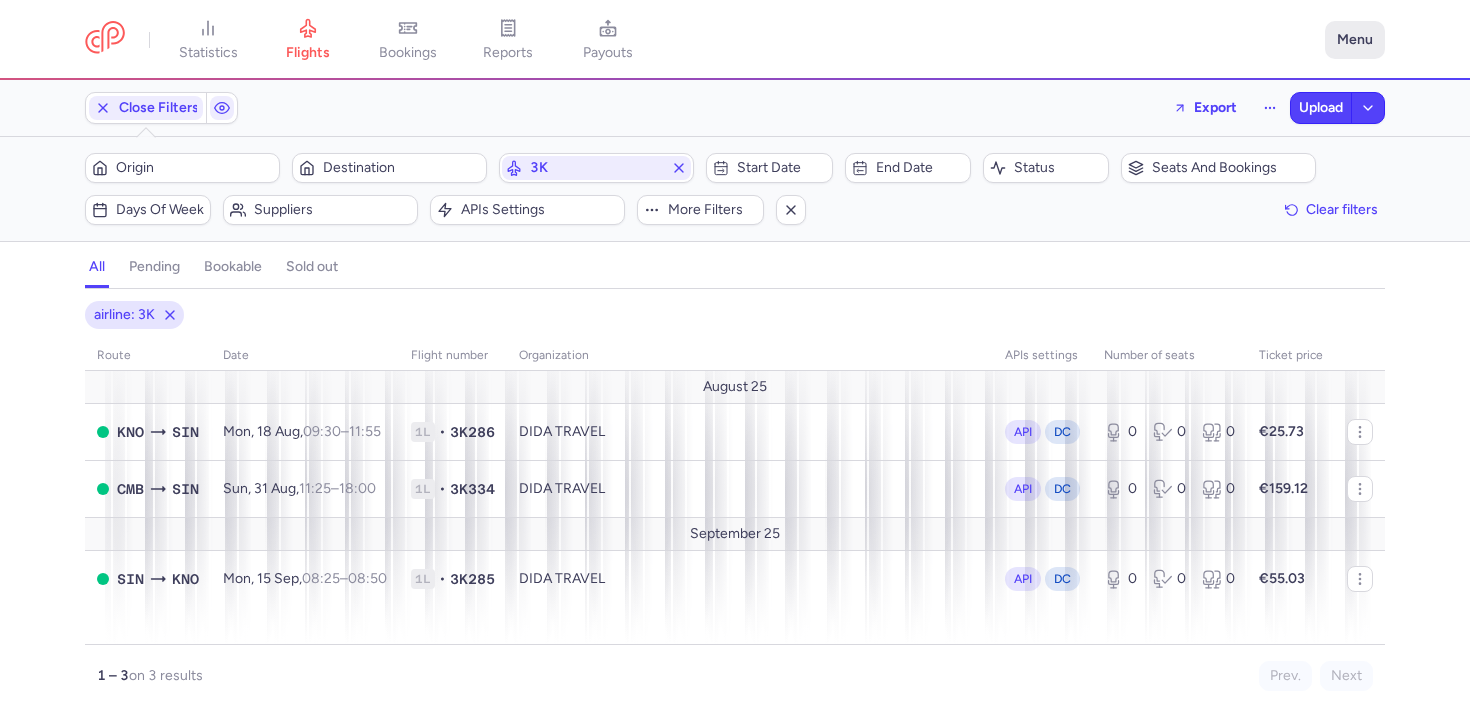 click on "Menu" at bounding box center [1355, 40] 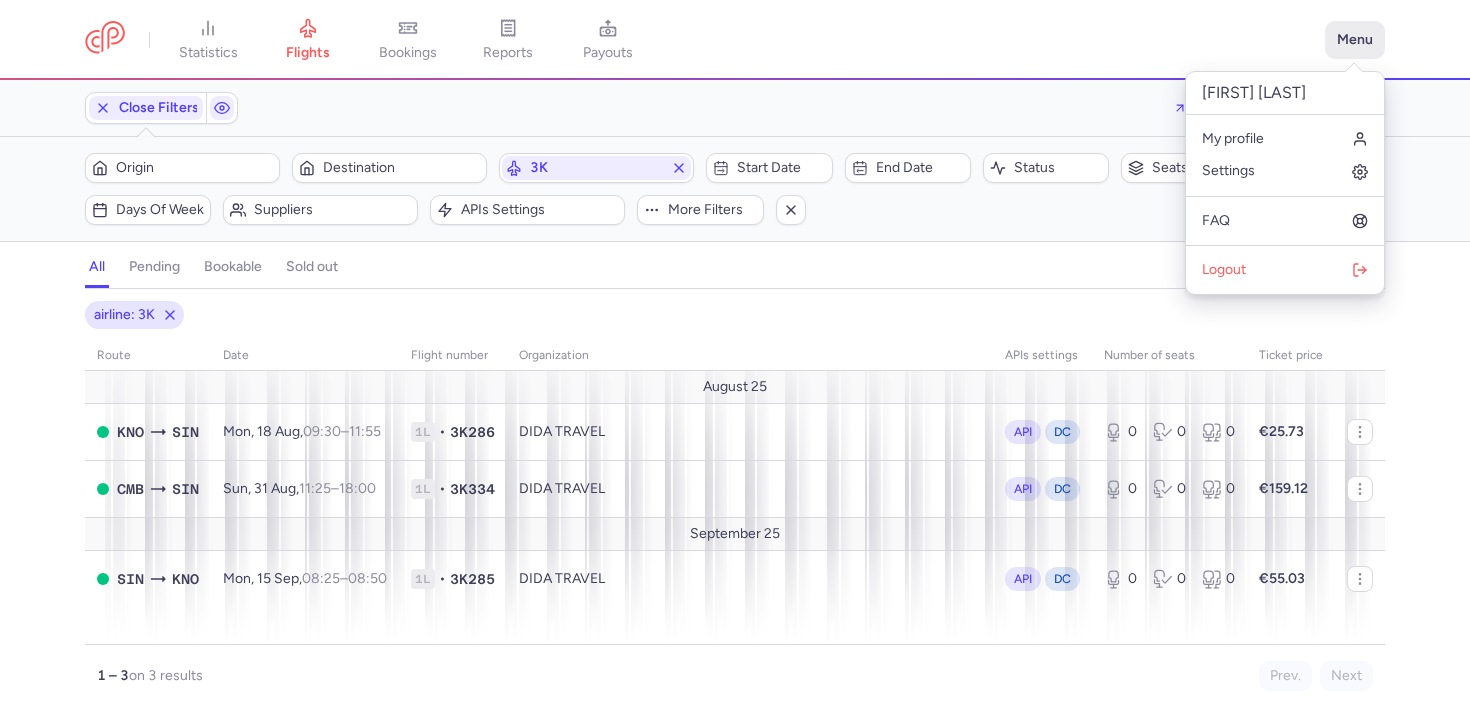 click on "Menu" at bounding box center (1355, 40) 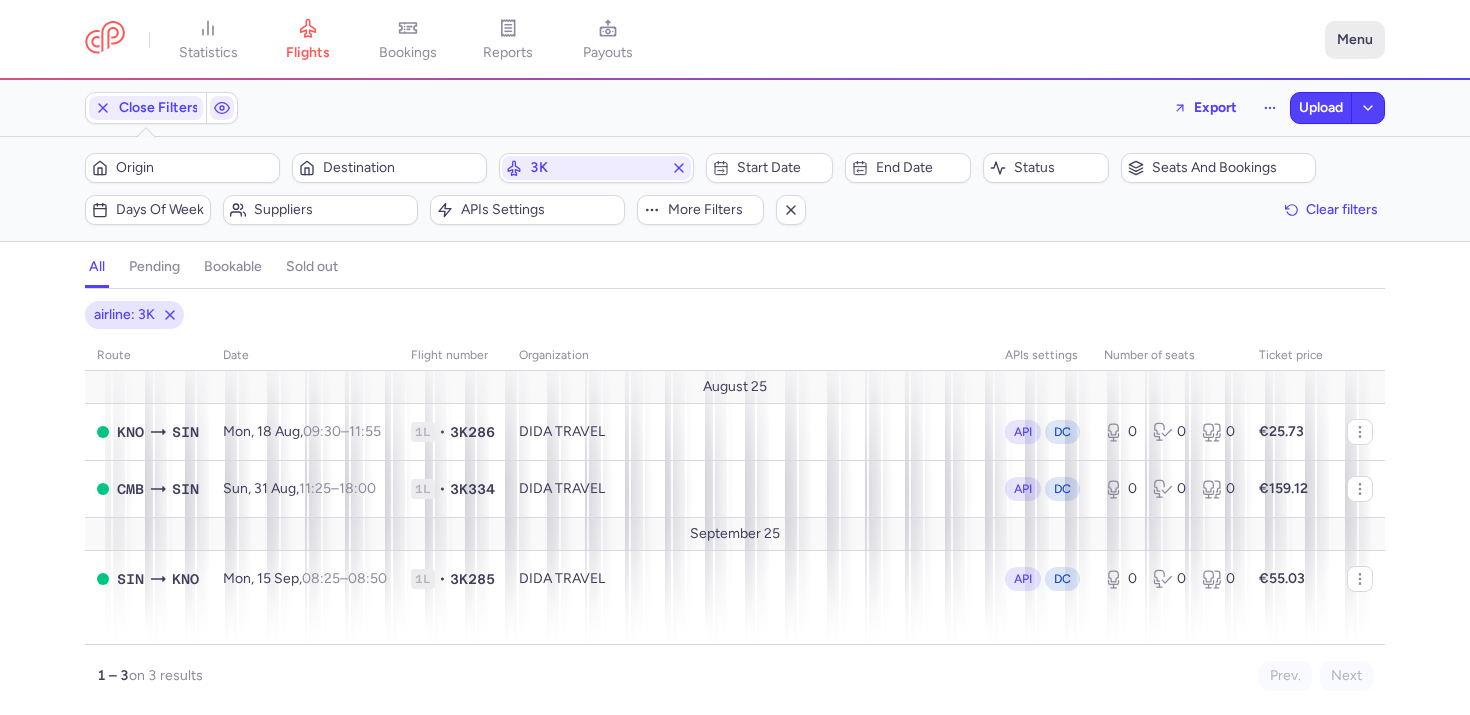 click on "Menu" at bounding box center (1355, 40) 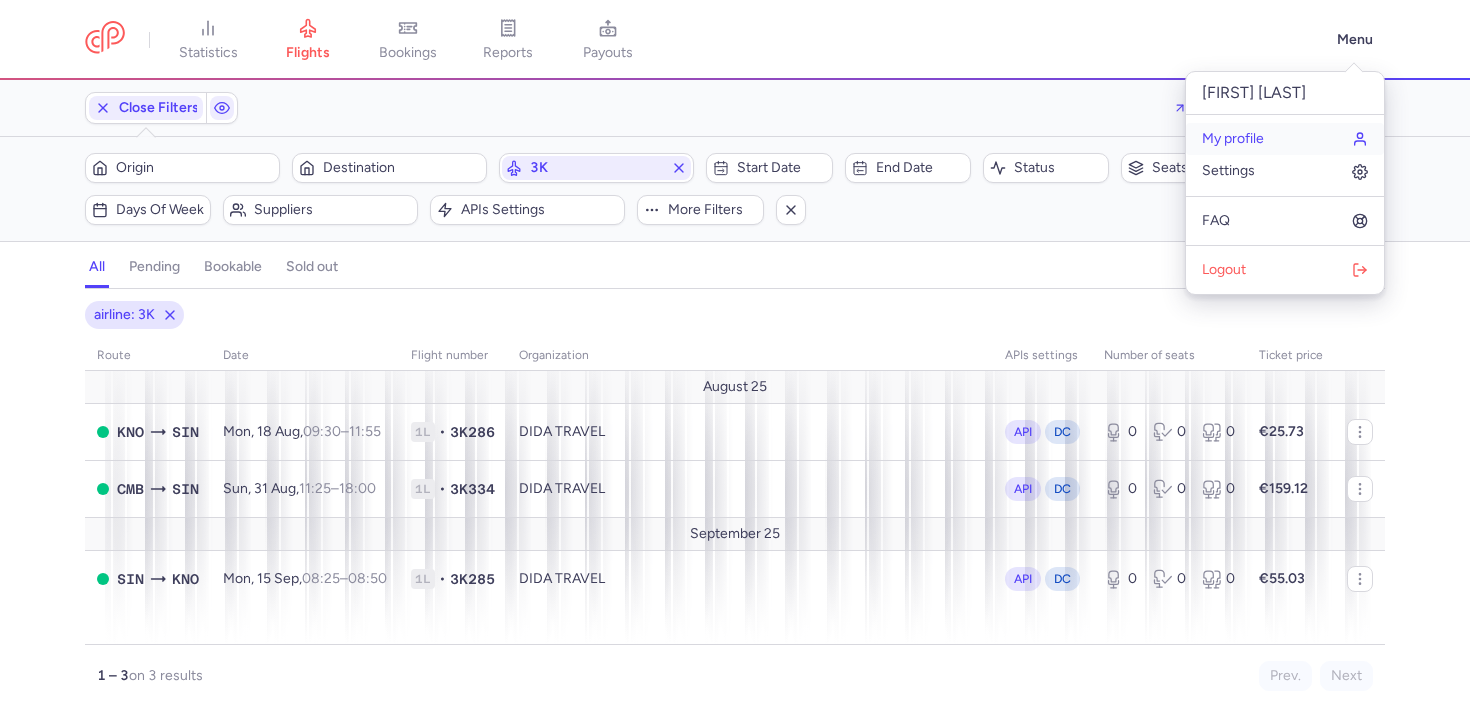 click on "My profile" at bounding box center [1285, 139] 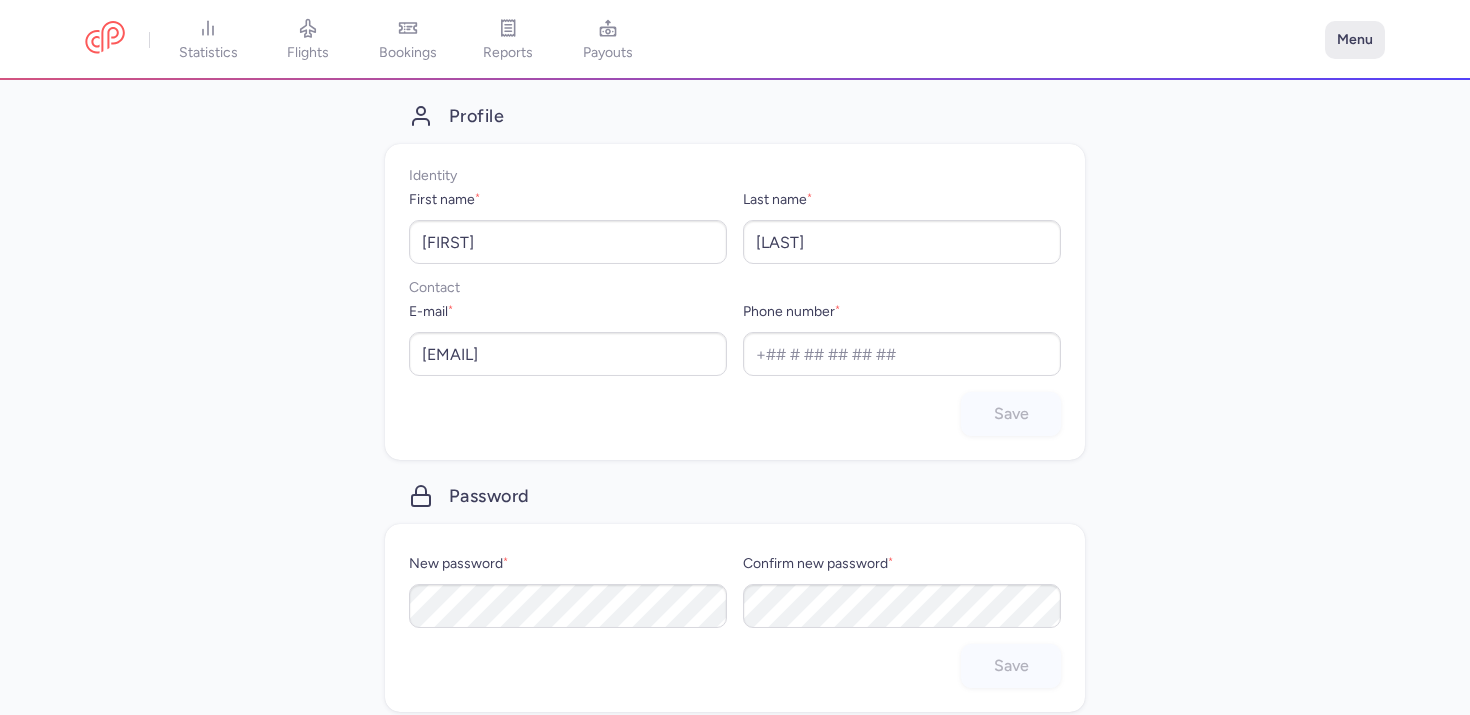 click on "Menu" at bounding box center (1355, 40) 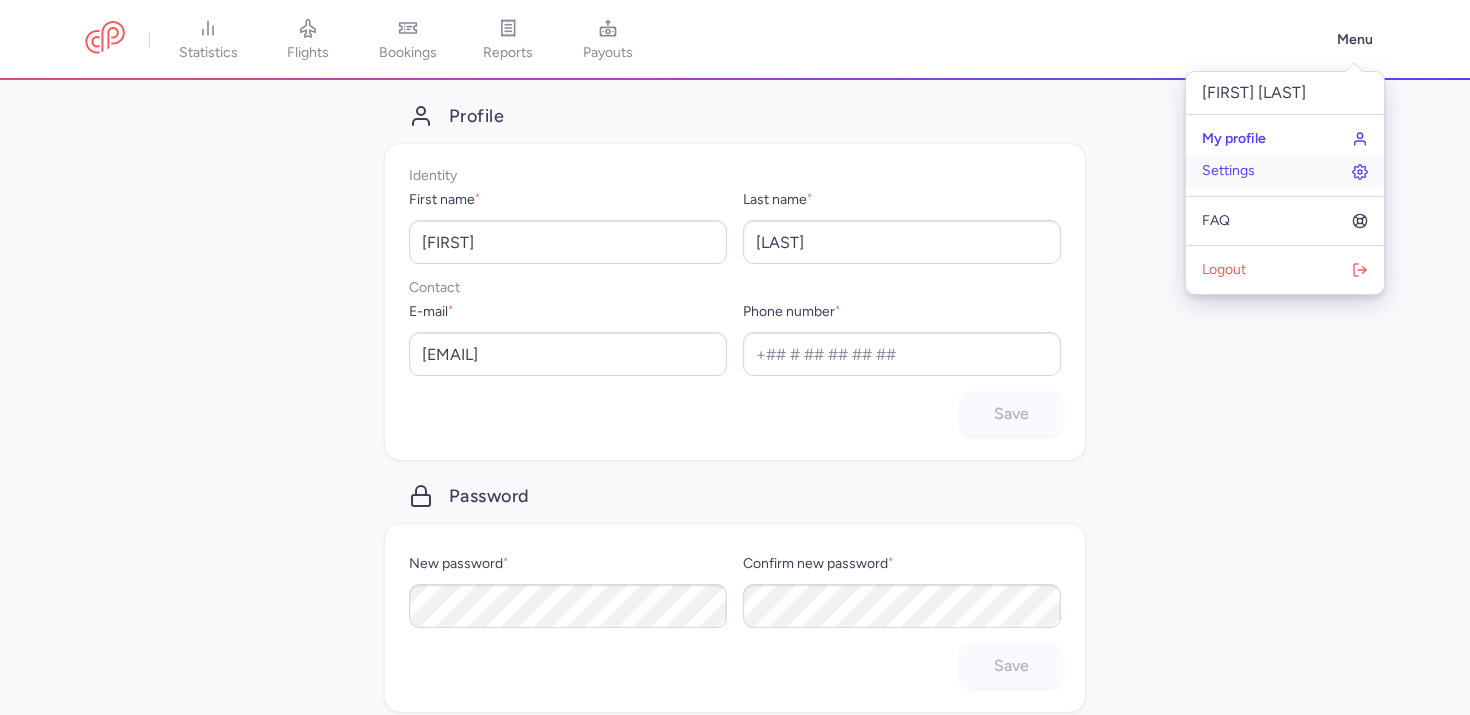 click on "Settings" at bounding box center (1285, 171) 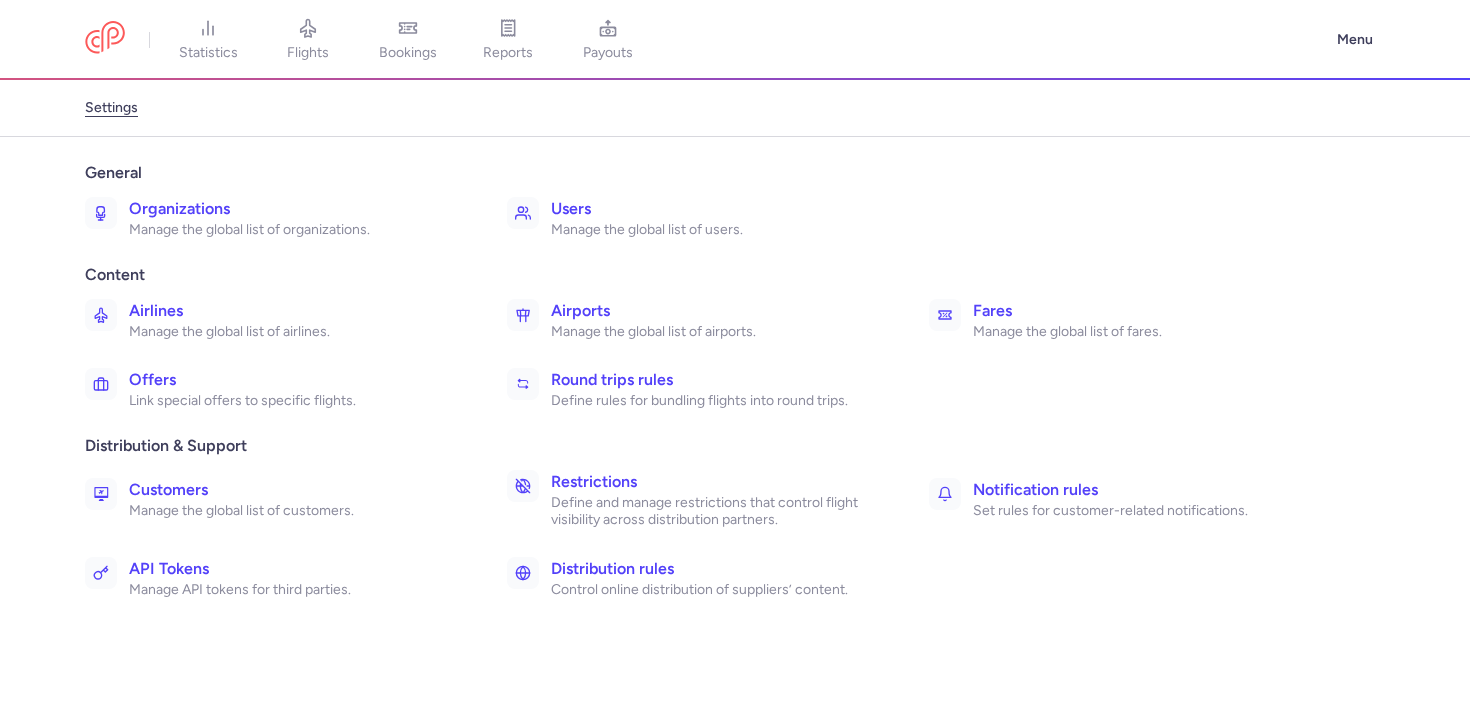 click on "Control online distribution of suppliers’ content." at bounding box center (718, 590) 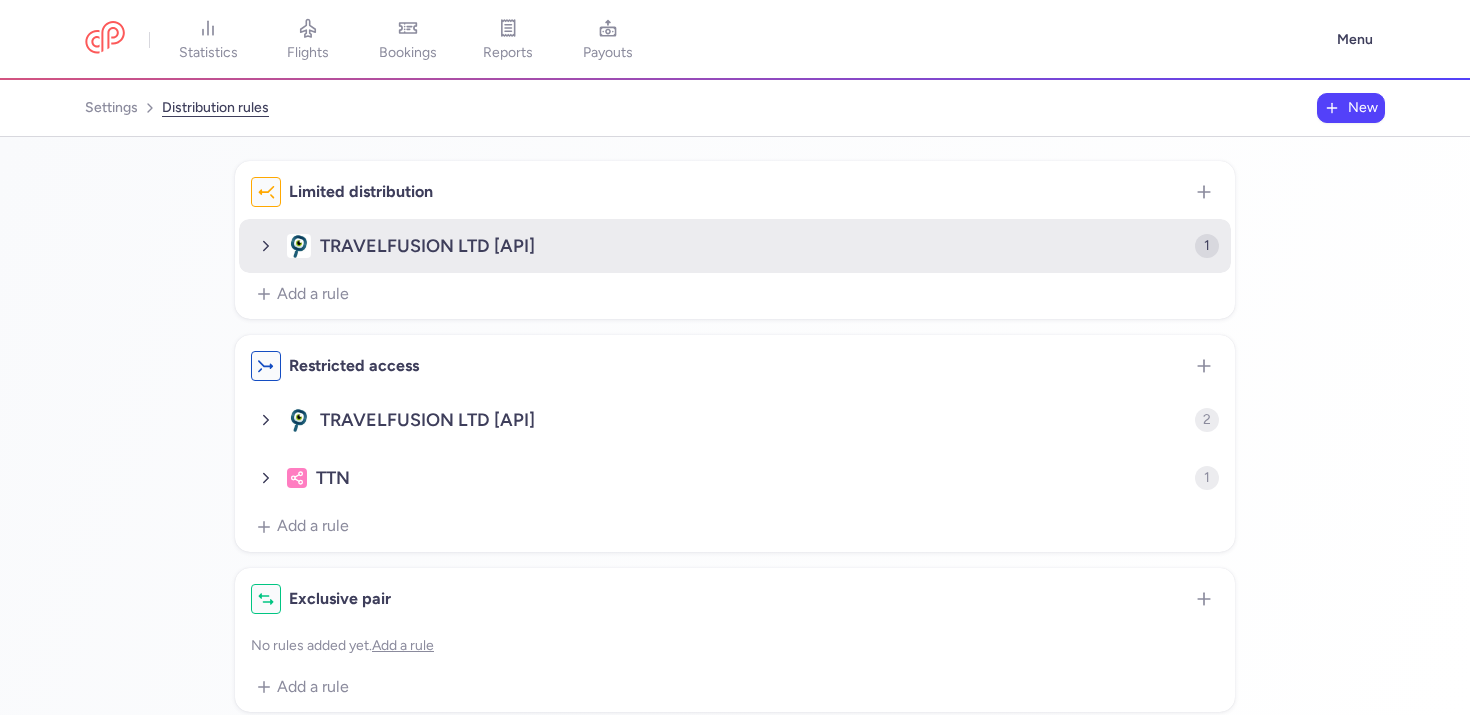 click on "TRAVELFUSION LTD [API]" 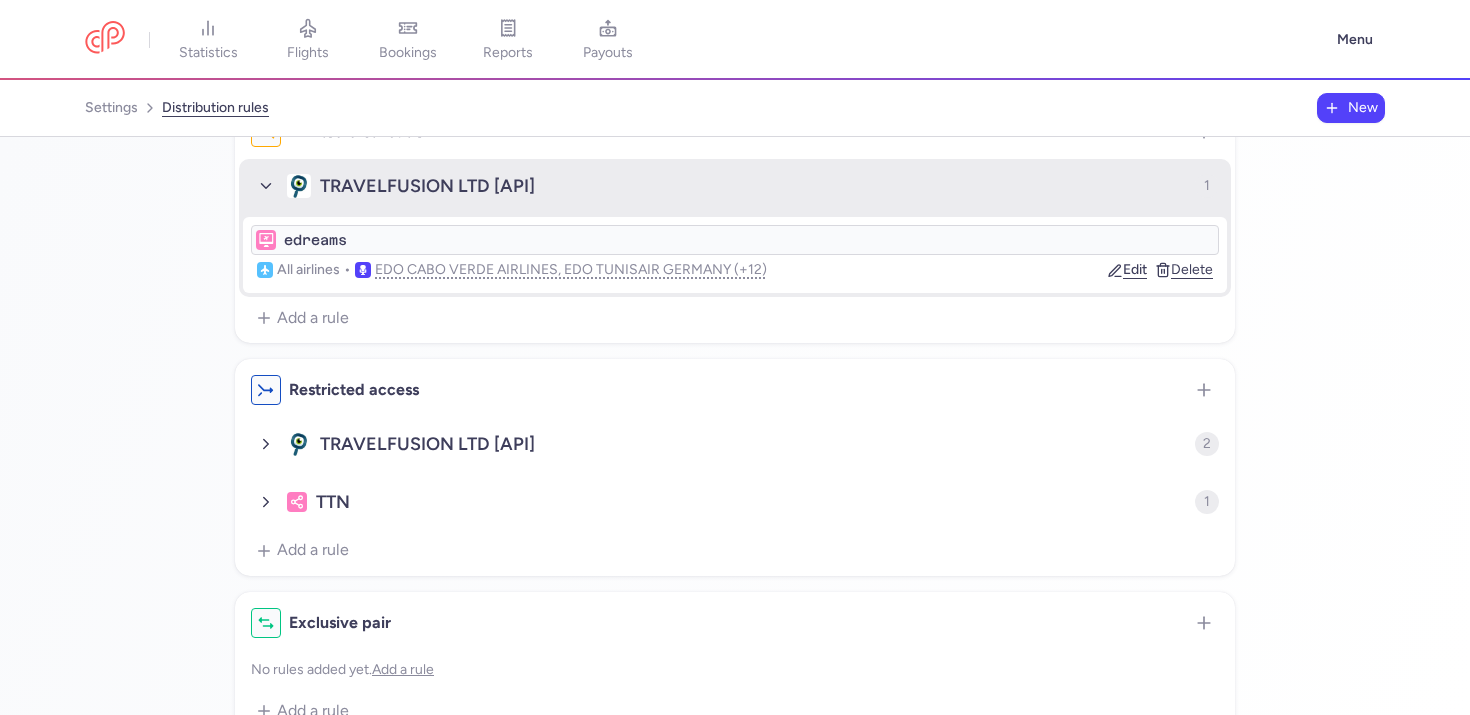 scroll, scrollTop: 0, scrollLeft: 0, axis: both 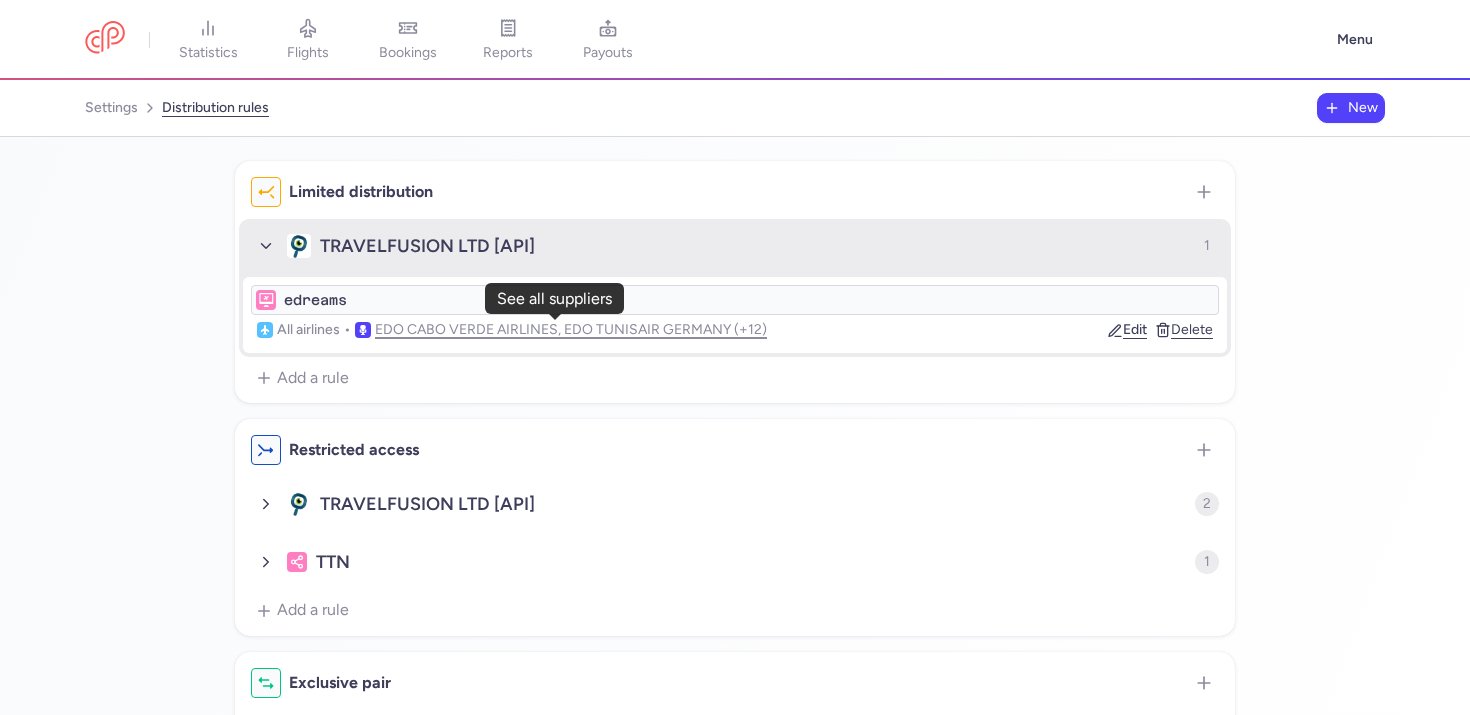click on "EDO CABO VERDE AIRLINES, EDO TUNISAIR GERMANY (+12)" at bounding box center [571, 330] 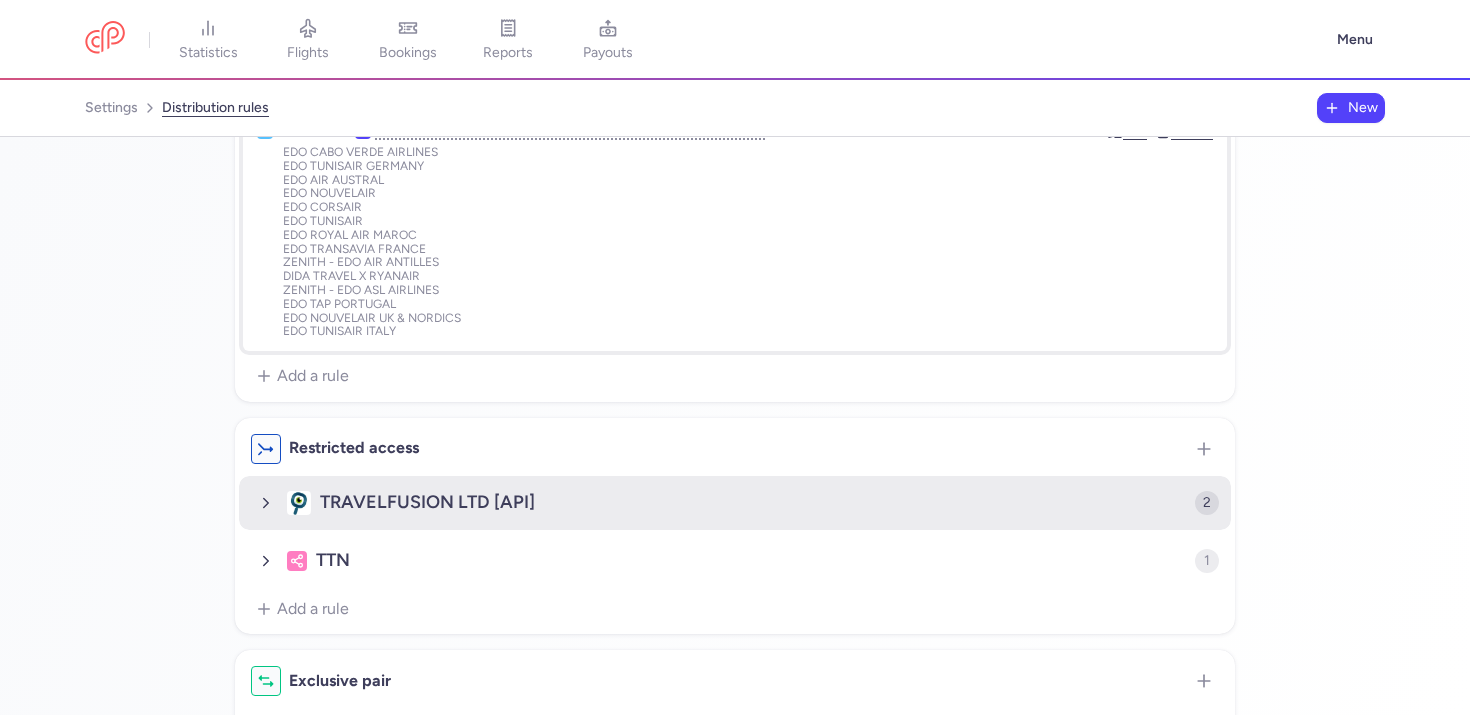scroll, scrollTop: 200, scrollLeft: 0, axis: vertical 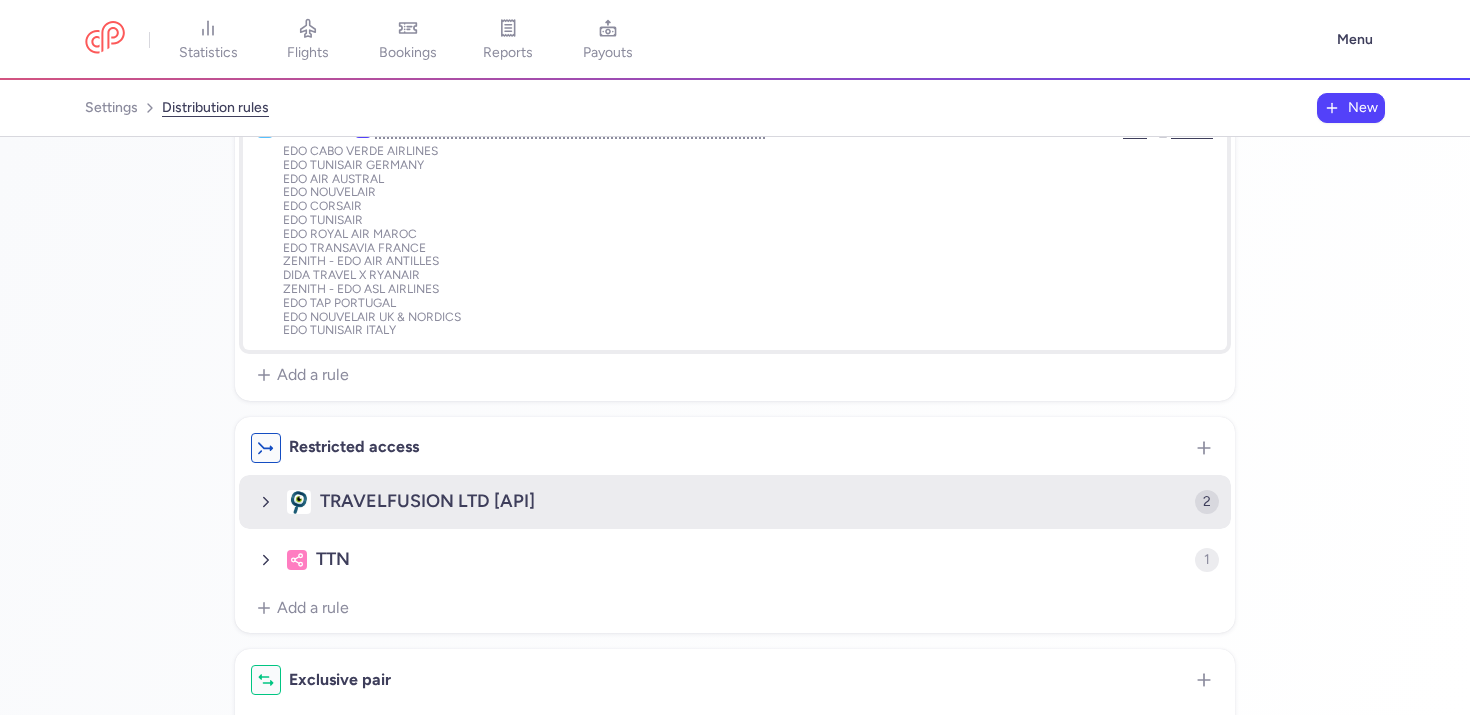 click on "TRAVELFUSION LTD [API]" 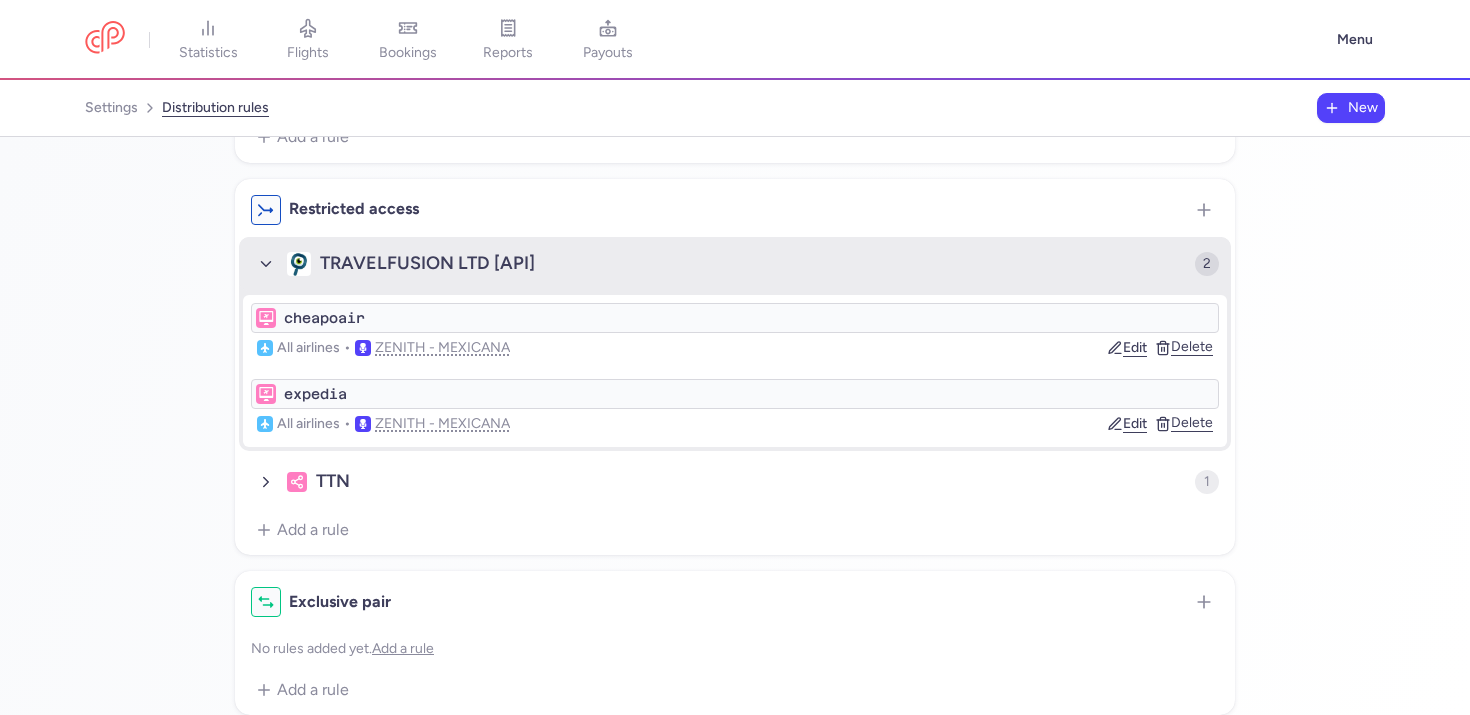 scroll, scrollTop: 462, scrollLeft: 0, axis: vertical 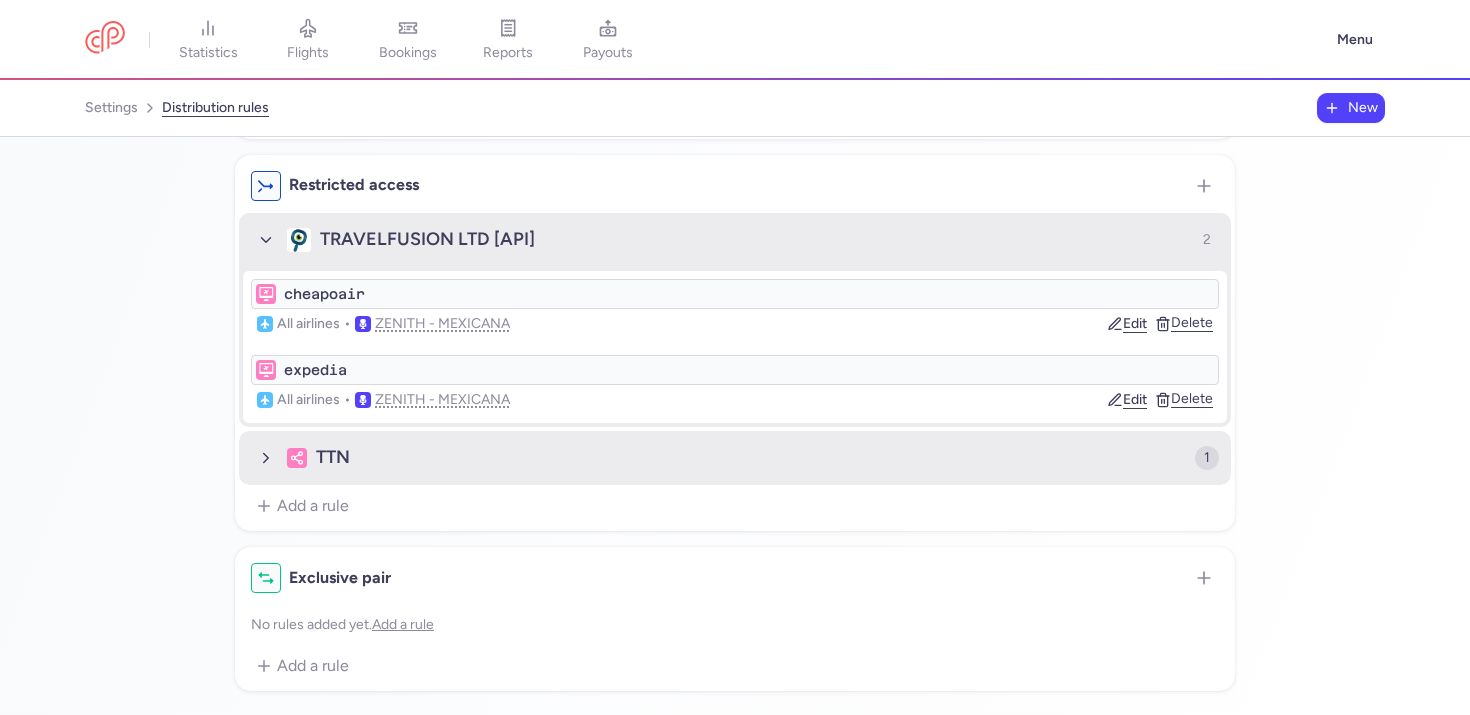 click on "TTN 1" at bounding box center [735, 458] 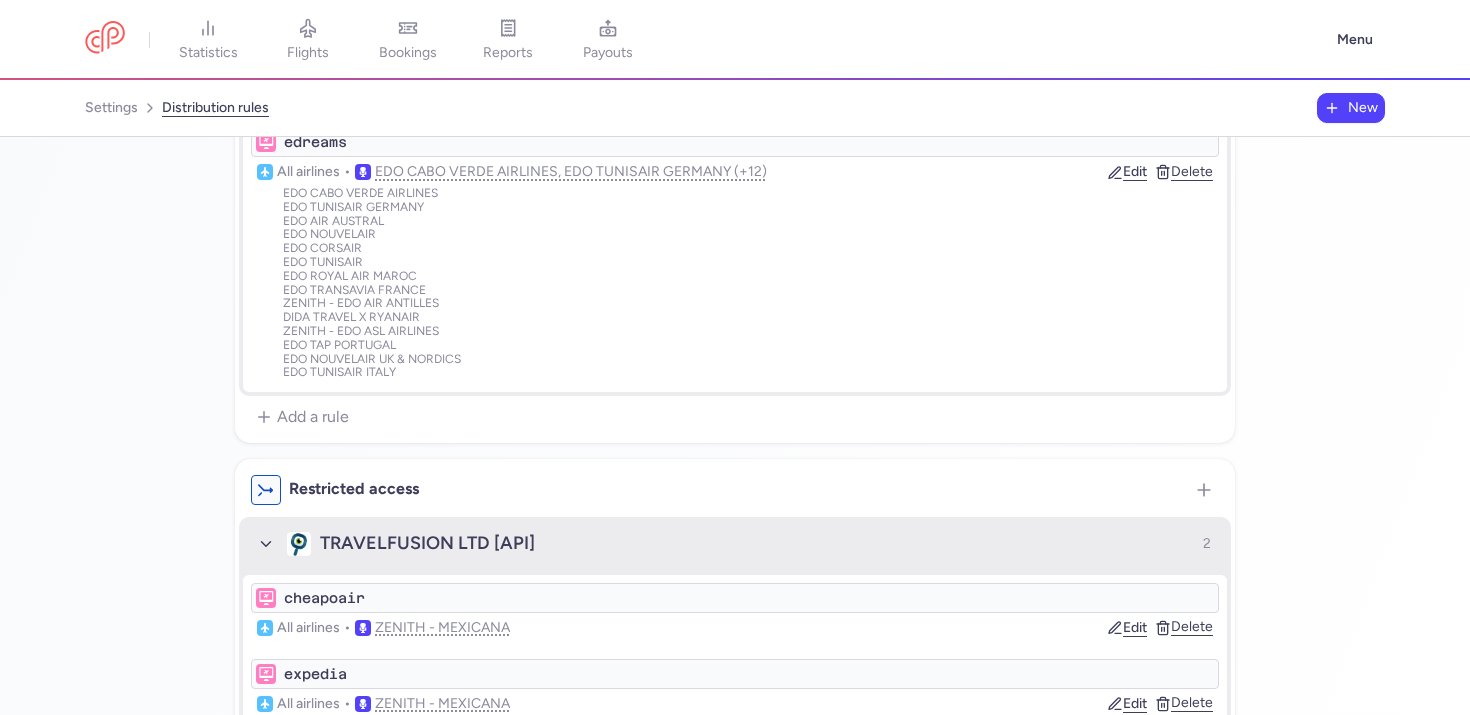 scroll, scrollTop: 0, scrollLeft: 0, axis: both 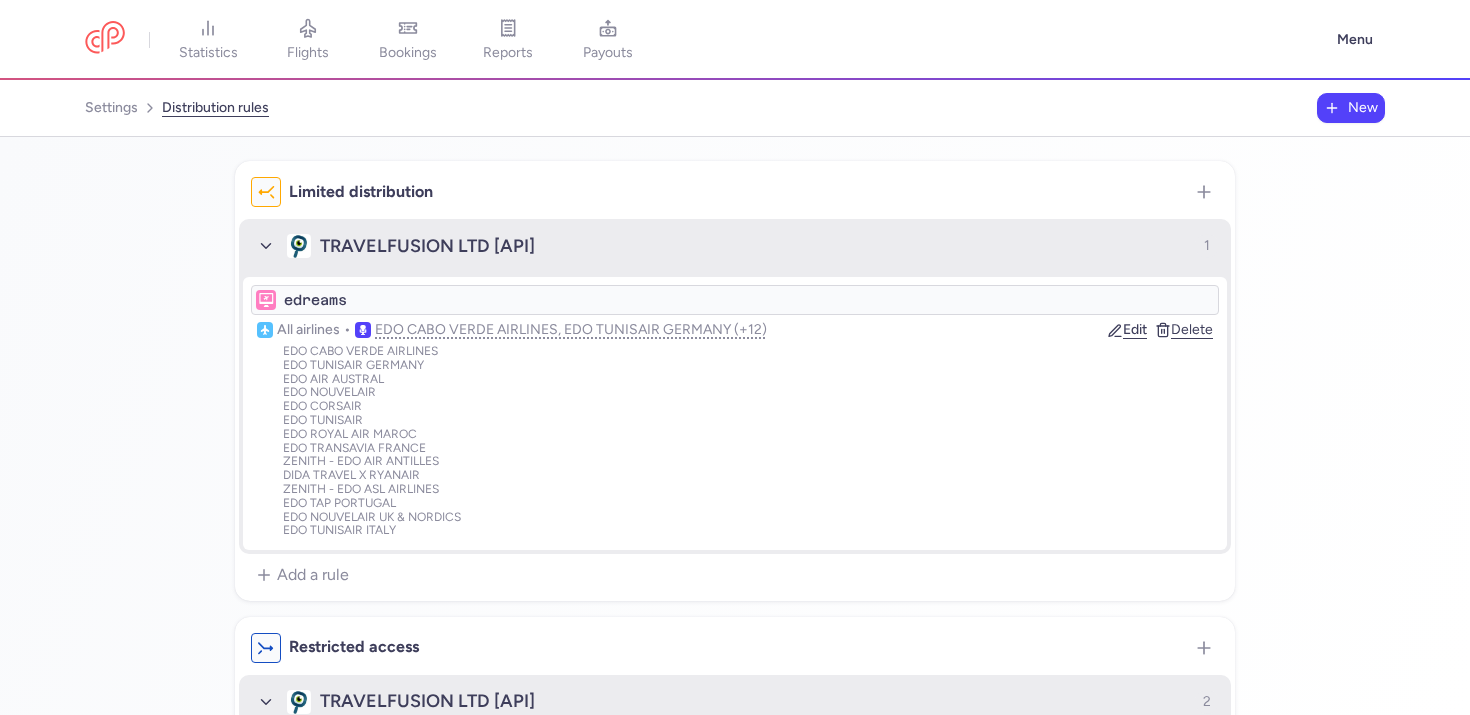 click on "Limited distribution  TRAVELFUSION LTD [API] 1  edreams  All airlines • EDO CABO VERDE AIRLINES, EDO TUNISAIR GERMANY (+12)  Edit   Delete  EDO CABO VERDE AIRLINES EDO TUNISAIR GERMANY EDO AIR AUSTRAL EDO NOUVELAIR EDO CORSAIR EDO TUNISAIR EDO ROYAL AIR MAROC EDO TRANSAVIA FRANCE ZENITH - EDO AIR ANTILLES DIDA TRAVEL X RYANAIR ZENITH - EDO ASL AIRLINES EDO TAP PORTUGAL EDO NOUVELAIR UK & NORDICS EDO TUNISAIR ITALY  Add a rule  Restricted access  TRAVELFUSION LTD [API] 2  cheapoair  All airlines • ZENITH - MEXICANA  Edit   Delete   expedia  All airlines • ZENITH - MEXICANA  Edit   Delete   TTN 1  ttnmain  All airlines • AEROHUB TECH, PKFARE (+5)  Edit   Delete   Add a rule  Exclusive pair  No rules added yet.   Add a rule   Add a rule" at bounding box center (735, 426) 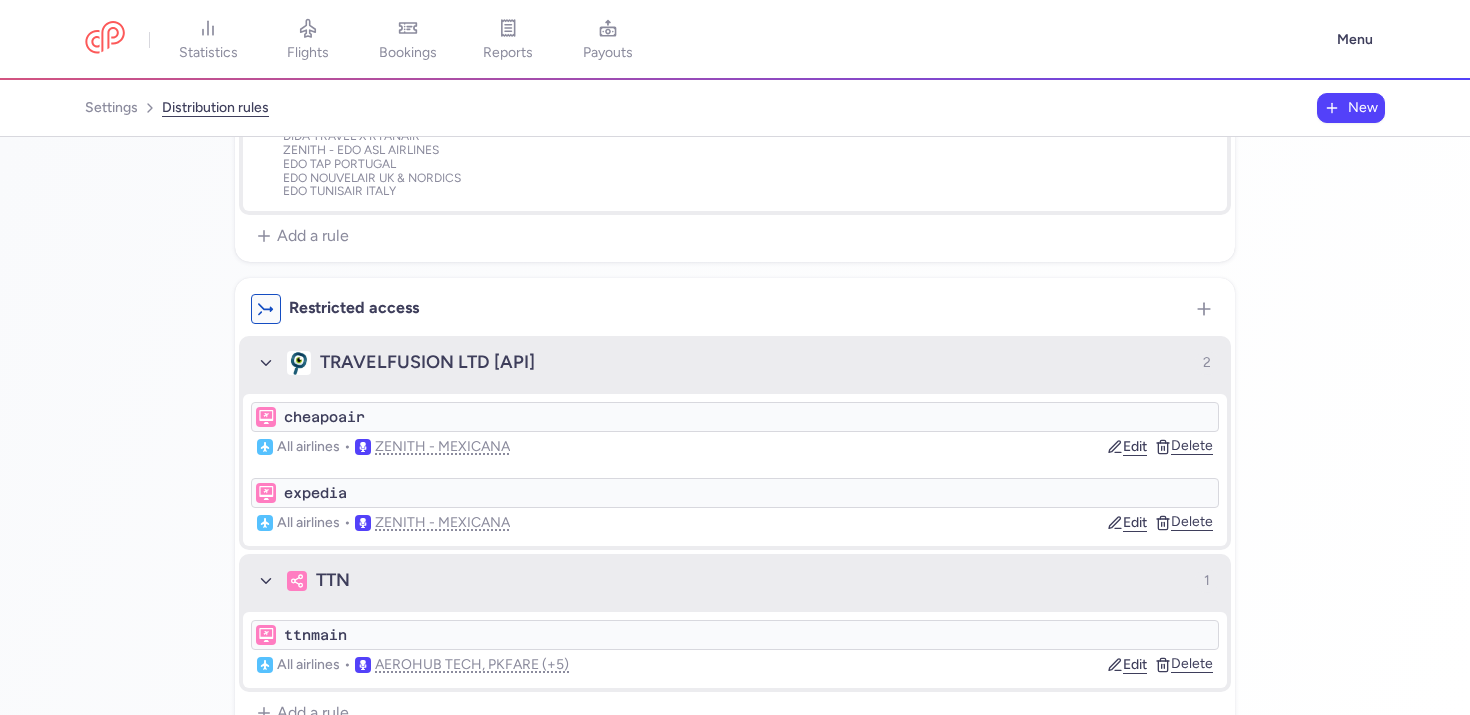 scroll, scrollTop: 44, scrollLeft: 0, axis: vertical 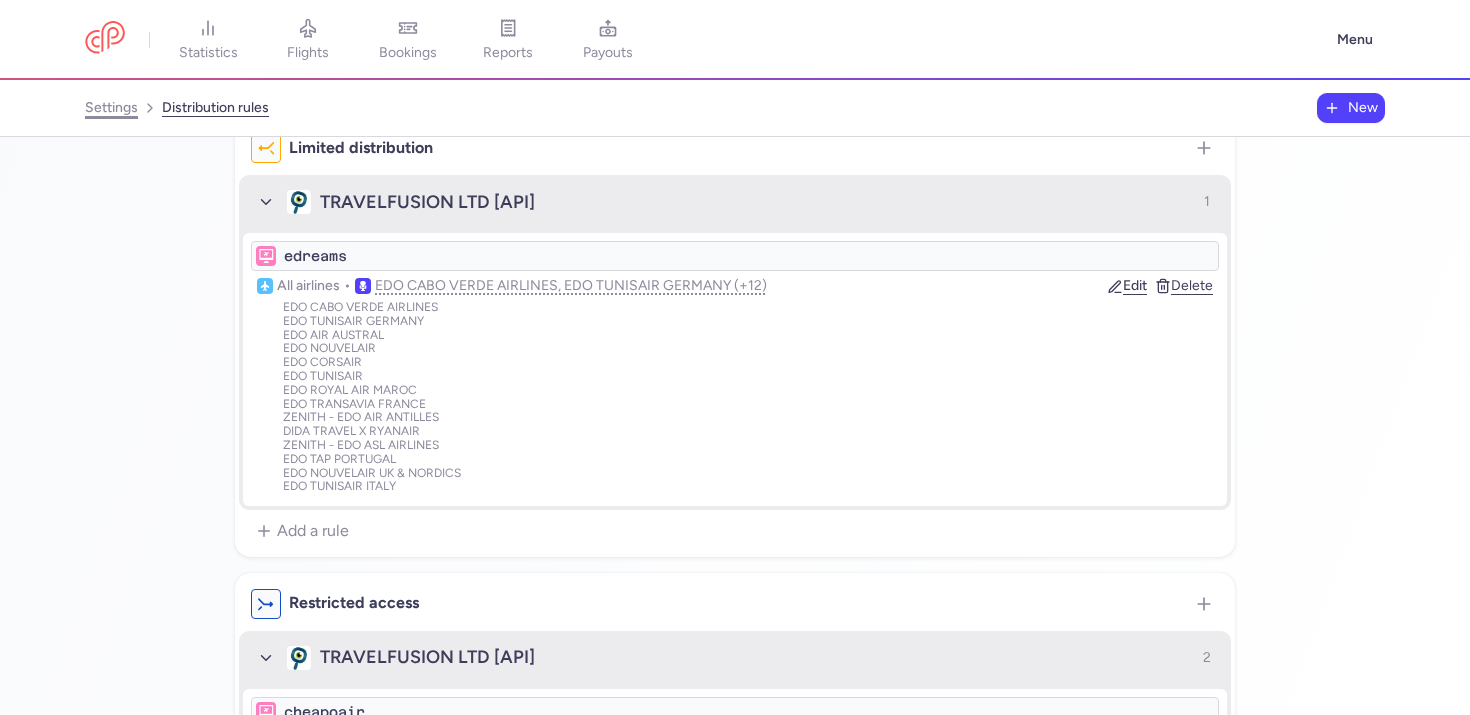 click on "settings" at bounding box center [111, 108] 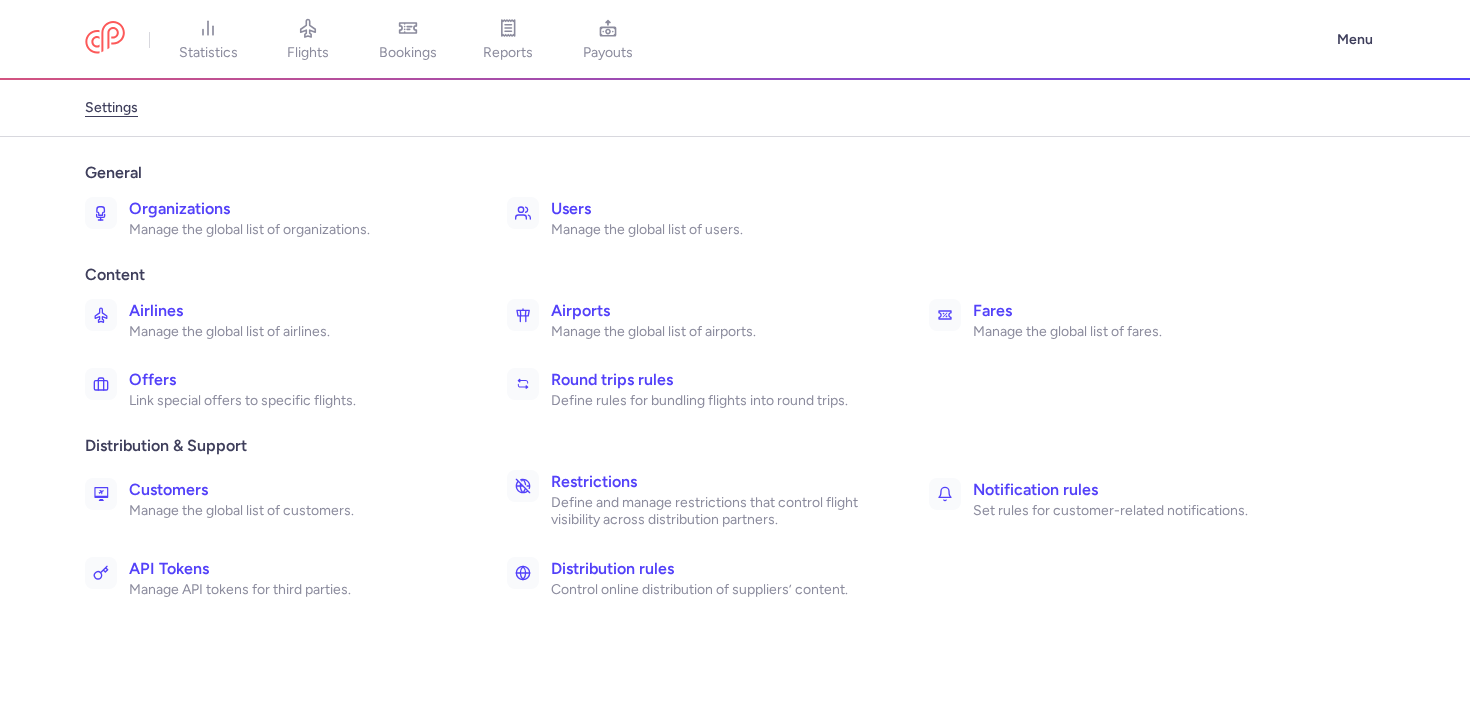 click on "Define and manage restrictions that control flight visibility across distribution partners." at bounding box center [718, 511] 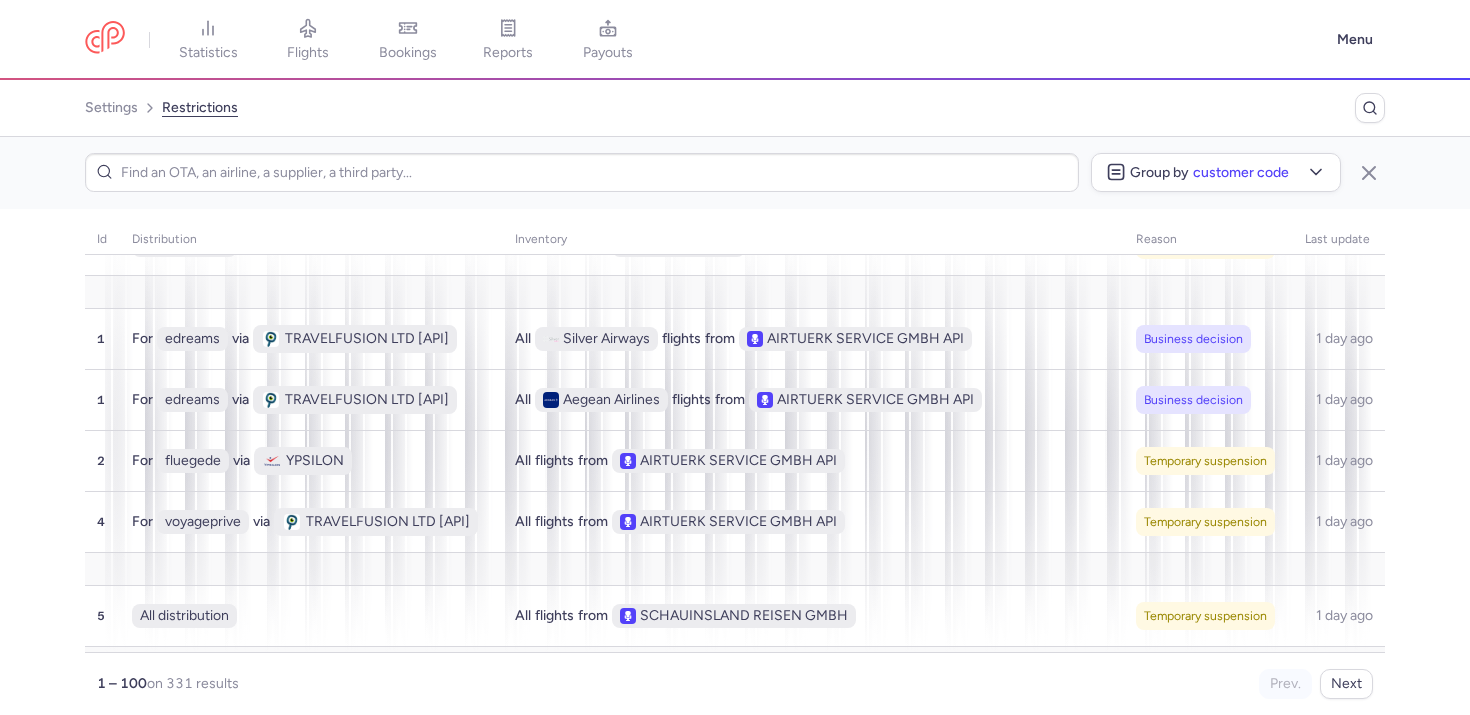 scroll, scrollTop: 5499, scrollLeft: 0, axis: vertical 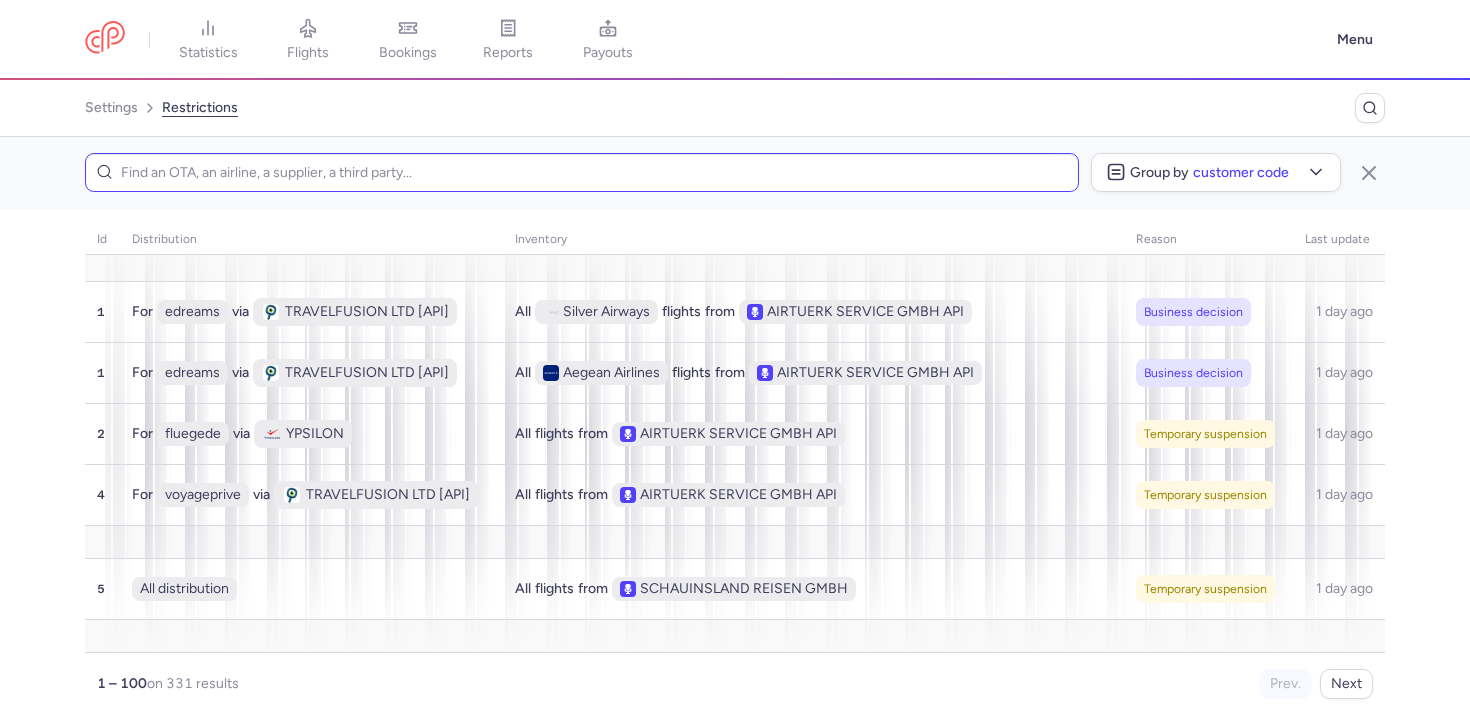 click at bounding box center (582, 172) 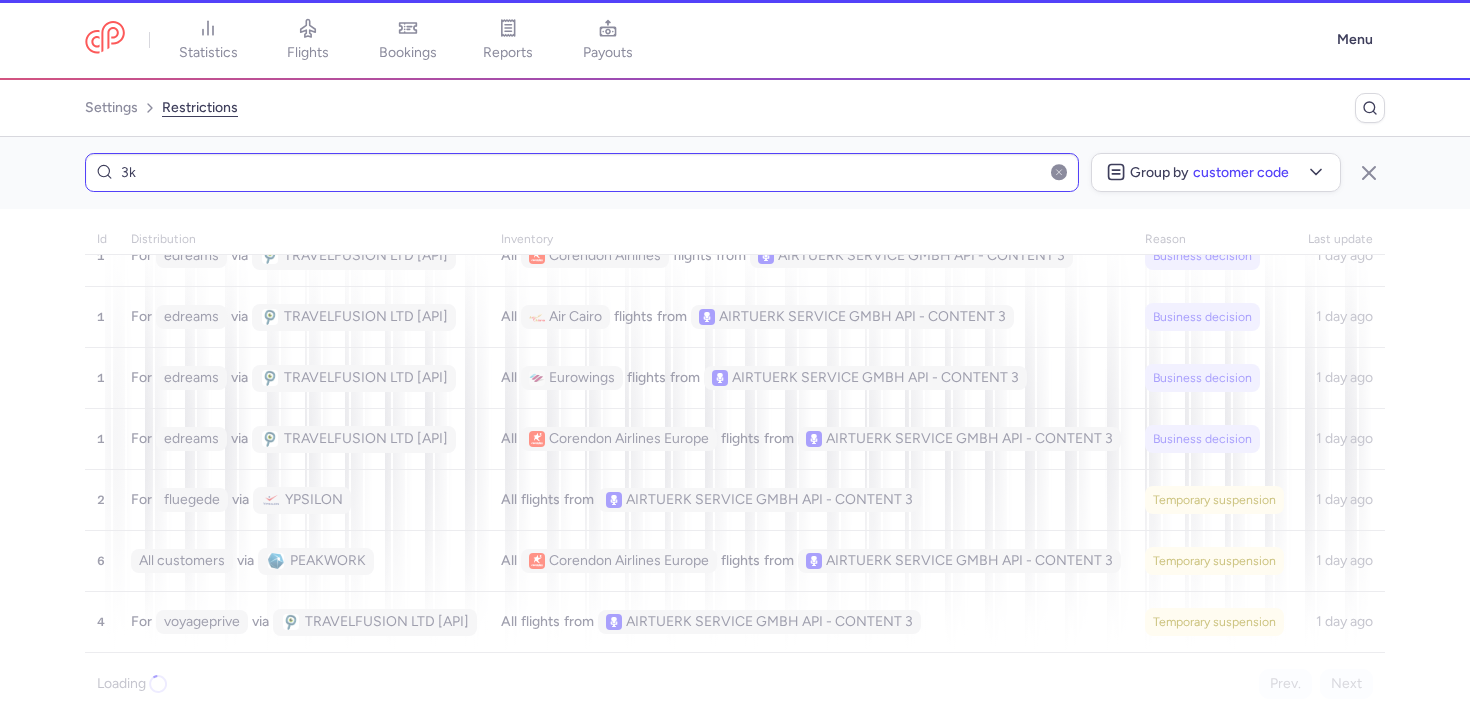 scroll, scrollTop: 0, scrollLeft: 0, axis: both 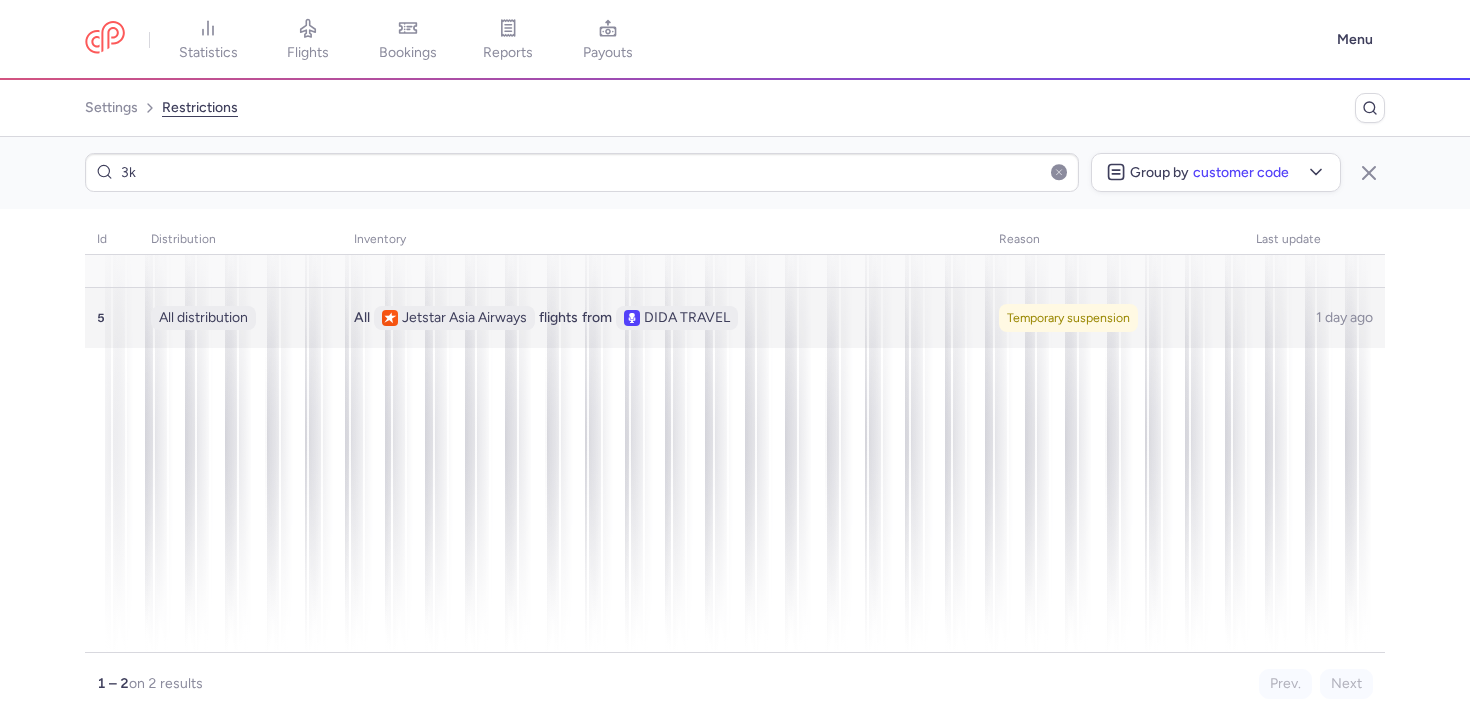 type on "3k" 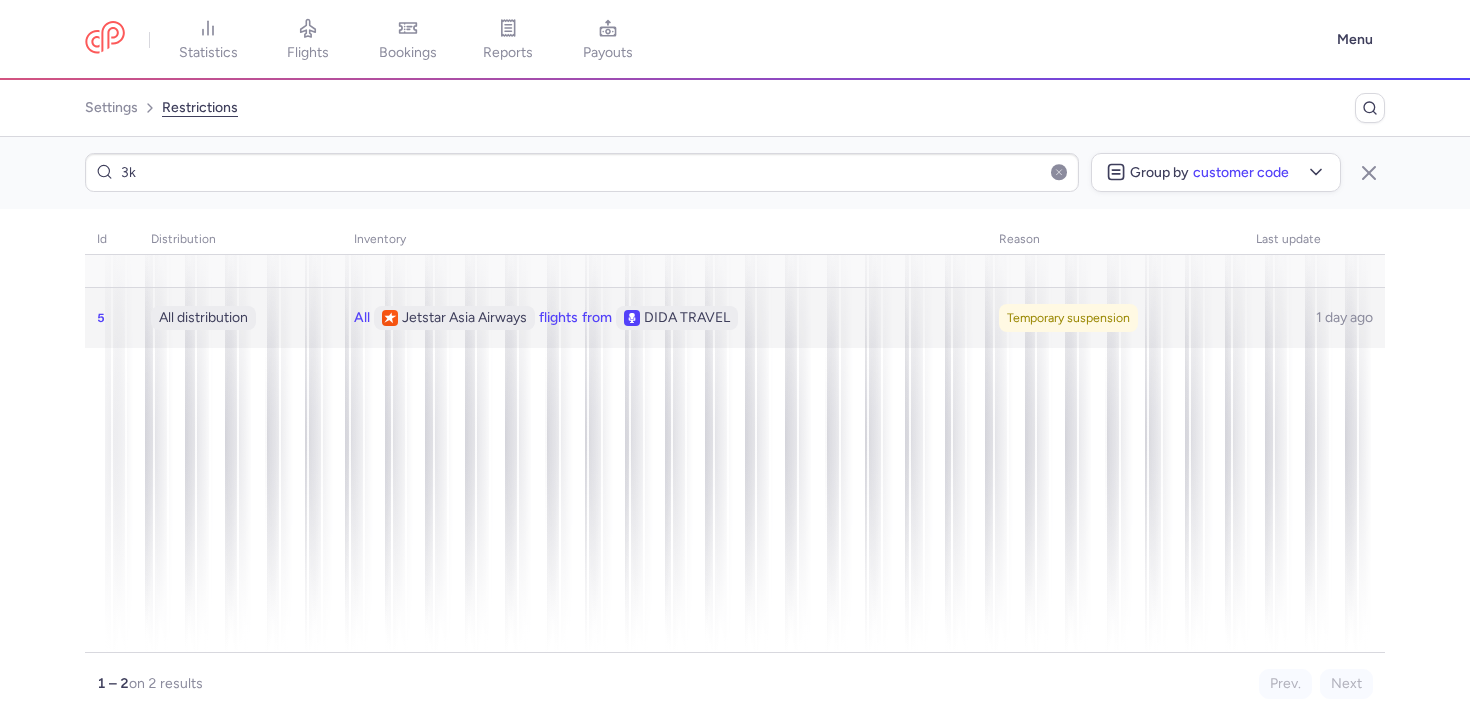 click on "All distribution" 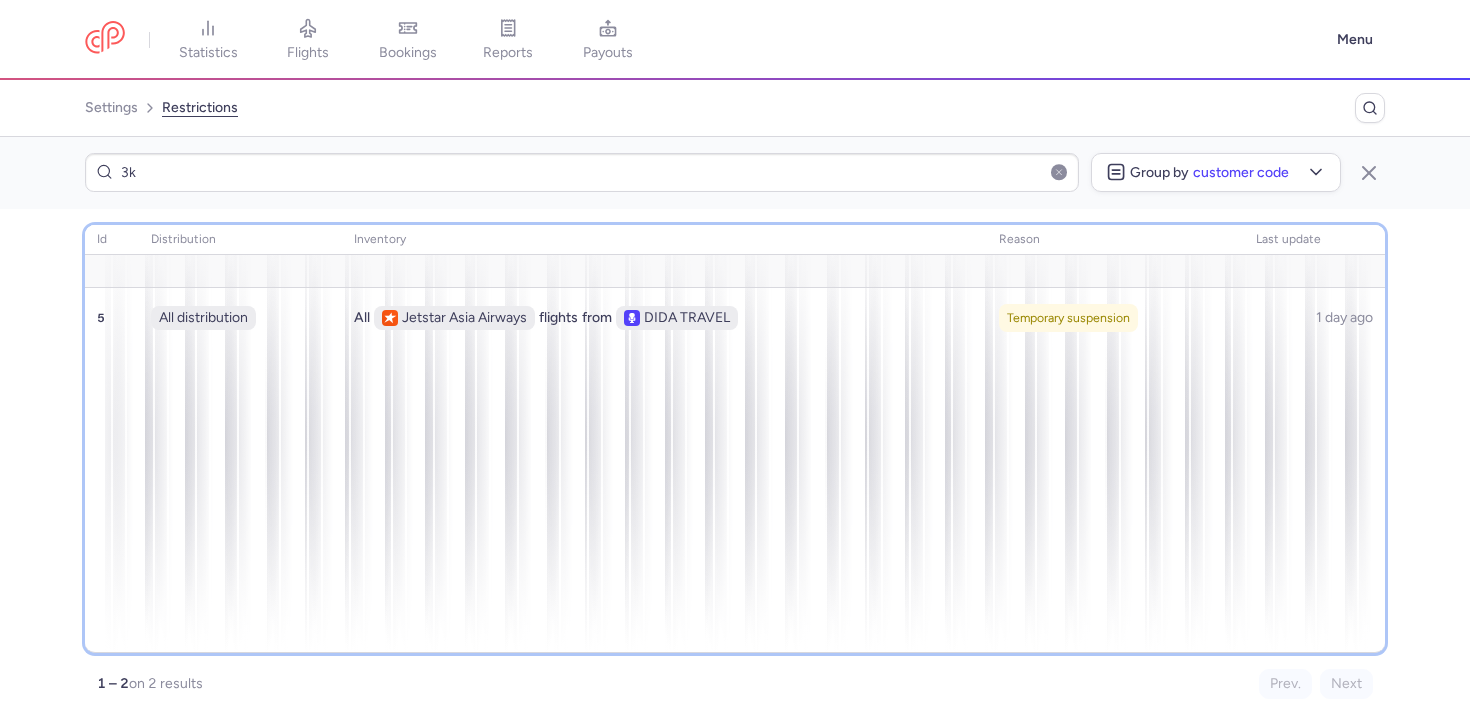 click on "id distribution inventory reason Last update 5 All distribution All Jetstar Asia Airways flights from DIDA TRAVEL Temporary suspension 1 day ago" at bounding box center [735, 439] 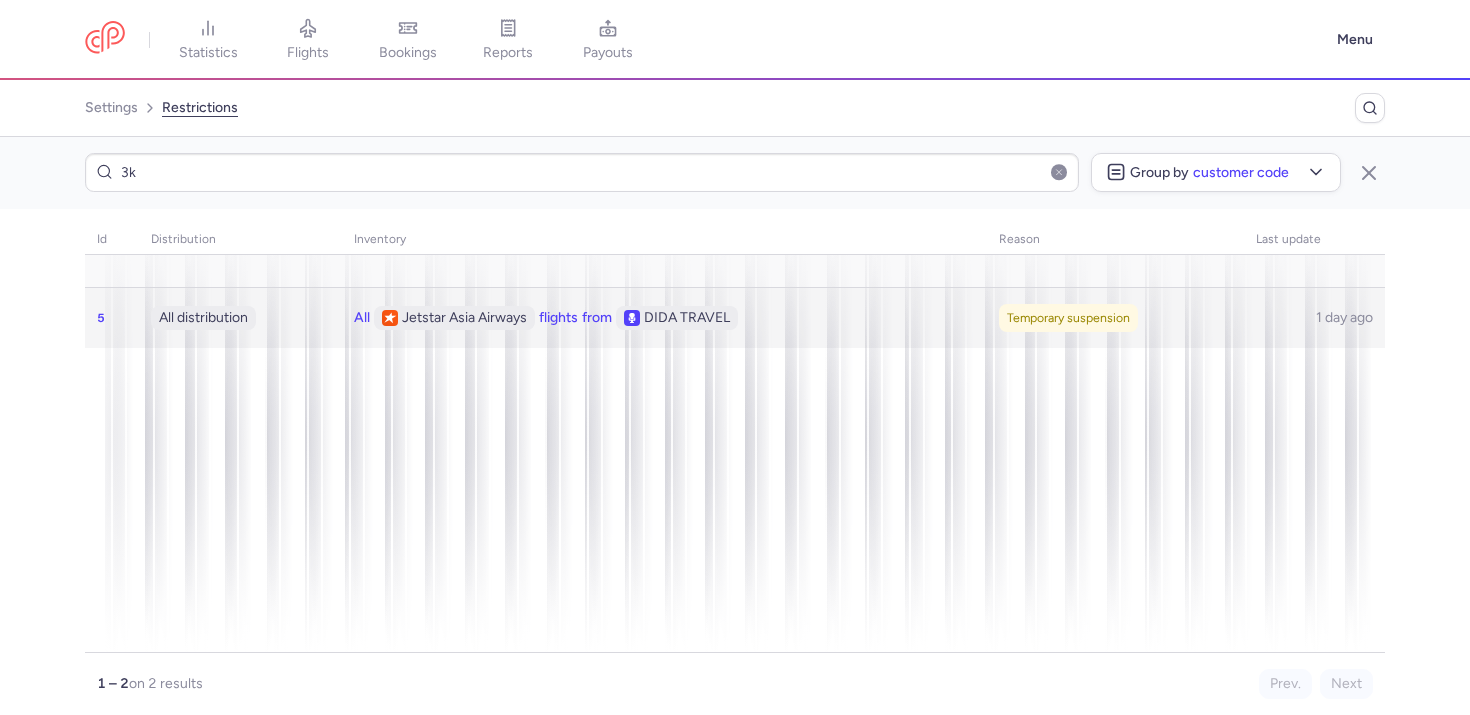 click on "flights" at bounding box center (558, 318) 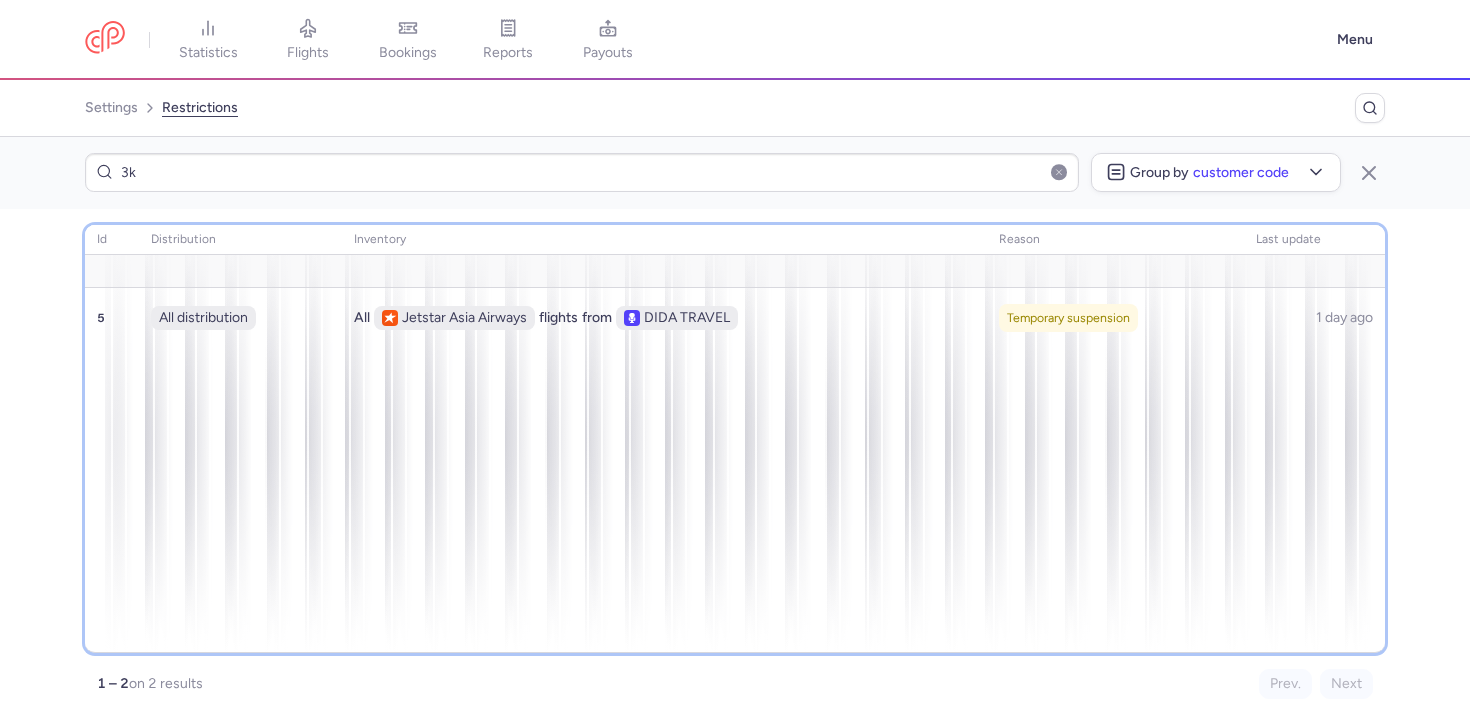 click on "id distribution inventory reason Last update 5 All distribution All Jetstar Asia Airways flights from DIDA TRAVEL Temporary suspension 1 day ago" at bounding box center (735, 439) 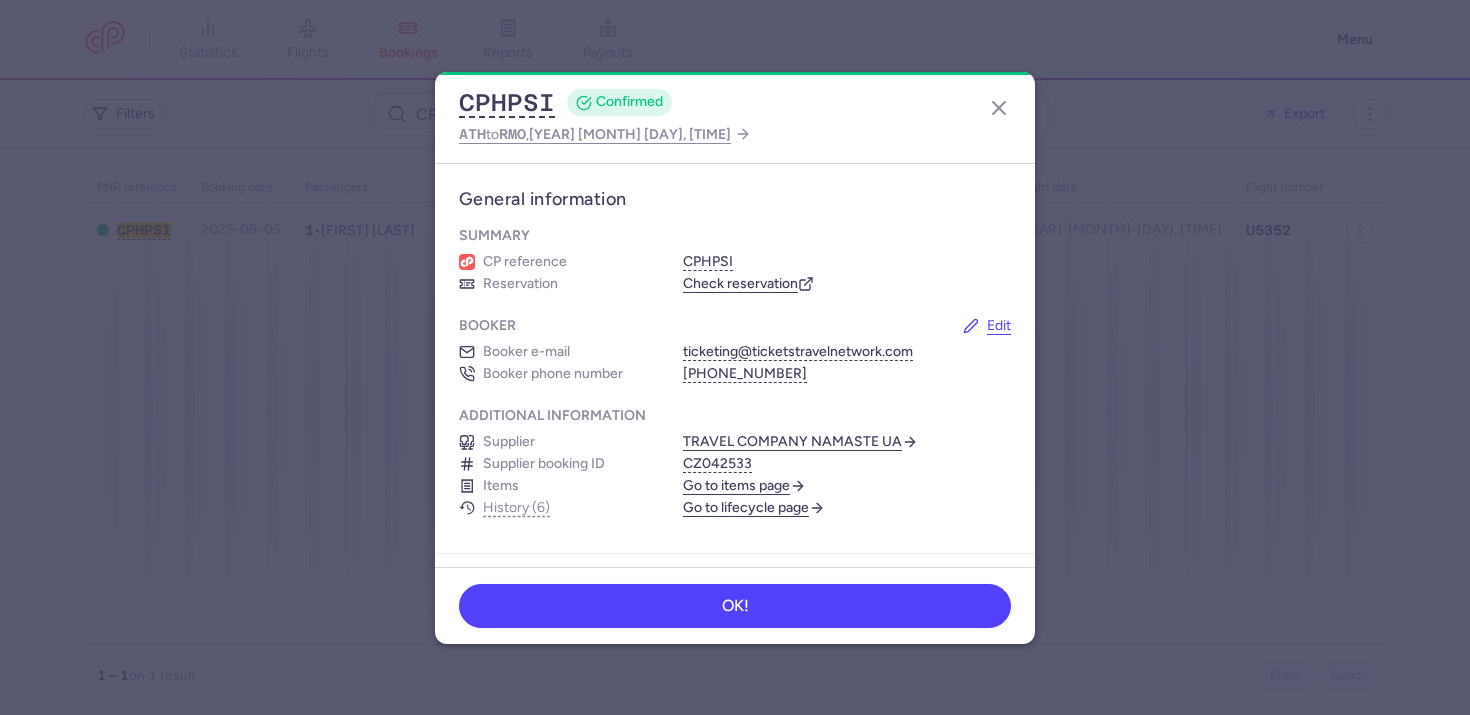scroll, scrollTop: 0, scrollLeft: 0, axis: both 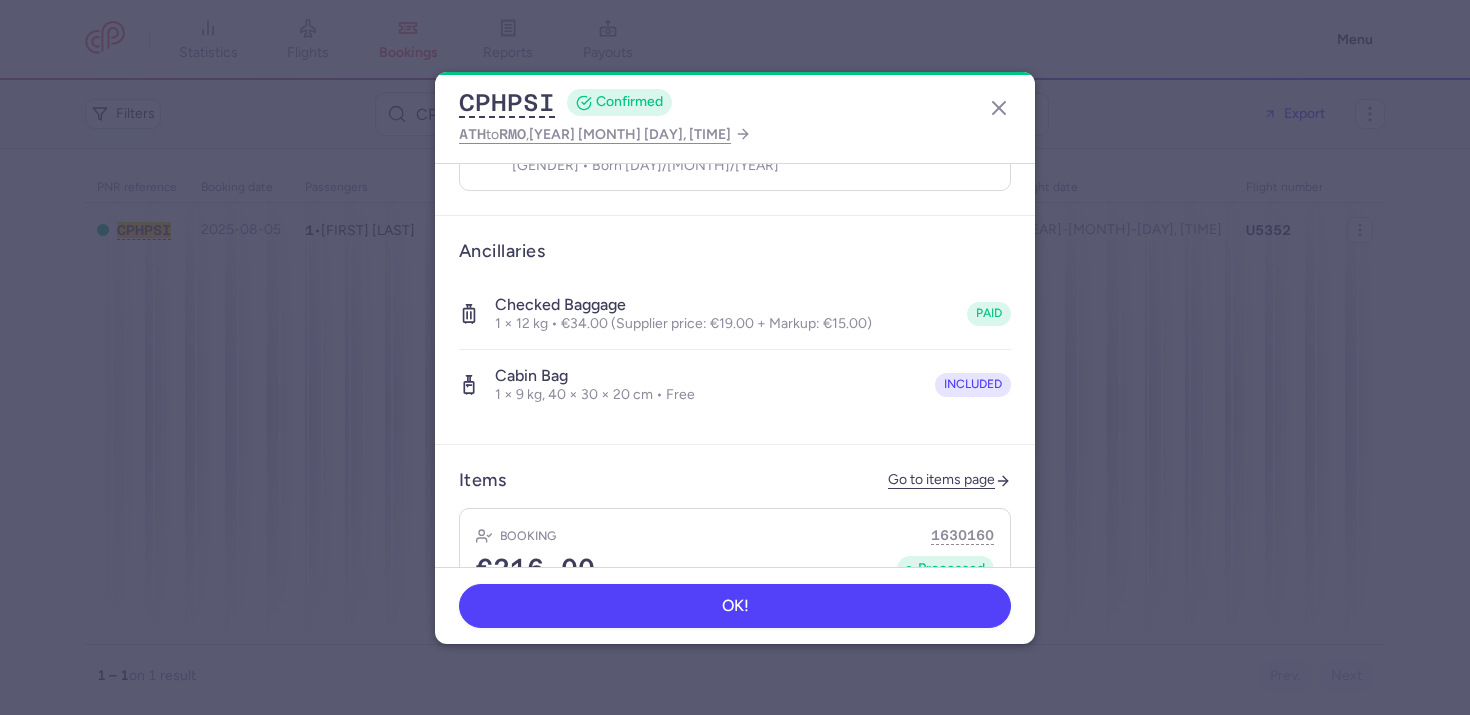 click on "Ancillaries Checked baggage 1 × 12 kg • €34.00 (Supplier price: €19.00 + Markup: €15.00) paid Cabin bag 1 × 9 kg, 40 × 30 × 20 cm • Free included" at bounding box center (735, 330) 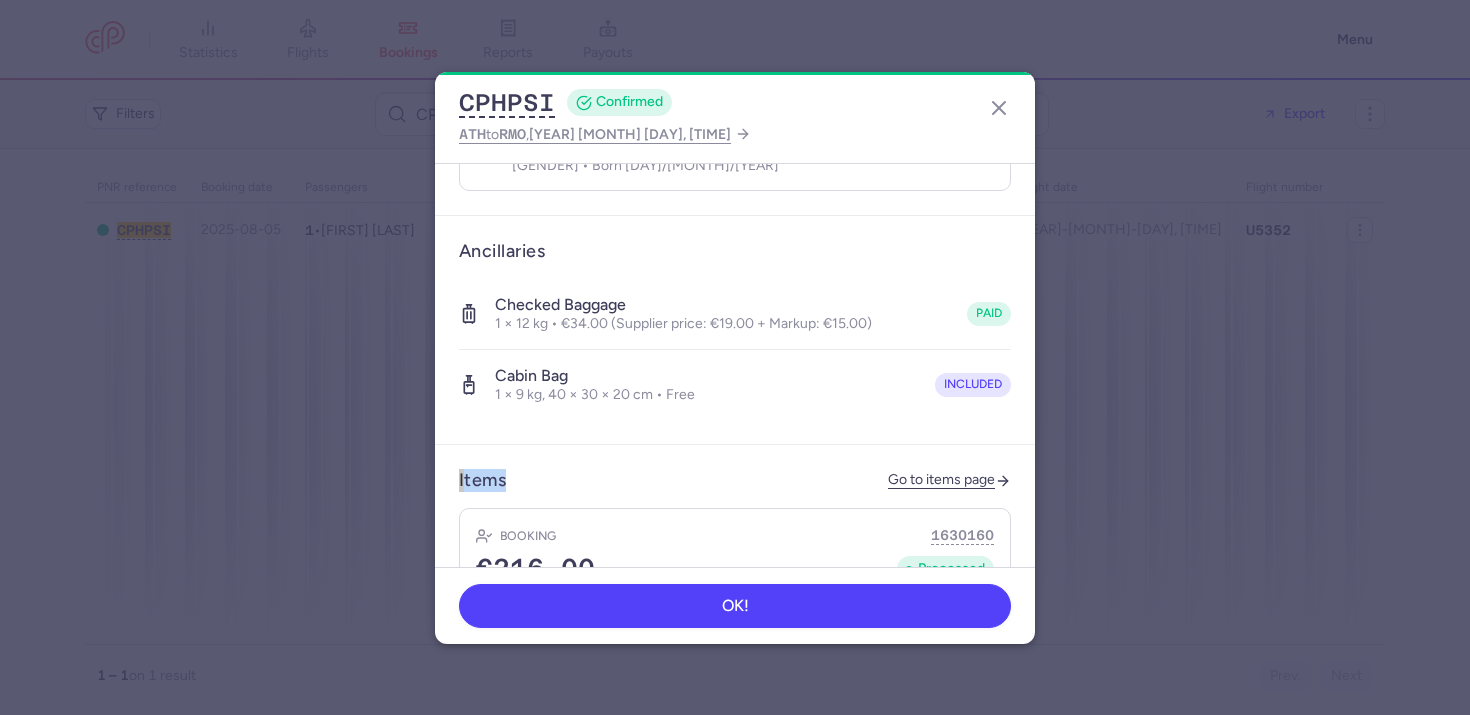 click on "Items  Go to items page  Booking [NUMBER] €[PRICE] Processed Booking date  [DATE] Fare type  One Way Price gap  (€[NUMBER]) Customer name  Tickets Travel Network Item ID  [NUMBER]  Show transactions" at bounding box center [735, 639] 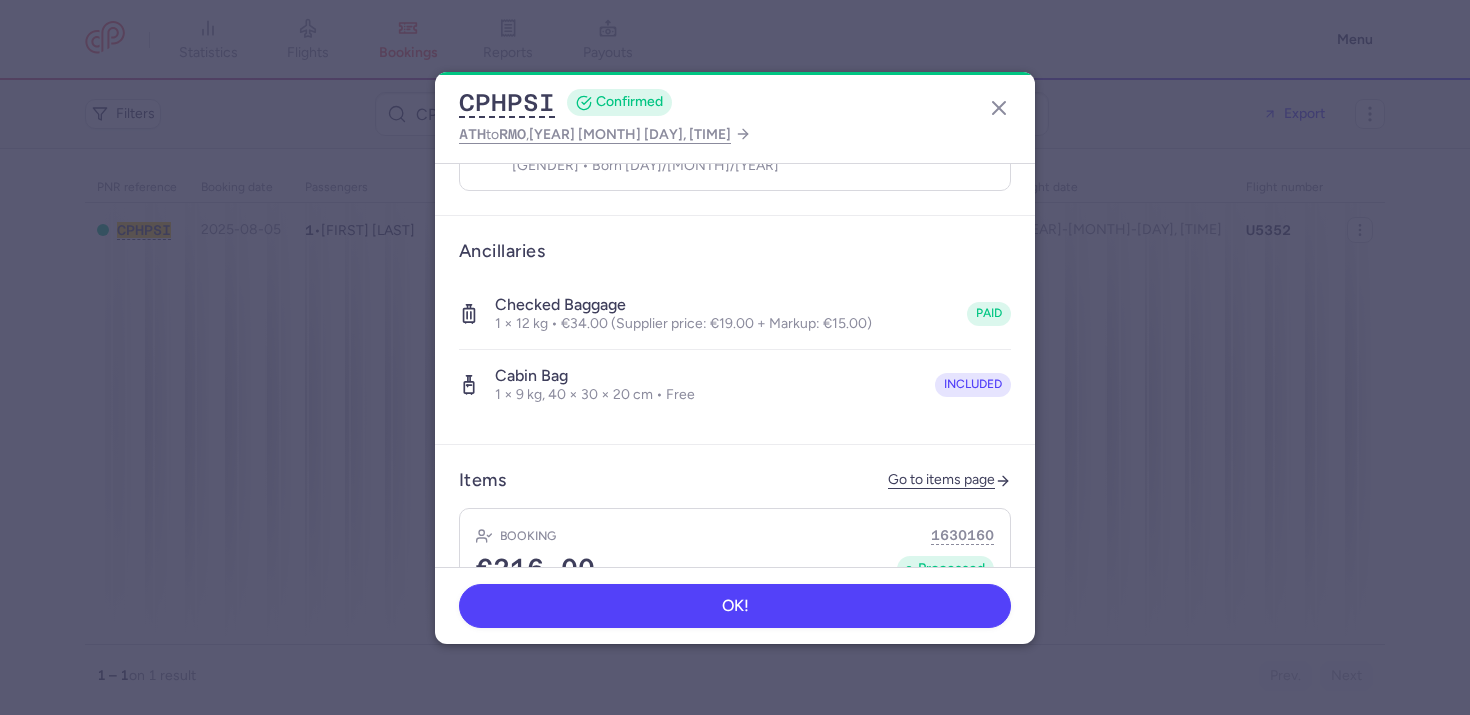click on "Cabin bag [NUMBER] × [NUMBER] kg, [NUMBER] × [NUMBER] × [NUMBER] cm • Free included" at bounding box center (735, 385) 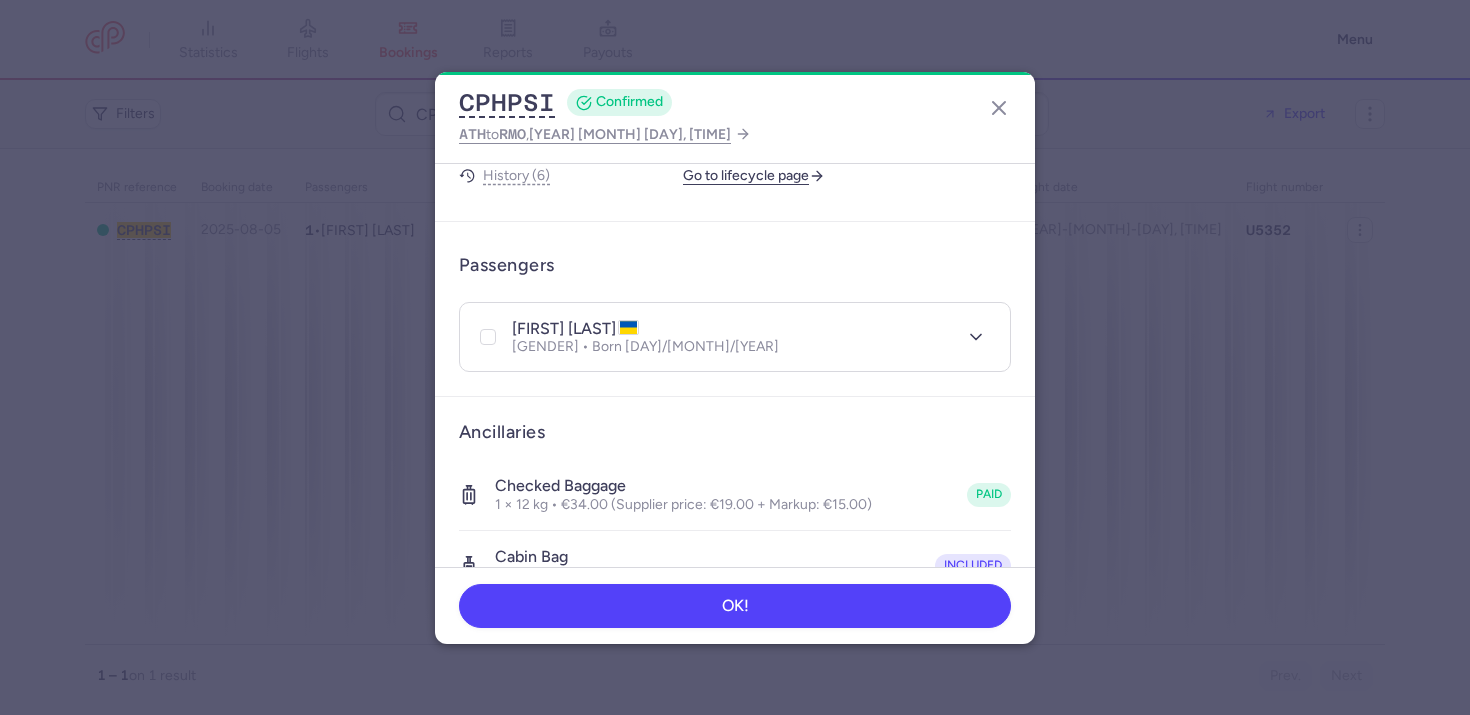 scroll, scrollTop: 571, scrollLeft: 0, axis: vertical 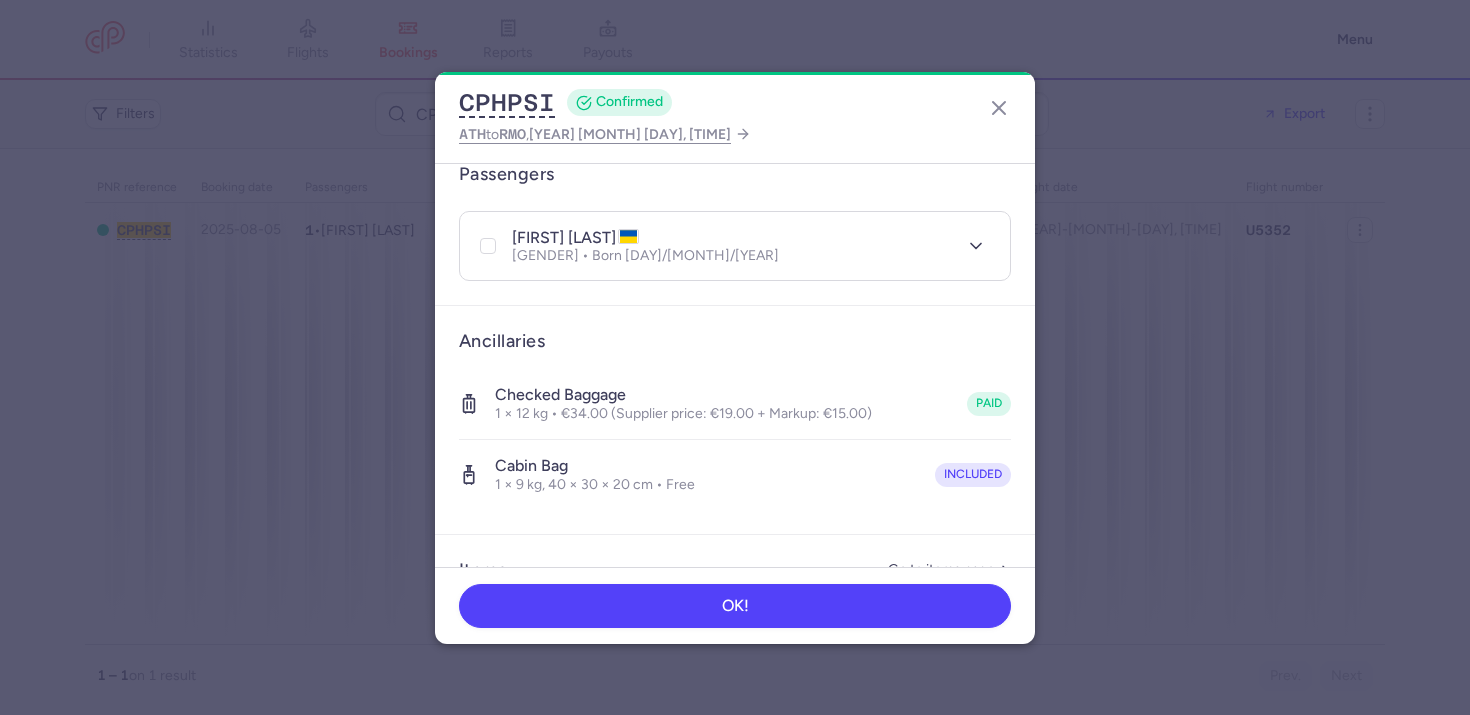 click on "Checked baggage 1 × 12 kg • €34.00 (Supplier price: €19.00 + Markup: €15.00) paid" at bounding box center [735, 404] 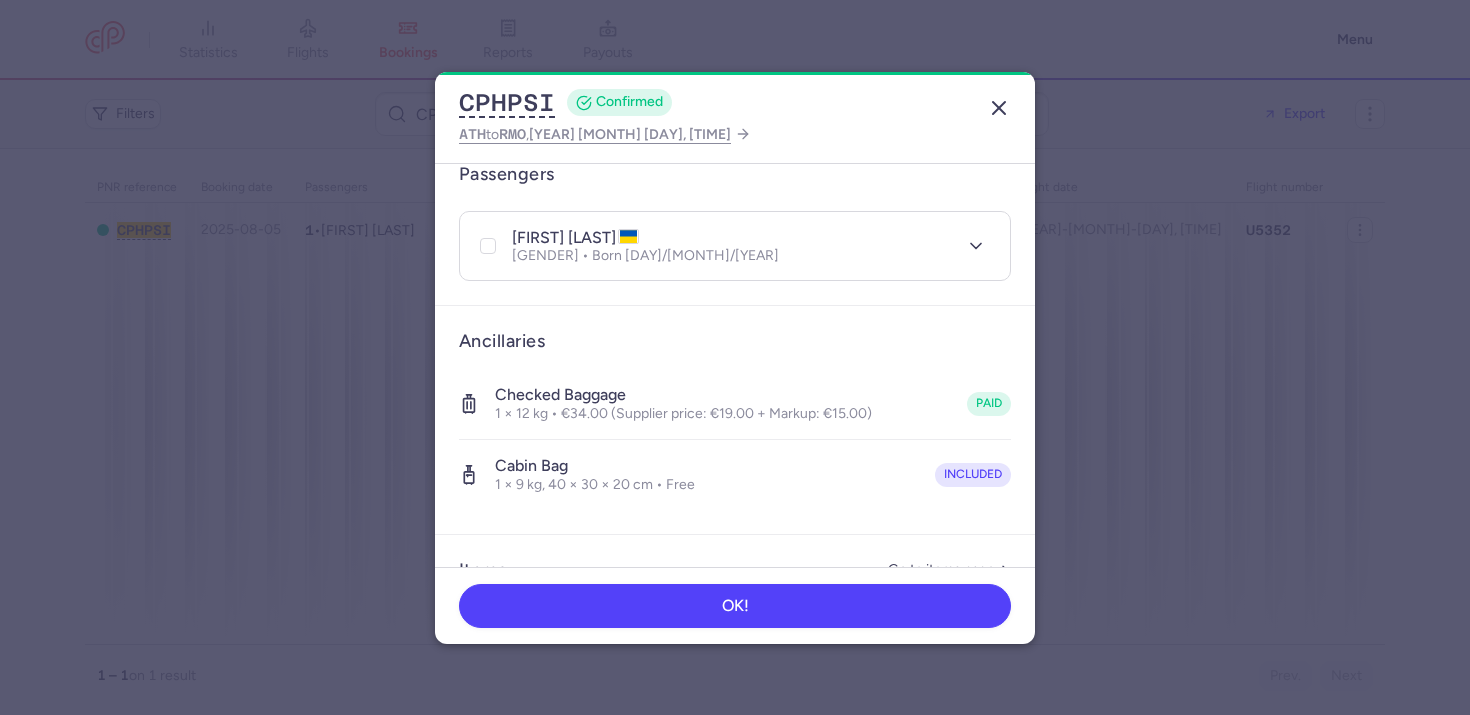 click 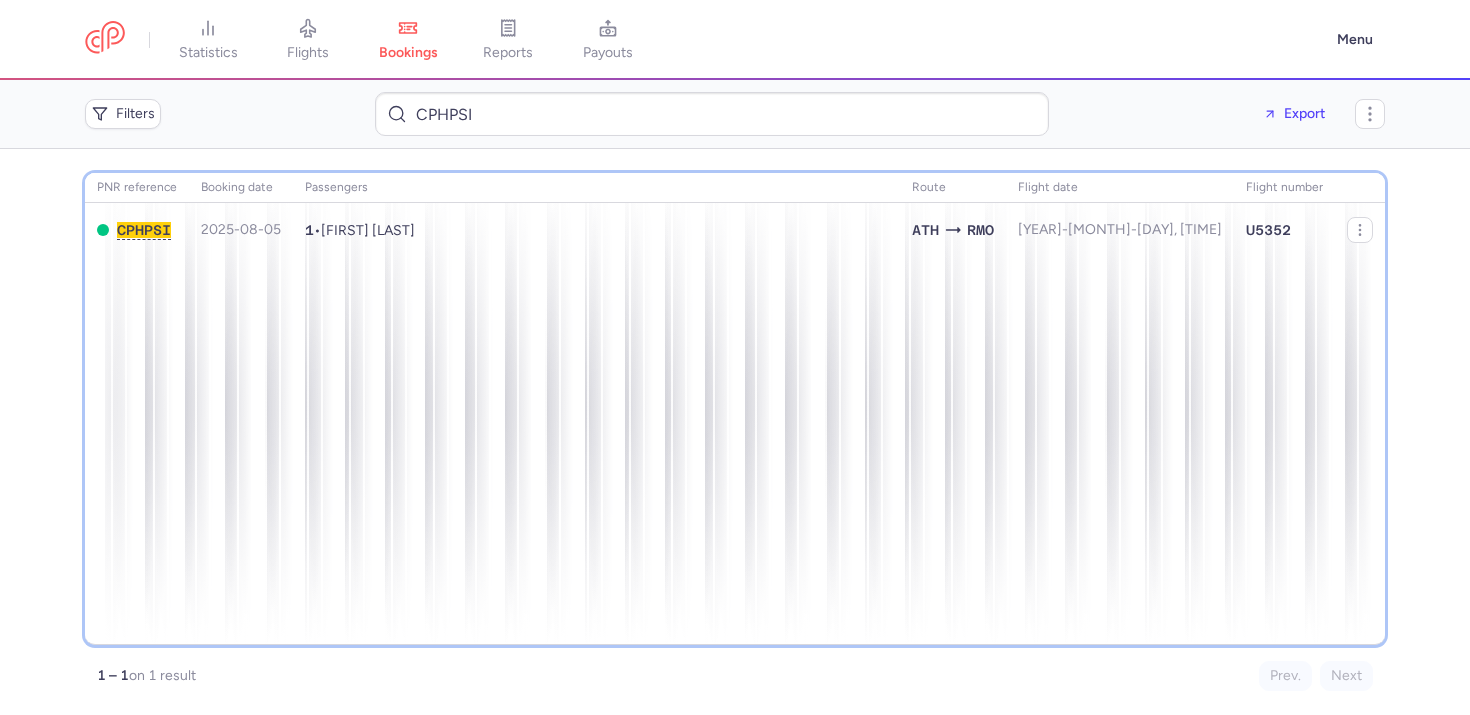 click on "PNR reference Booking date Passengers Route flight date Flight number CPHPSI 2025-08-05 1  •  Svitlana KOBYLIANSKA  ATH  RMO 2025-08-18, 11:20 U5352" at bounding box center [735, 409] 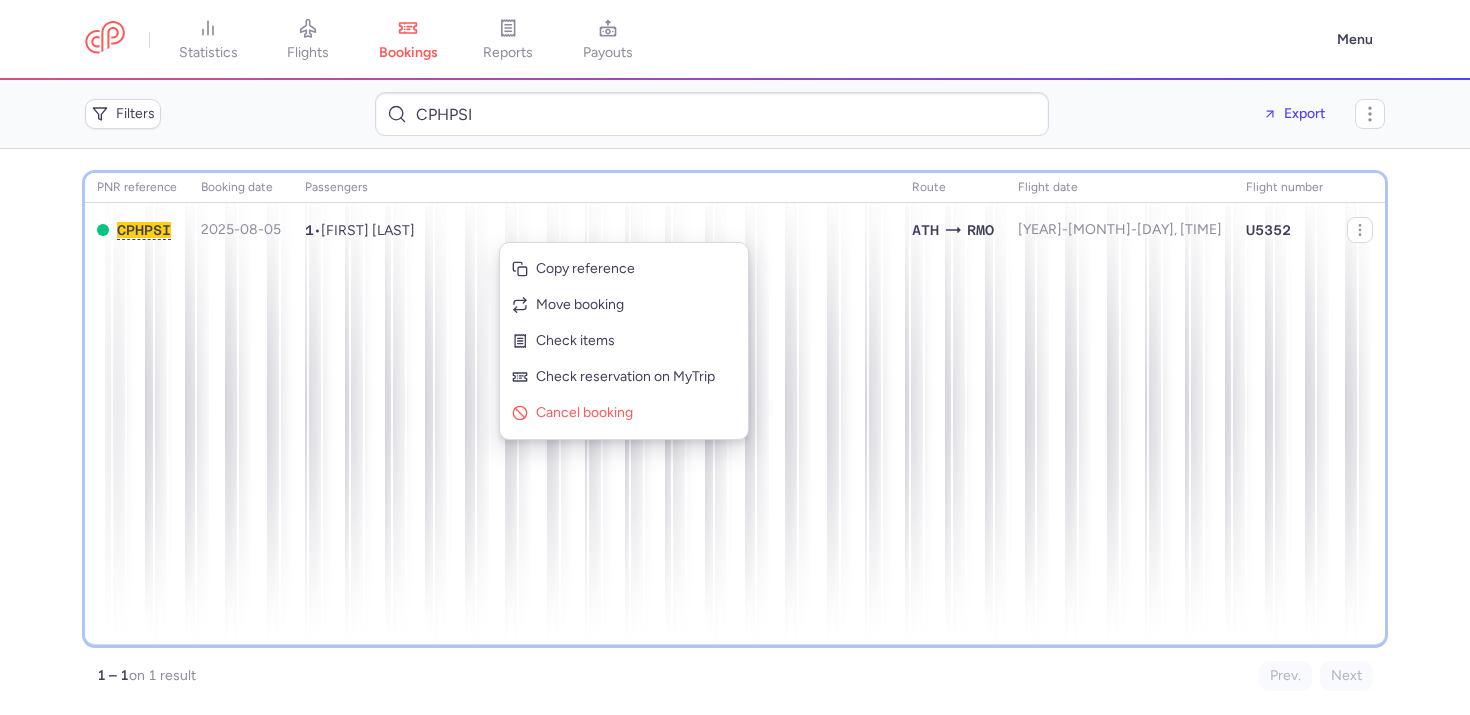 click on "PNR reference Booking date Passengers Route flight date Flight number CPHPSI 2025-08-05 1  •  Svitlana KOBYLIANSKA  ATH  RMO 2025-08-18, 11:20 U5352" at bounding box center (735, 409) 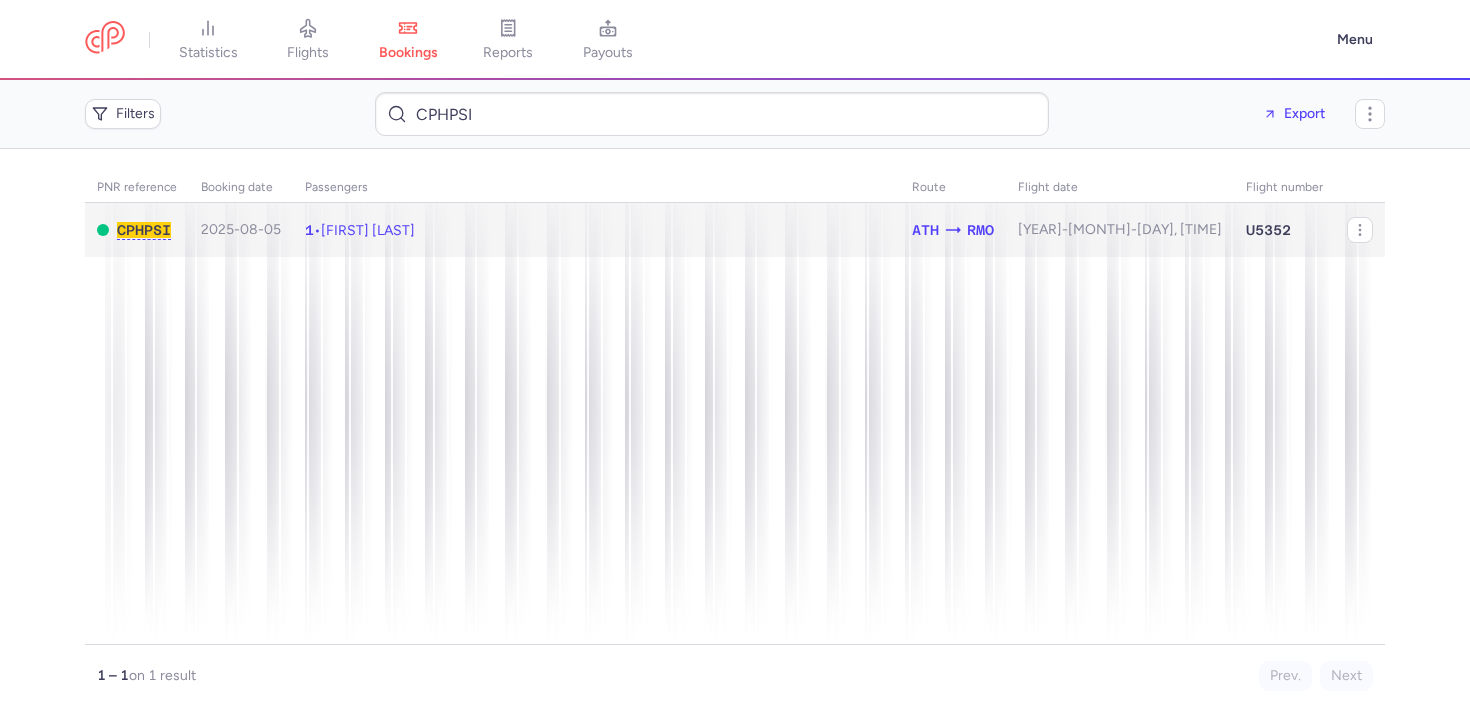 click on "1  •  Svitlana KOBYLIANSKA" at bounding box center (596, 230) 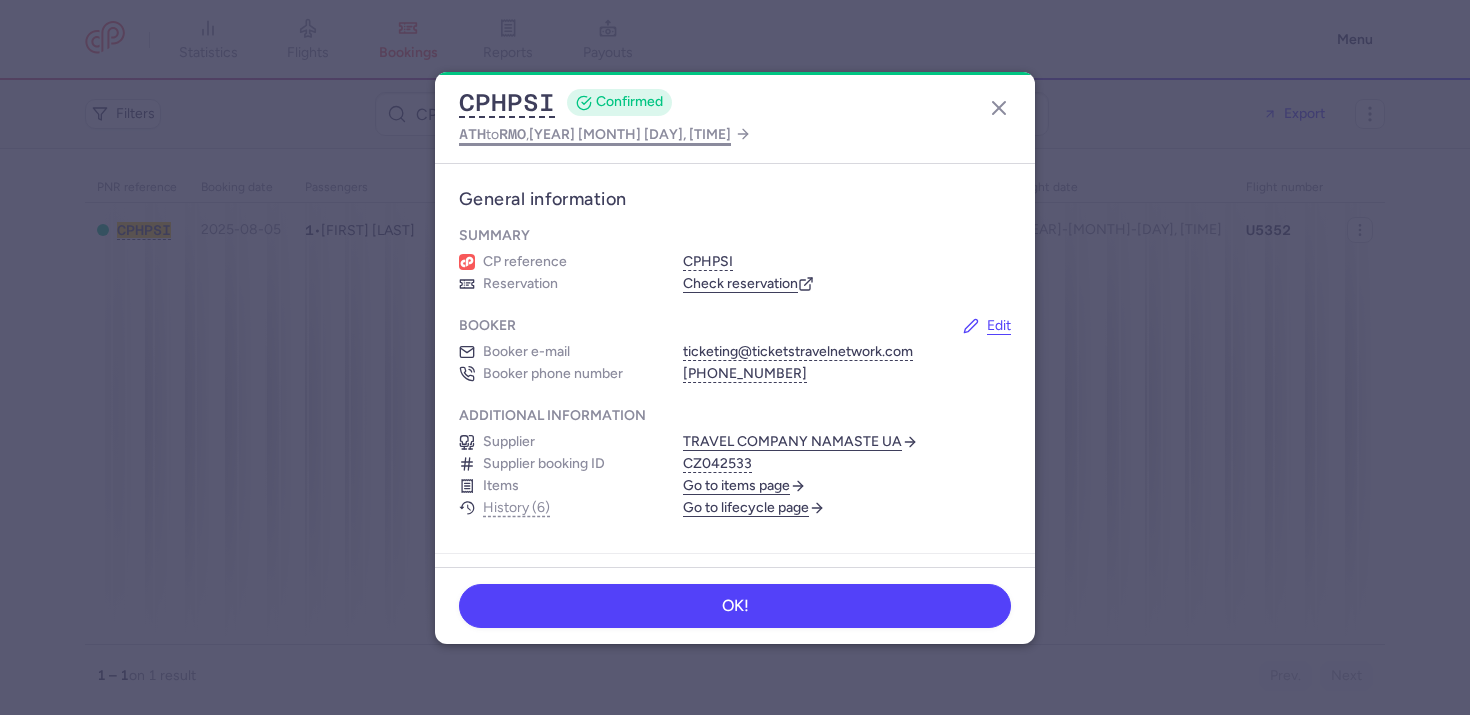 click on "ATH  to  RMO ,  2025 Aug 18, 11:20" at bounding box center (595, 134) 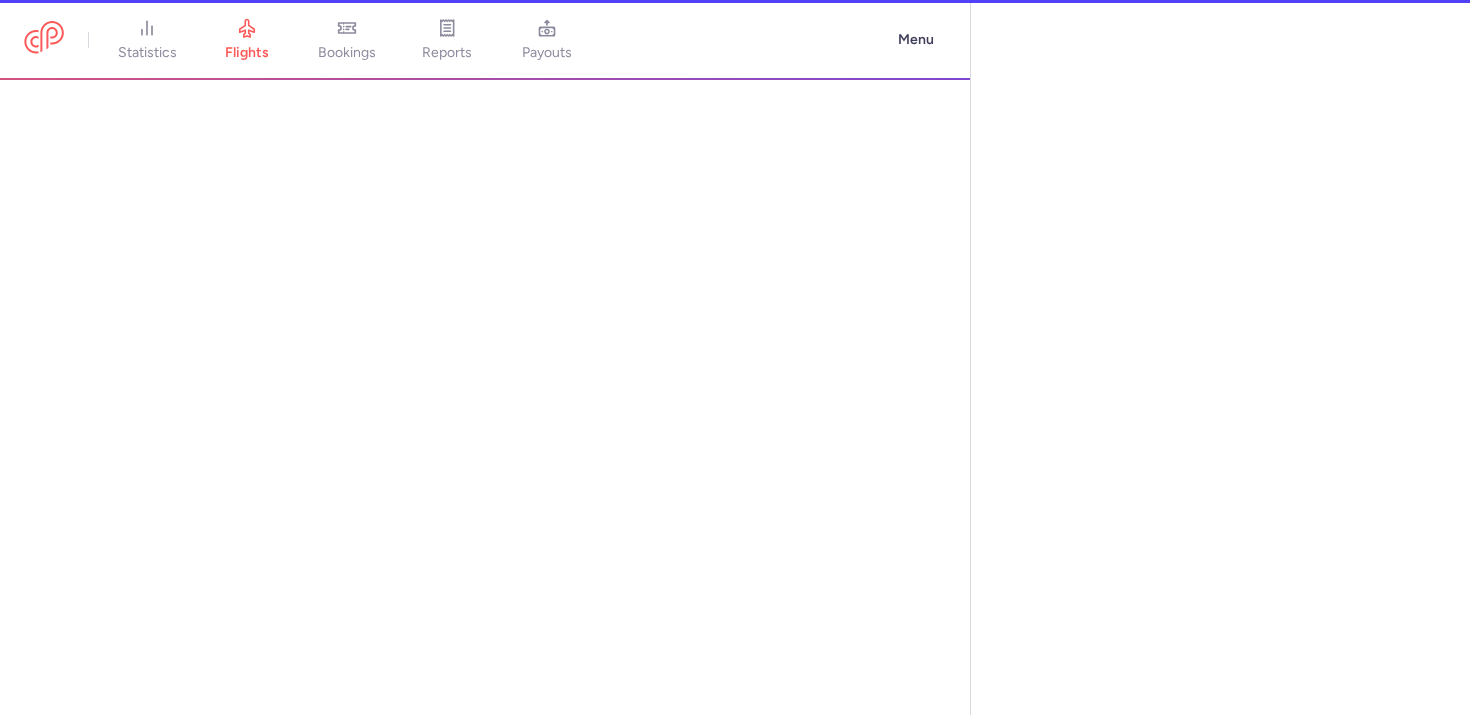 select on "days" 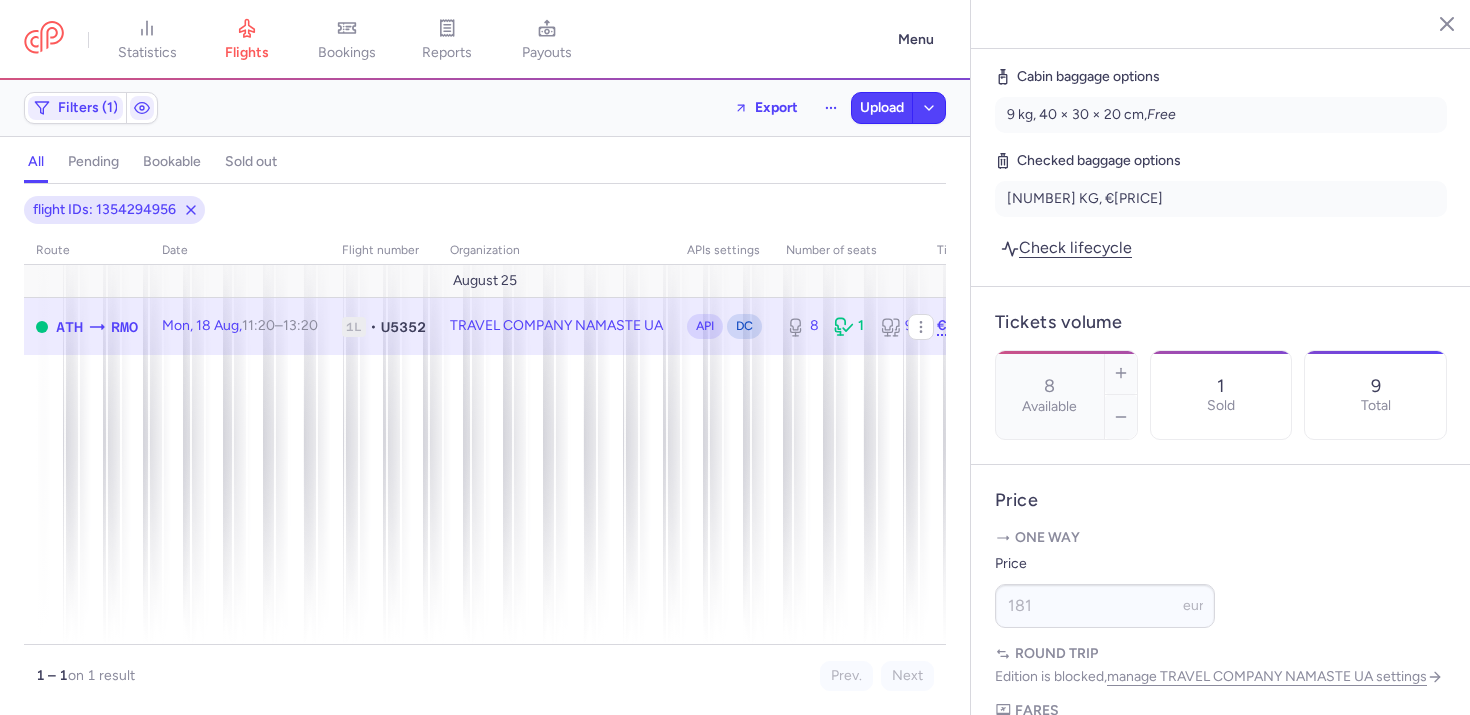 scroll, scrollTop: 352, scrollLeft: 0, axis: vertical 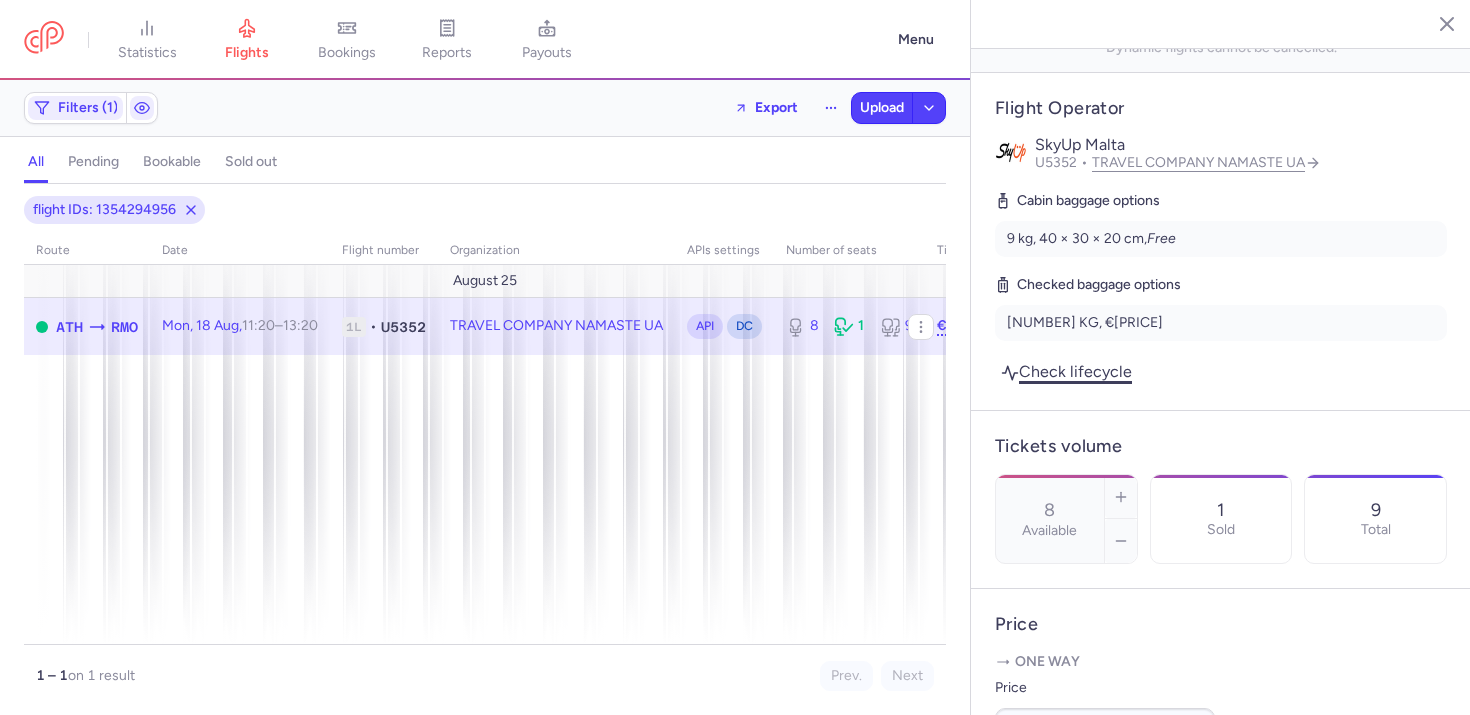 click on "Check lifecycle" at bounding box center (1066, 371) 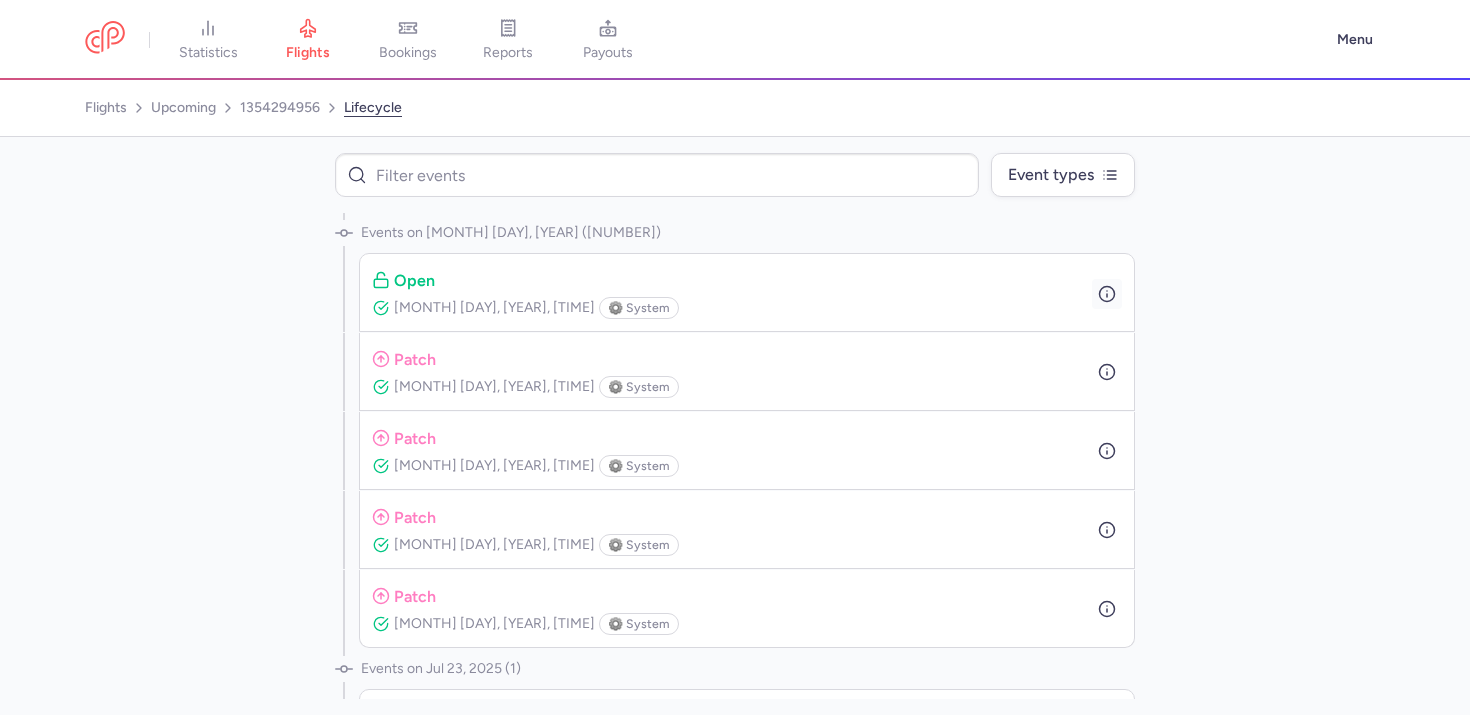 click 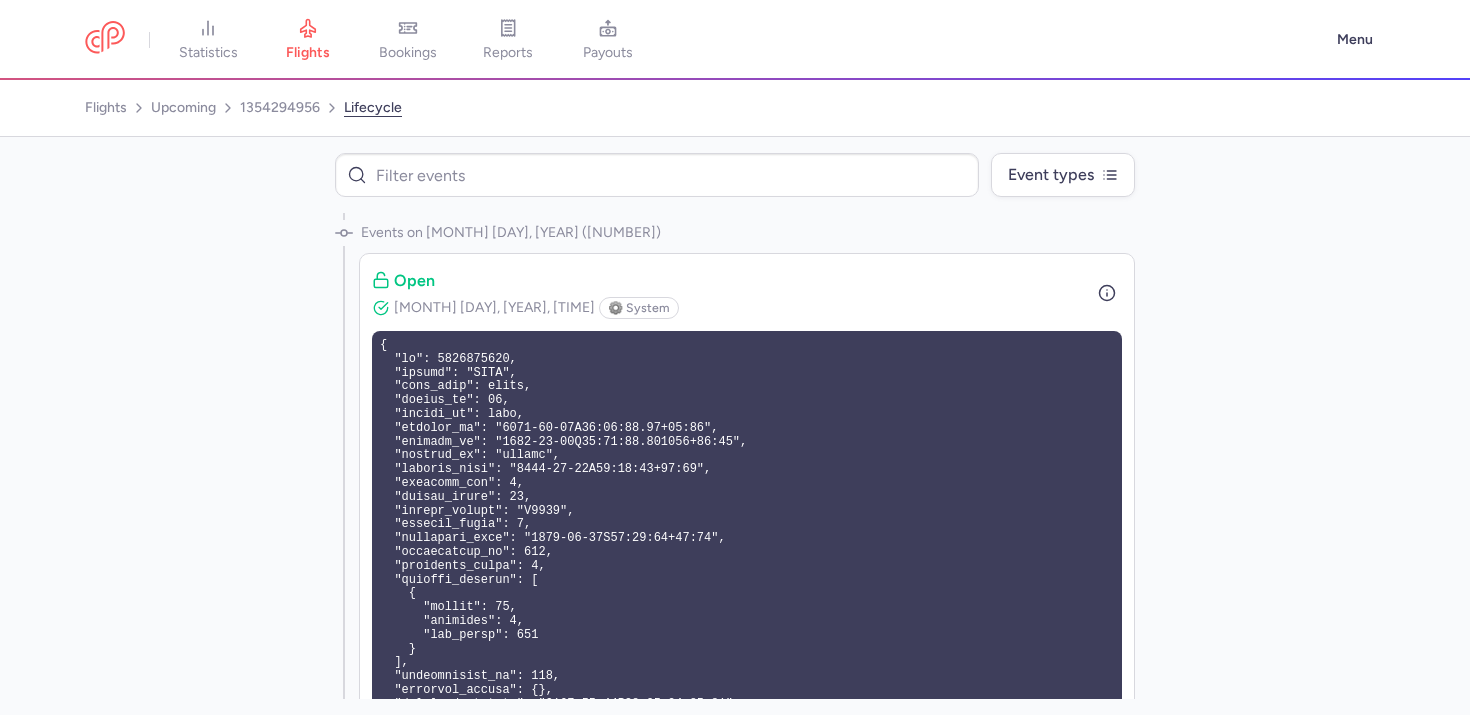 click at bounding box center (747, 615) 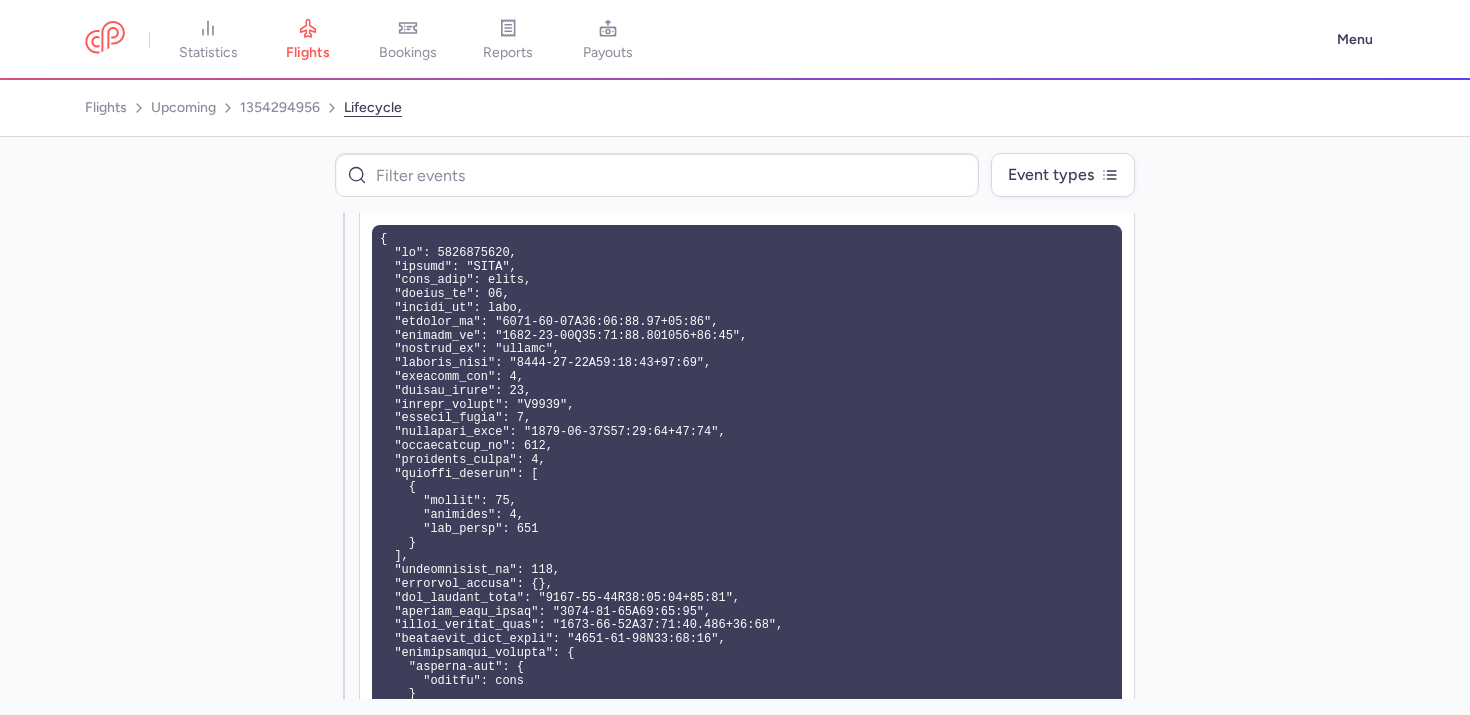 scroll, scrollTop: 102, scrollLeft: 0, axis: vertical 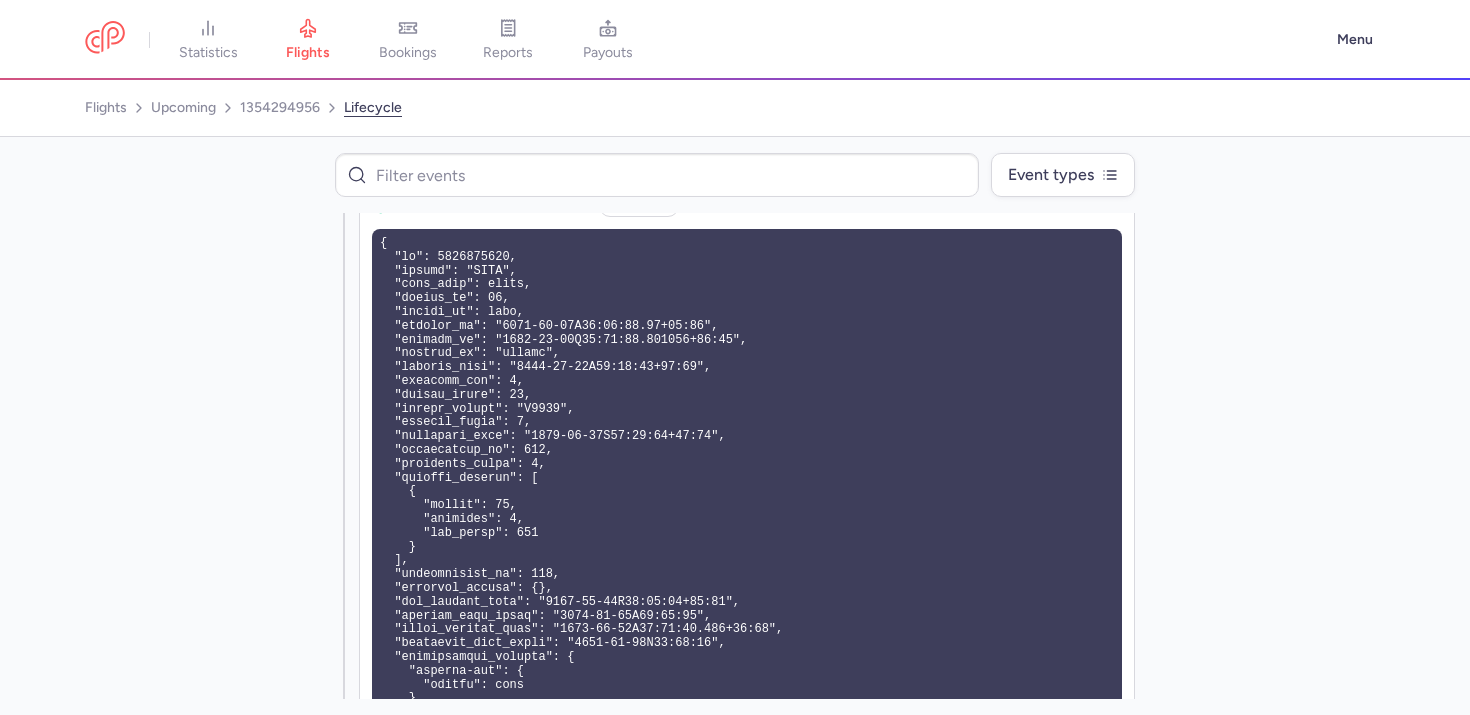 click at bounding box center (747, 513) 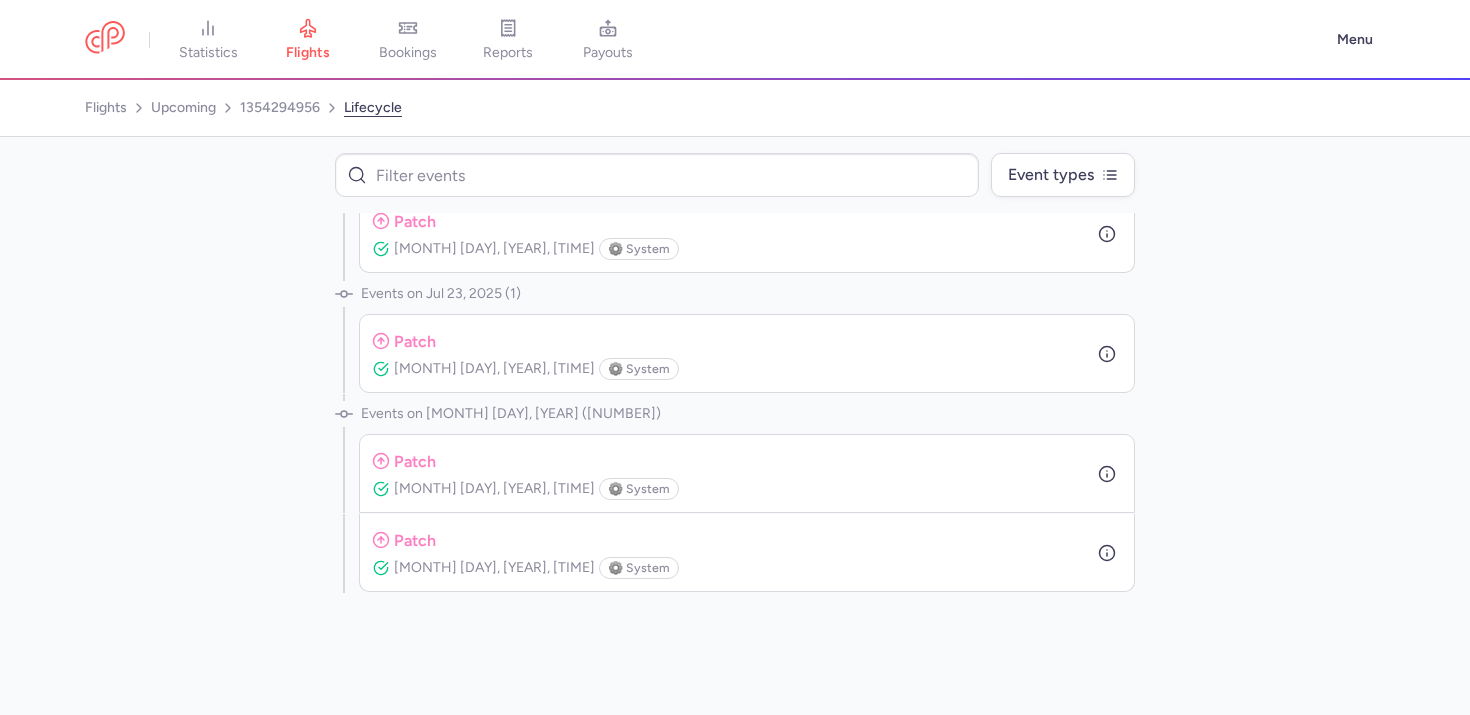 scroll, scrollTop: 0, scrollLeft: 0, axis: both 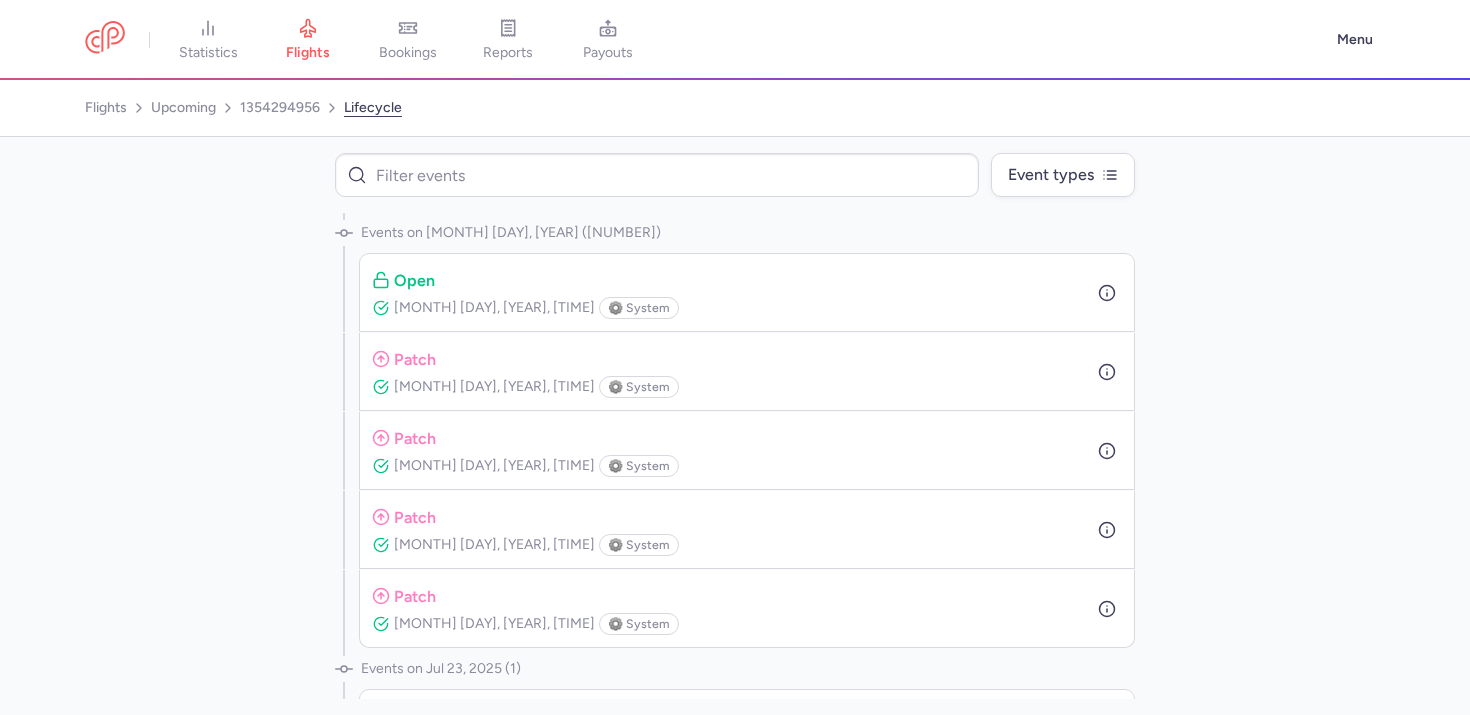 click on "patch Jul 22, 2025, 14:34 ⚙️ system" at bounding box center (747, 371) 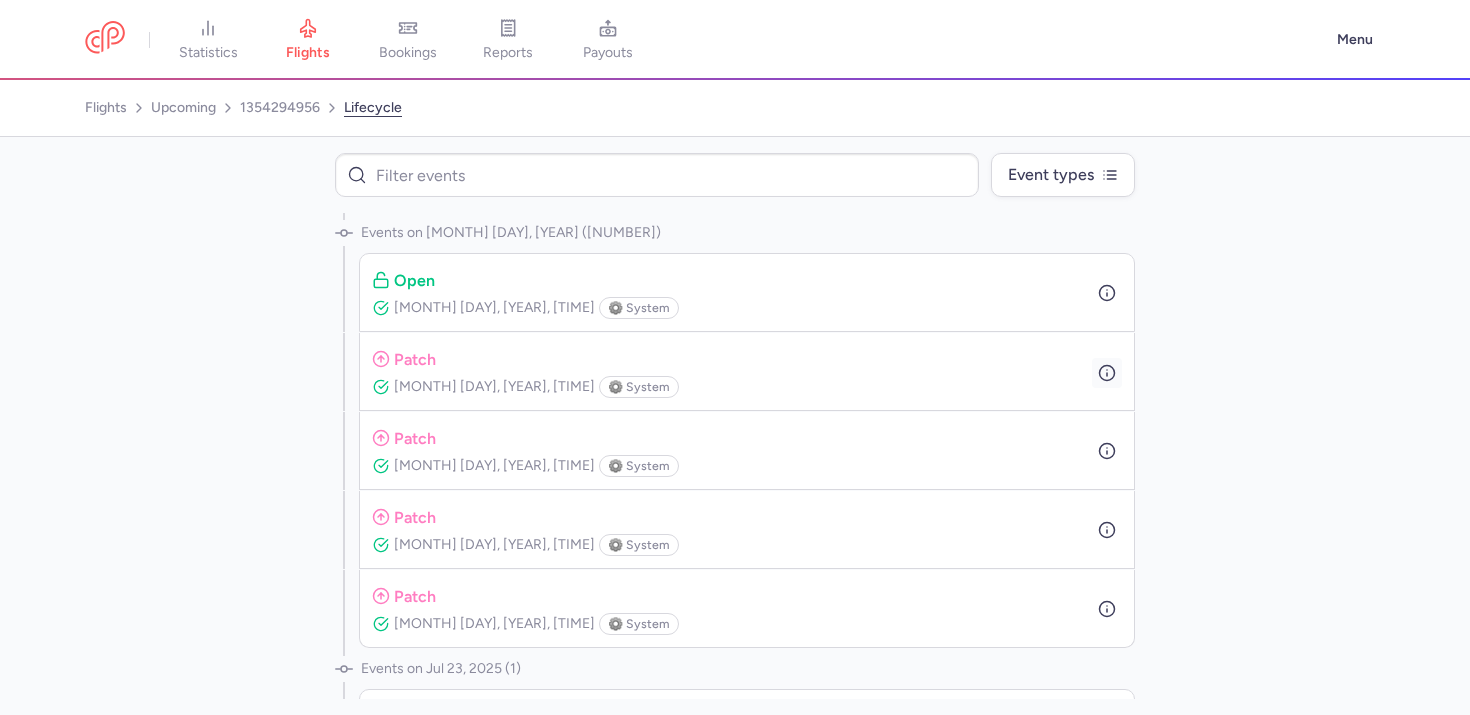 click 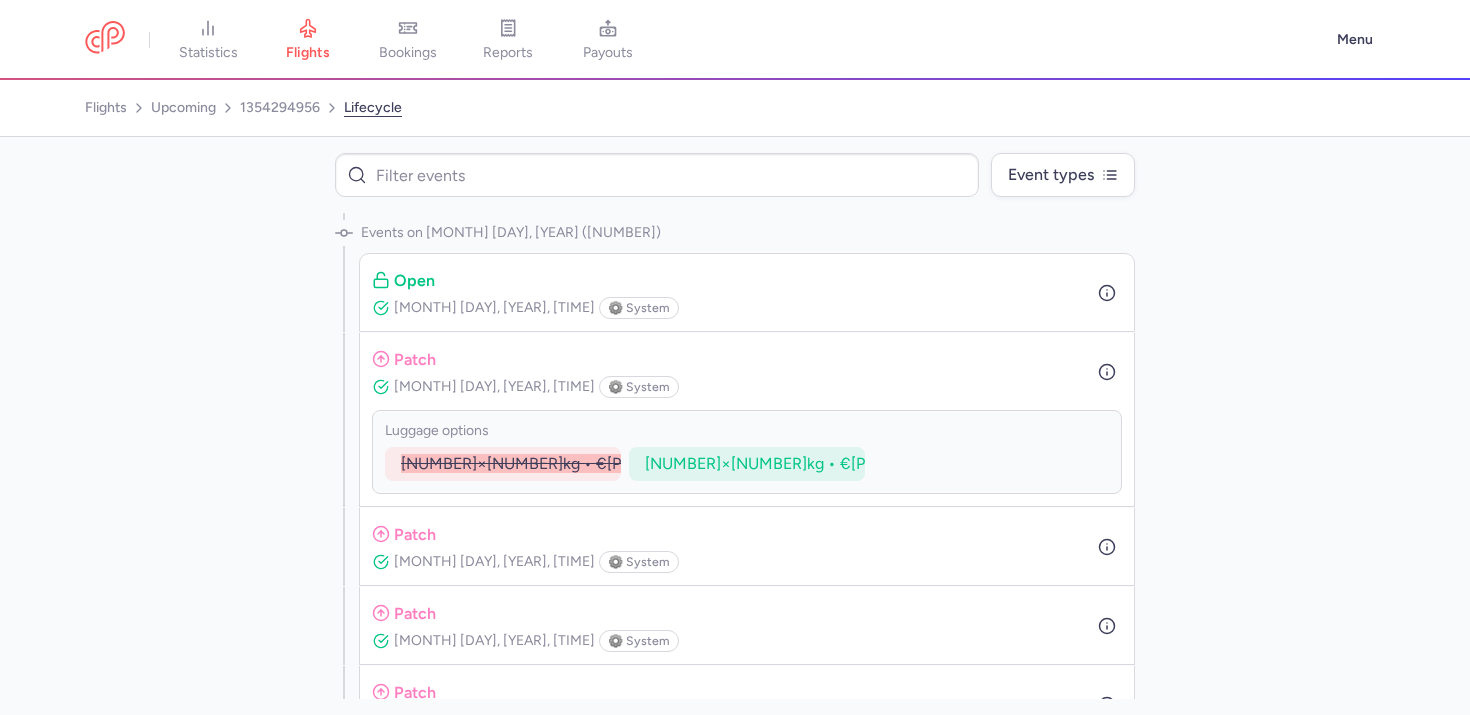 click on "⚙️ system" at bounding box center [639, 387] 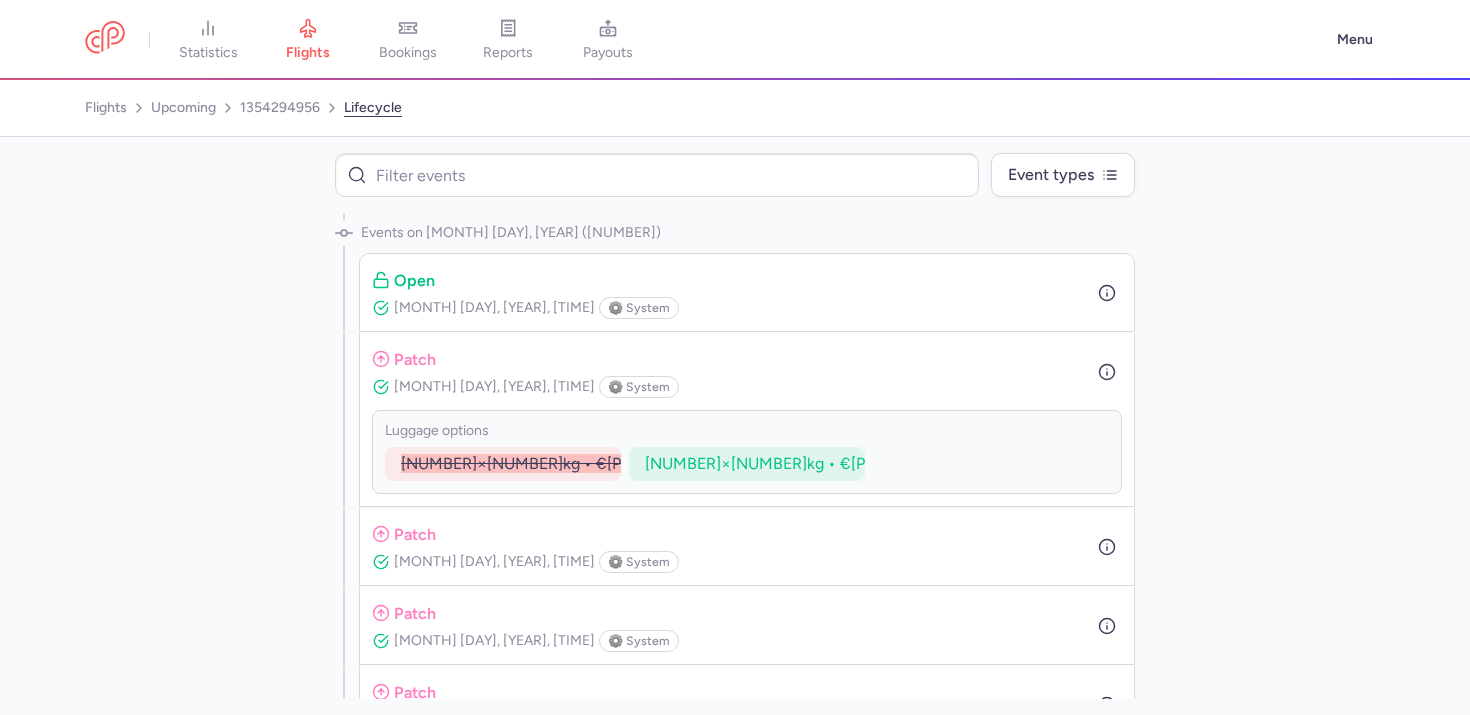 click on "Events on Jul 22, 2025 (5) open Jul 22, 2025, 11:08 ⚙️ system patch Jul 22, 2025, 14:34 ⚙️ system luggage options 1×12kg • €876.00 1×12kg • €19.00 patch Jul 22, 2025, 16:31 ⚙️ system patch Jul 22, 2025, 16:52 ⚙️ system patch Jul 22, 2025, 19:33 ⚙️ system Events on Jul 23, 2025 (1) patch Jul 23, 2025, 21:45 ⚙️ system Events on Jul 24, 2025 (2) patch Jul 24, 2025, 20:22 ⚙️ system patch Jul 24, 2025, 20:23 ⚙️ system Events on Jul 25, 2025 (1) patch Jul 25, 2025, 02:38 ⚙️ system Events on Jul 26, 2025 (1) patch Jul 26, 2025, 04:15 ⚙️ system Events on Jul 27, 2025 (1) Events on Jul 29, 2025 (1)" at bounding box center [735, 456] 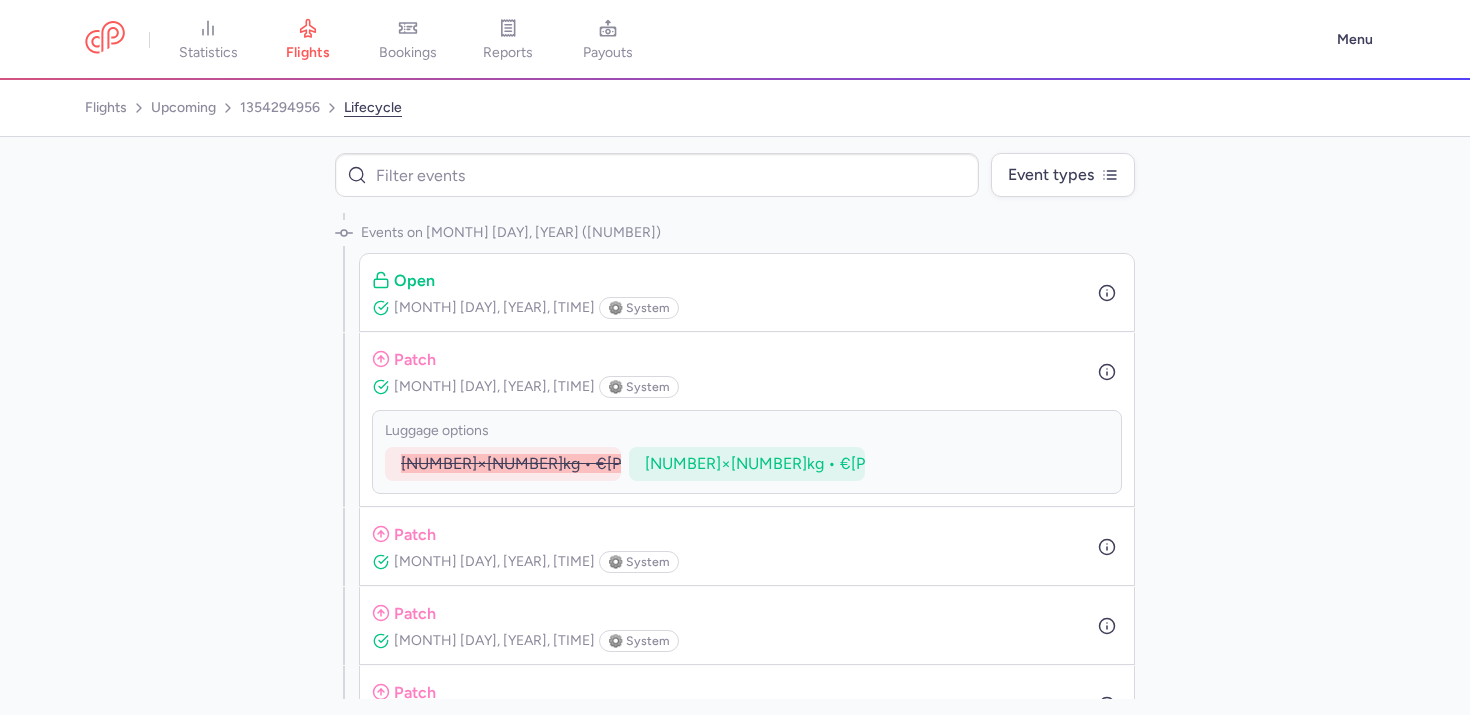 click on "patch Jul 22, 2025, 16:31 ⚙️ system" at bounding box center (747, 546) 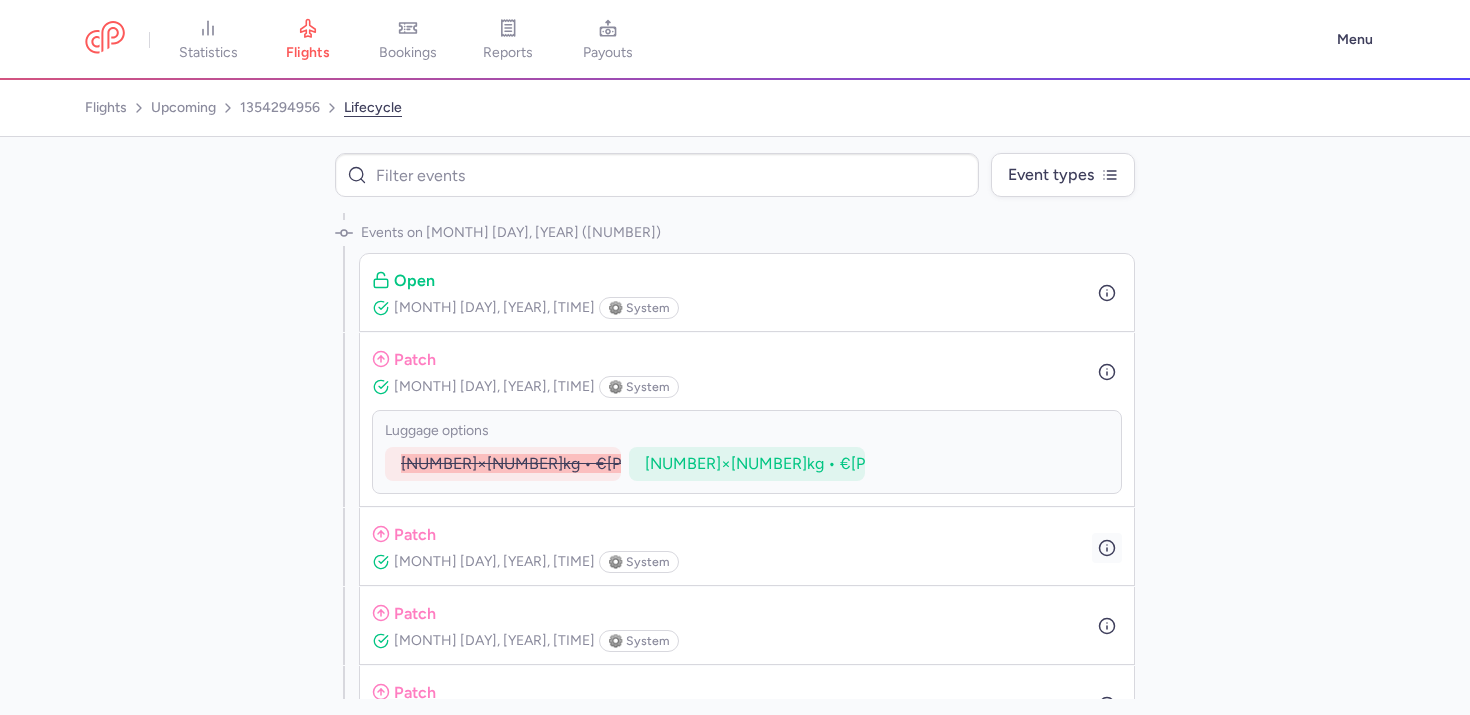 click 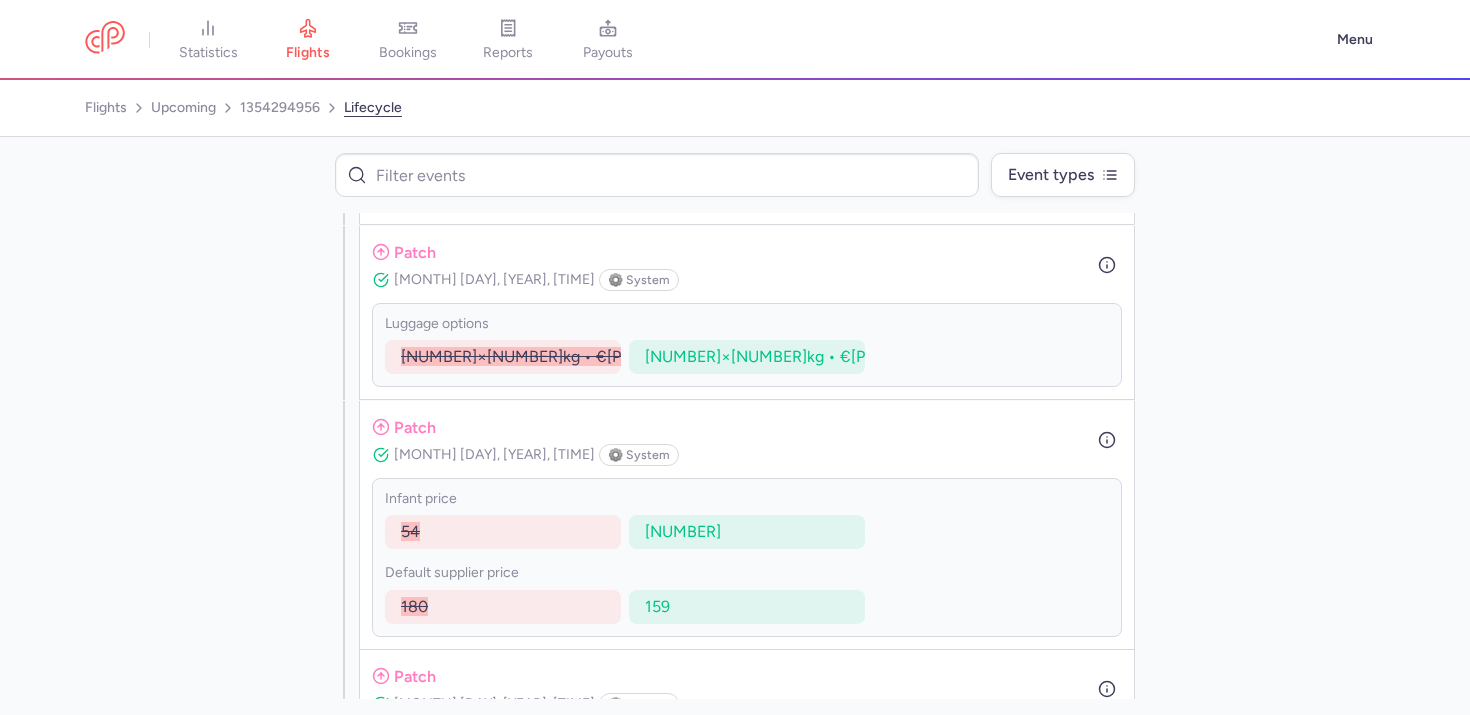 scroll, scrollTop: 223, scrollLeft: 0, axis: vertical 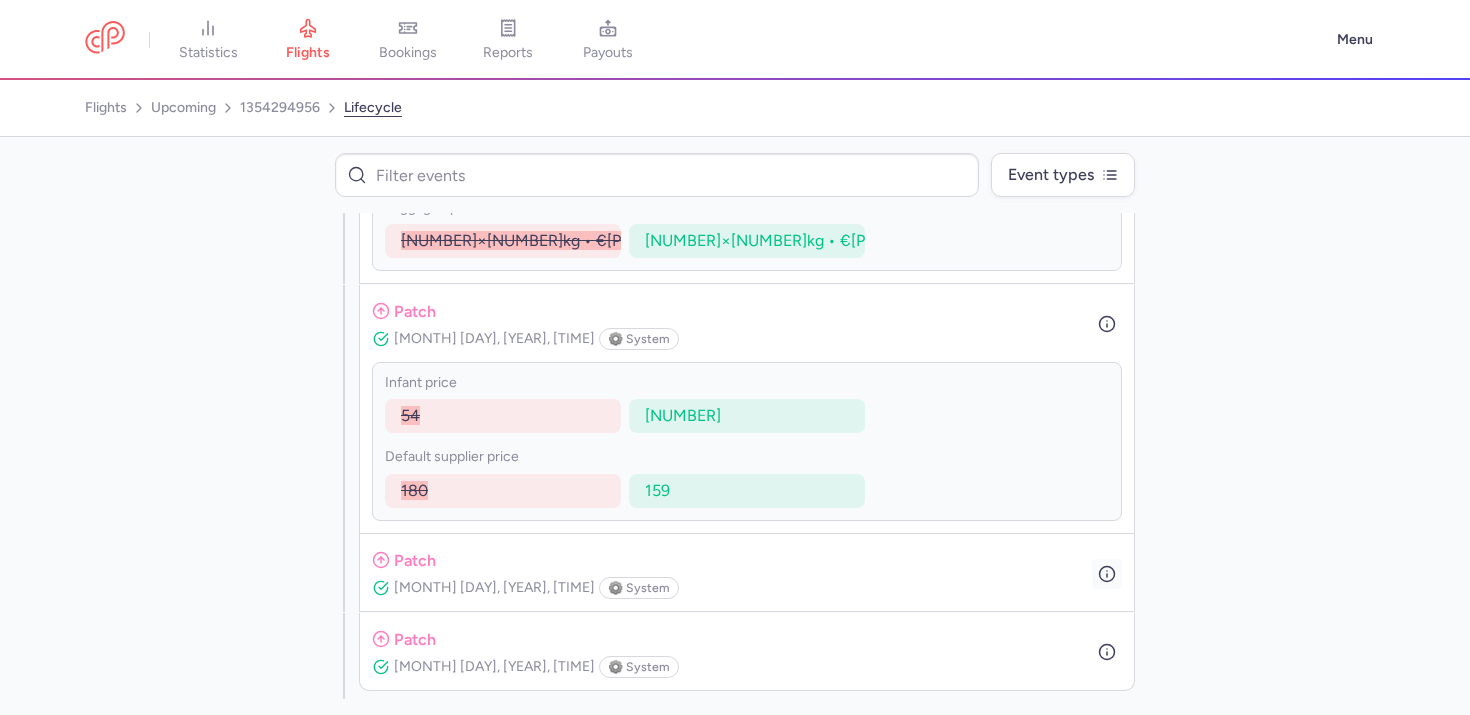 click at bounding box center (1107, 574) 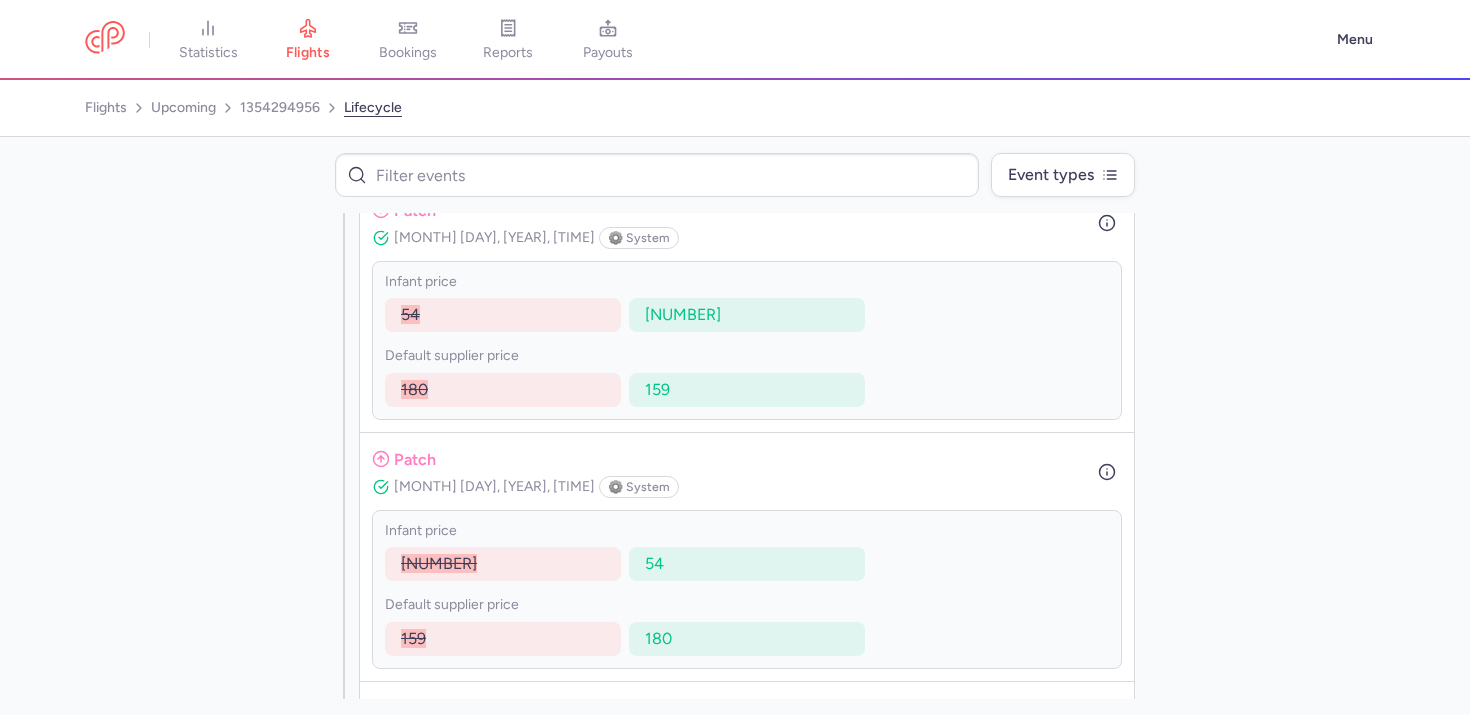 scroll, scrollTop: 443, scrollLeft: 0, axis: vertical 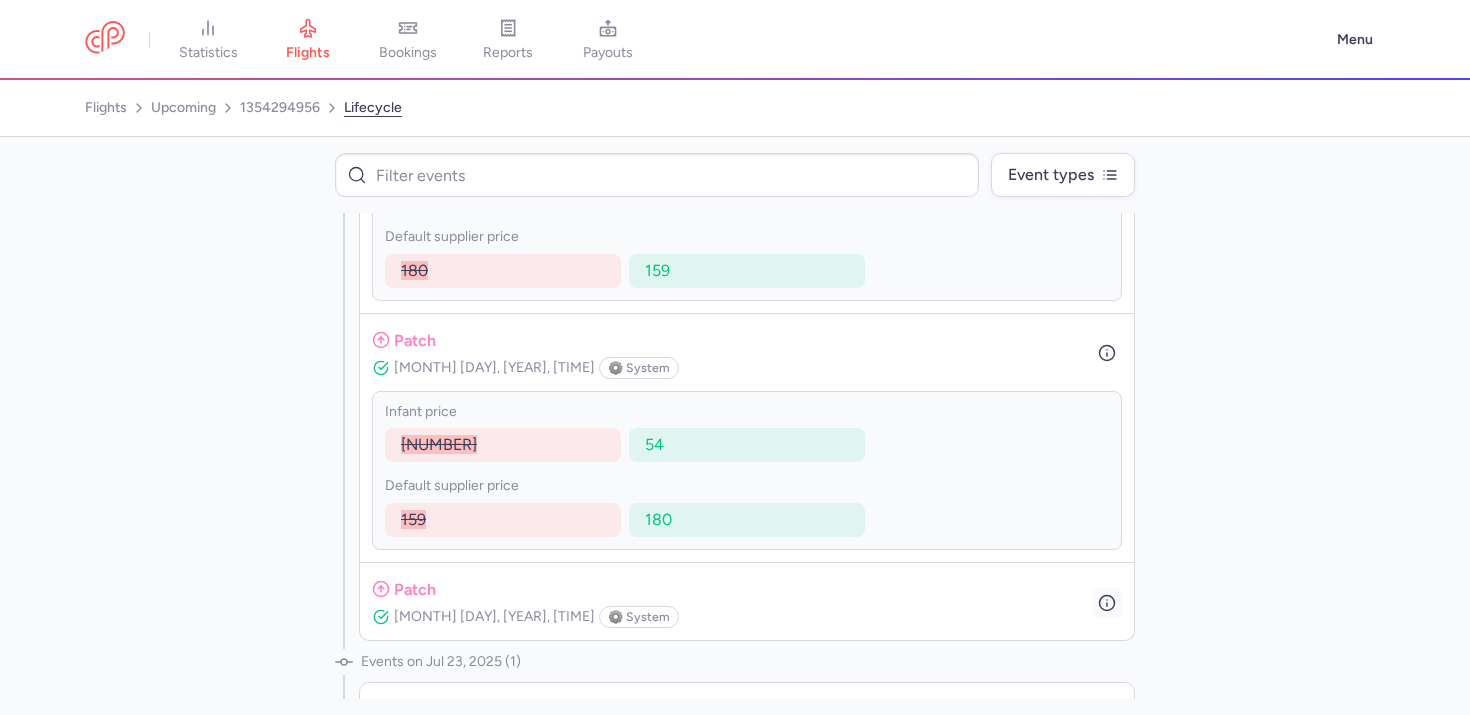 click 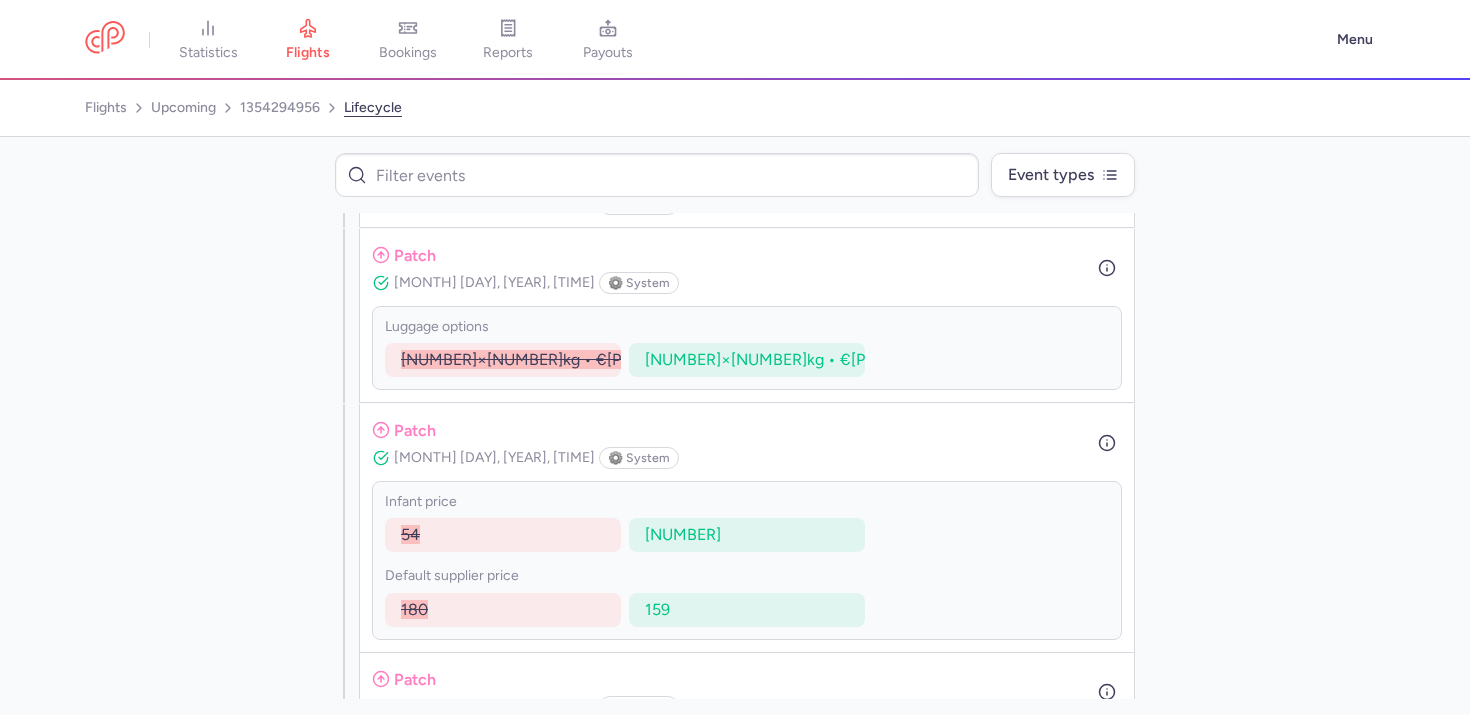 scroll, scrollTop: 73, scrollLeft: 0, axis: vertical 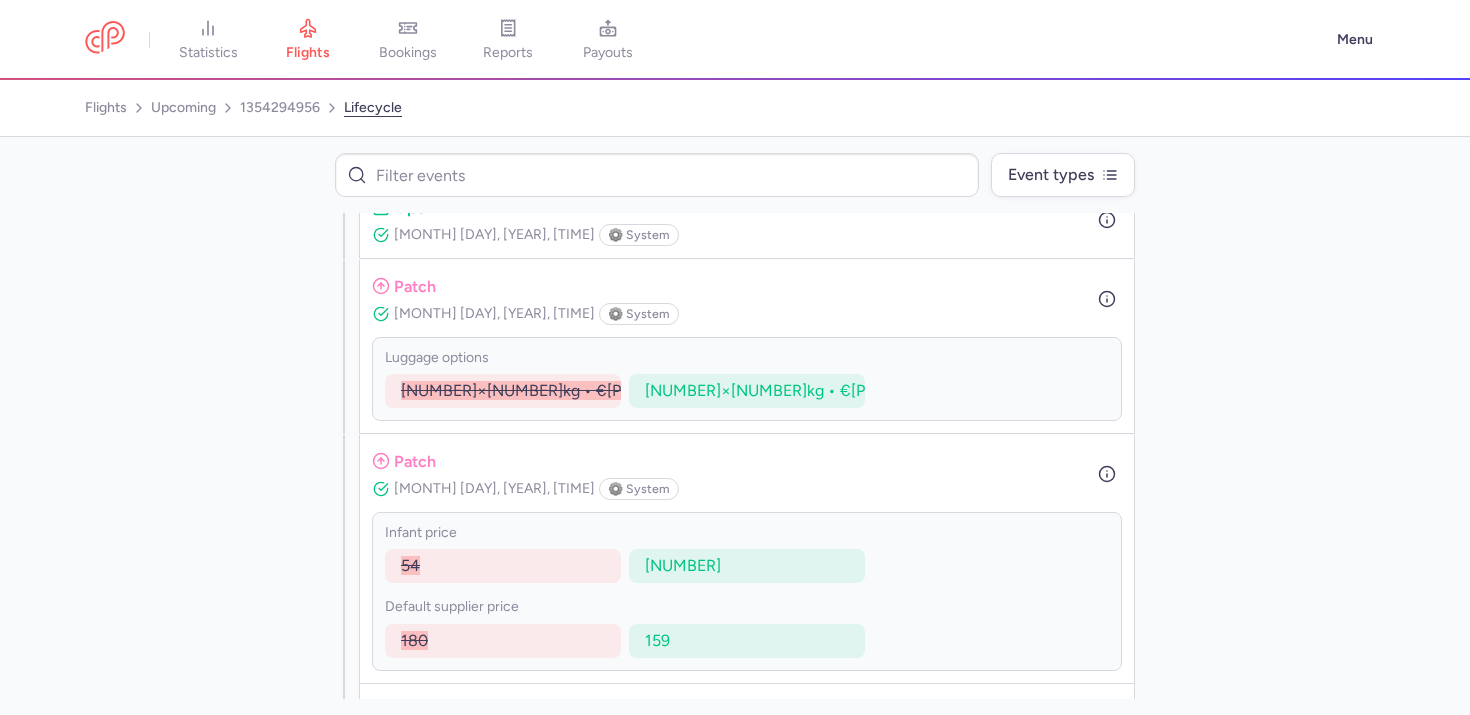 click on "Events on Jul 22, 2025 (5) open Jul 22, 2025, 11:08 ⚙️ system patch Jul 22, 2025, 14:34 ⚙️ system luggage options 1×12kg • €876.00 1×12kg • €19.00 patch Jul 22, 2025, 16:31 ⚙️ system infant price 54 47.7 default supplier price 180 159 patch Jul 22, 2025, 16:52 ⚙️ system infant price 47.7 54 default supplier price 159 180 patch Jul 22, 2025, 19:33 ⚙️ system infant price 54 47.7 default supplier price 180 159 Events on Jul 23, 2025 (1) patch Jul 23, 2025, 21:45 ⚙️ system Events on Jul 24, 2025 (2) patch Jul 24, 2025, 20:22 ⚙️ system patch Jul 24, 2025, 20:23 ⚙️ system Events on Jul 25, 2025 (1) patch Jul 25, 2025, 02:38 ⚙️ system Events on Jul 26, 2025 (1) patch Jul 26, 2025, 04:15 ⚙️ system Events on Jul 27, 2025 (1) Events on Jul 29, 2025 (1)" at bounding box center (735, 456) 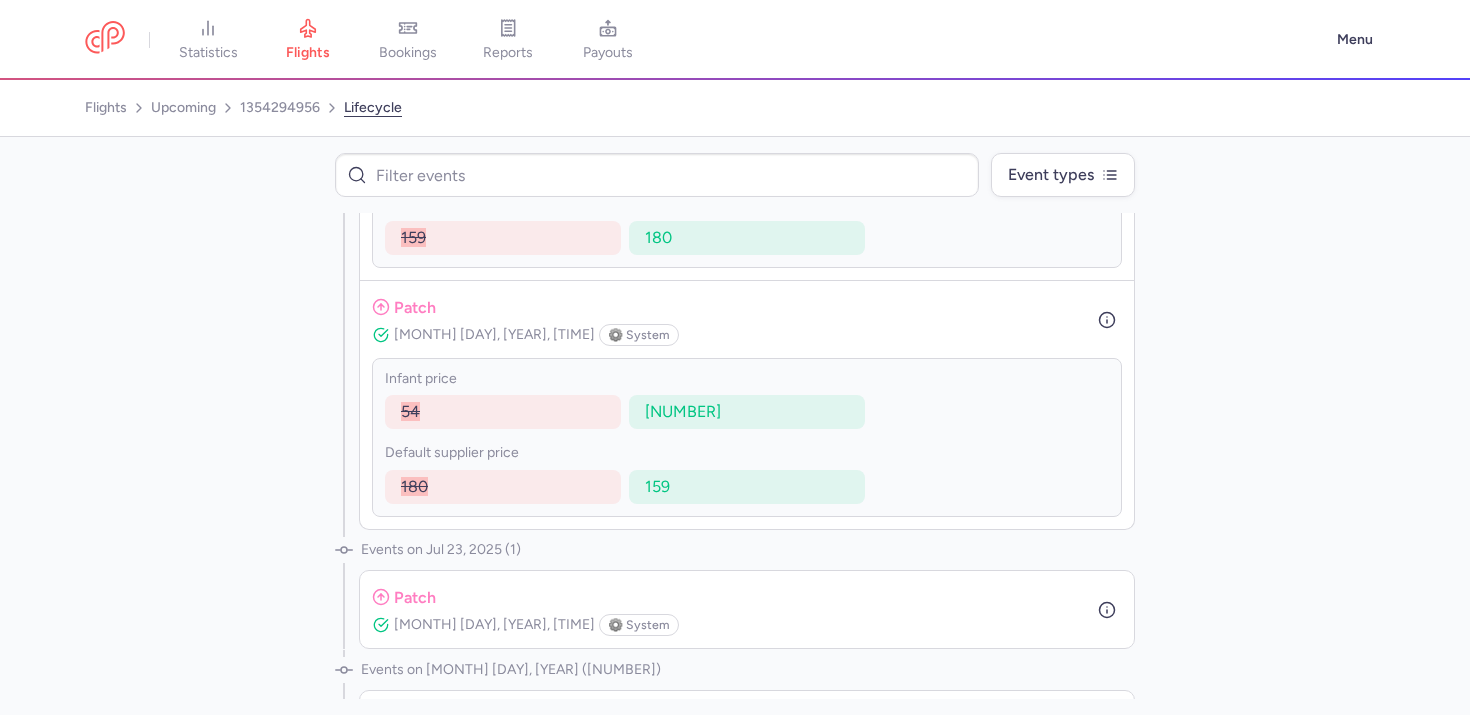 scroll, scrollTop: 749, scrollLeft: 0, axis: vertical 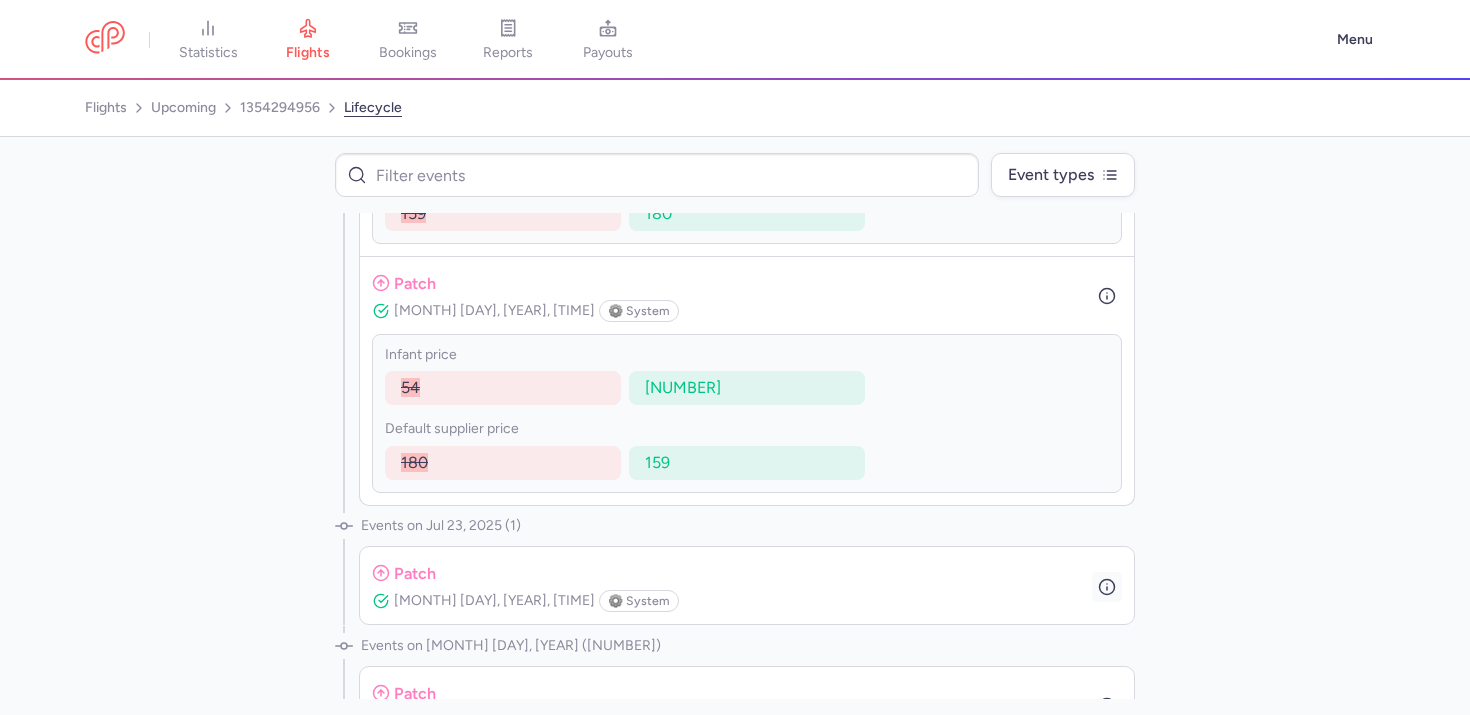 click 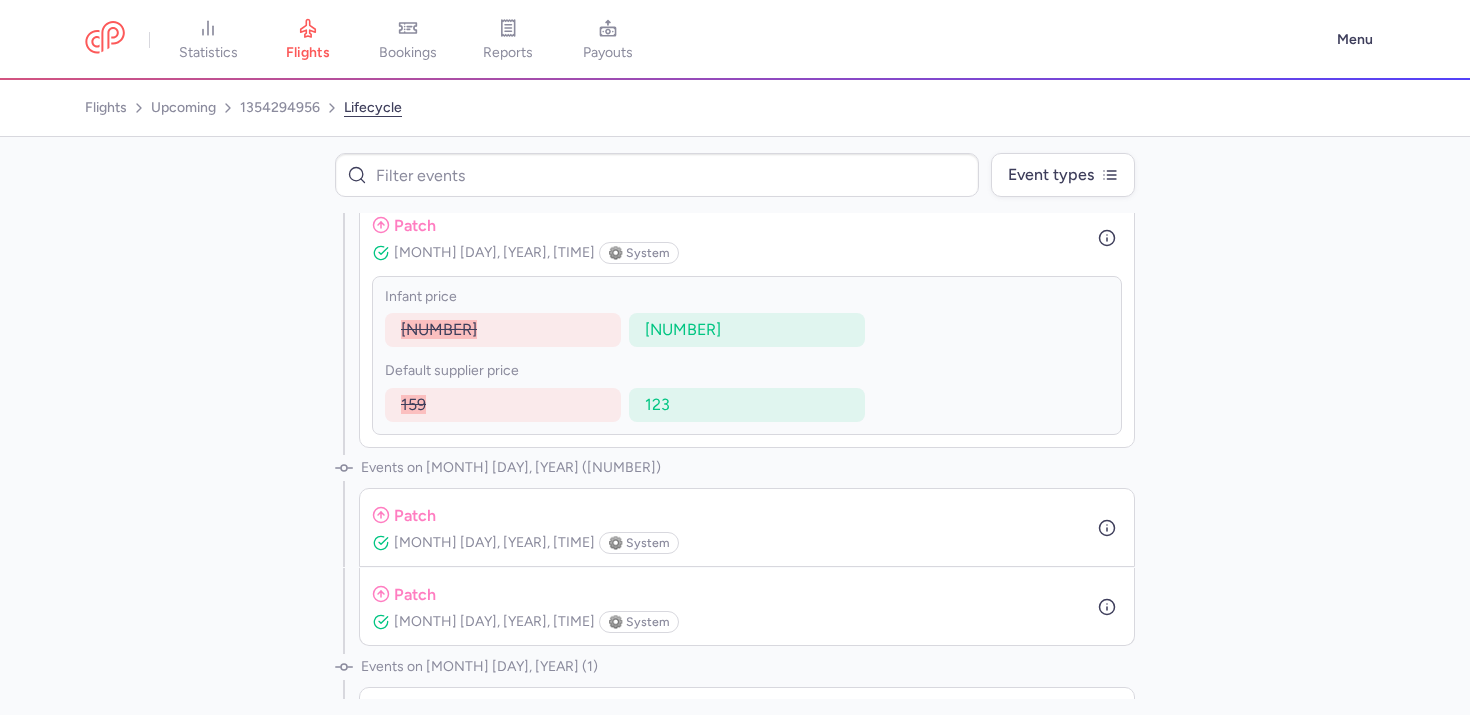 scroll, scrollTop: 1106, scrollLeft: 0, axis: vertical 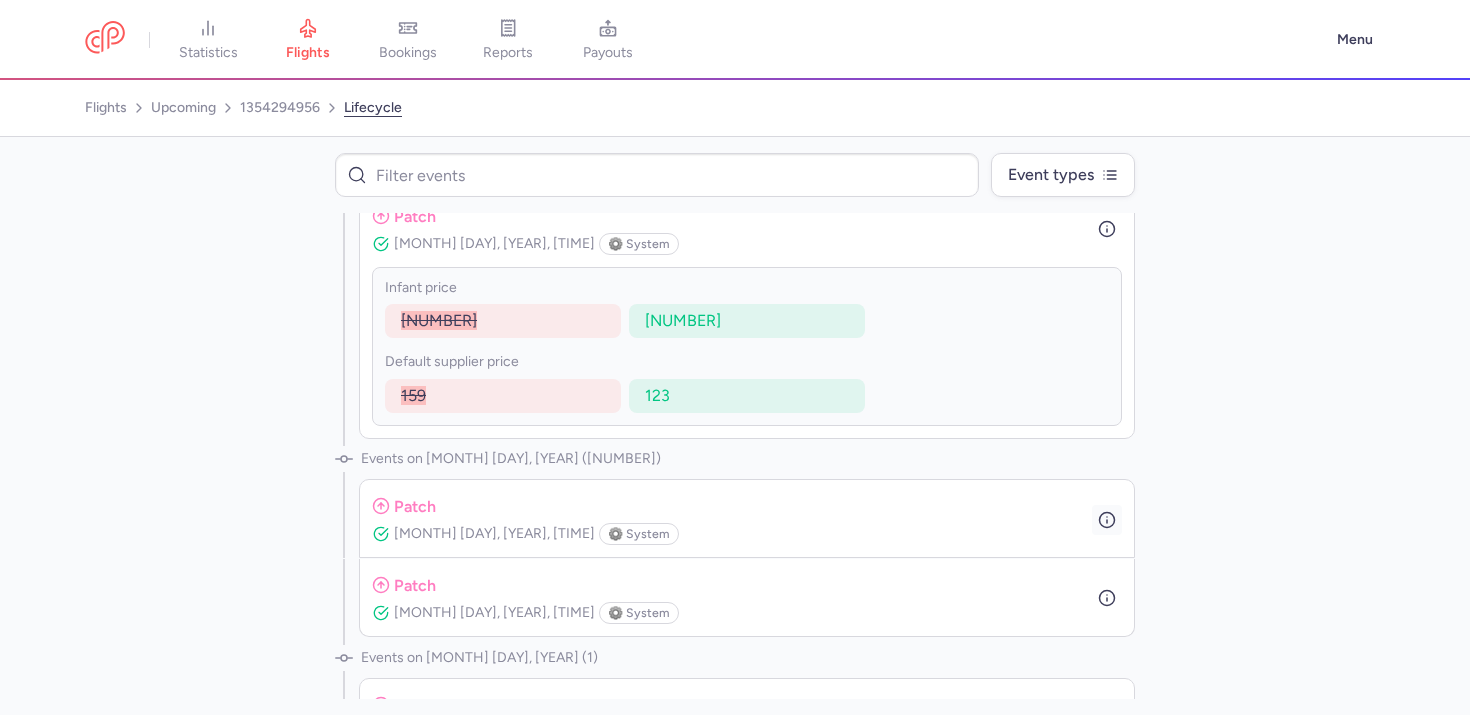 click 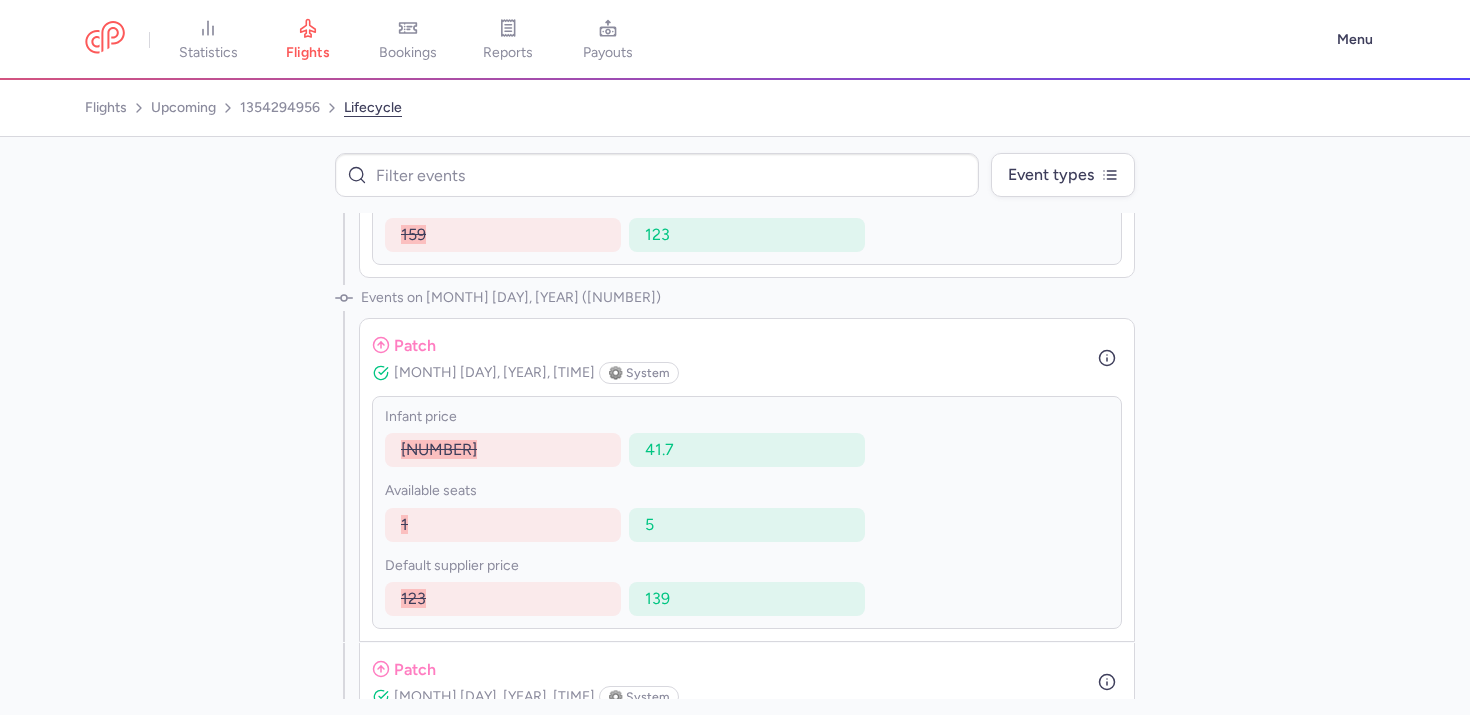 scroll, scrollTop: 1466, scrollLeft: 0, axis: vertical 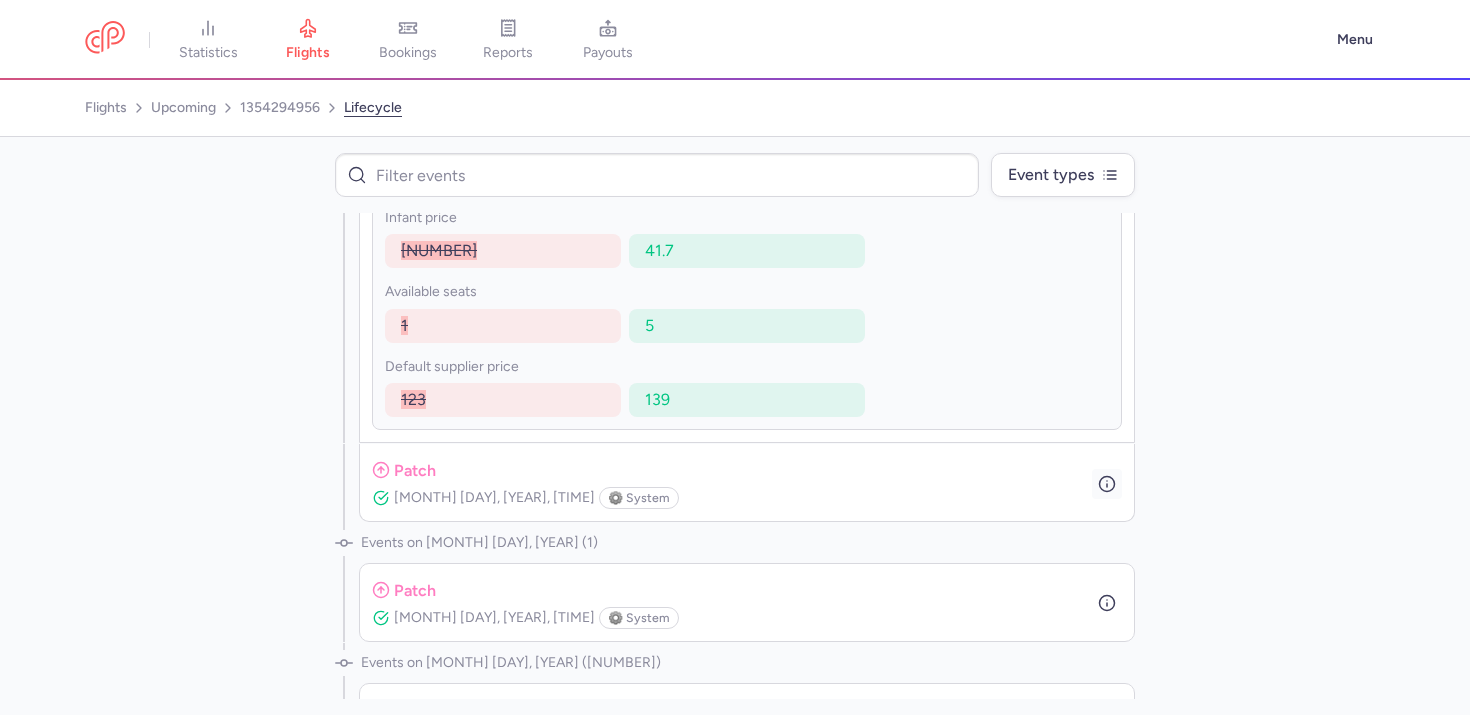 click 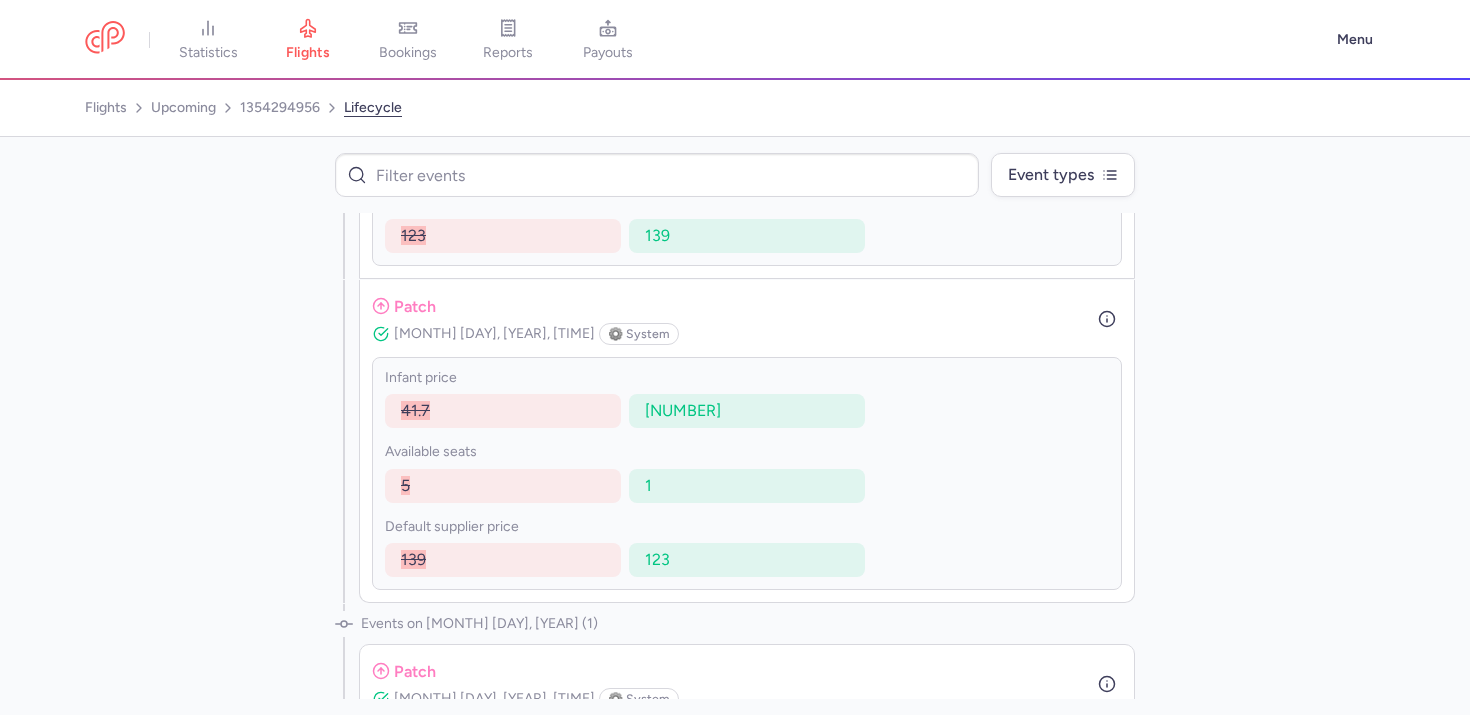 scroll, scrollTop: 1631, scrollLeft: 0, axis: vertical 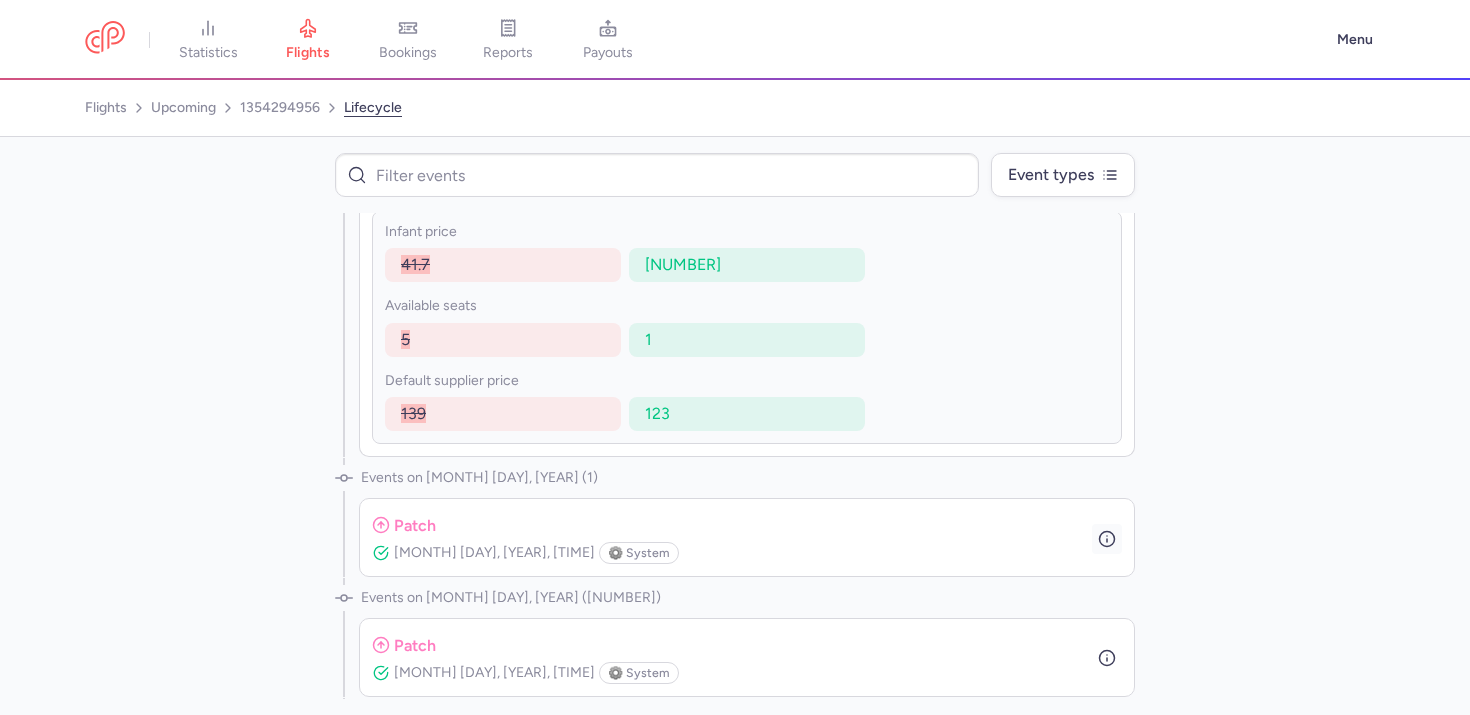 click at bounding box center (1107, 539) 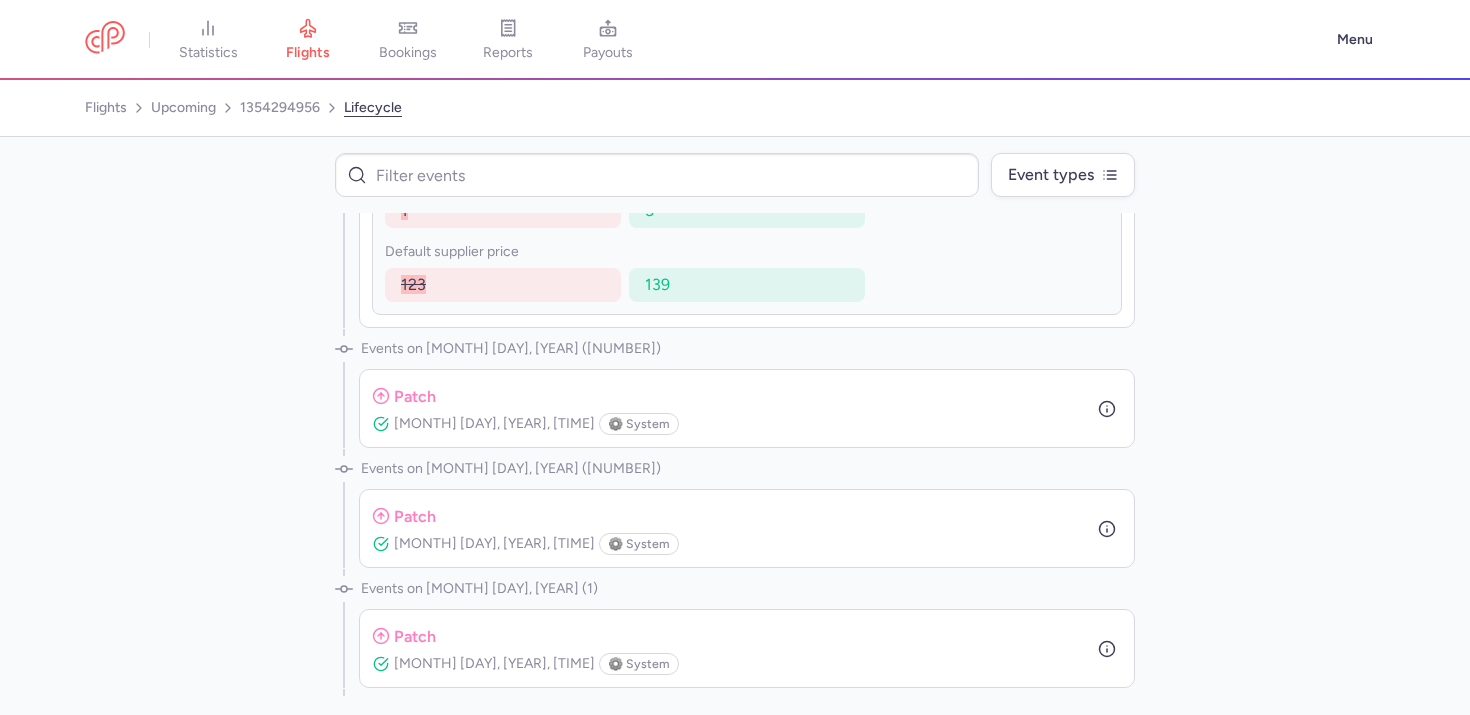 scroll, scrollTop: 2318, scrollLeft: 0, axis: vertical 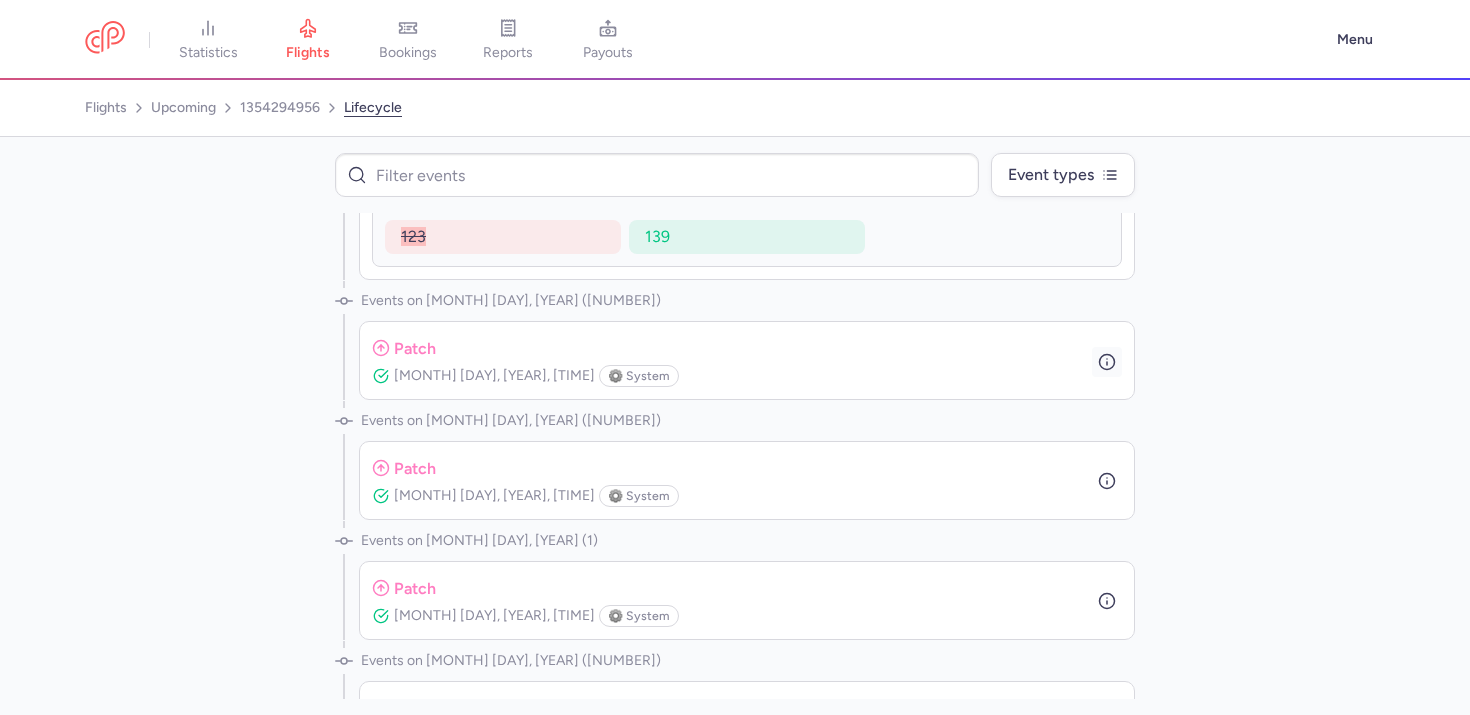 click 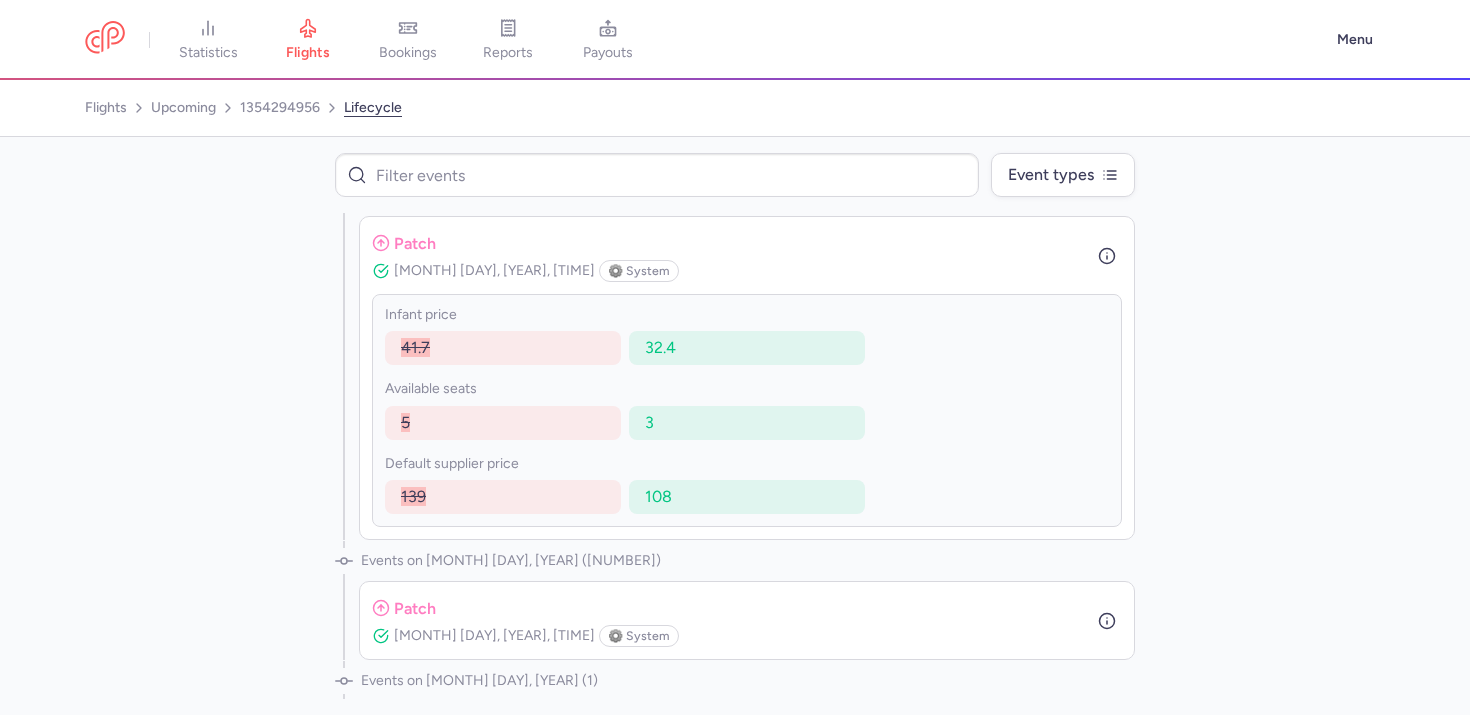 scroll, scrollTop: 2540, scrollLeft: 0, axis: vertical 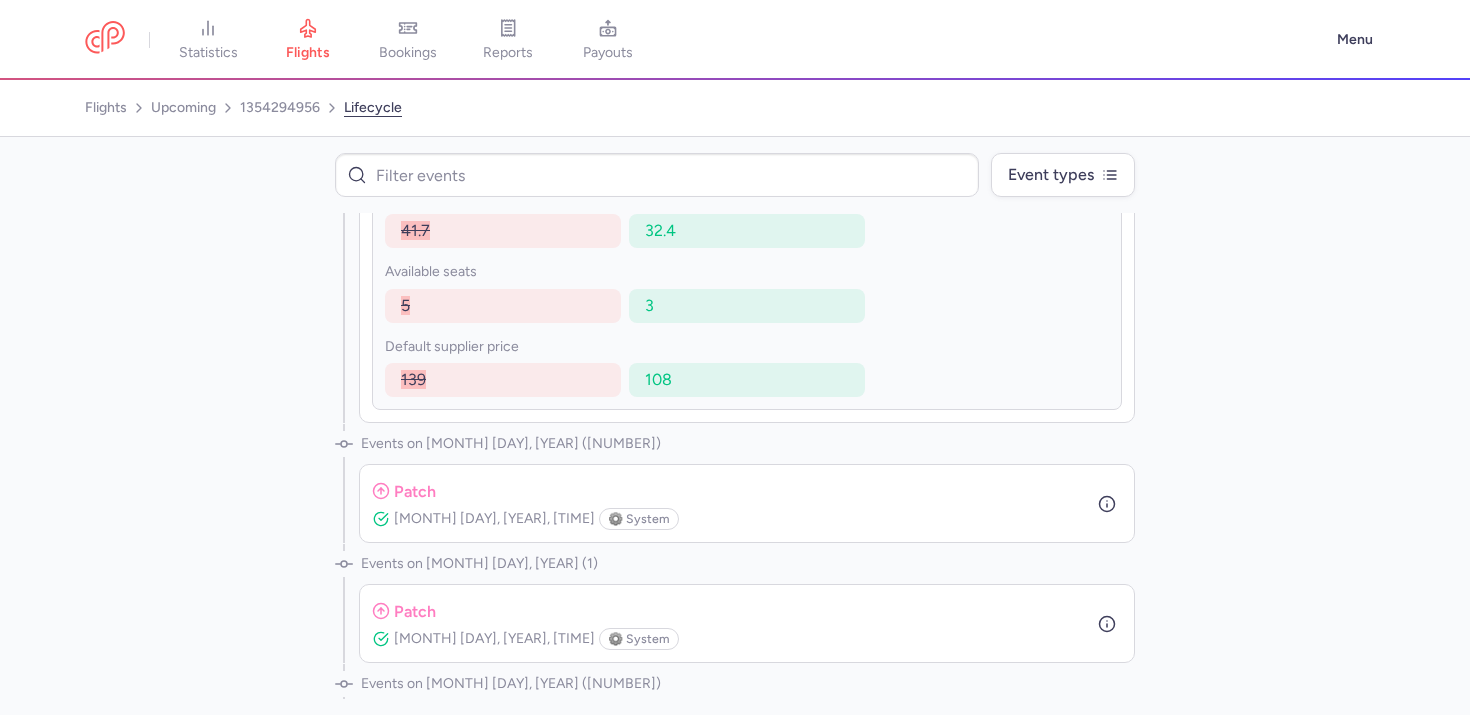 click on "patch Jul 27, 2025, 04:27 ⚙️ system" at bounding box center [747, 503] 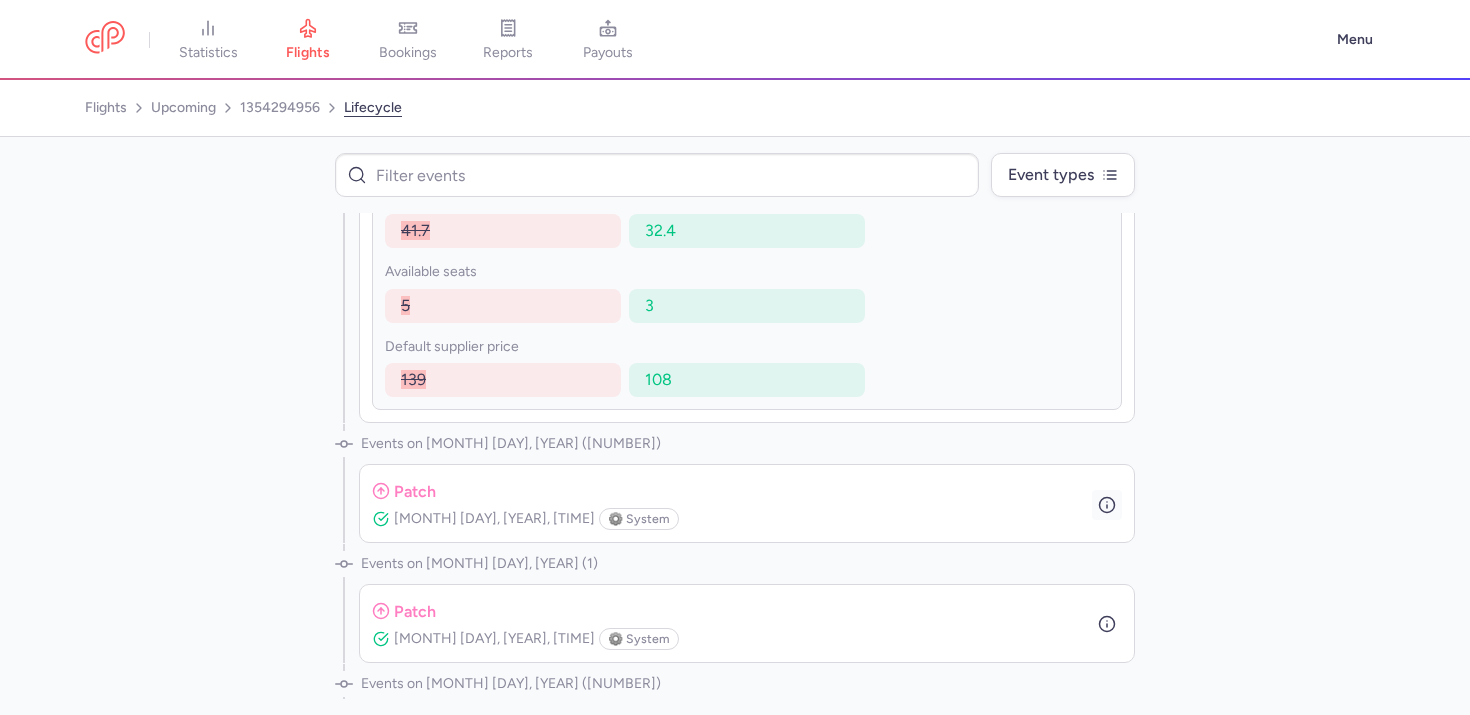 click 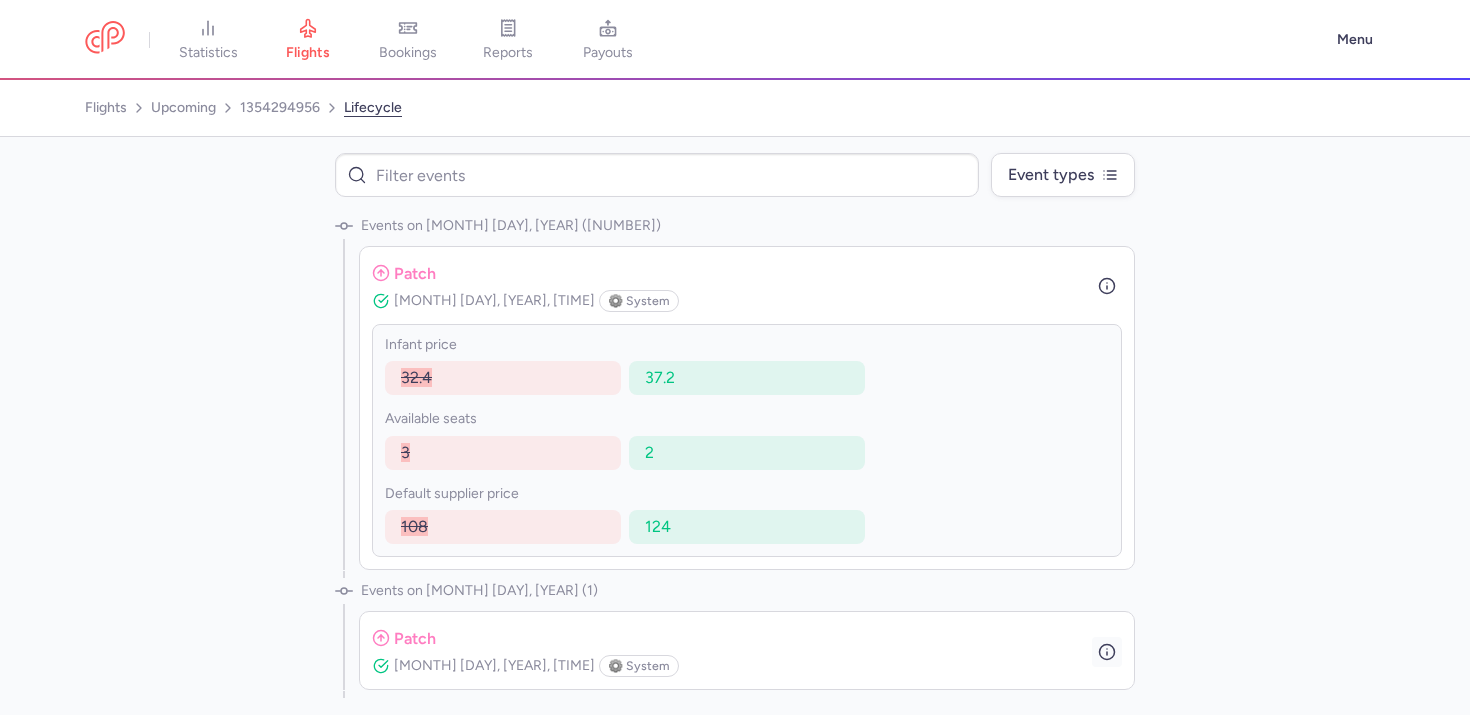 click 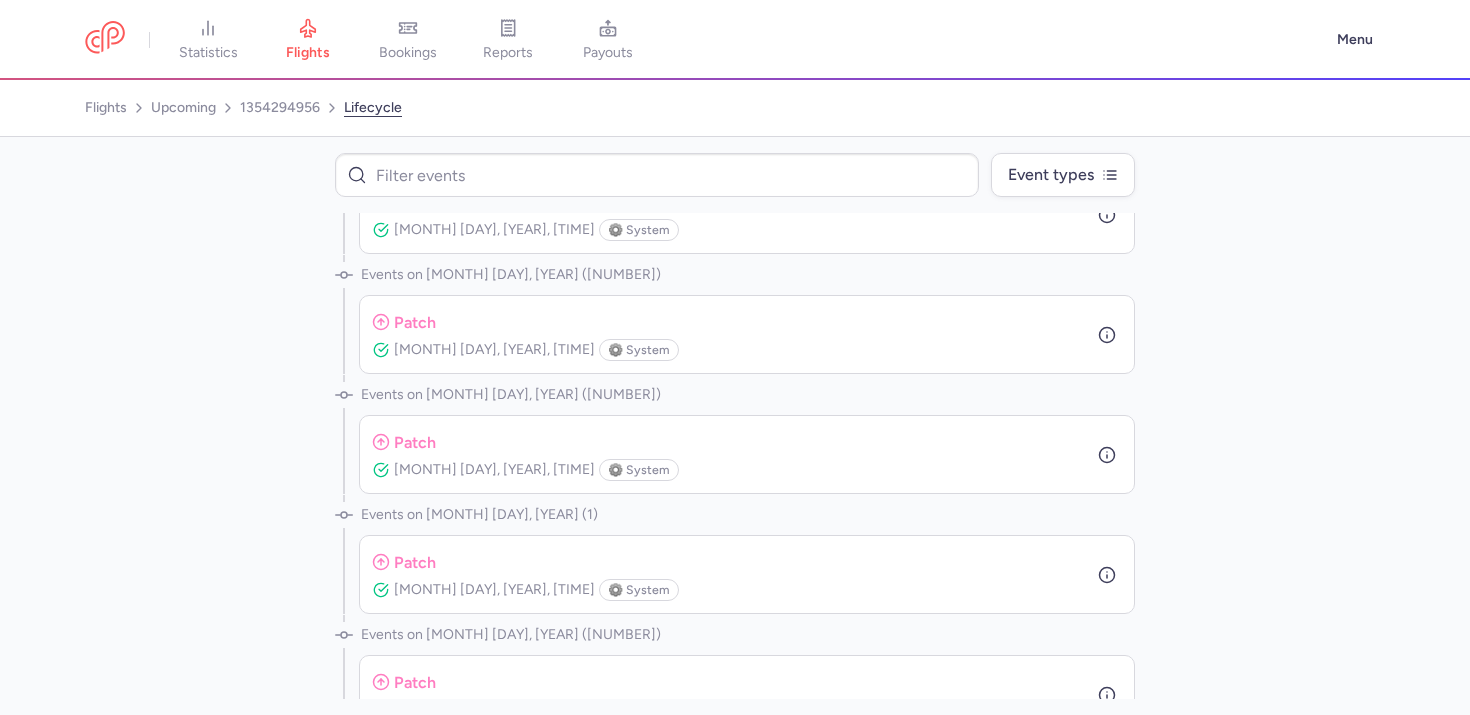 scroll, scrollTop: 0, scrollLeft: 0, axis: both 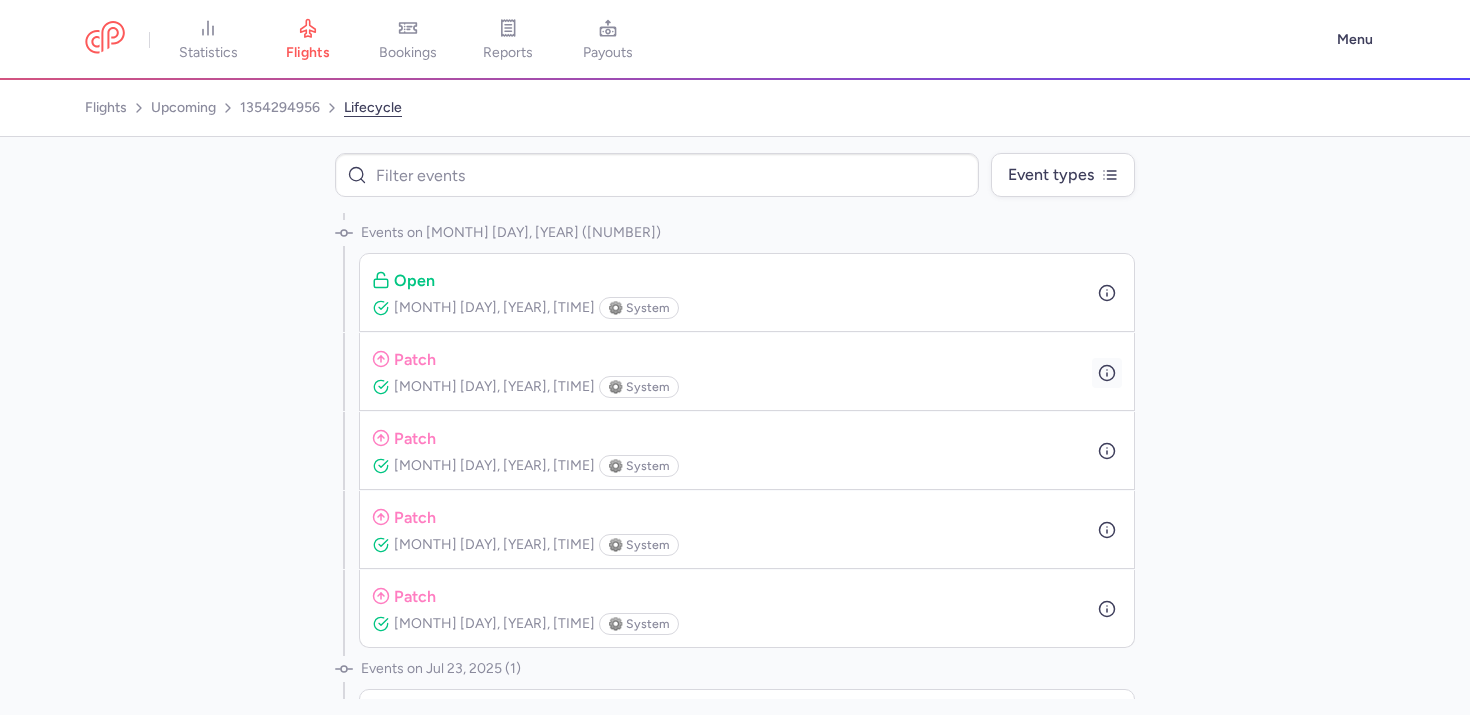 click 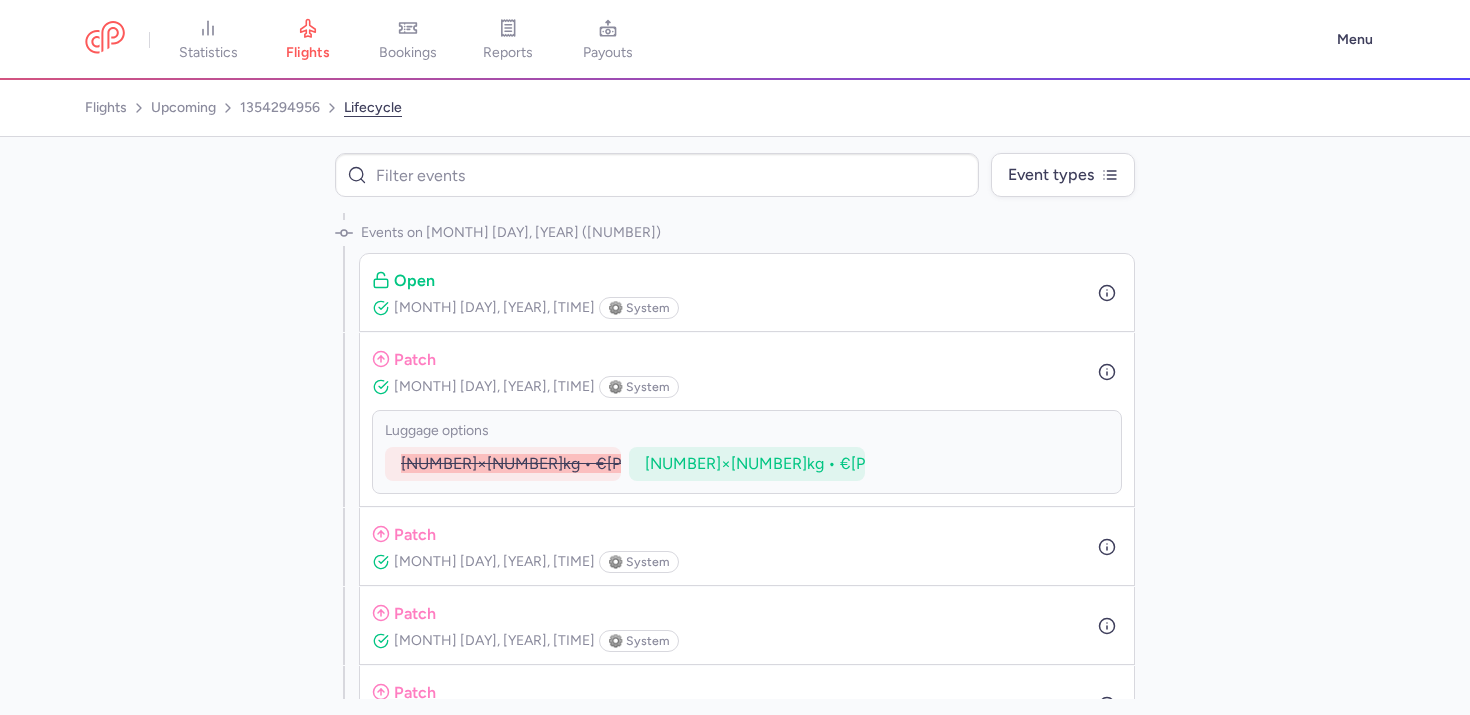 click on "Events on Jul 22, 2025 (5) open Jul 22, 2025, 11:08 ⚙️ system patch Jul 22, 2025, 14:34 ⚙️ system luggage options 1×12kg • €876.00 1×12kg • €19.00 patch Jul 22, 2025, 16:31 ⚙️ system patch Jul 22, 2025, 16:52 ⚙️ system patch Jul 22, 2025, 19:33 ⚙️ system Events on Jul 23, 2025 (1) patch Jul 23, 2025, 21:45 ⚙️ system Events on Jul 24, 2025 (2) patch Jul 24, 2025, 20:22 ⚙️ system patch Jul 24, 2025, 20:23 ⚙️ system Events on Jul 25, 2025 (1) patch Jul 25, 2025, 02:38 ⚙️ system Events on Jul 26, 2025 (1) patch Jul 26, 2025, 04:15 ⚙️ system Events on Jul 27, 2025 (1) patch Jul 30, 2025, 12:41 ⚙️ system" at bounding box center (735, 456) 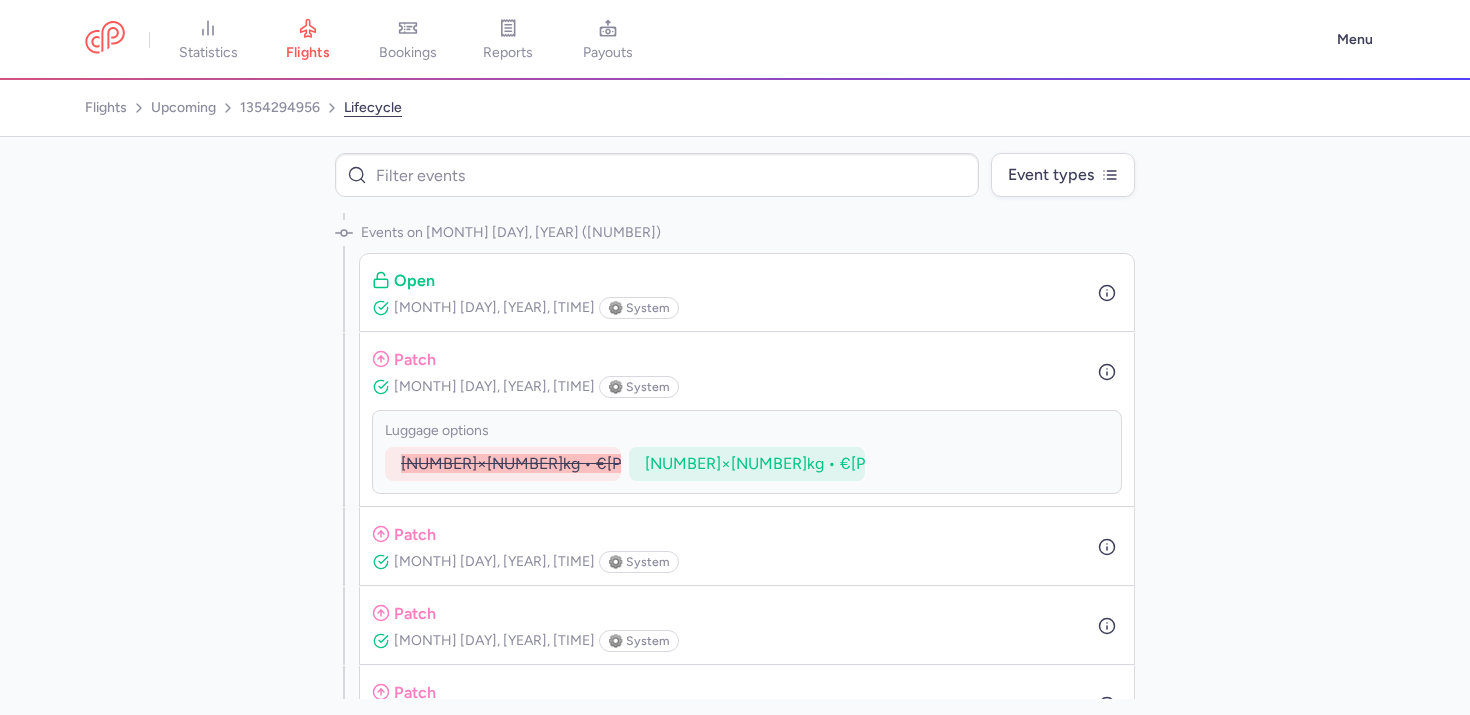 drag, startPoint x: 169, startPoint y: 385, endPoint x: 236, endPoint y: 308, distance: 102.0686 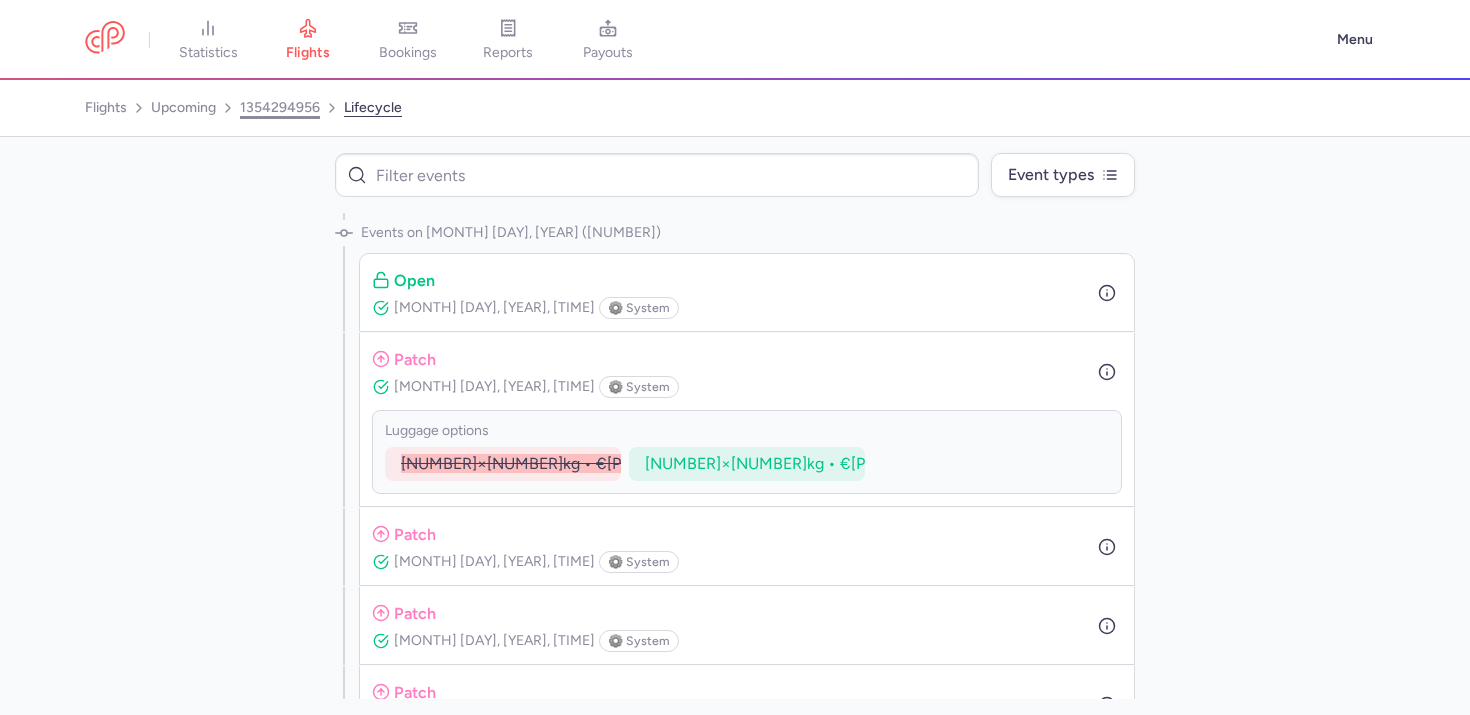 click on "1354294956" at bounding box center [280, 108] 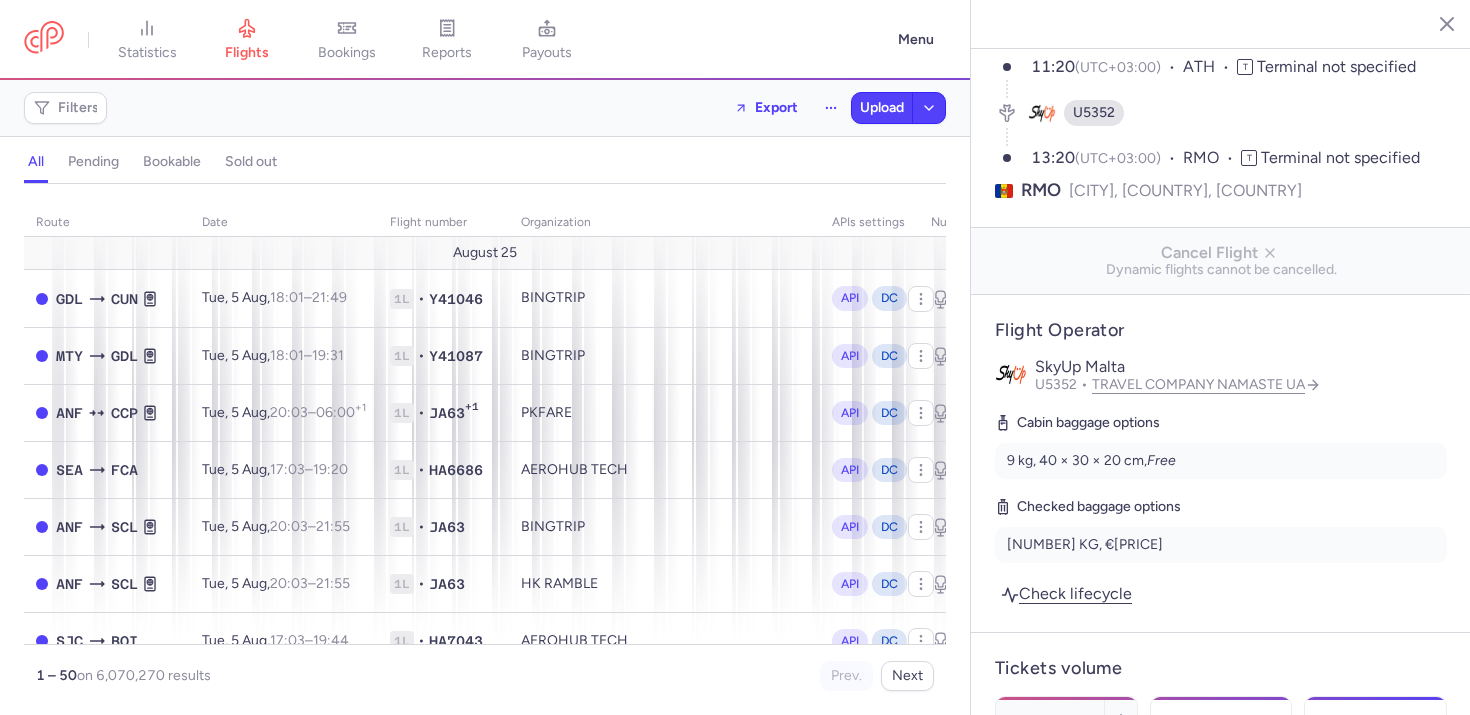 scroll, scrollTop: 217, scrollLeft: 0, axis: vertical 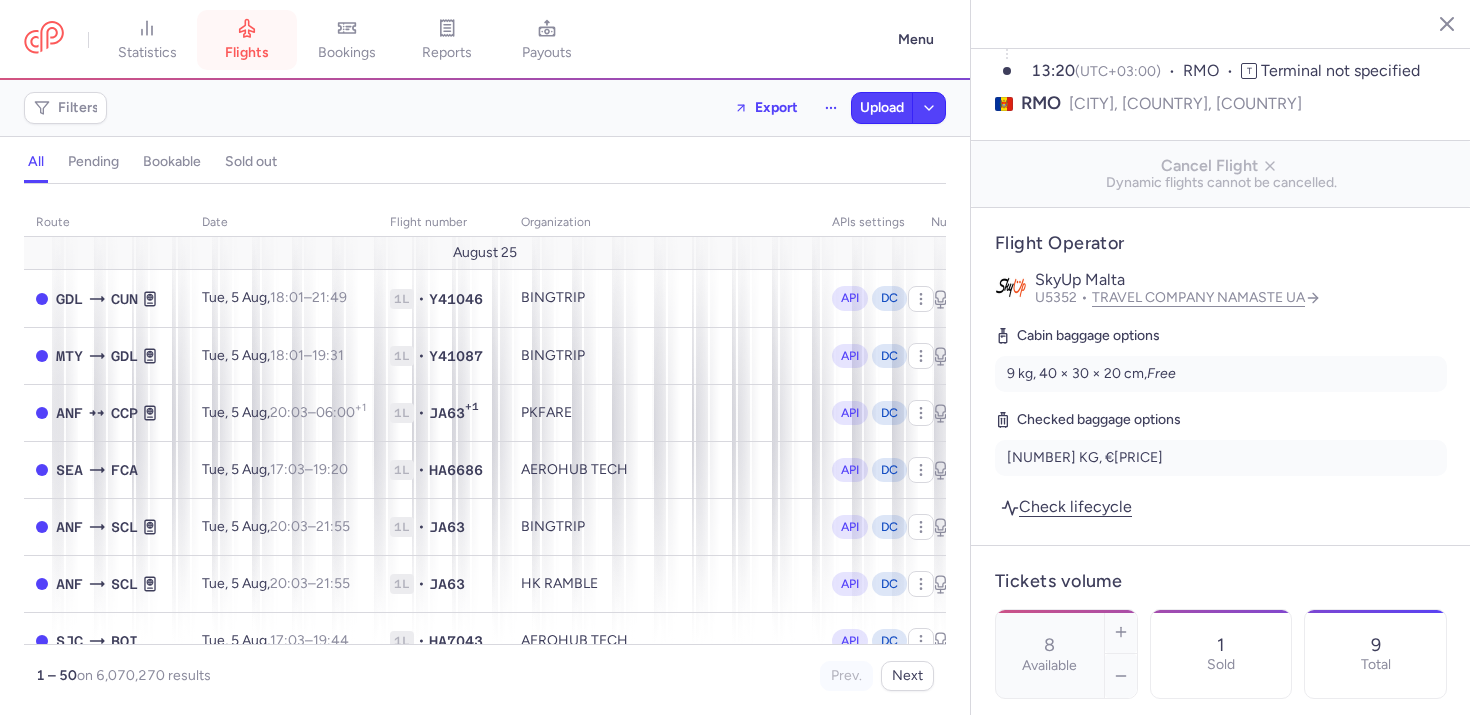 click 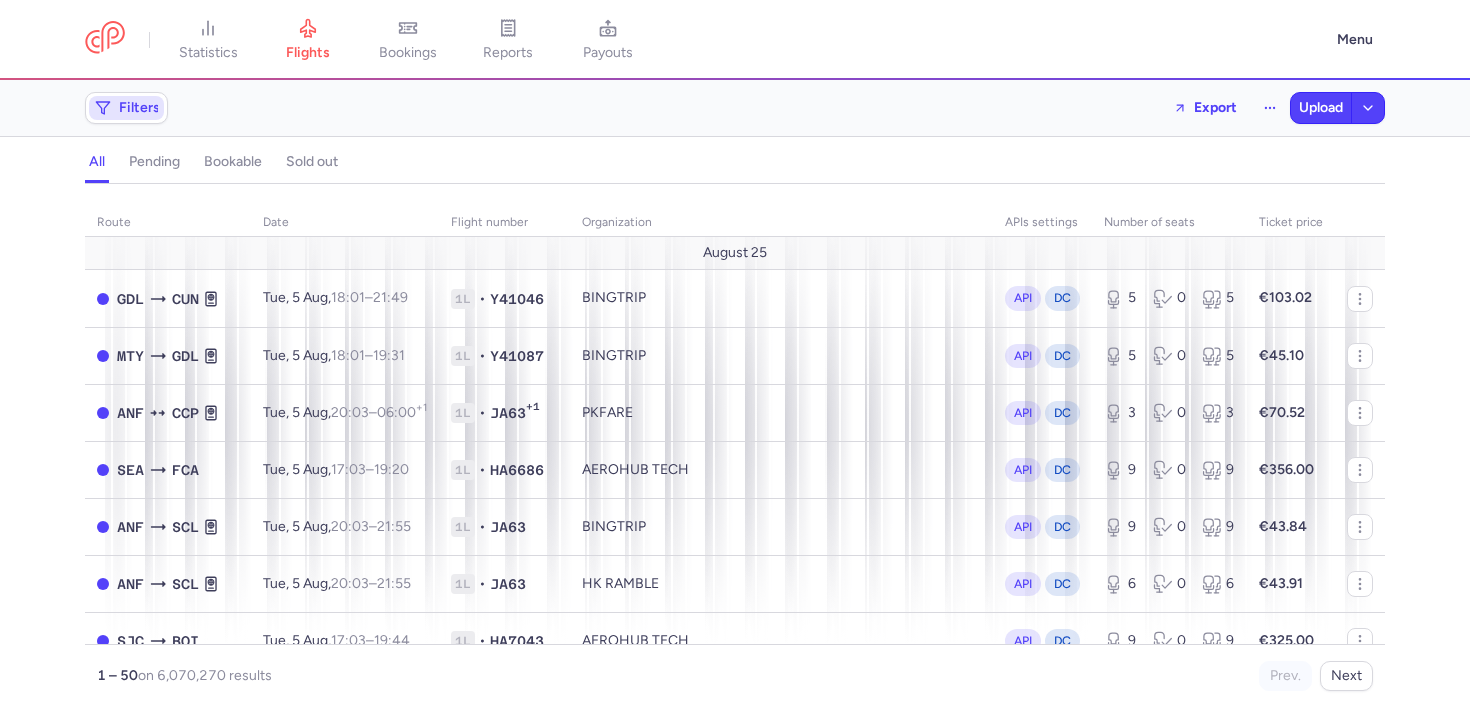 click on "Filters" 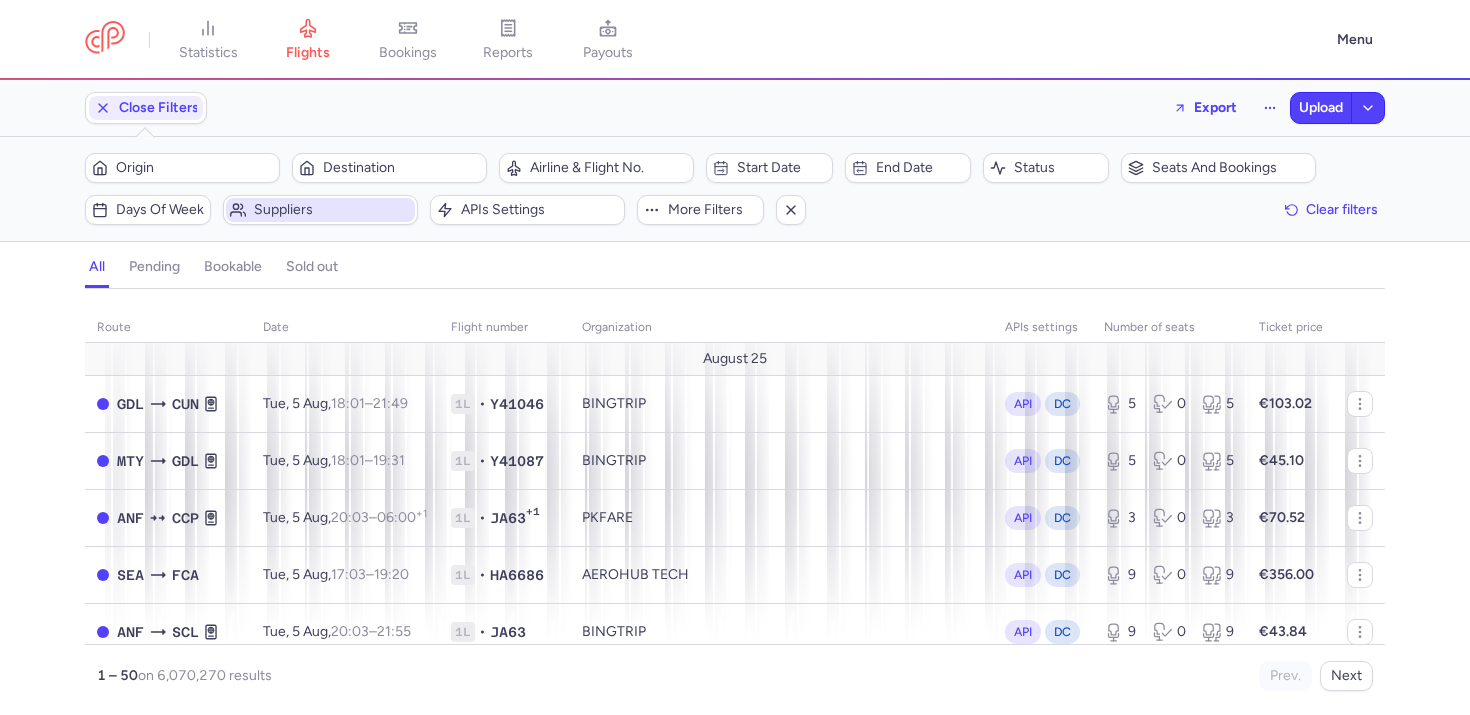click on "Suppliers" at bounding box center (332, 210) 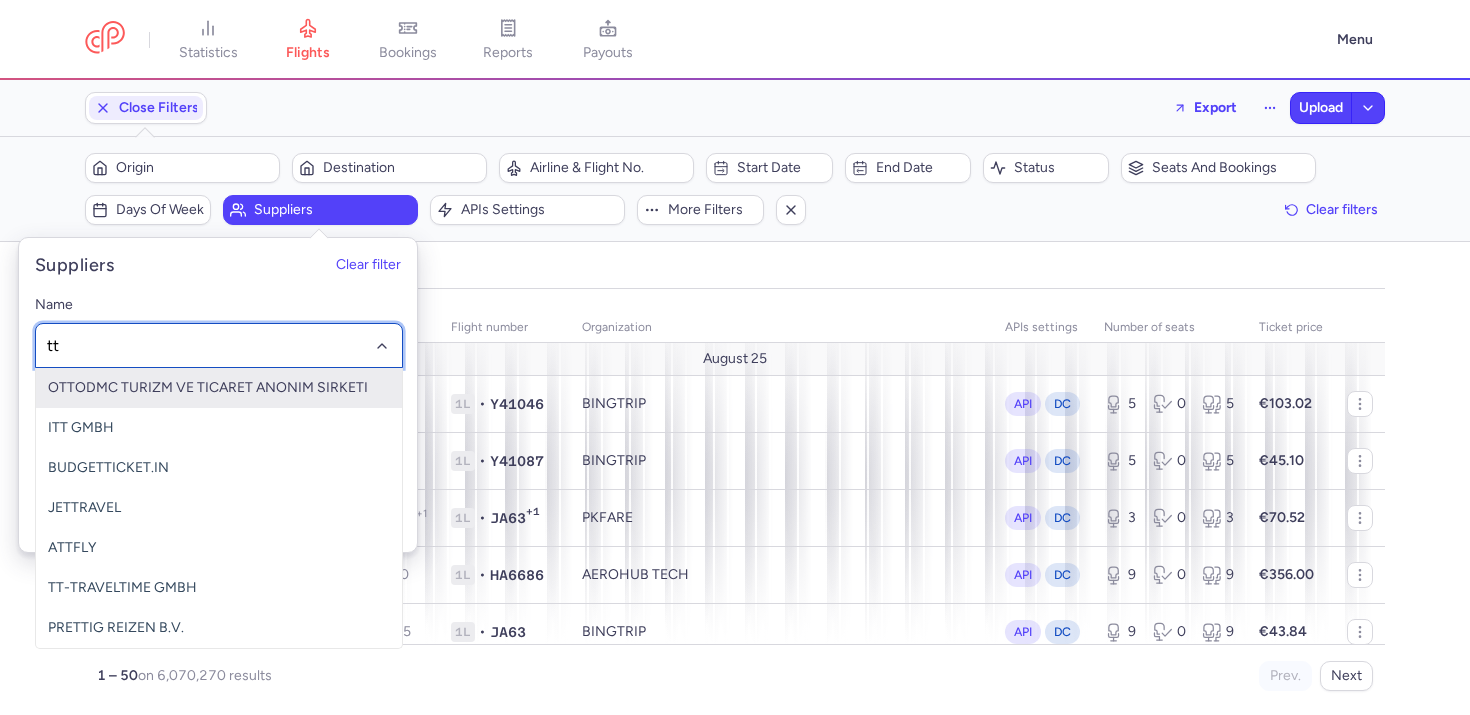type on "t" 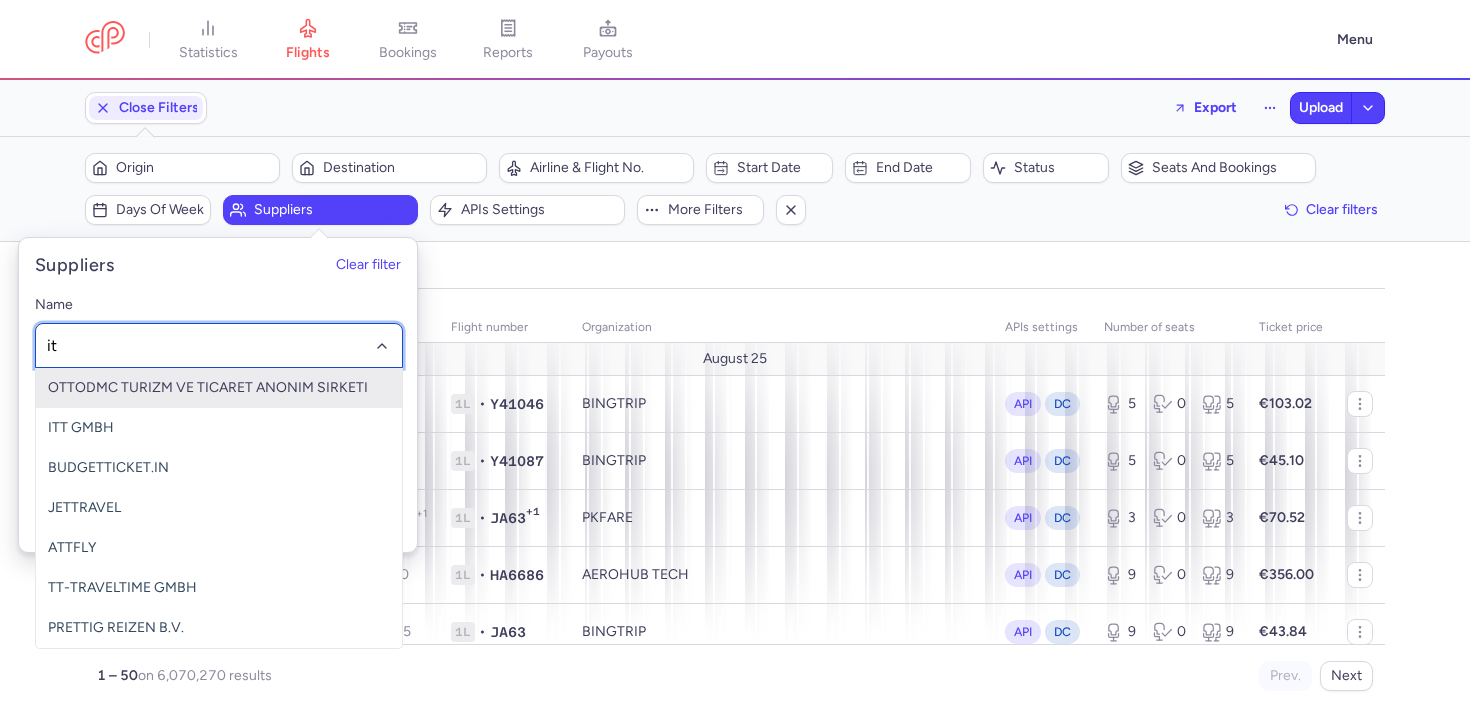 type on "itt" 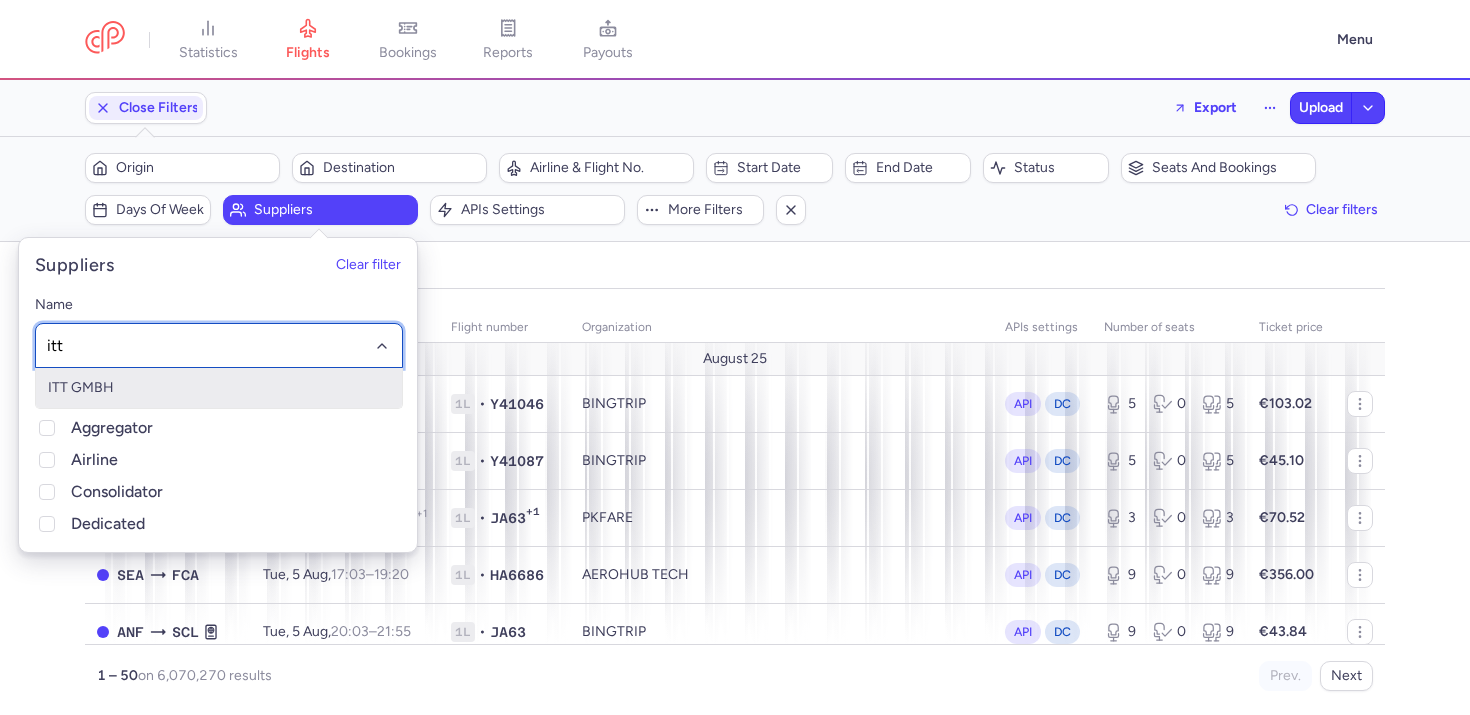 click on "ITT GMBH" at bounding box center [219, 388] 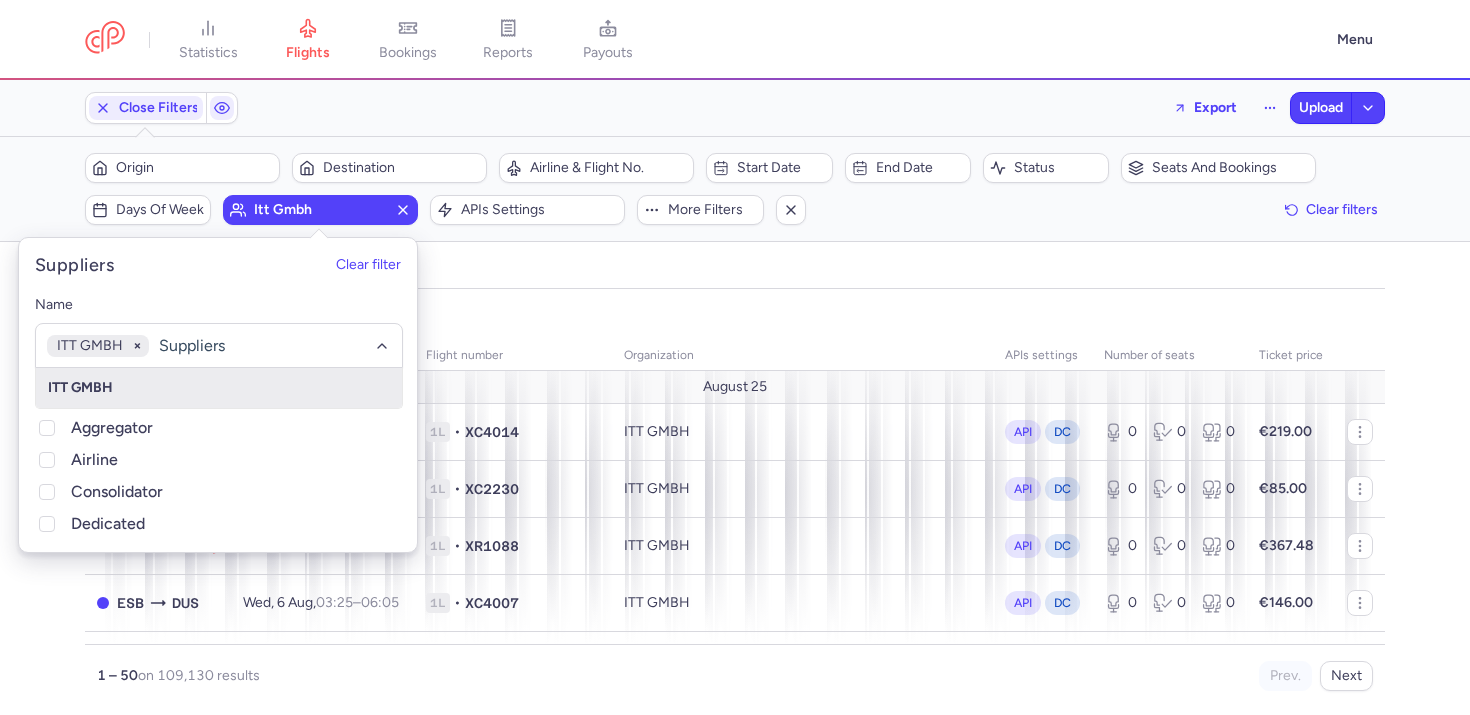 click on "organizations names: ITT GMBH route date Flight number organization APIs settings number of seats Ticket price August 25  ASR  DUS Wed, 6 Aug,  03:05  –  06:05  +0 1L • XC4014 ITT GMBH API DC 0 0 0 €219.00  ESB  NUE Wed, 6 Aug,  03:15  –  05:35  +0 1L • XC2230 ITT GMBH API DC 0 0 0 €85.00  NDR  CGN Wed, 6 Aug,  01:20  –  05:30  +0 1L • XR1088 ITT GMBH API DC 0 0 0 €367.48  ESB  DUS Wed, 6 Aug,  03:25  –  06:05  +0 1L • XC4007 ITT GMBH API DC 0 0 0 €146.00  ADB  DUS Wed, 6 Aug,  03:50  –  06:15  +0 1L • XQ988 ITT GMBH API DC 0 0 0 €185.00  NUE  HER Wed, 6 Aug,  03:05  –  07:10  +0 1L • XR300 ITT GMBH API DC 0 0 0 €165.53  AYT  STR Wed, 6 Aug,  04:05  –  06:40  +0 1L • XQ156 ITT GMBH API DC 0 0 0 €71.00  ADB  STR Wed, 6 Aug,  04:10  –  06:15  +0 1L • XQ962 ITT GMBH API DC 0 0 0 €105.00  ADB  MUC Wed, 6 Aug,  04:15  –  06:05  +0 1L • XQ986 ITT GMBH API DC 0 0 0 €105.00  ADB  BER Wed, 6 Aug,  04:25  –  06:30  +0 1L • XQ966 ITT GMBH API DC 0 0 0 €105.00 0" at bounding box center [735, 508] 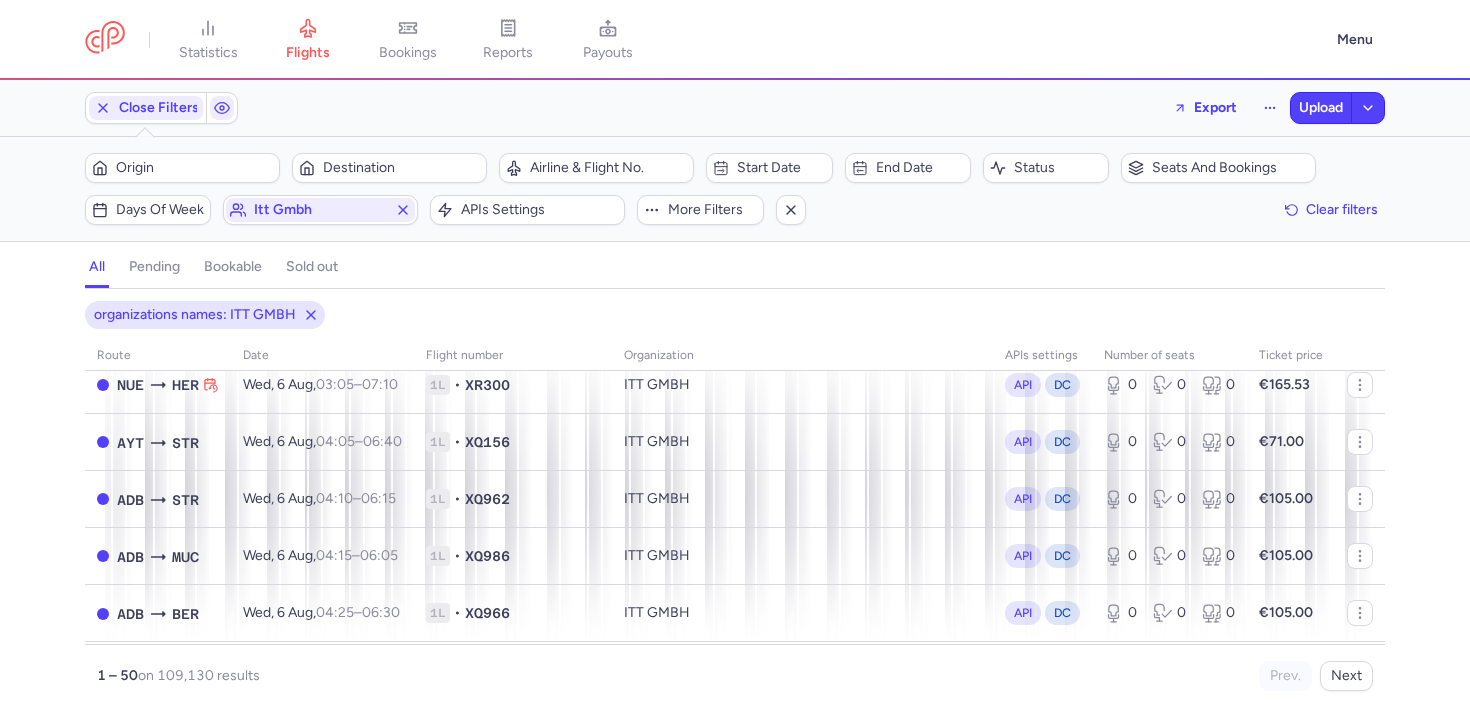 scroll, scrollTop: 559, scrollLeft: 0, axis: vertical 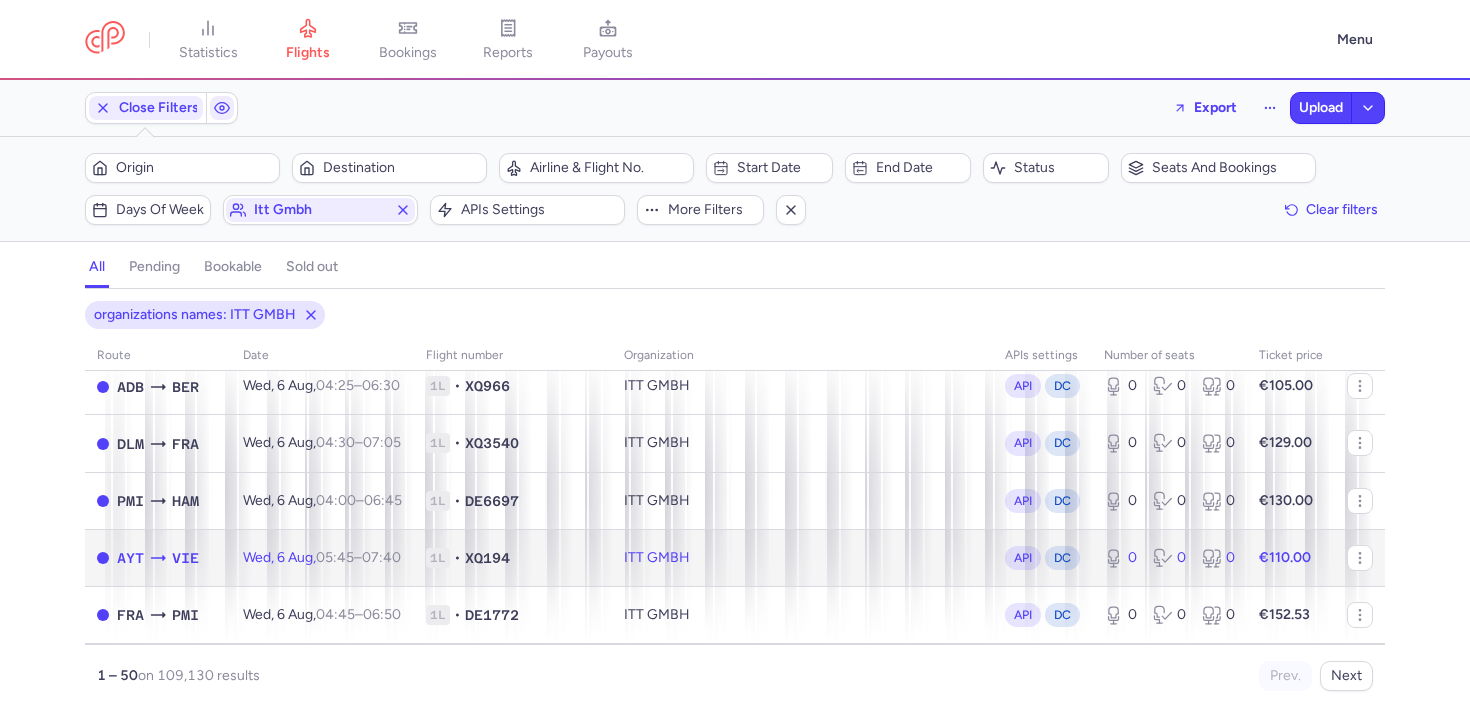 click on "1L • XQ194" 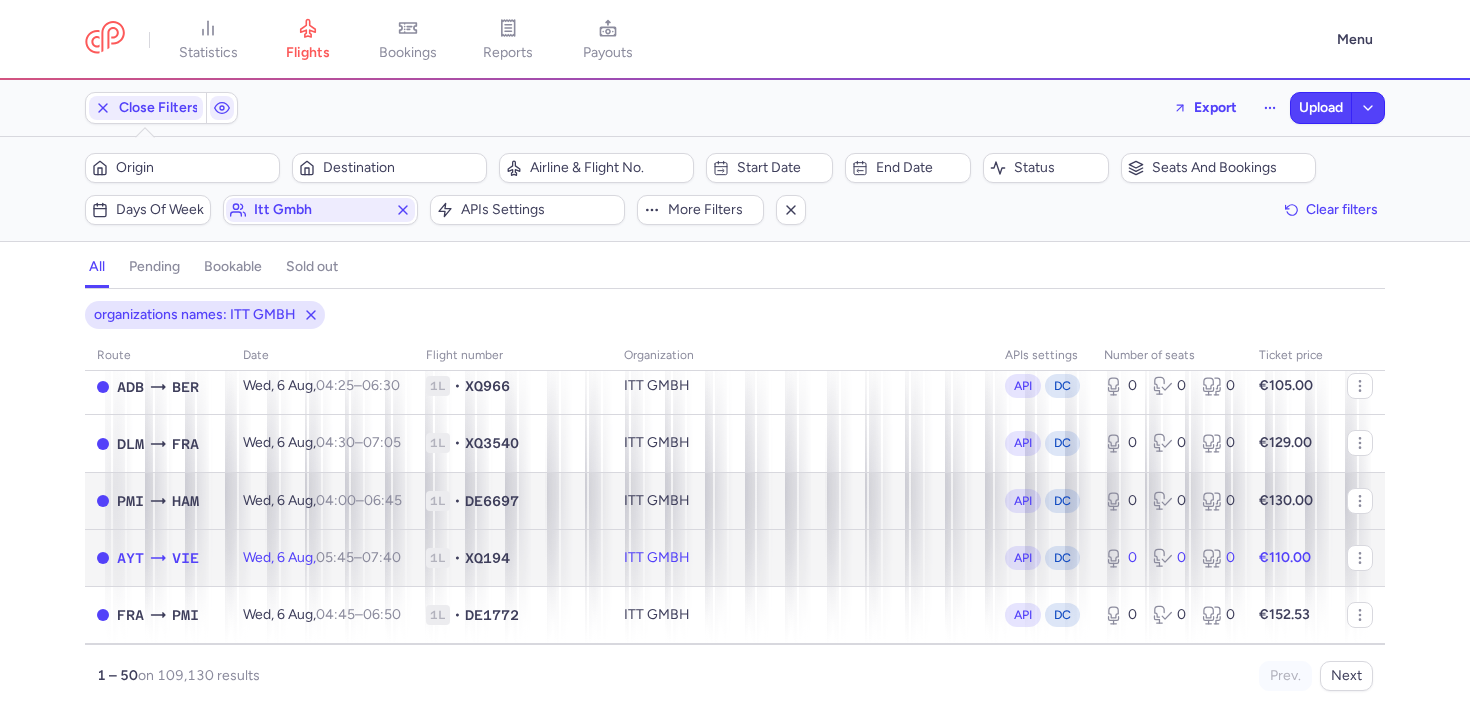 select on "hours" 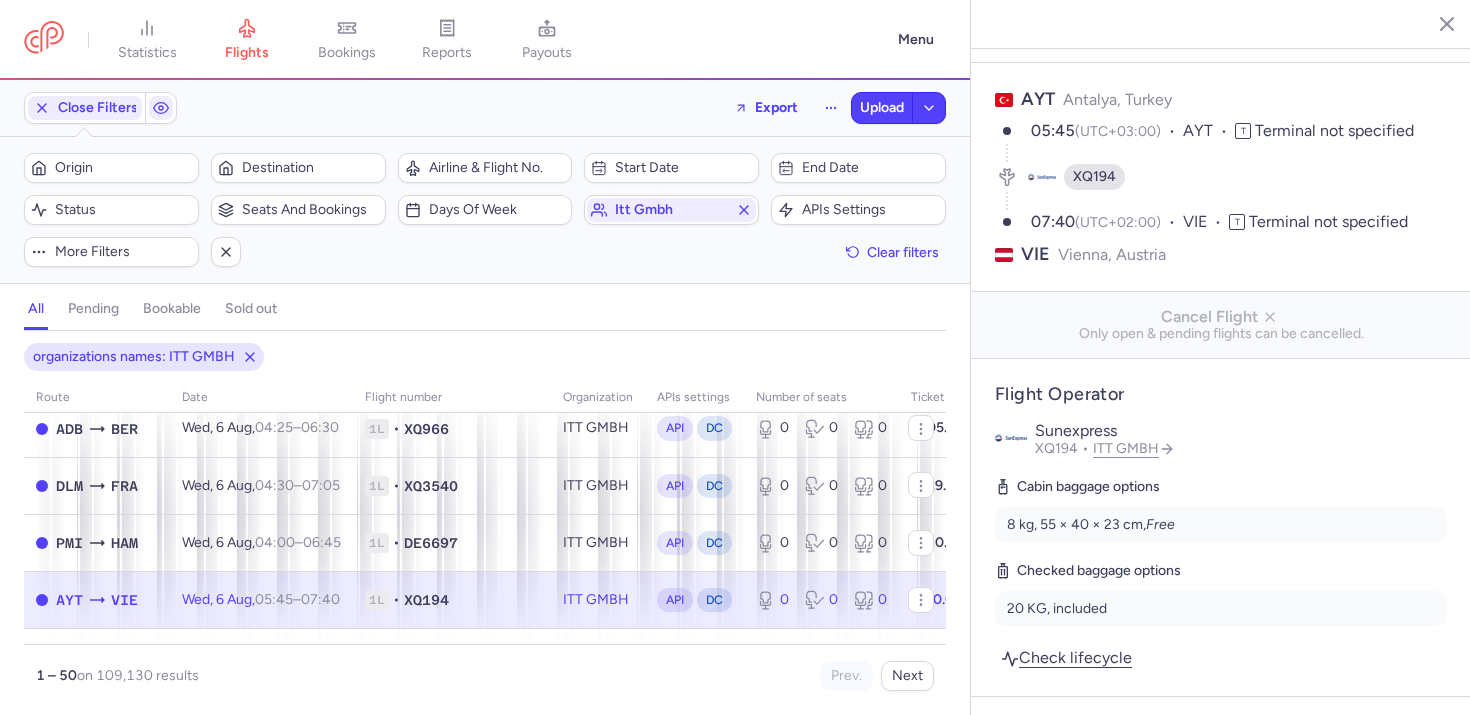 scroll, scrollTop: 212, scrollLeft: 0, axis: vertical 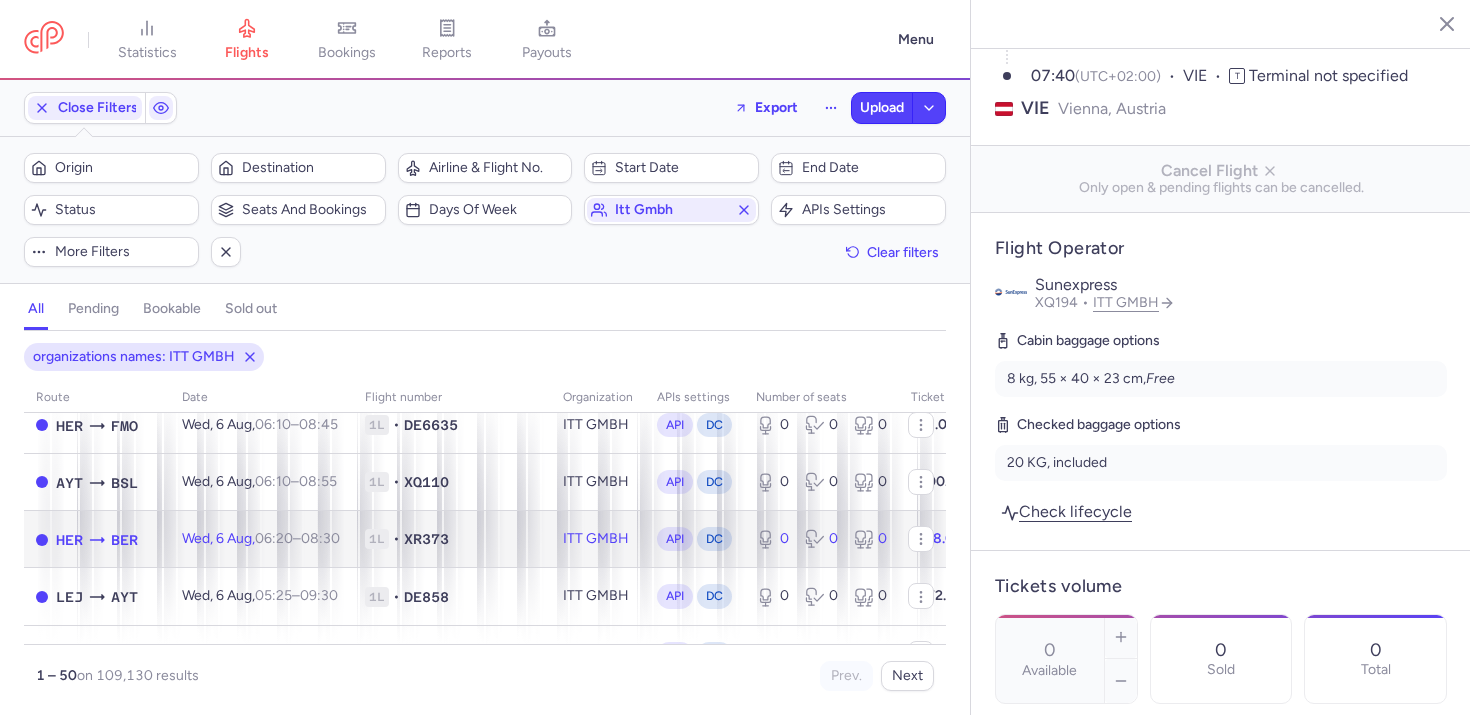 click on "1L" at bounding box center [377, 539] 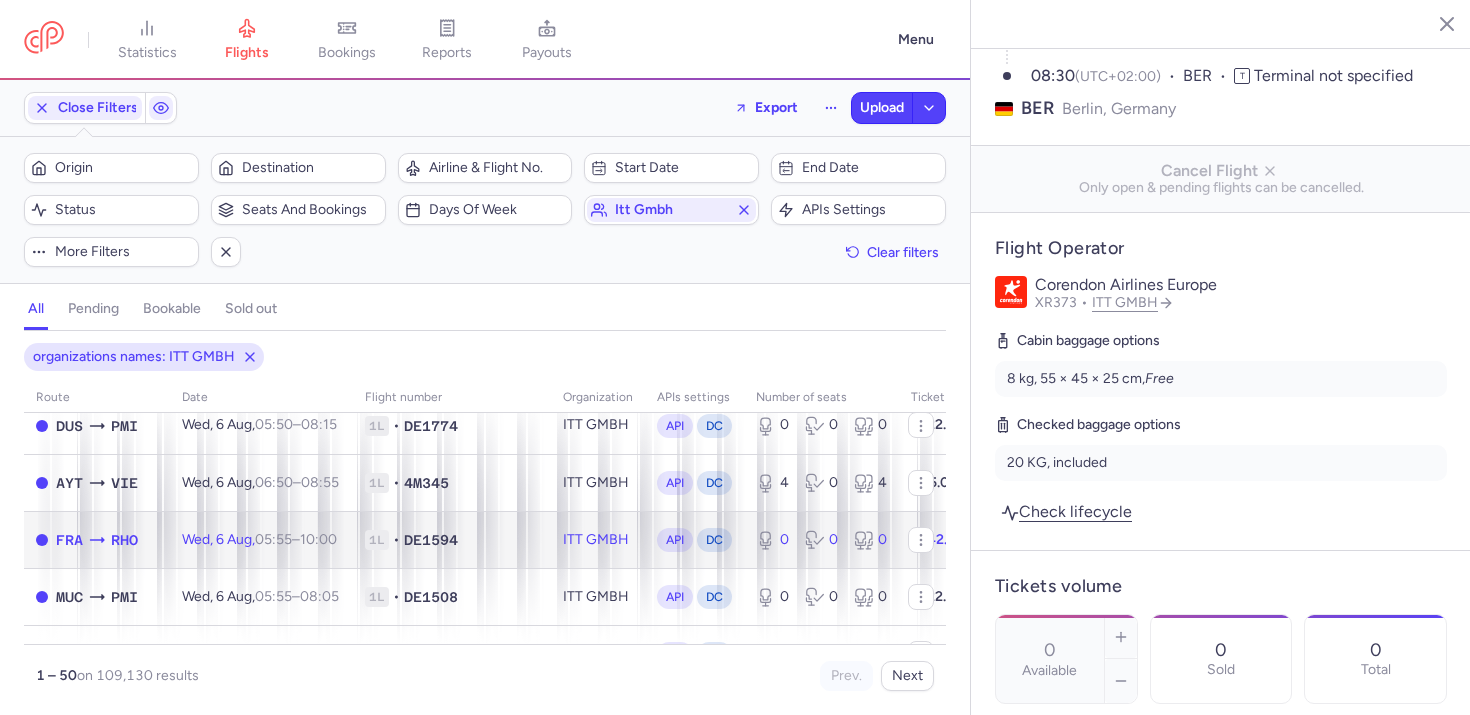 click on "10:00  +0" at bounding box center (318, 539) 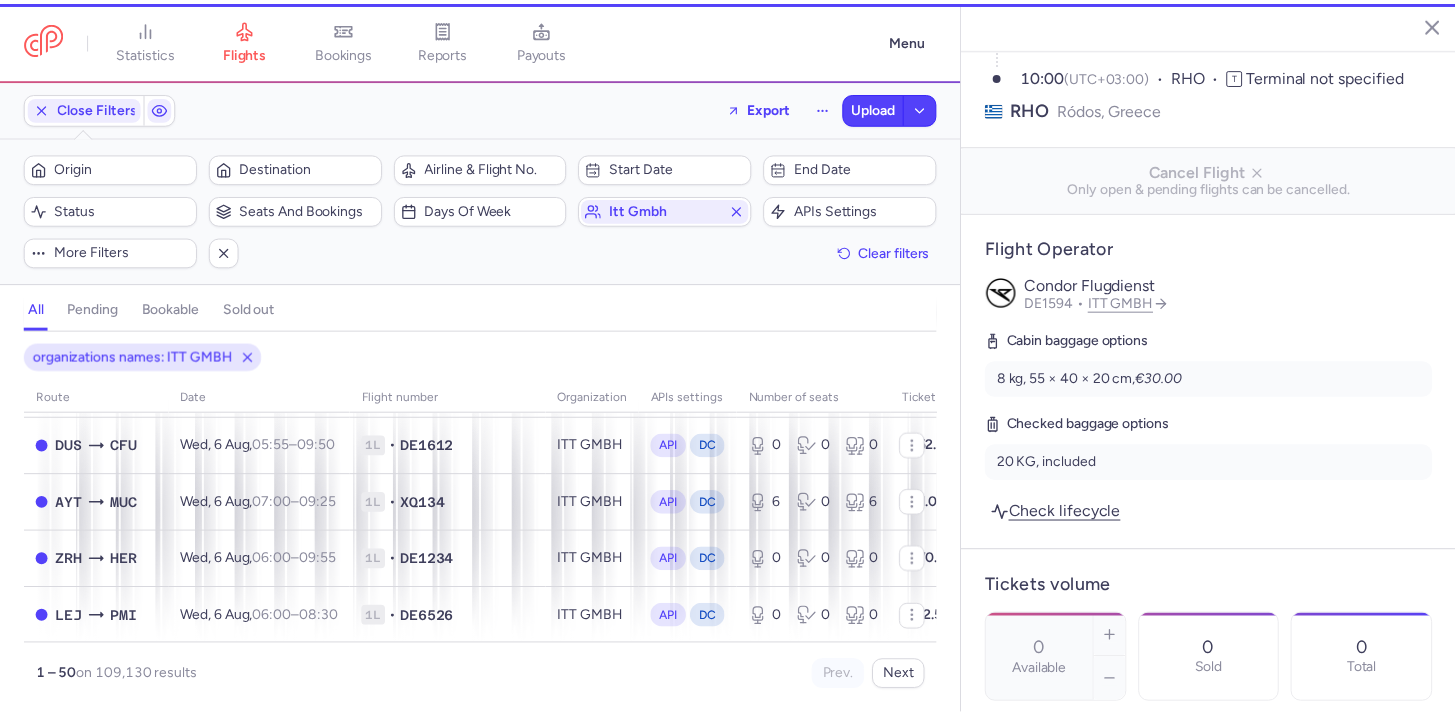 scroll, scrollTop: 2678, scrollLeft: 0, axis: vertical 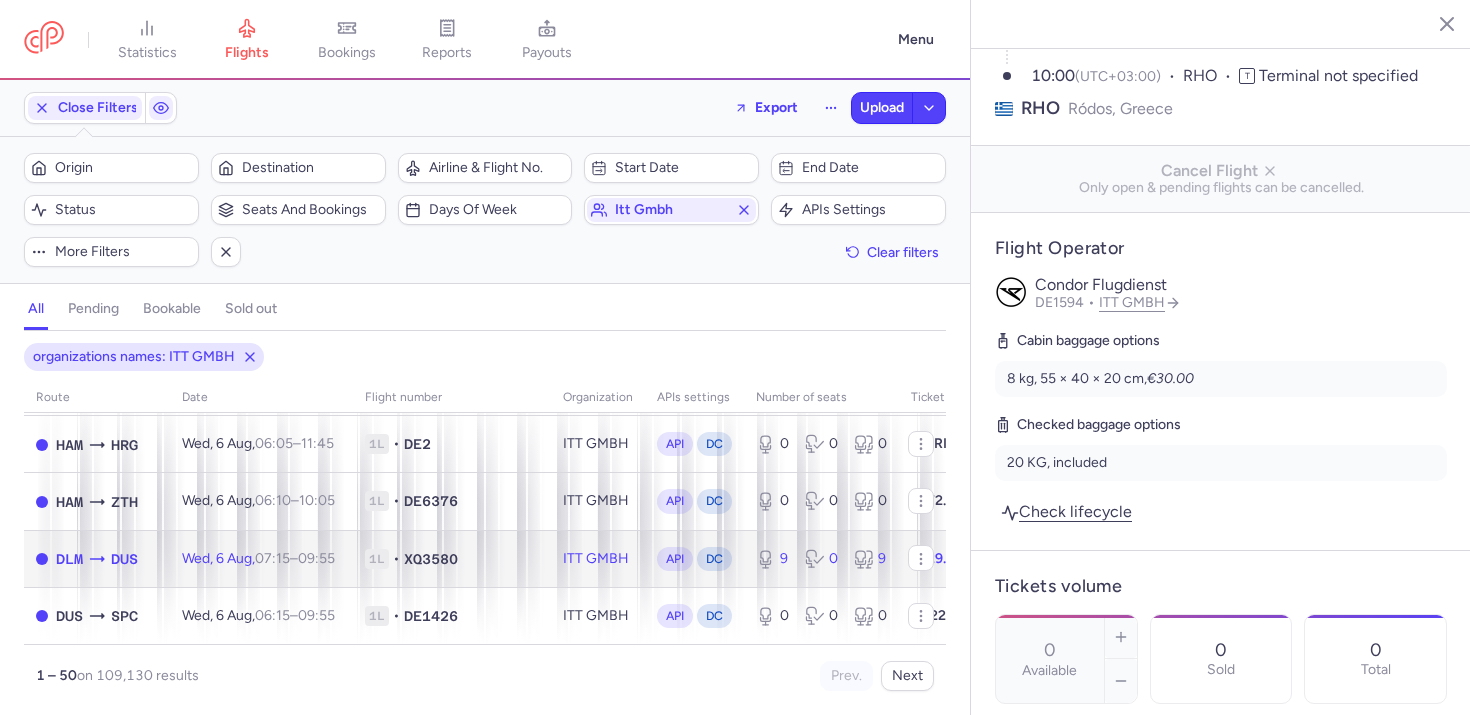 click on "Wed, 6 Aug,  07:15  –  09:55  +0" 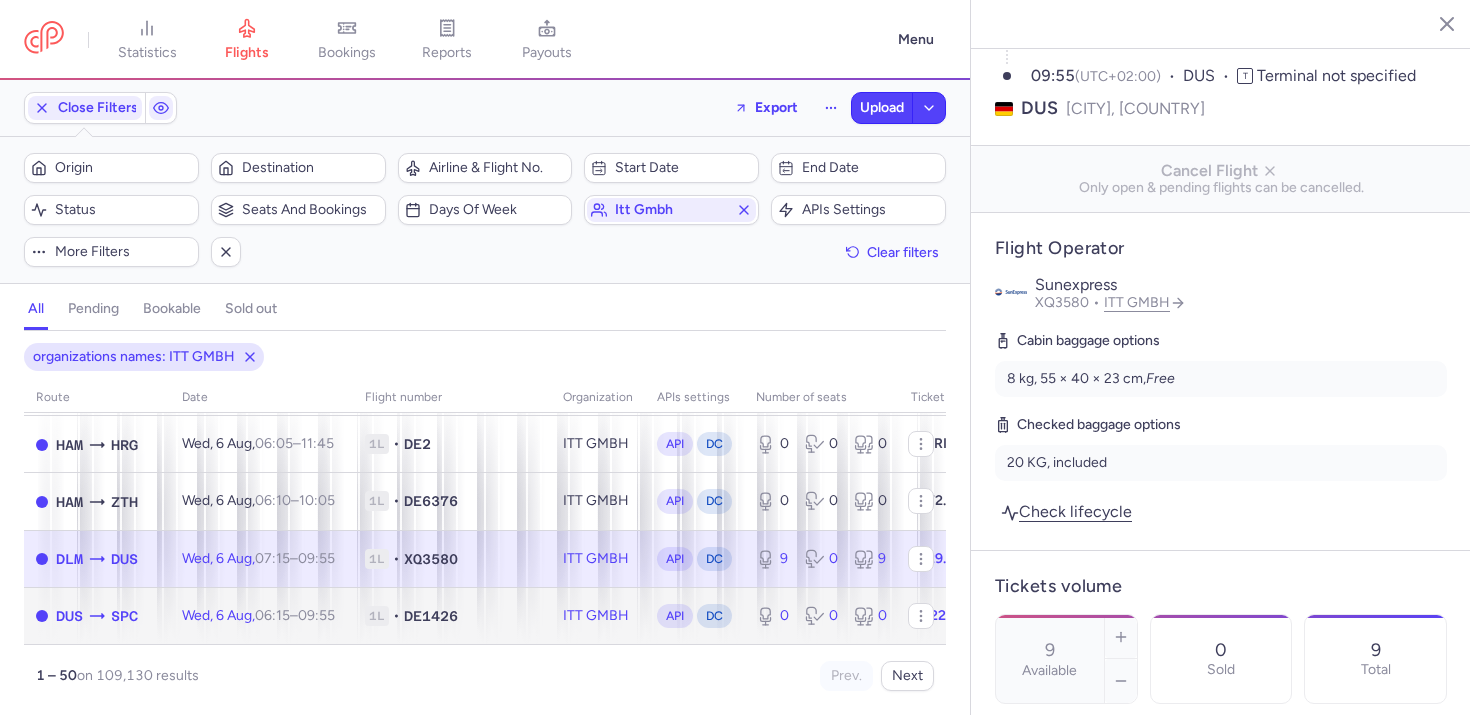 click on "1L • DE1426" 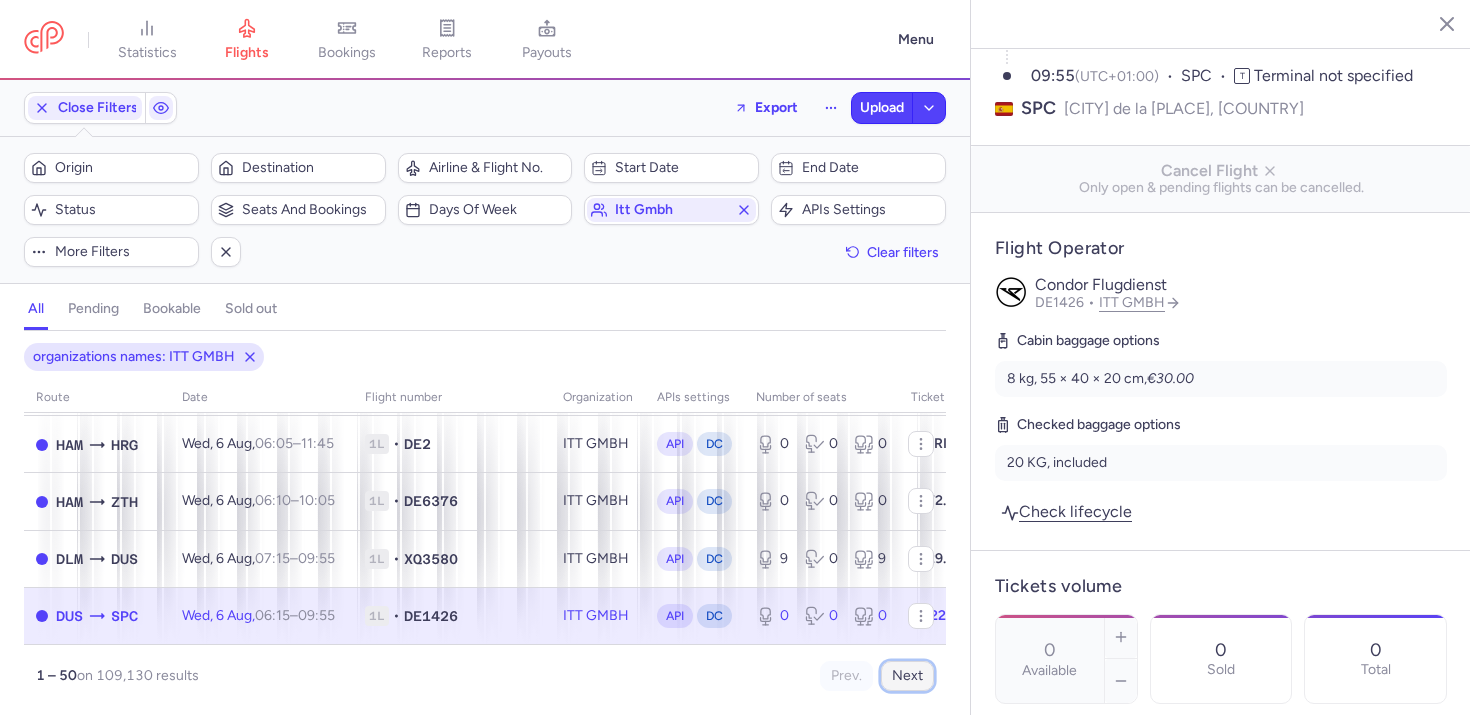 click on "Next" at bounding box center [907, 676] 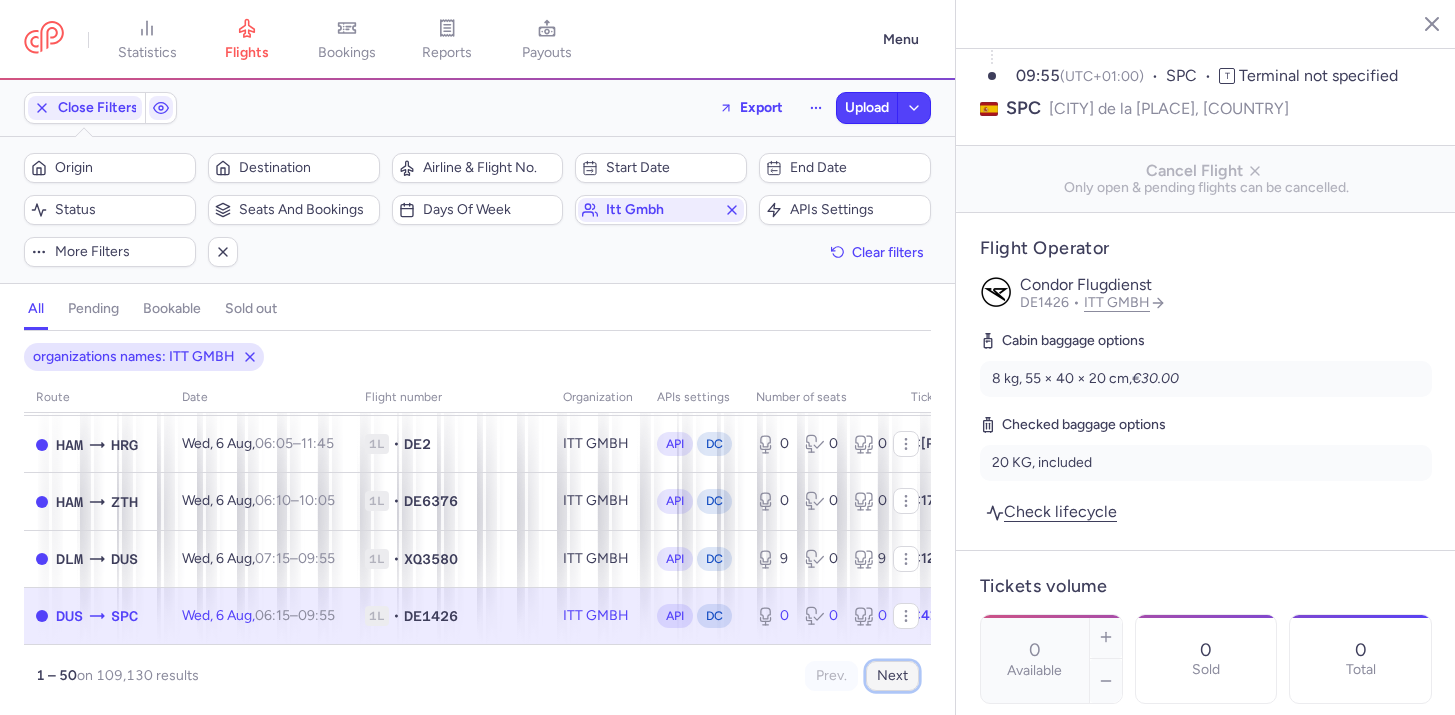 scroll, scrollTop: 0, scrollLeft: 0, axis: both 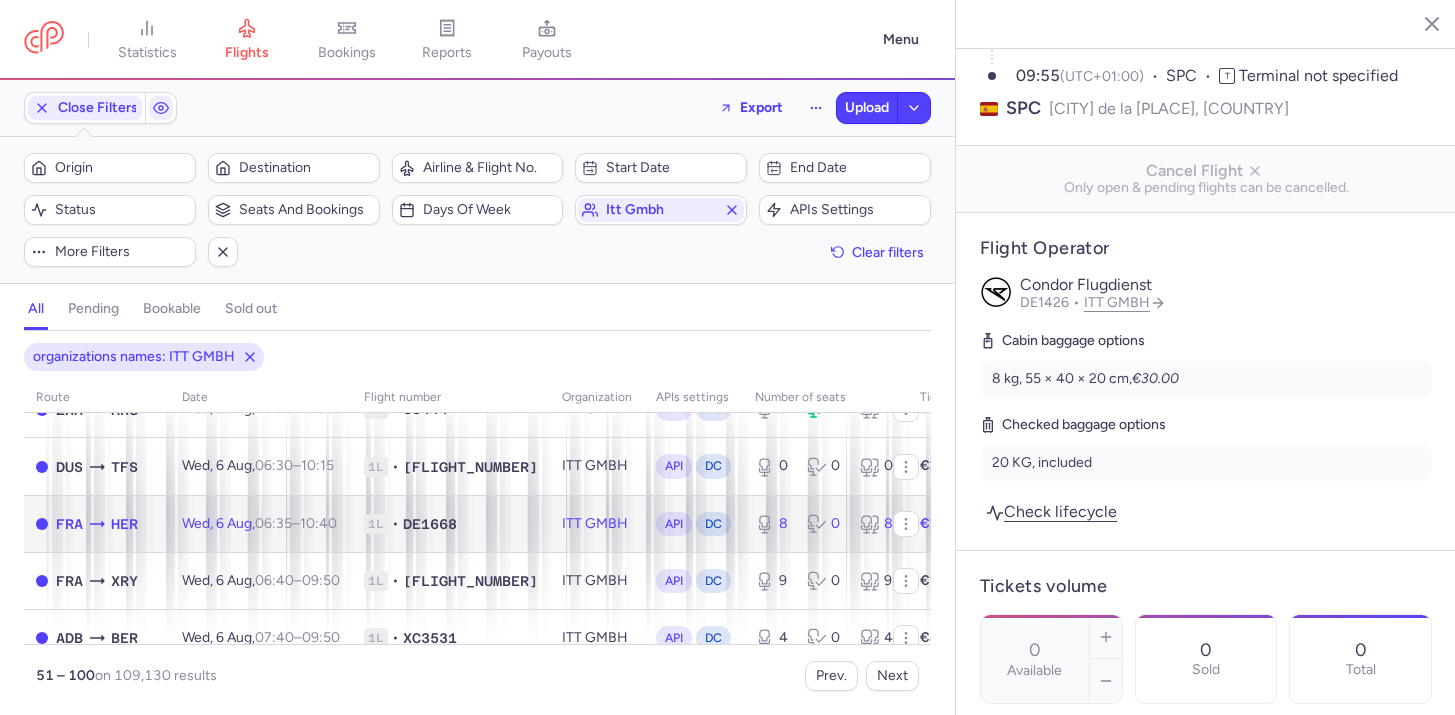 click on "•" 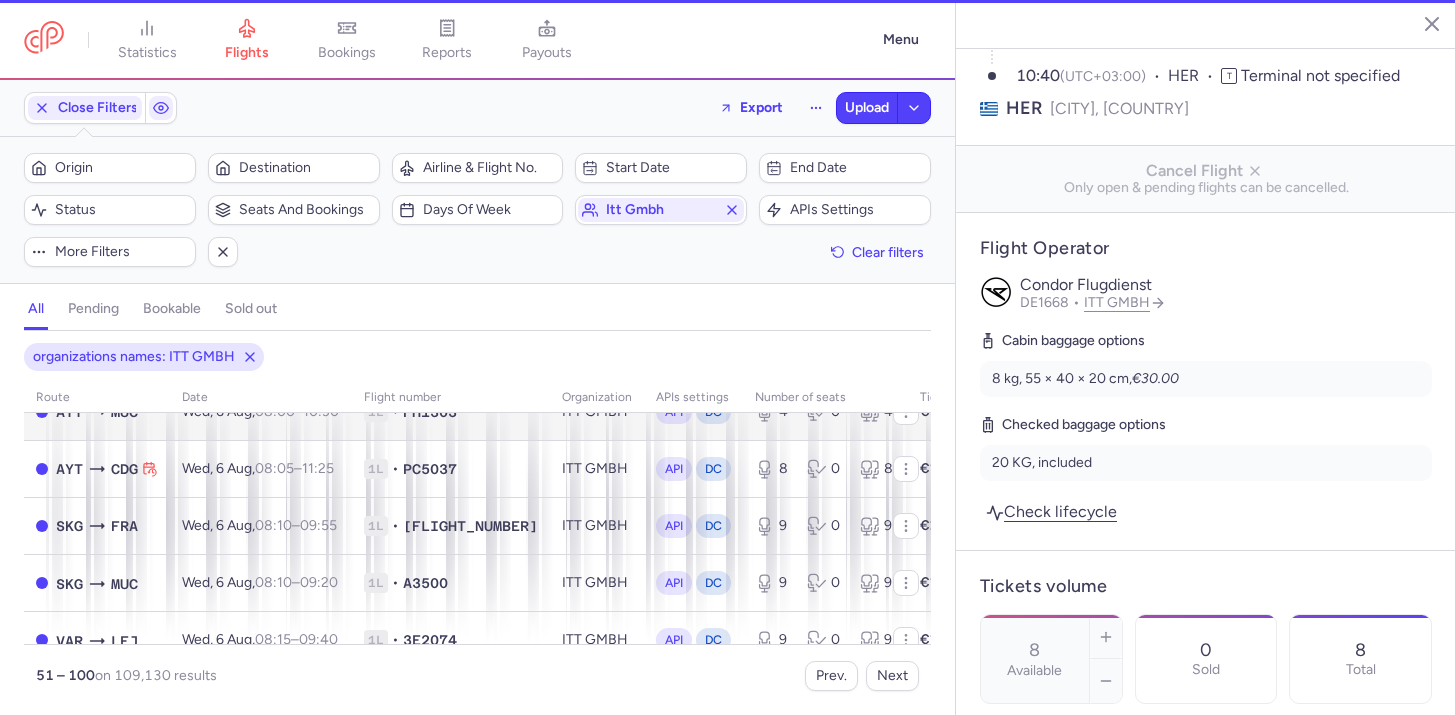 scroll, scrollTop: 1080, scrollLeft: 0, axis: vertical 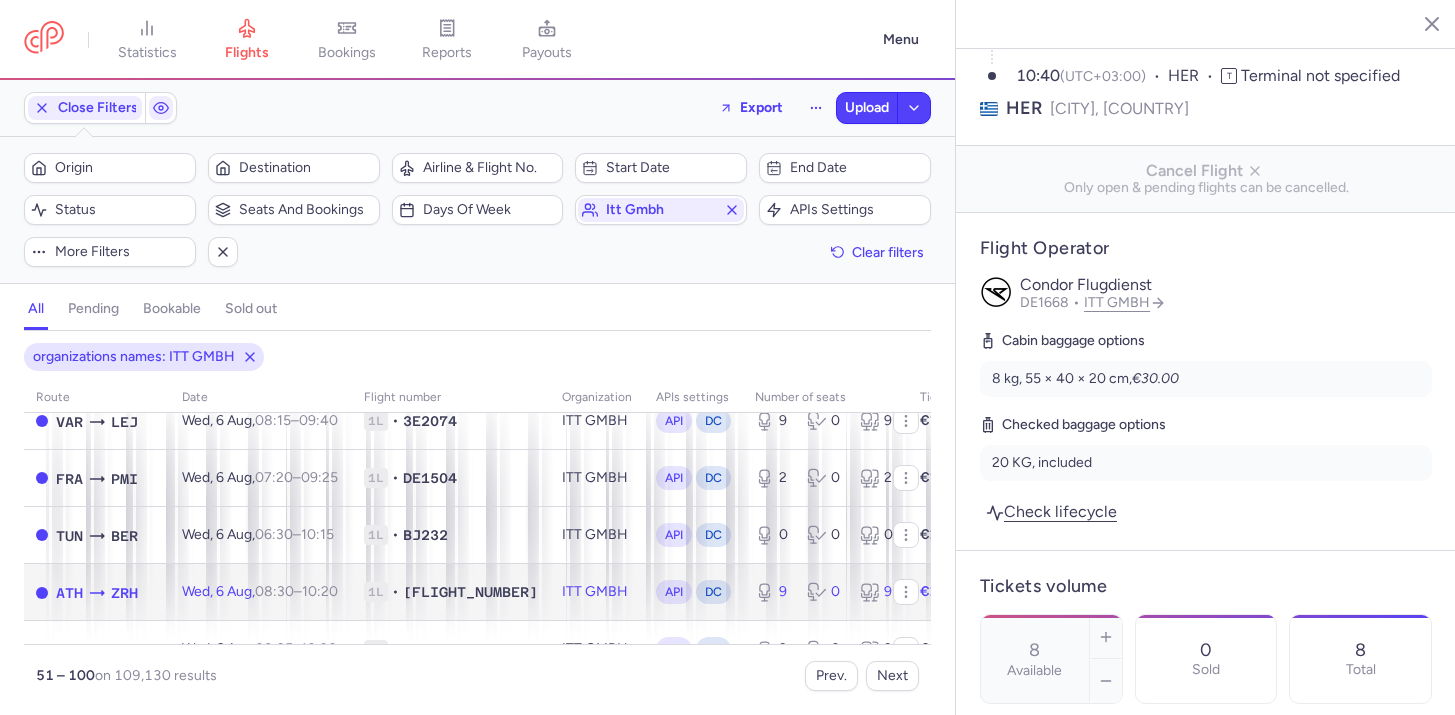 click on "1L" at bounding box center (376, 592) 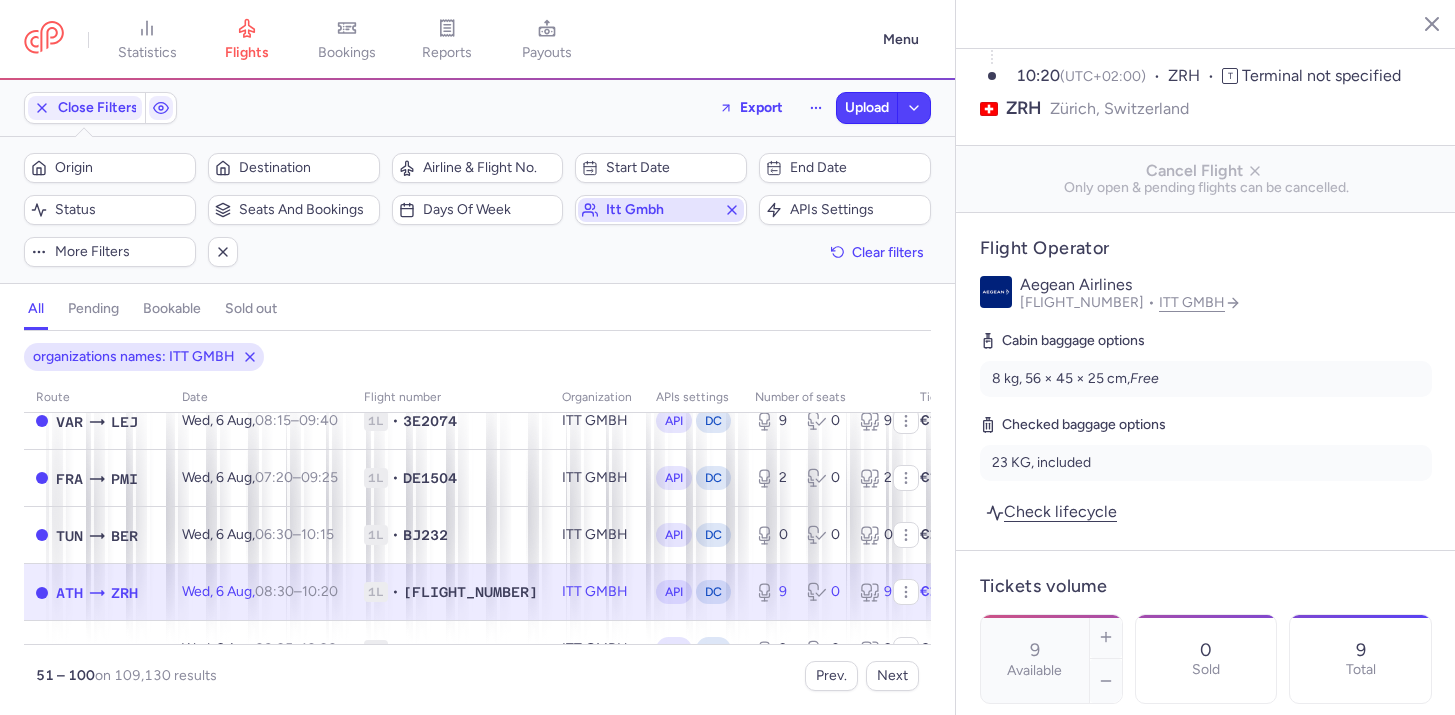 click 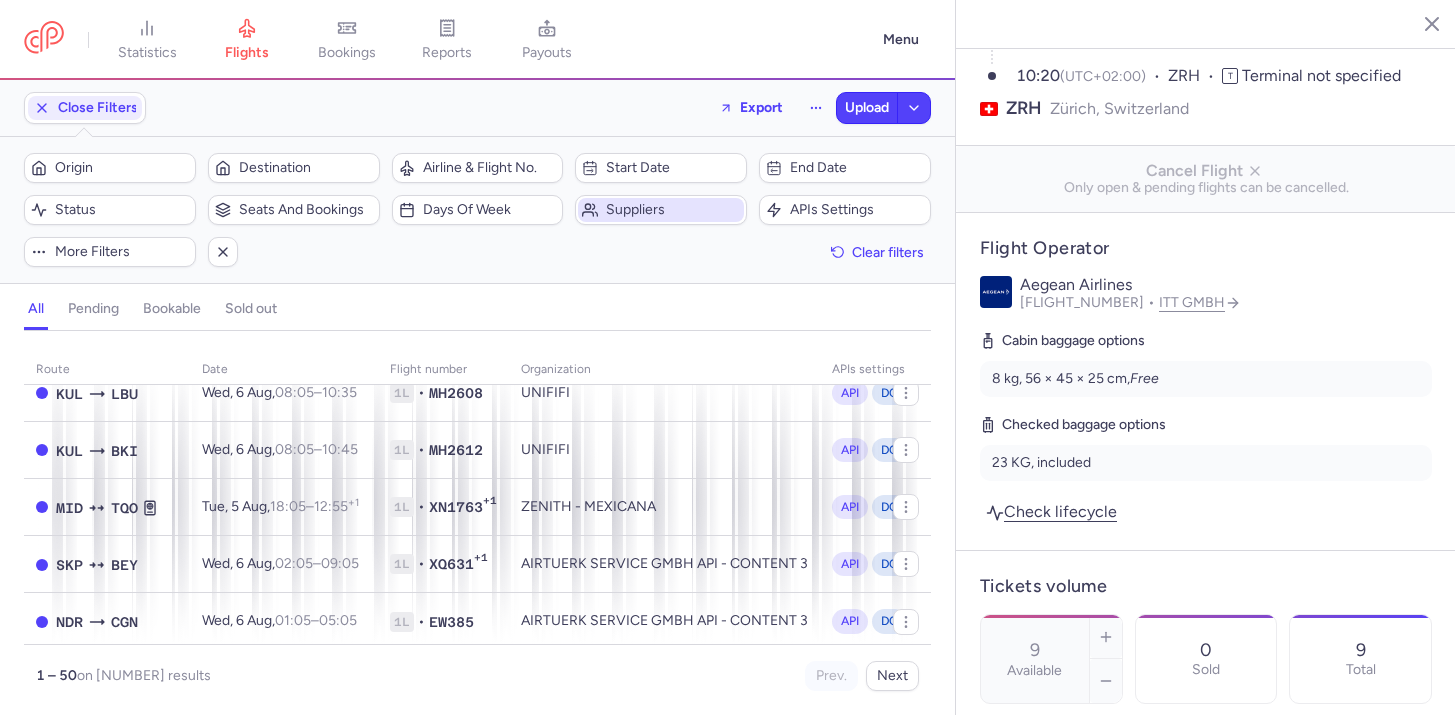 click on "Suppliers" at bounding box center (673, 210) 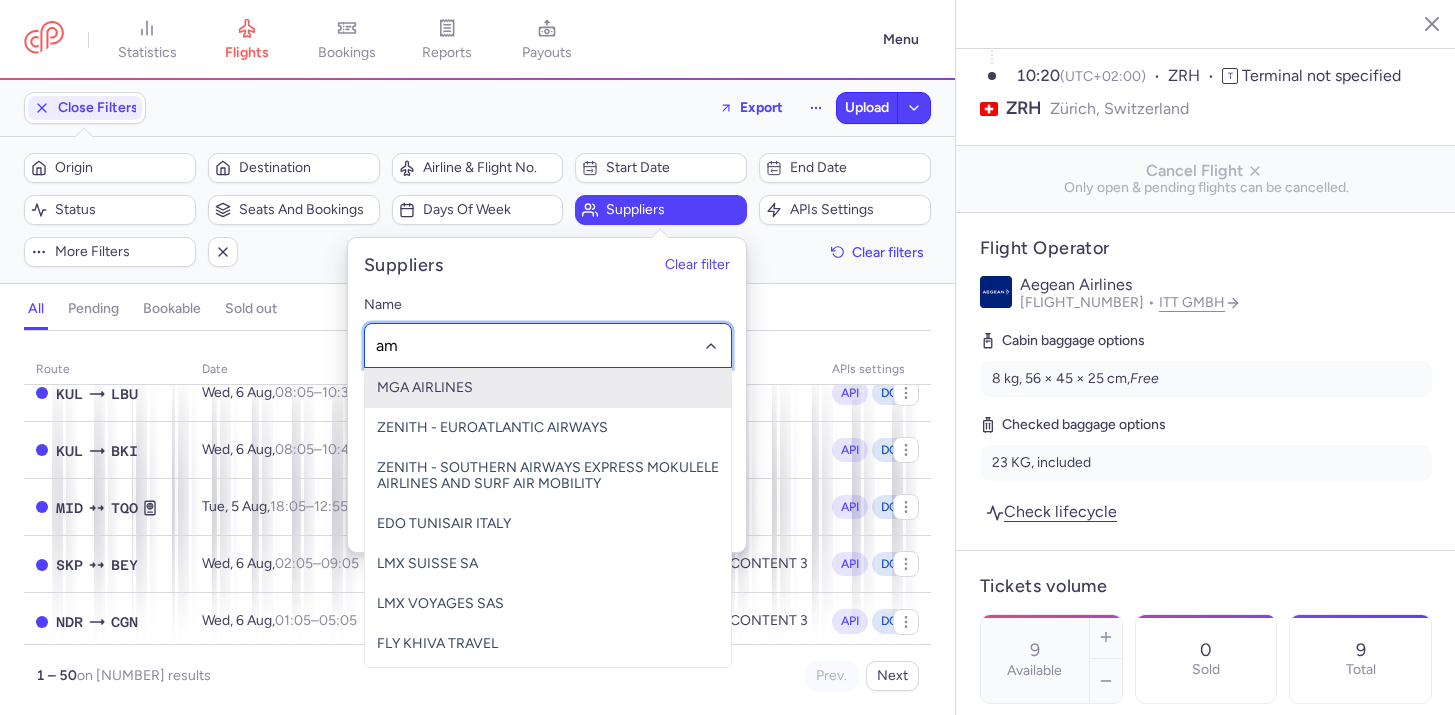 type on "a" 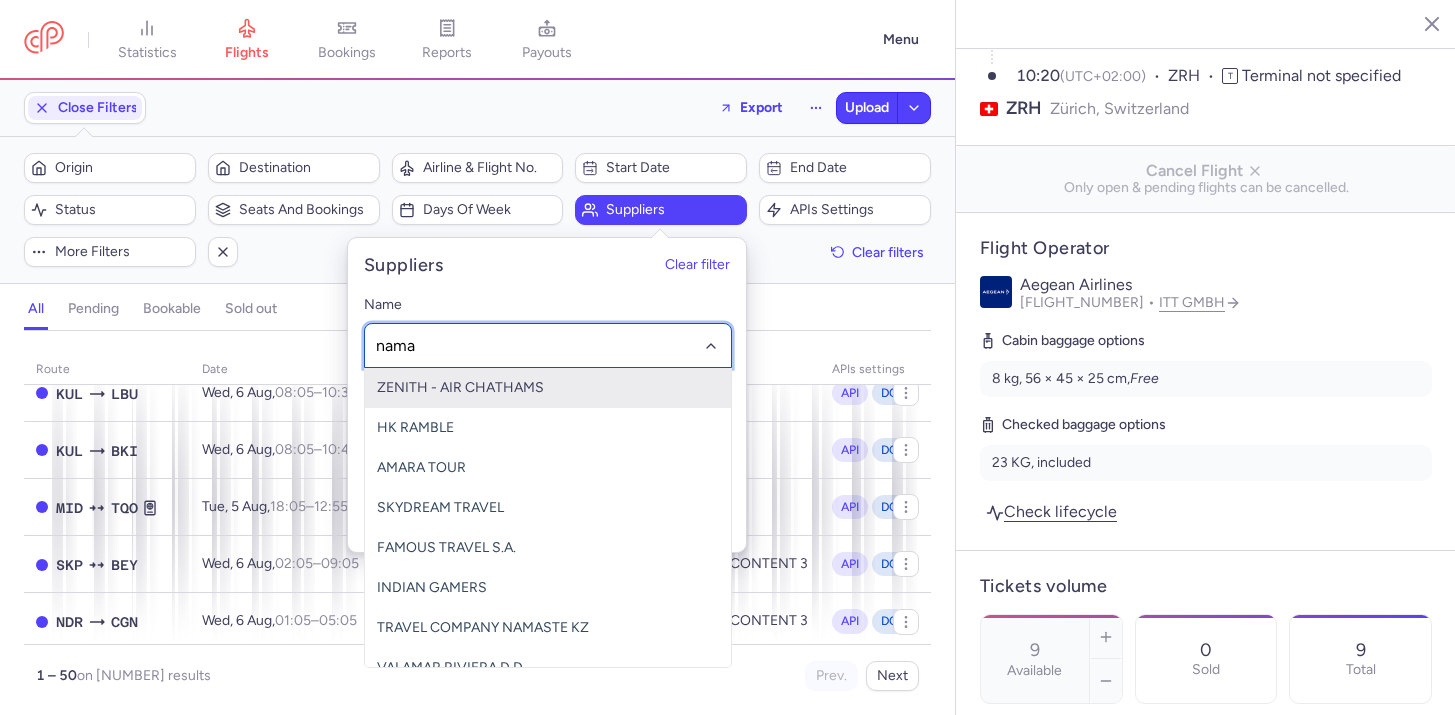 type on "namas" 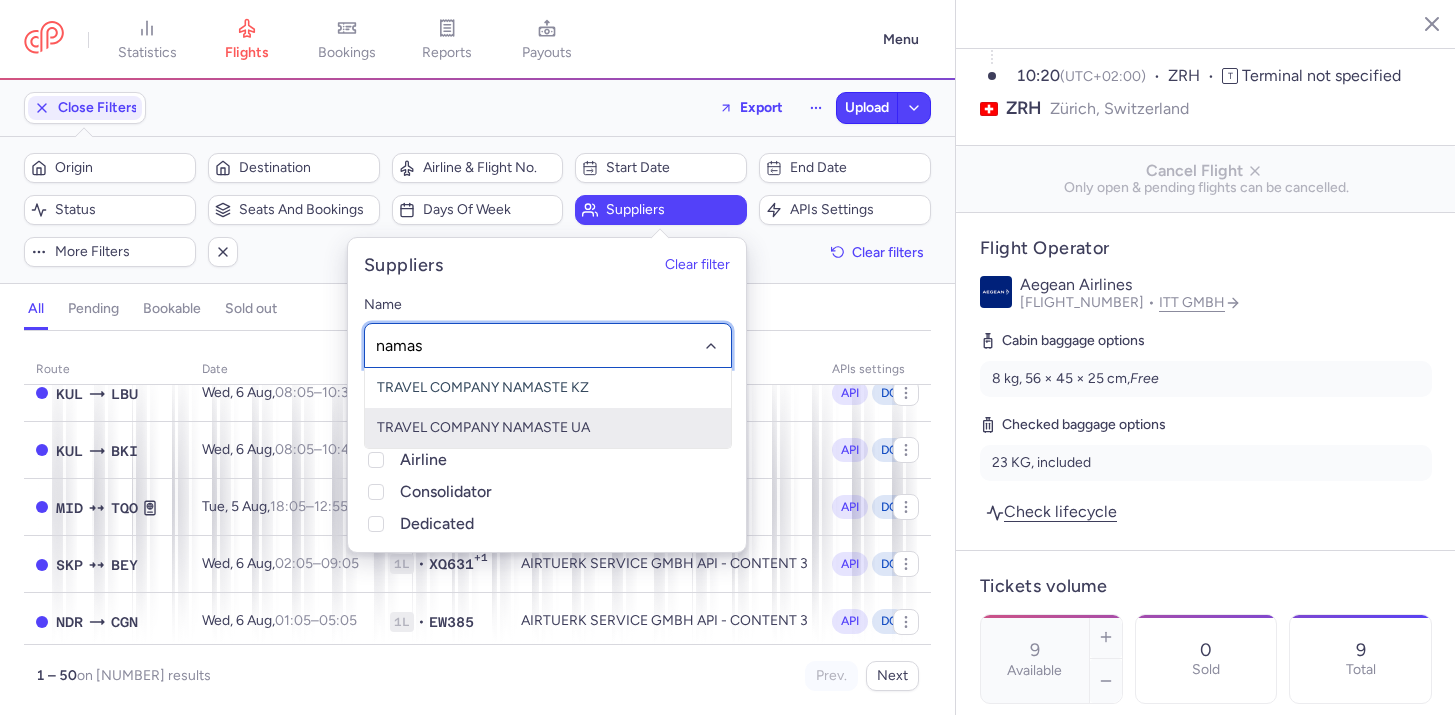 click on "TRAVEL COMPANY NAMASTE UA" at bounding box center [548, 428] 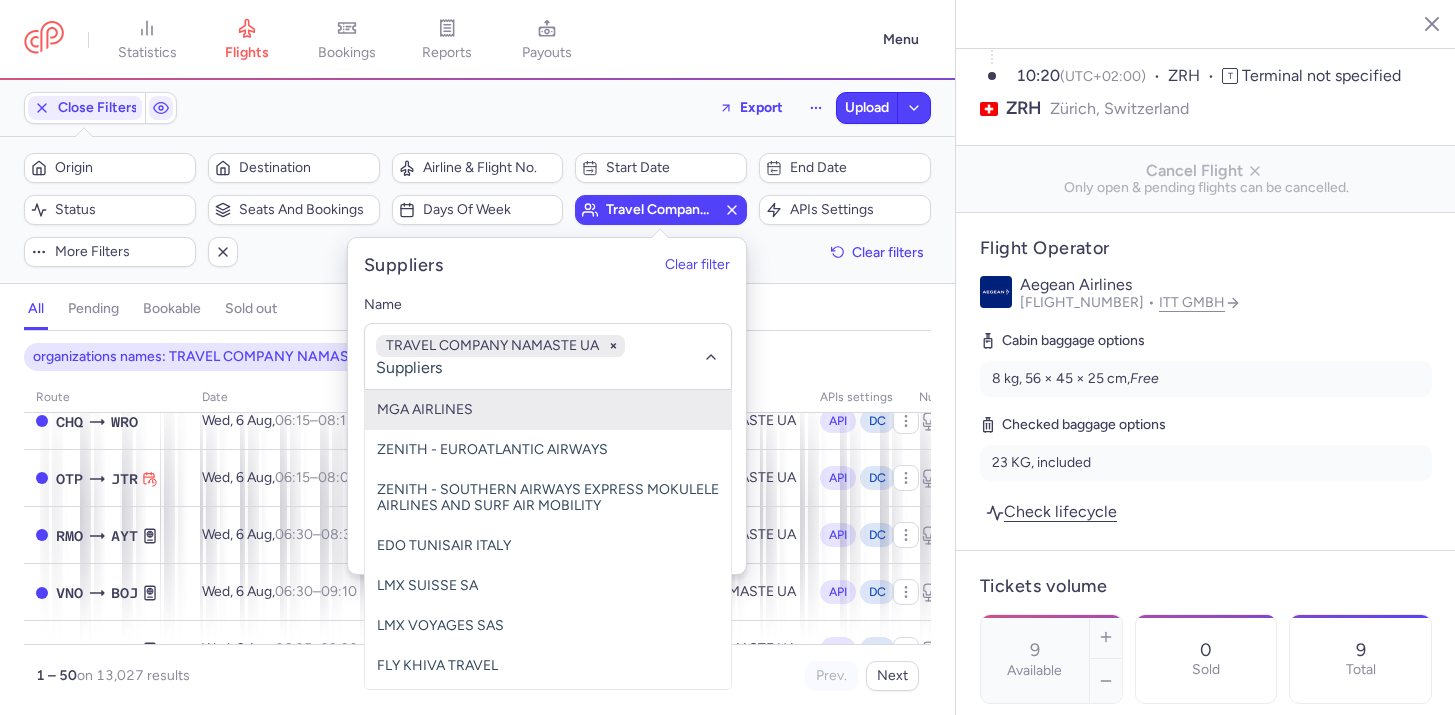 click on "Close Filters  Export  Upload Filters (1) – 13027 results  Origin  Destination  Airline & Flight No.  Start date  End date  Status  Seats and bookings  Days of week travel company namaste ua   APIs settings  More filters  Clear filters  all pending bookable sold out 1 organizations names: TRAVEL COMPANY NAMASTE UA route date Flight number organization APIs settings number of seats Ticket price August 25  HER  RMO Wed, 6 Aug,  03:20  –  05:40  +0 1L • U5302 TRAVEL COMPANY NAMASTE UA API DC 8 0 8 €59.00  AYT  RMO Wed, 6 Aug,  03:30  –  05:30  +0 1L • 4M183 TRAVEL COMPANY NAMASTE UA API DC 8 0 8 €60.00  KTW  SUF Wed, 6 Aug,  02:30  –  04:45  +0 1L • E4675 TRAVEL COMPANY NAMASTE UA API DC 4 0 4 €334.00  WRO  HER Wed, 6 Aug,  02:40  –  06:35  +0 1L • E45301 TRAVEL COMPANY NAMASTE UA API DC 3 0 3 €495.00  RMO  HER Wed, 6 Aug,  03:50  –  06:10  +0 1L • GQ4911 TRAVEL COMPANY NAMASTE UA API DC 8 1 9 €80.00  AYT  RMO Wed, 6 Aug,  03:50  –  05:50  +0 1L • XQ314 API DC 8 0 8 €60.00 1" at bounding box center (477, 397) 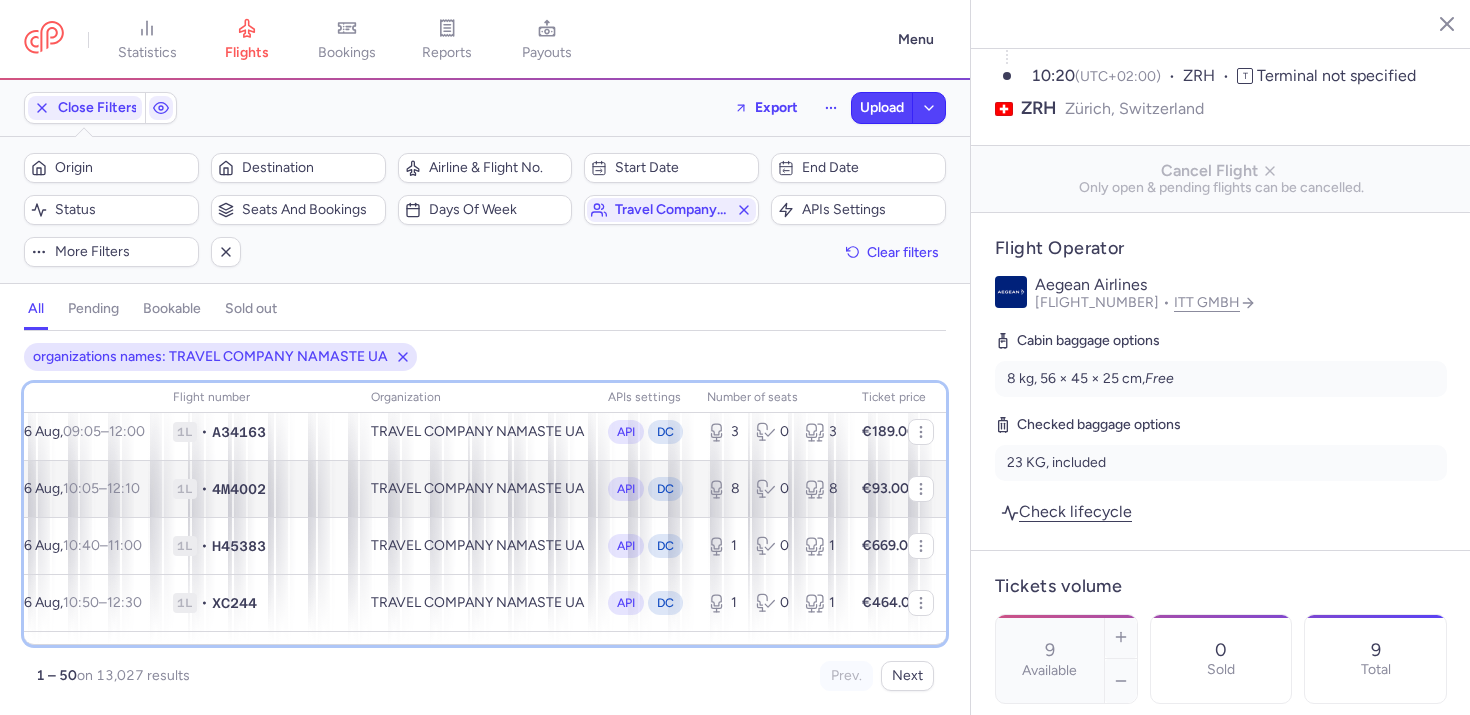 scroll, scrollTop: 1903, scrollLeft: 212, axis: both 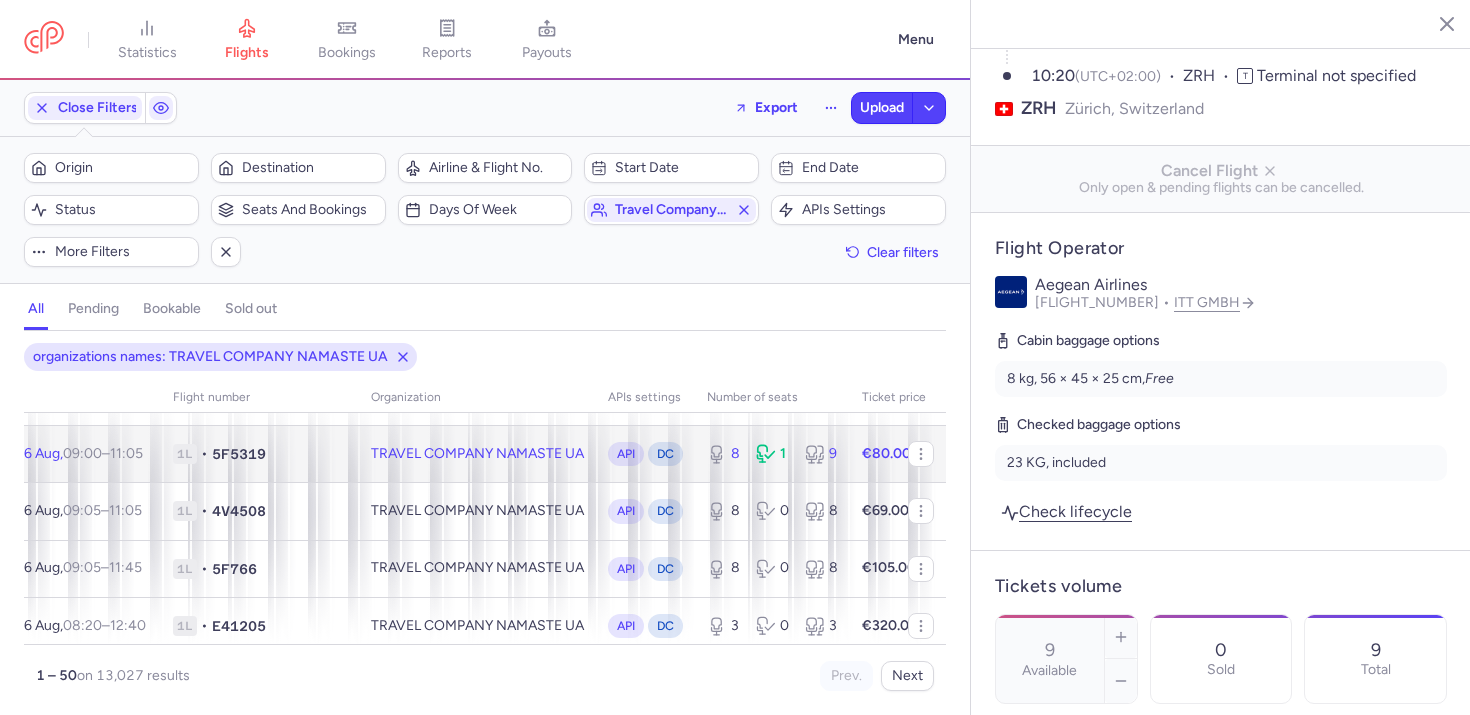 click on "TRAVEL COMPANY NAMASTE UA" 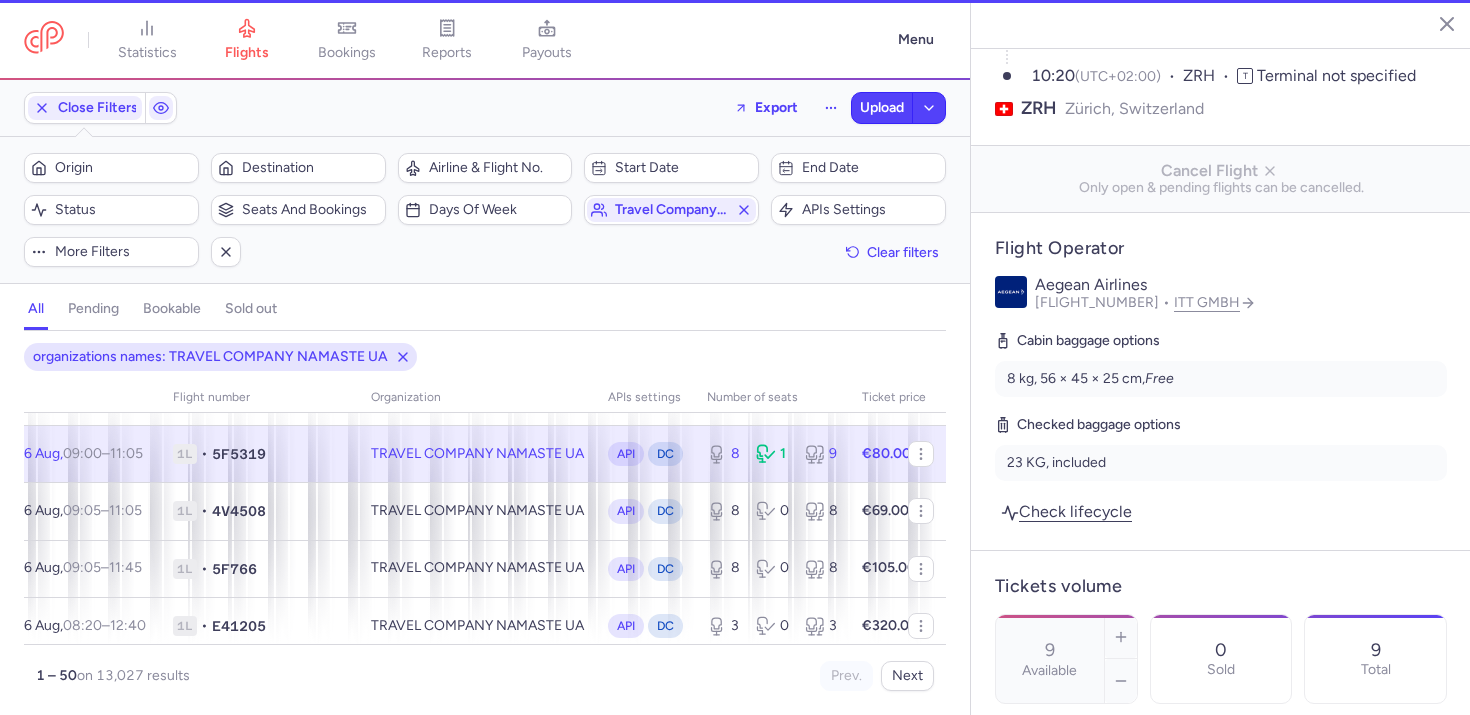 type on "8" 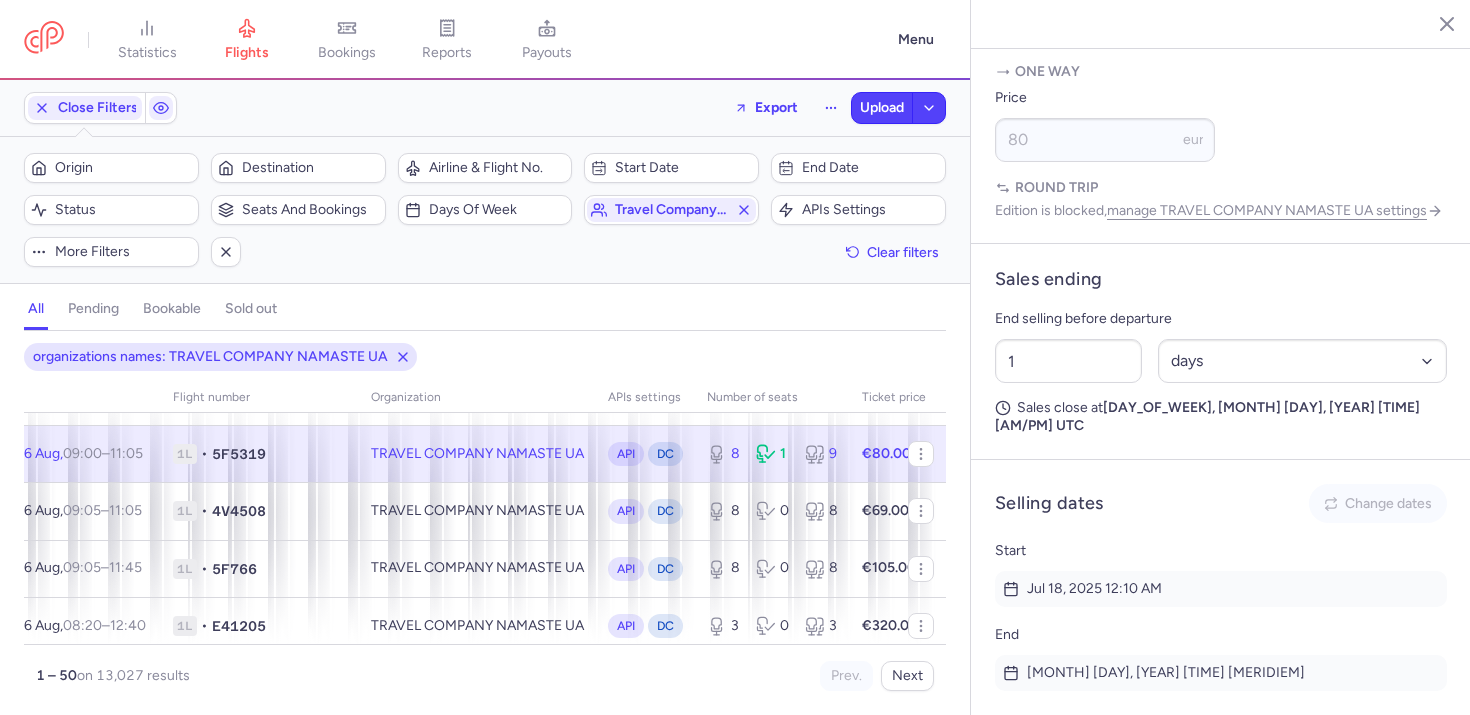 scroll, scrollTop: 1229, scrollLeft: 0, axis: vertical 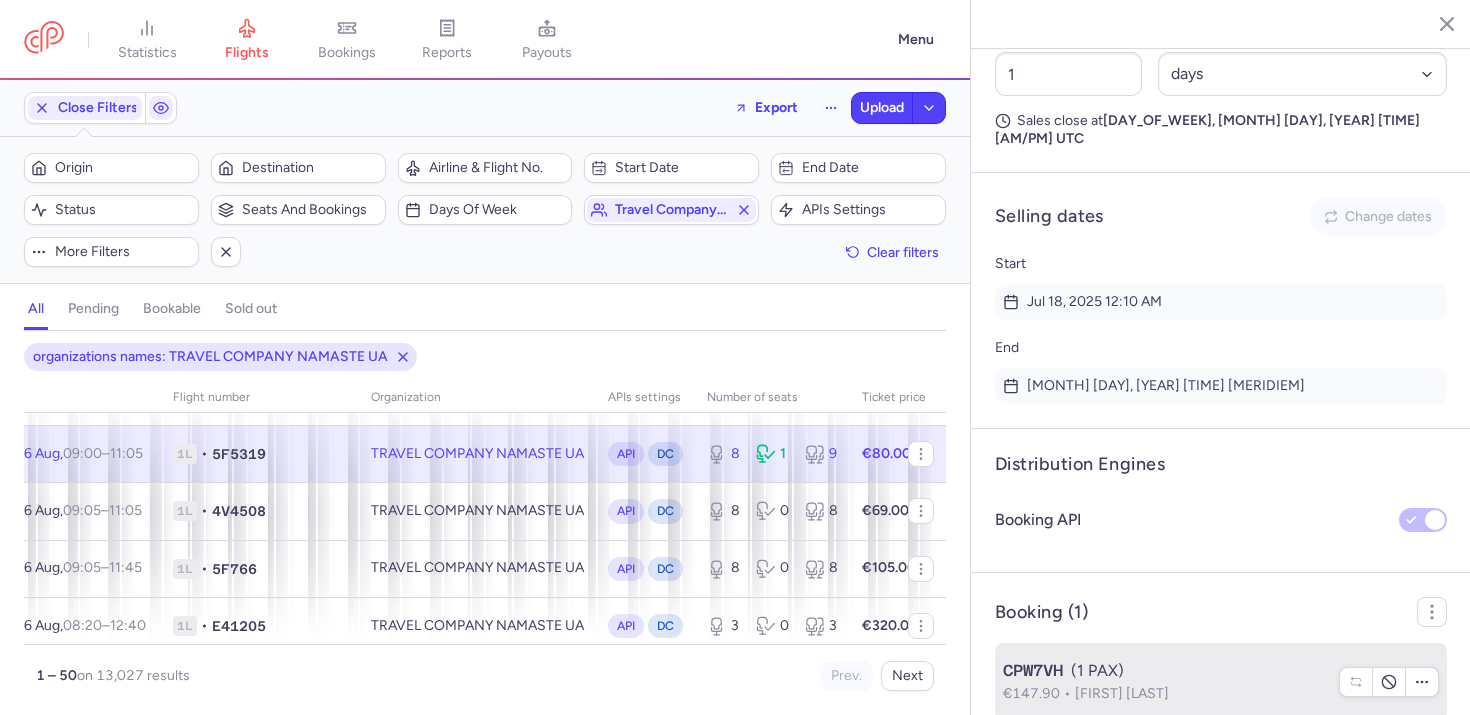 click on "CPW7VH  (1 PAX)" at bounding box center [1165, 671] 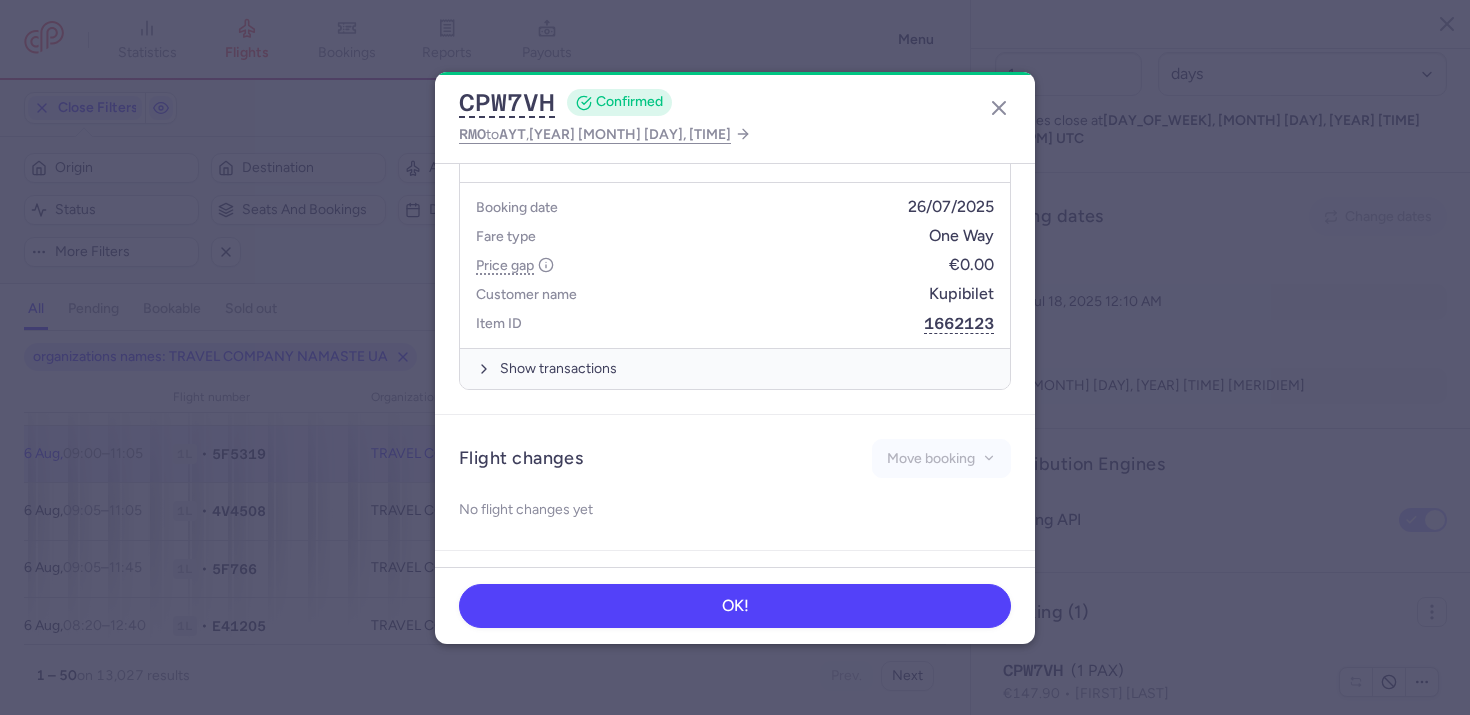 scroll, scrollTop: 801, scrollLeft: 0, axis: vertical 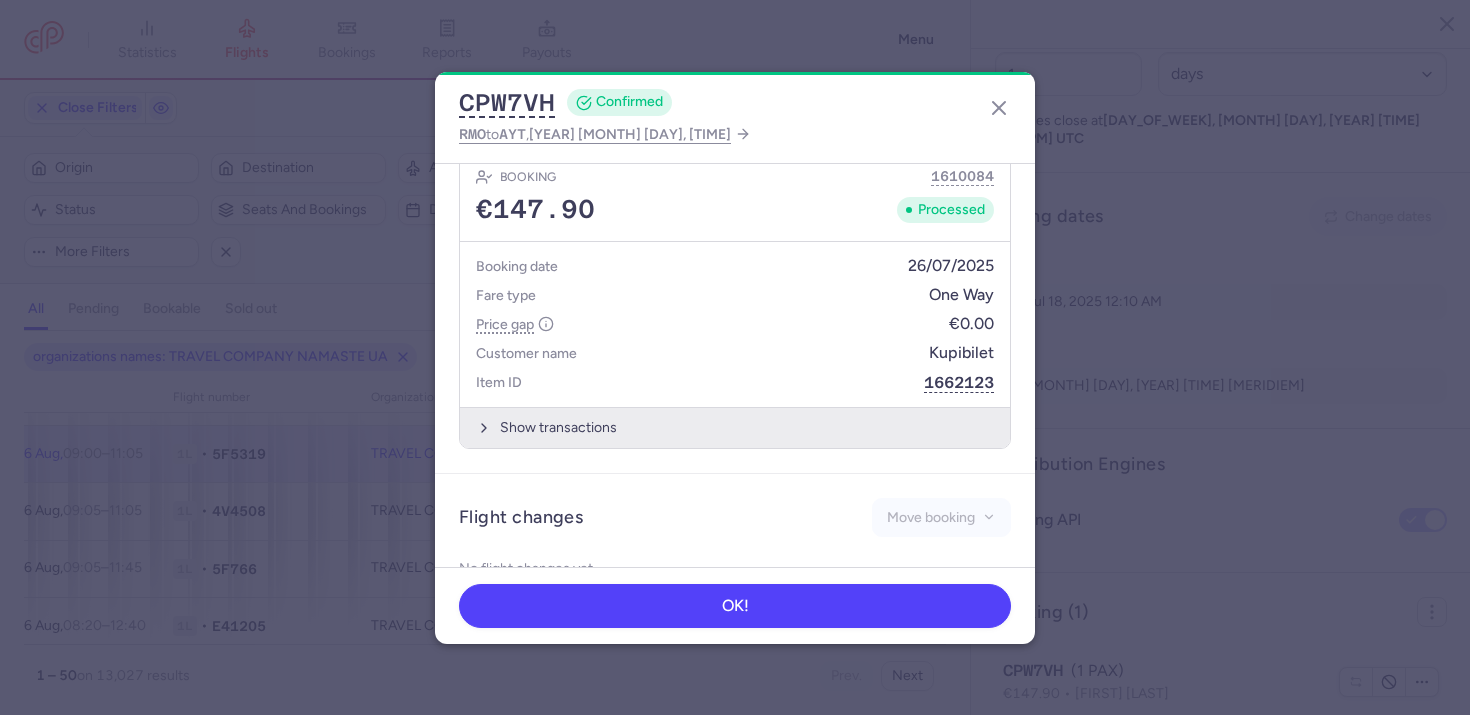 click on "Show transactions" at bounding box center (735, 427) 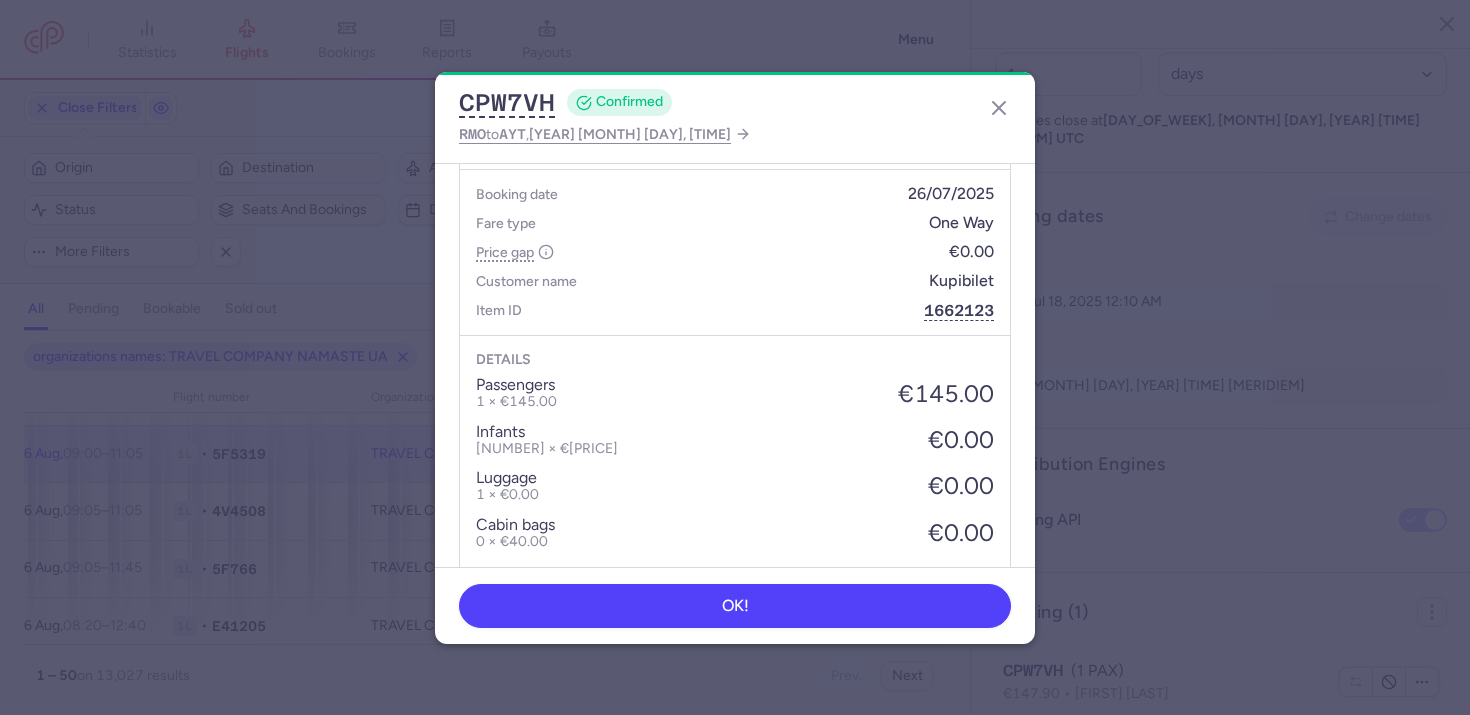 scroll, scrollTop: 919, scrollLeft: 0, axis: vertical 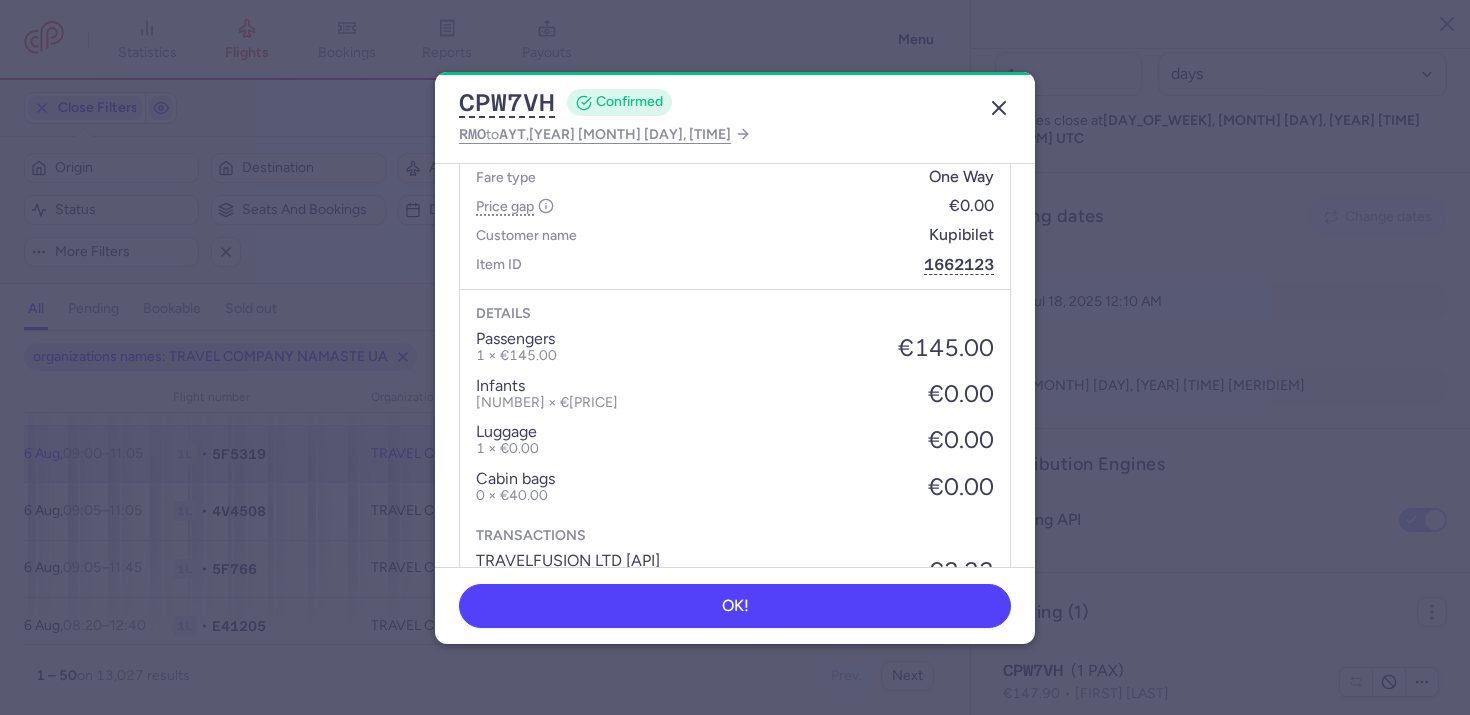 click 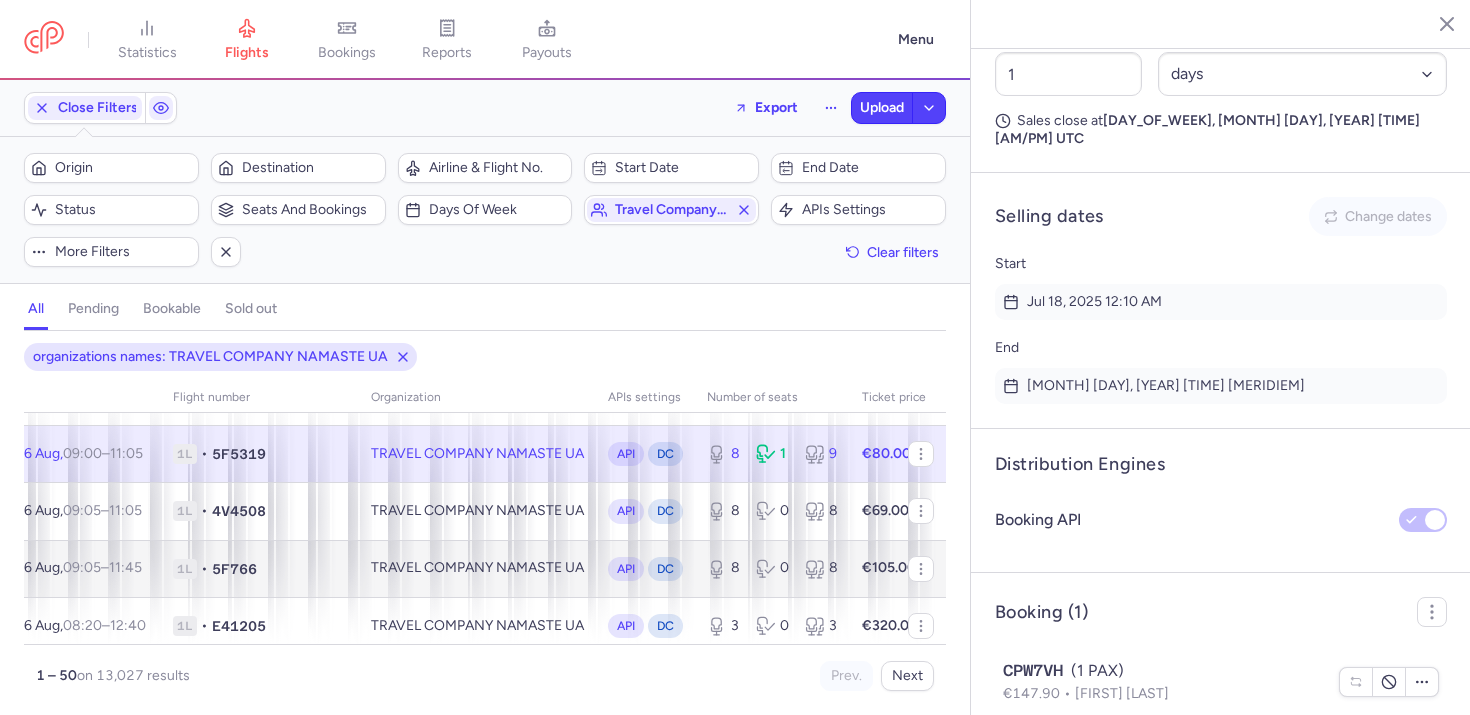 scroll, scrollTop: 2678, scrollLeft: 212, axis: both 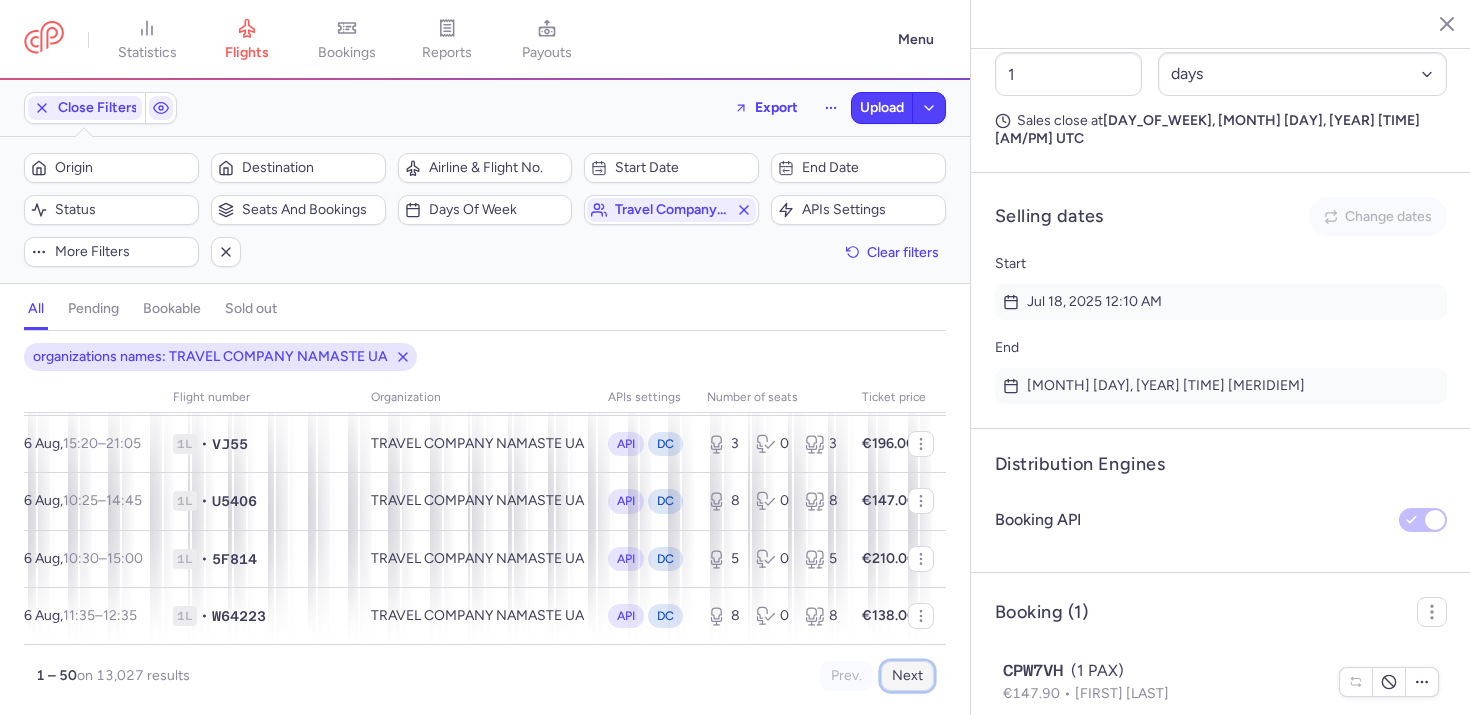 click on "Next" at bounding box center [907, 676] 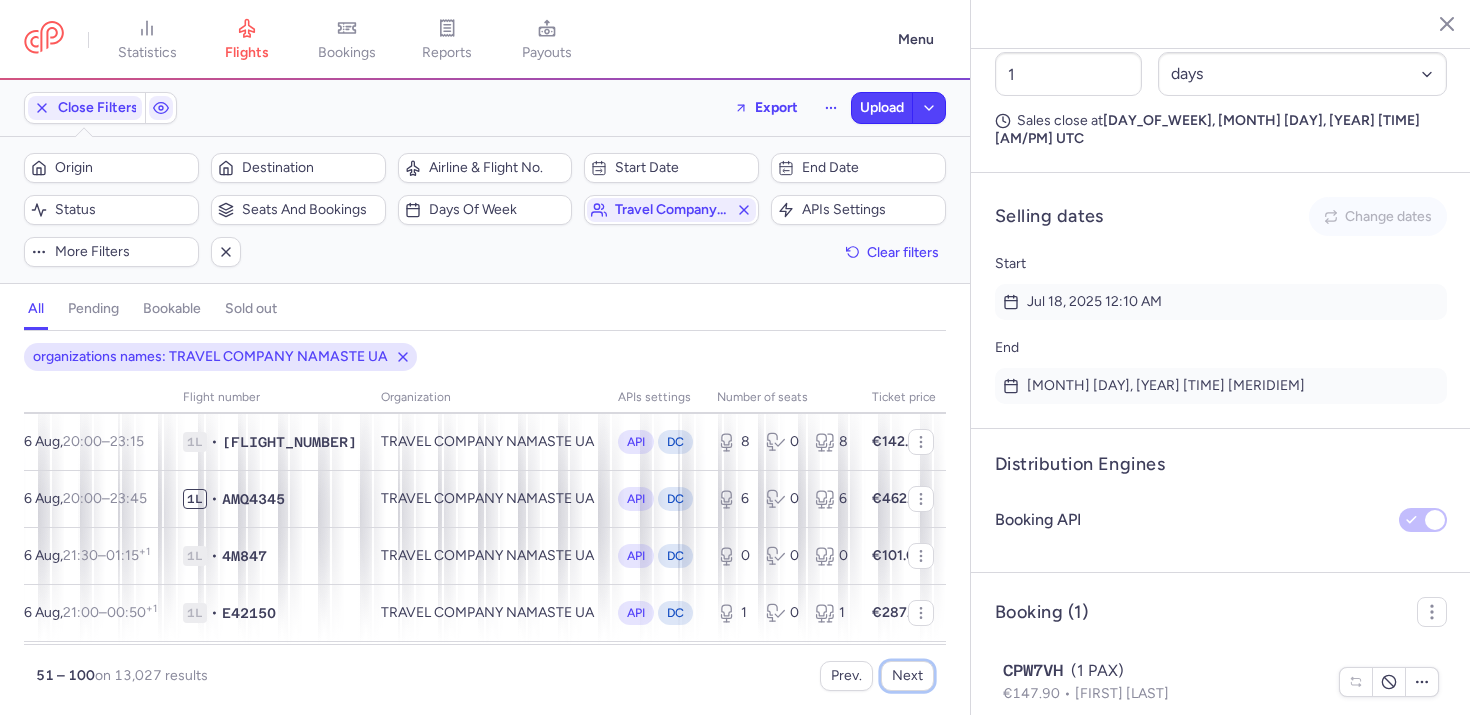 scroll, scrollTop: 2200, scrollLeft: 212, axis: both 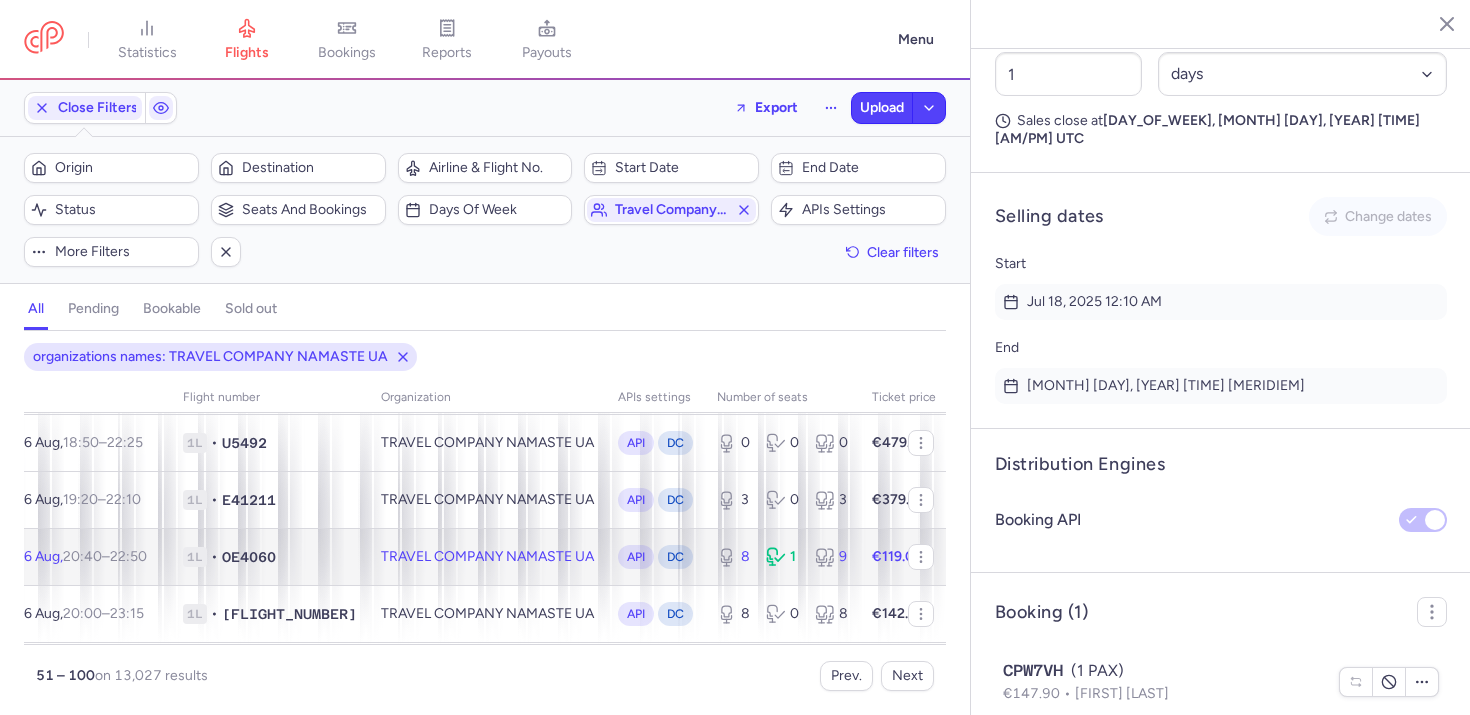 click on "API" at bounding box center (636, 557) 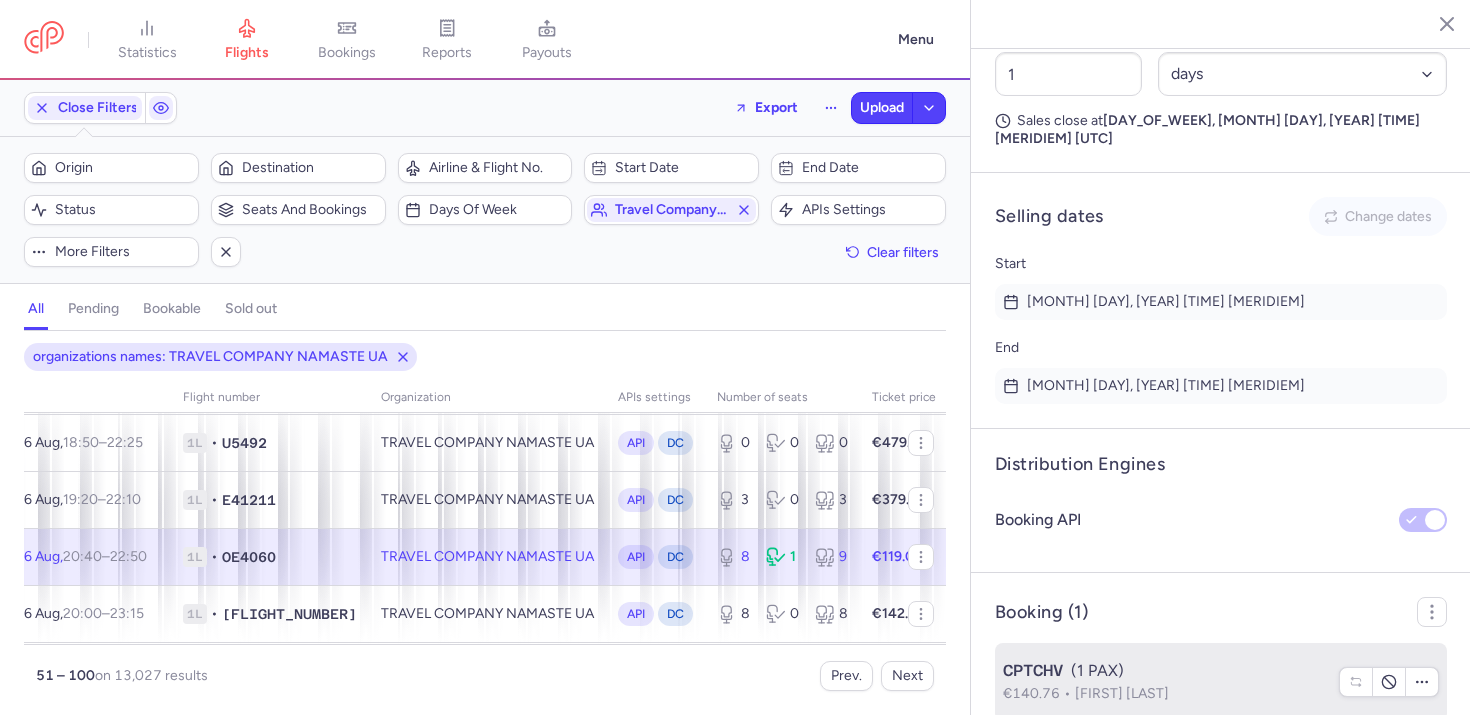 click on "€140.76  Valeriia RIABOVA" at bounding box center (1165, 694) 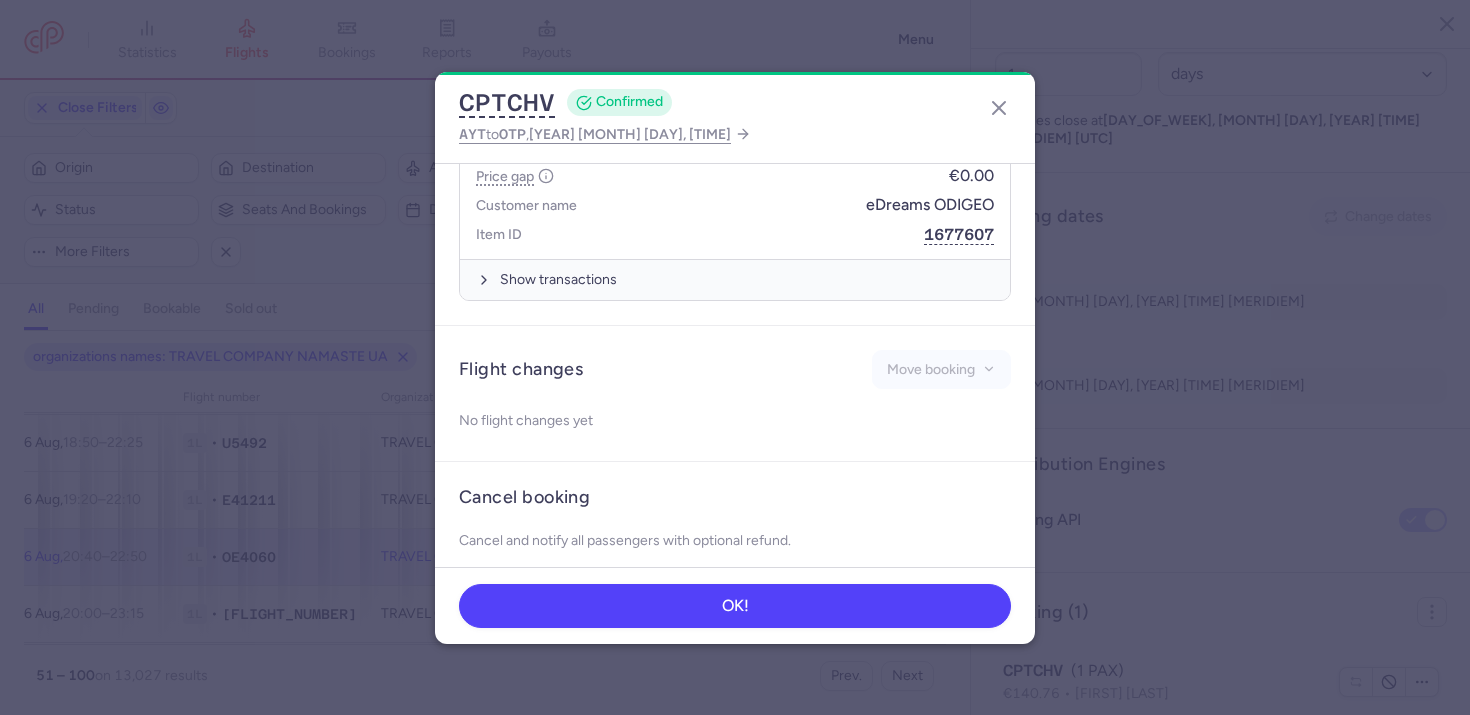 scroll, scrollTop: 869, scrollLeft: 0, axis: vertical 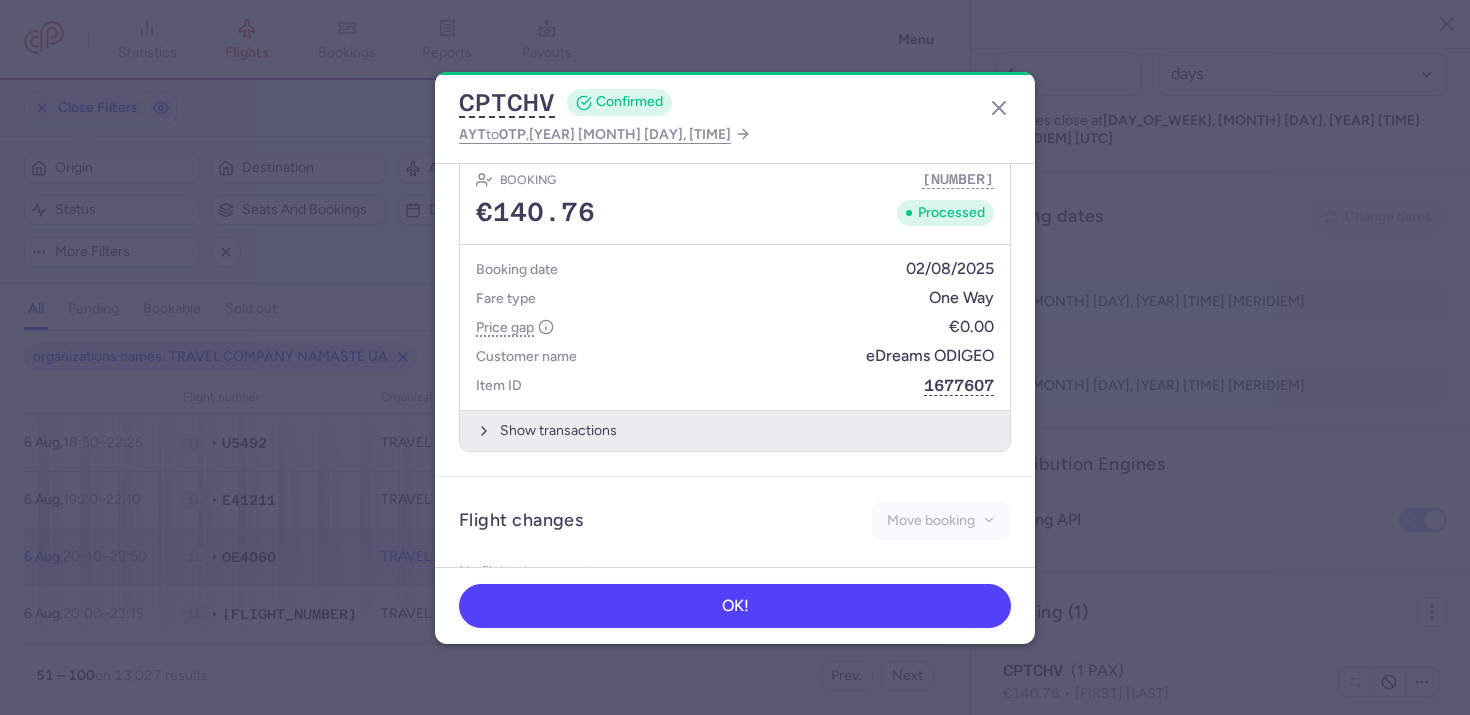 click on "Show transactions" at bounding box center [735, 430] 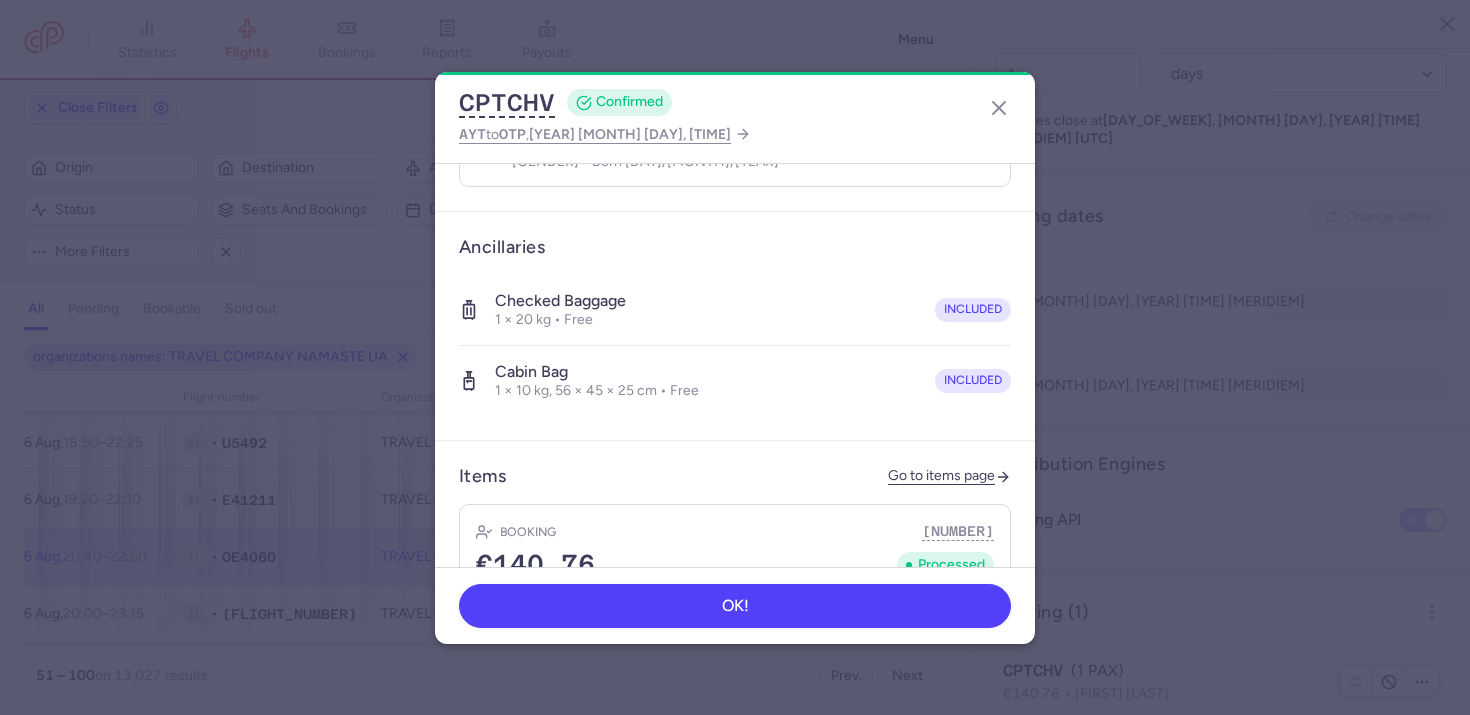 scroll, scrollTop: 575, scrollLeft: 0, axis: vertical 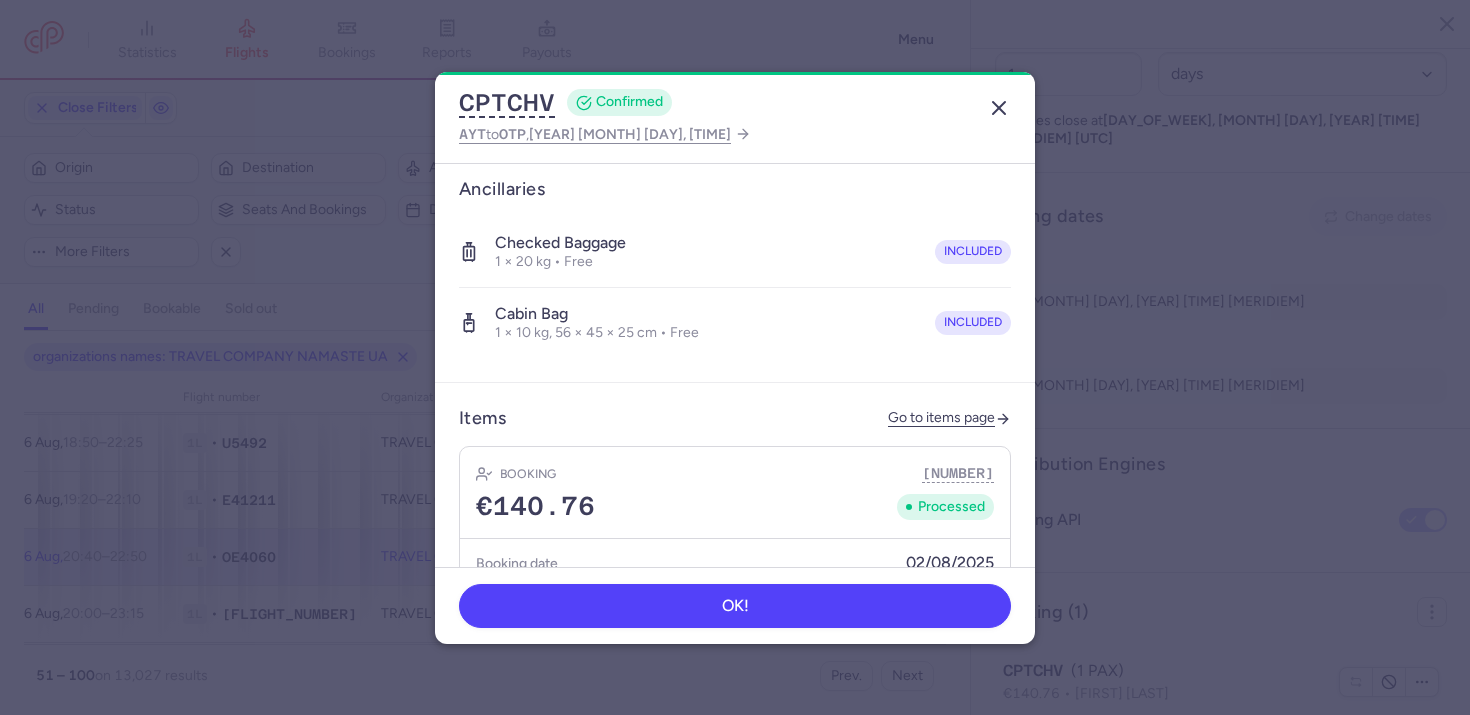 click 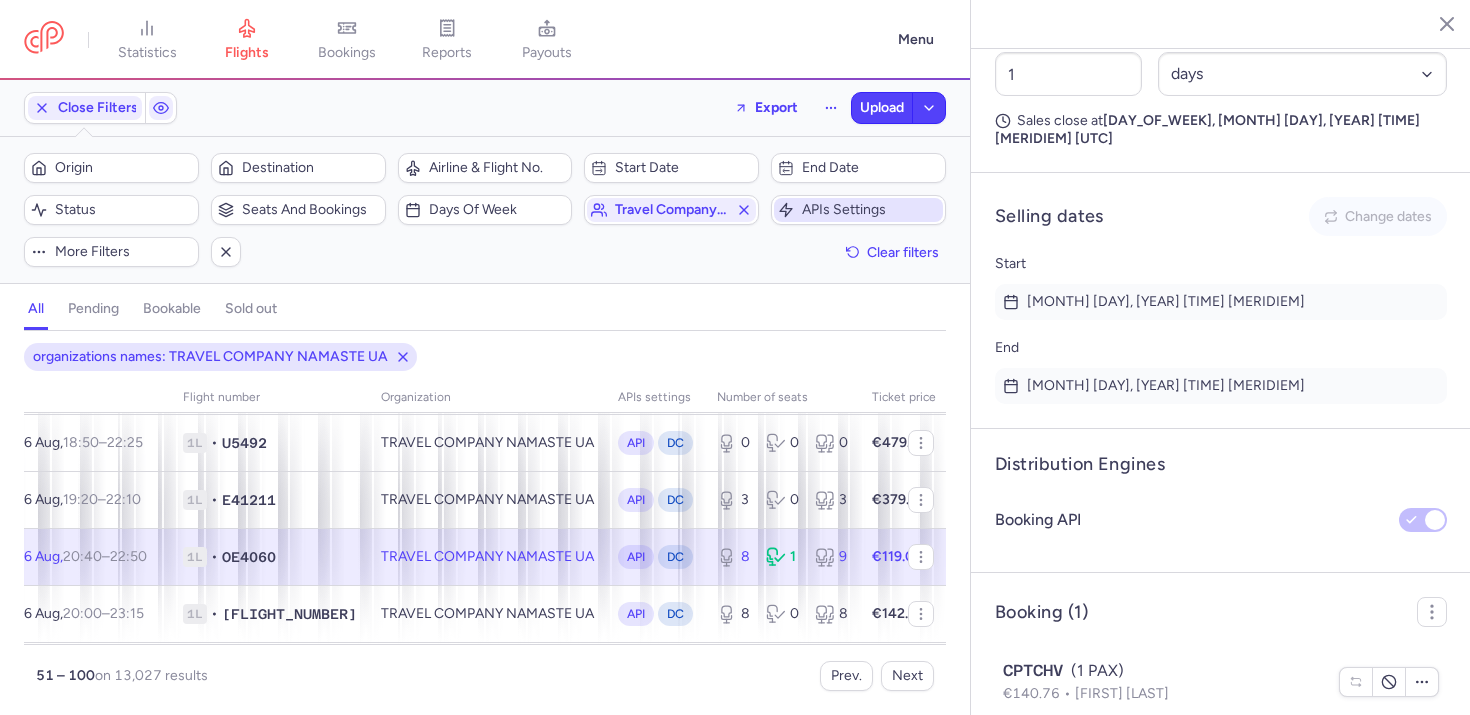 click on "APIs settings" at bounding box center [858, 210] 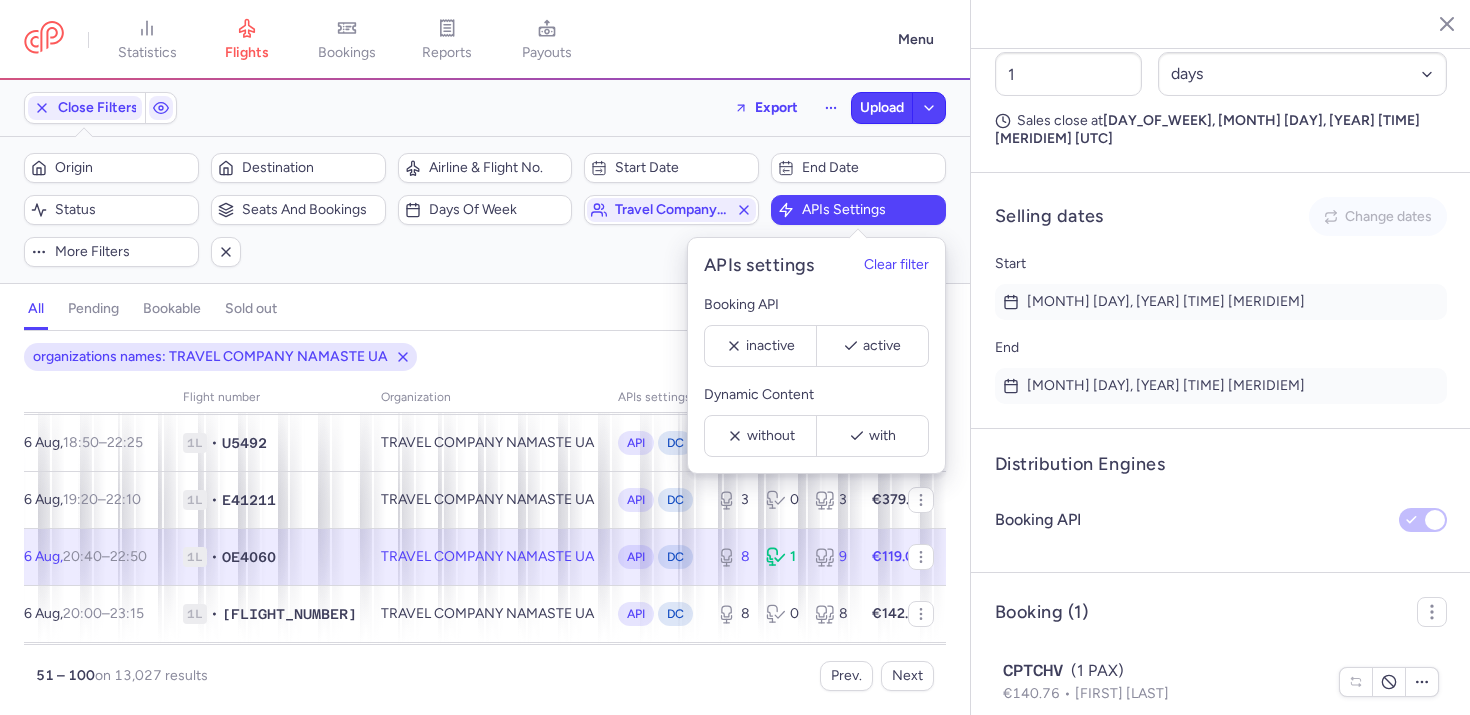 click on "Filters (1) – 13027 results  Origin  Destination  Airline & Flight No.  Start date  End date  Status  Seats and bookings  Days of week travel company namaste ua   APIs settings  More filters  Clear filters" at bounding box center [485, 210] 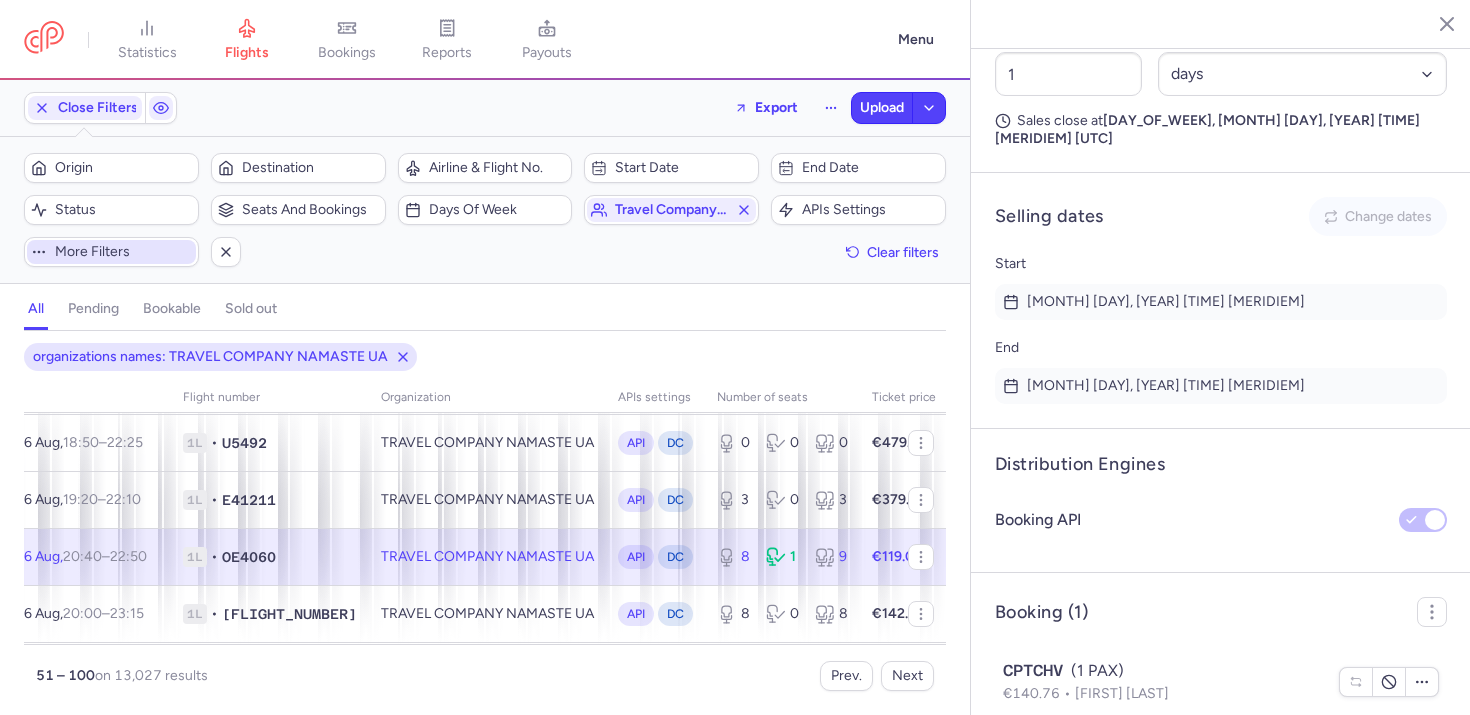 click on "More filters" at bounding box center (123, 252) 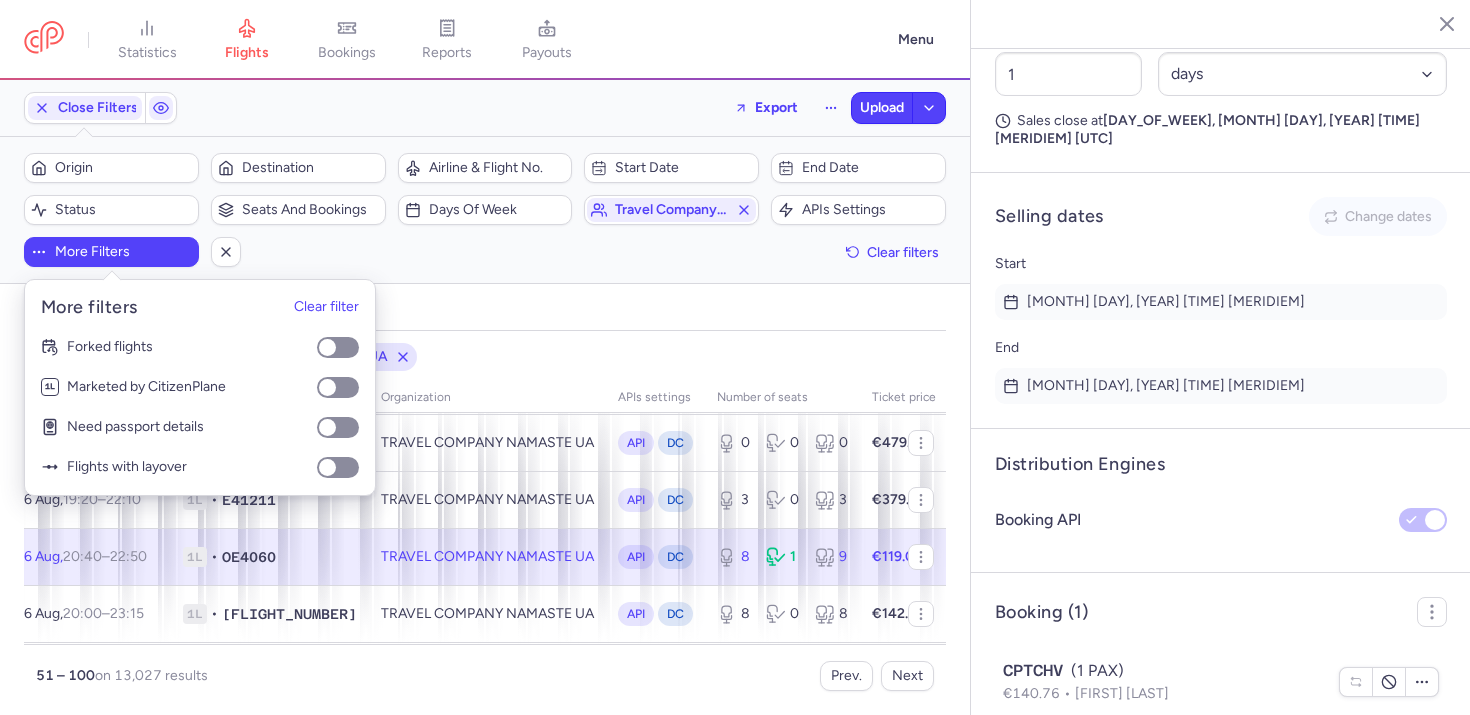 click on "all pending bookable sold out" at bounding box center (485, 313) 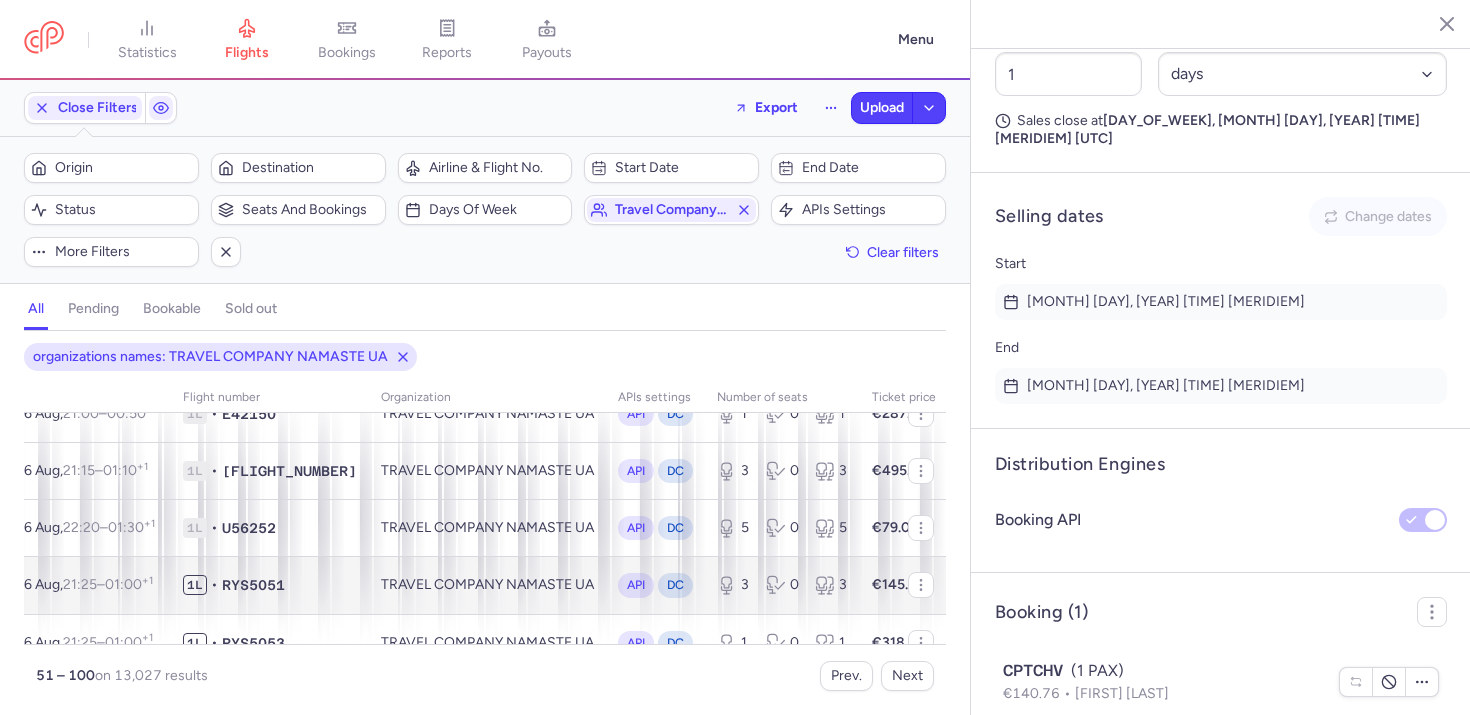 scroll, scrollTop: 2678, scrollLeft: 212, axis: both 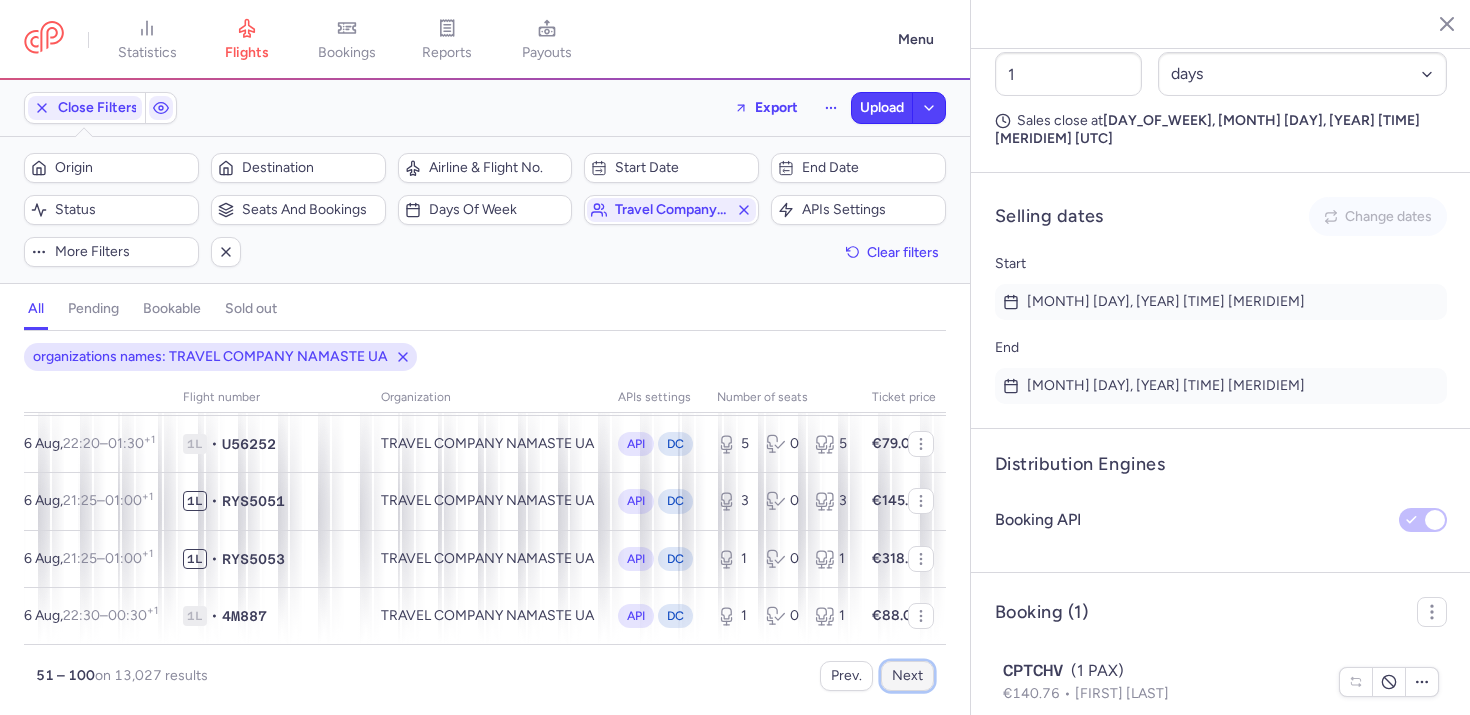 click on "Next" at bounding box center [907, 676] 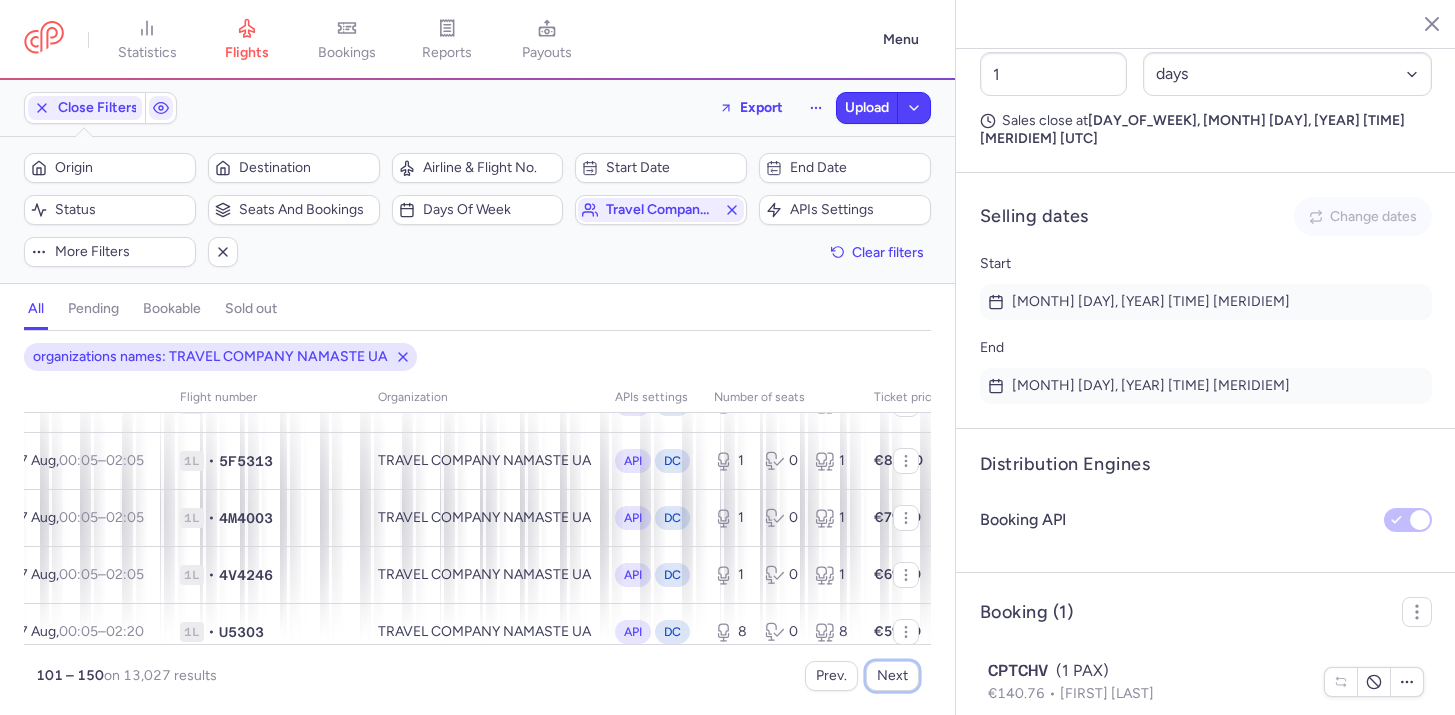 scroll, scrollTop: 0, scrollLeft: 212, axis: horizontal 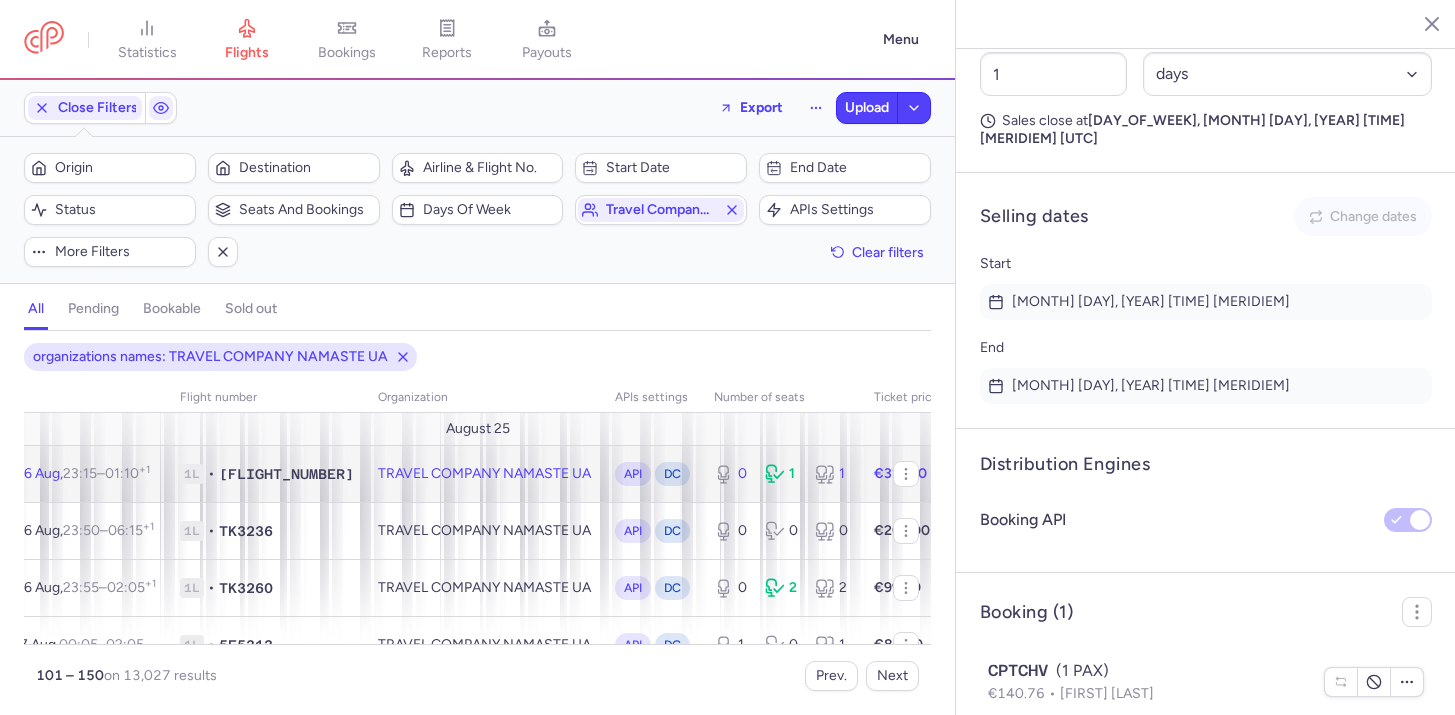 click on "TRAVEL COMPANY NAMASTE UA" 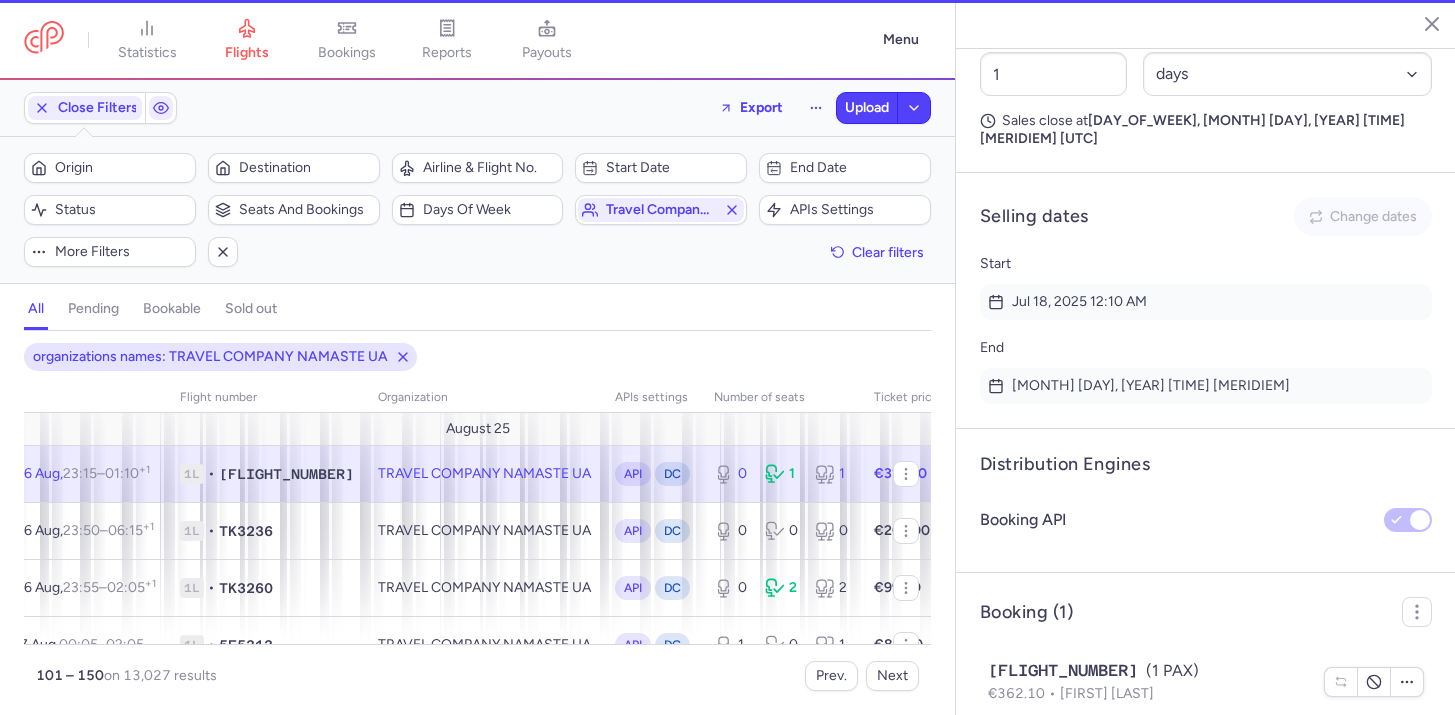 scroll, scrollTop: 1251, scrollLeft: 0, axis: vertical 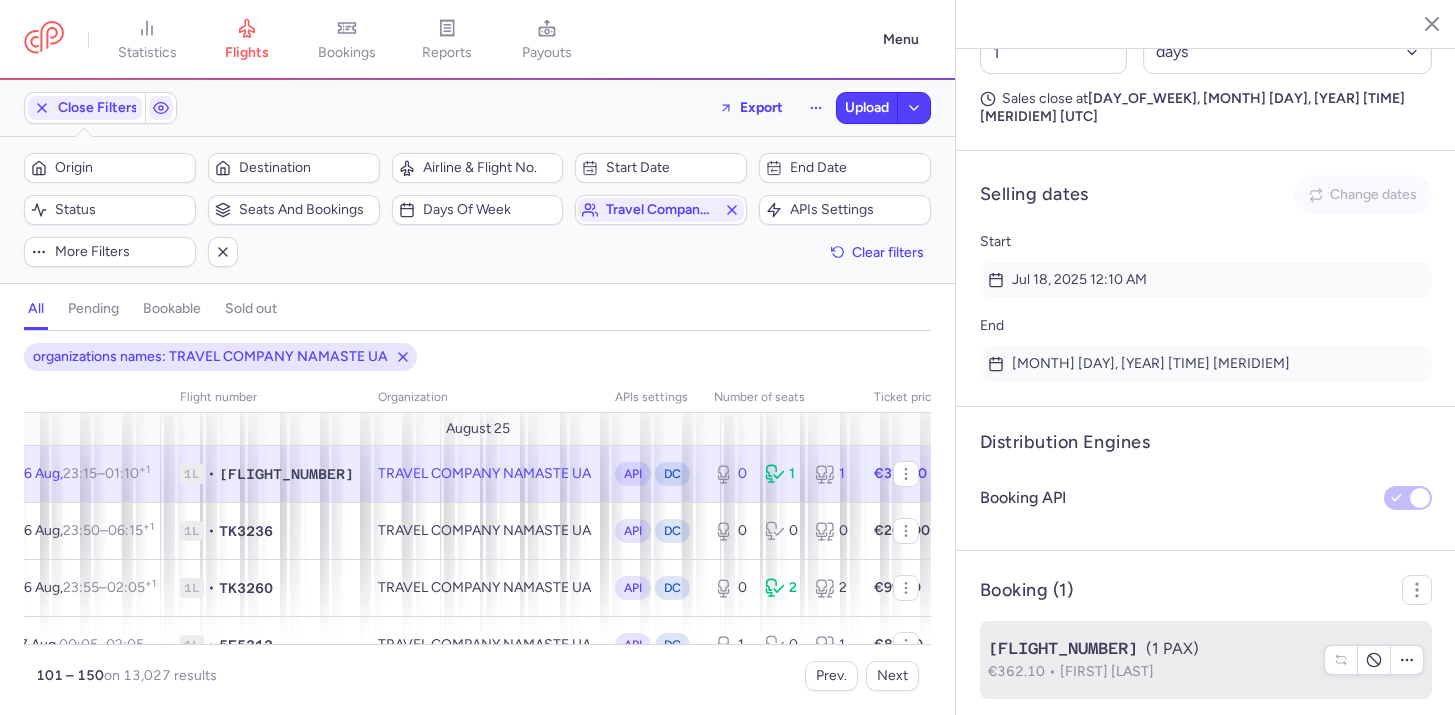 click on "CPR7JI  (1 PAX)  €362.10  Ervena DORDZHIEVA" 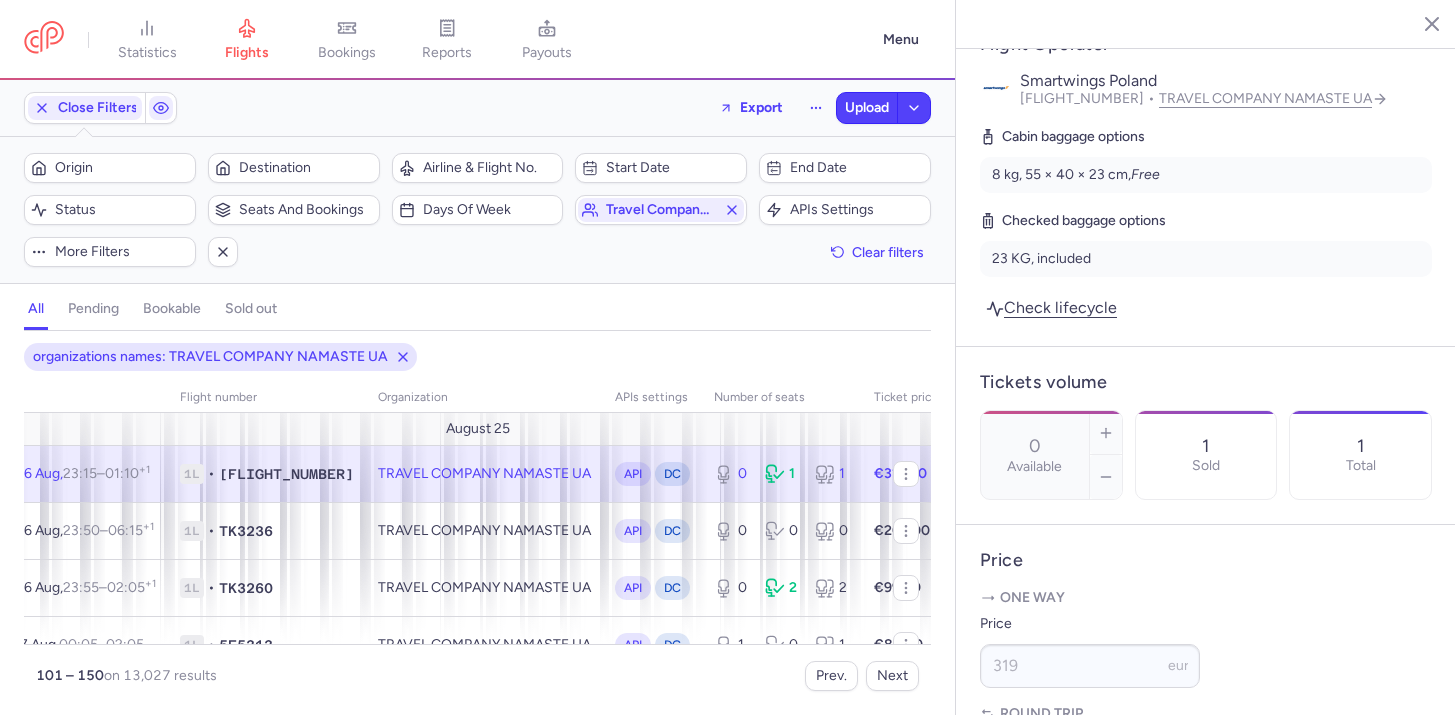 scroll, scrollTop: 405, scrollLeft: 0, axis: vertical 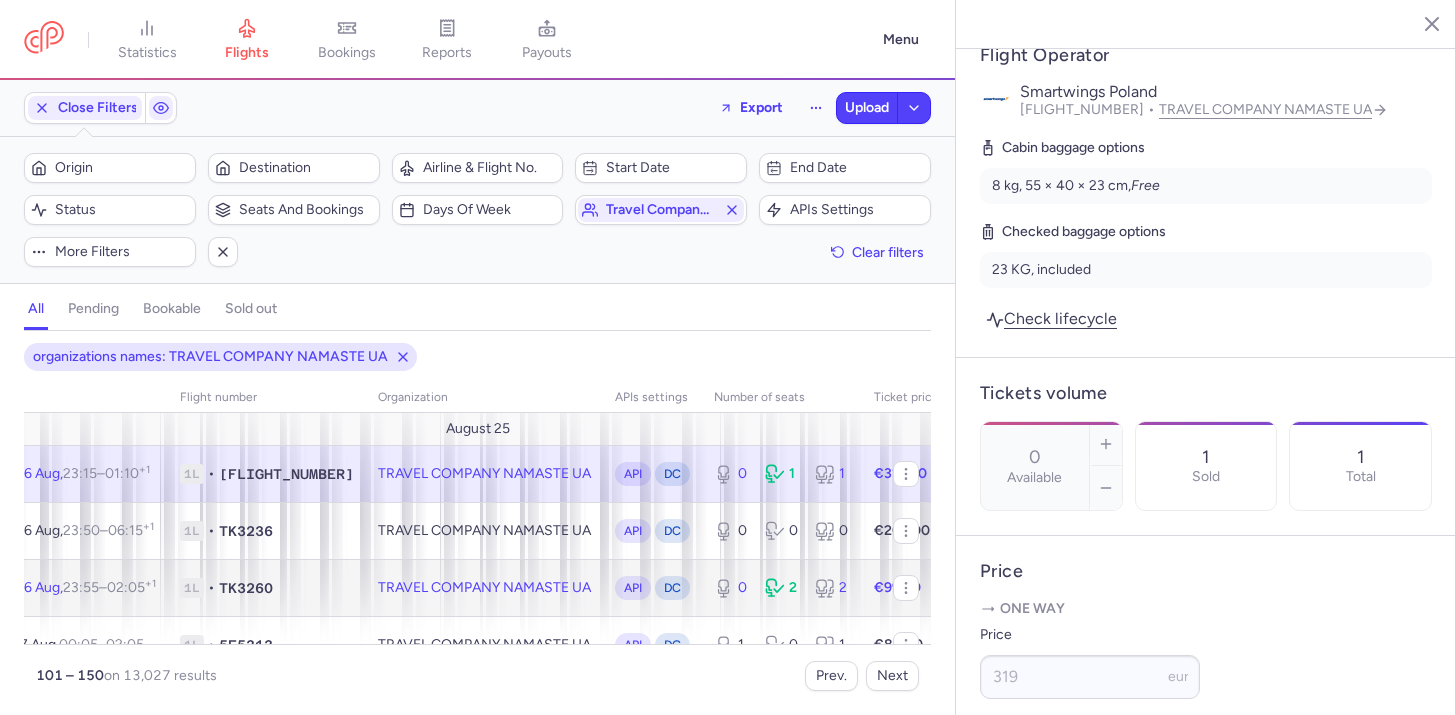 click on "API DC" 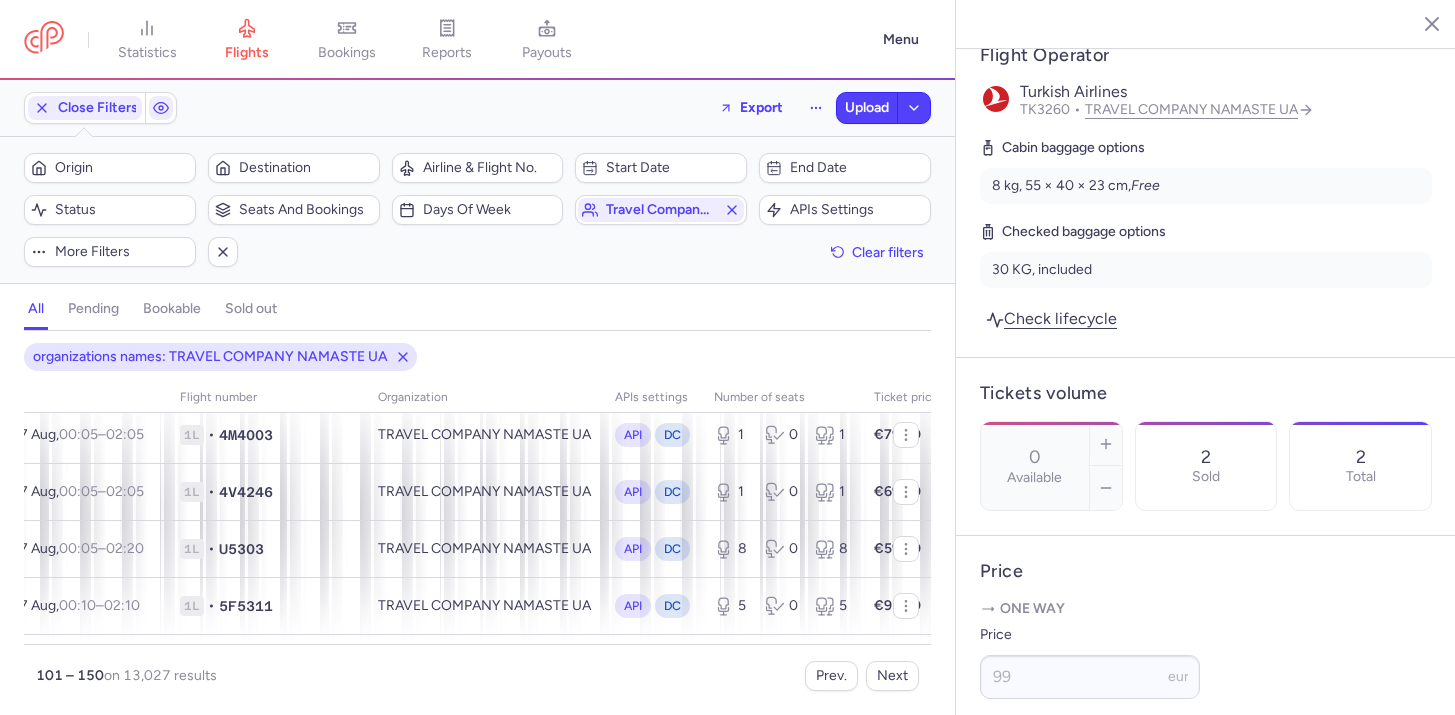 scroll, scrollTop: 323, scrollLeft: 212, axis: both 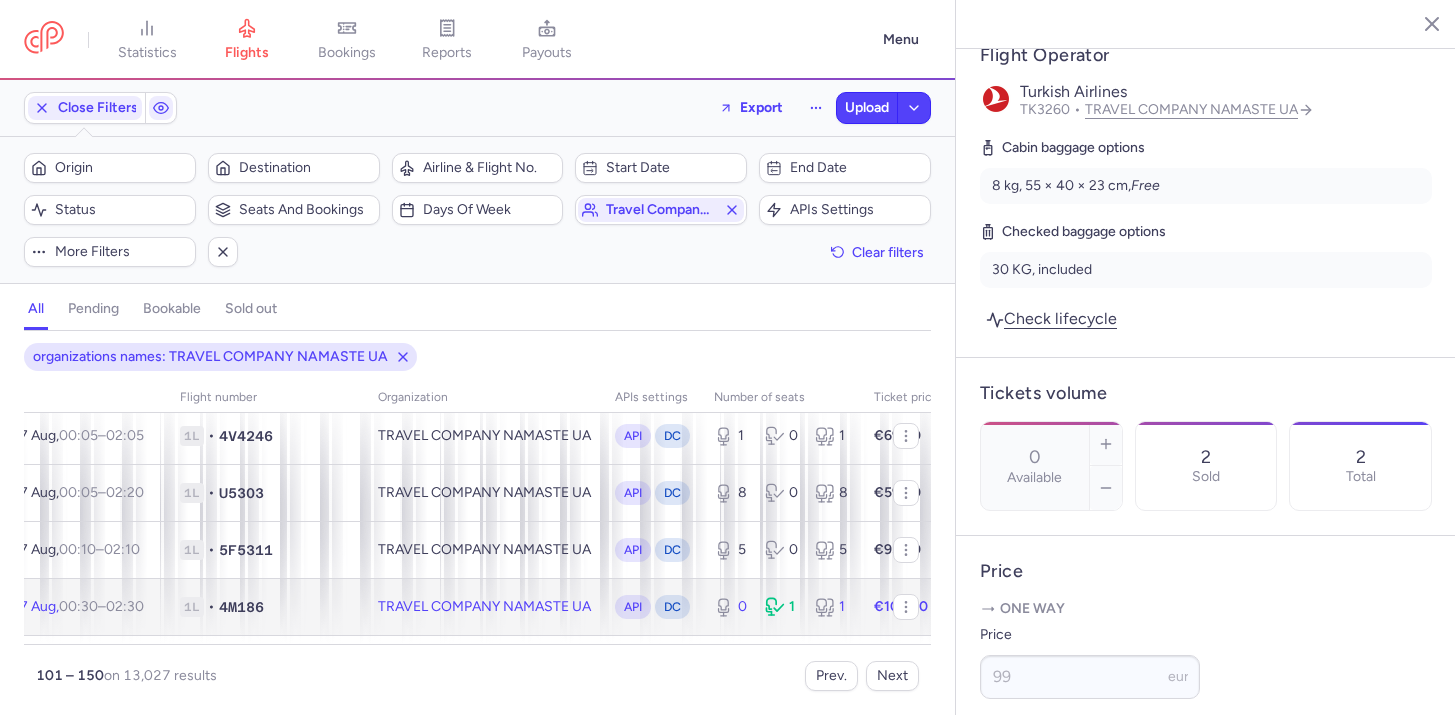 click on "0 1 1" 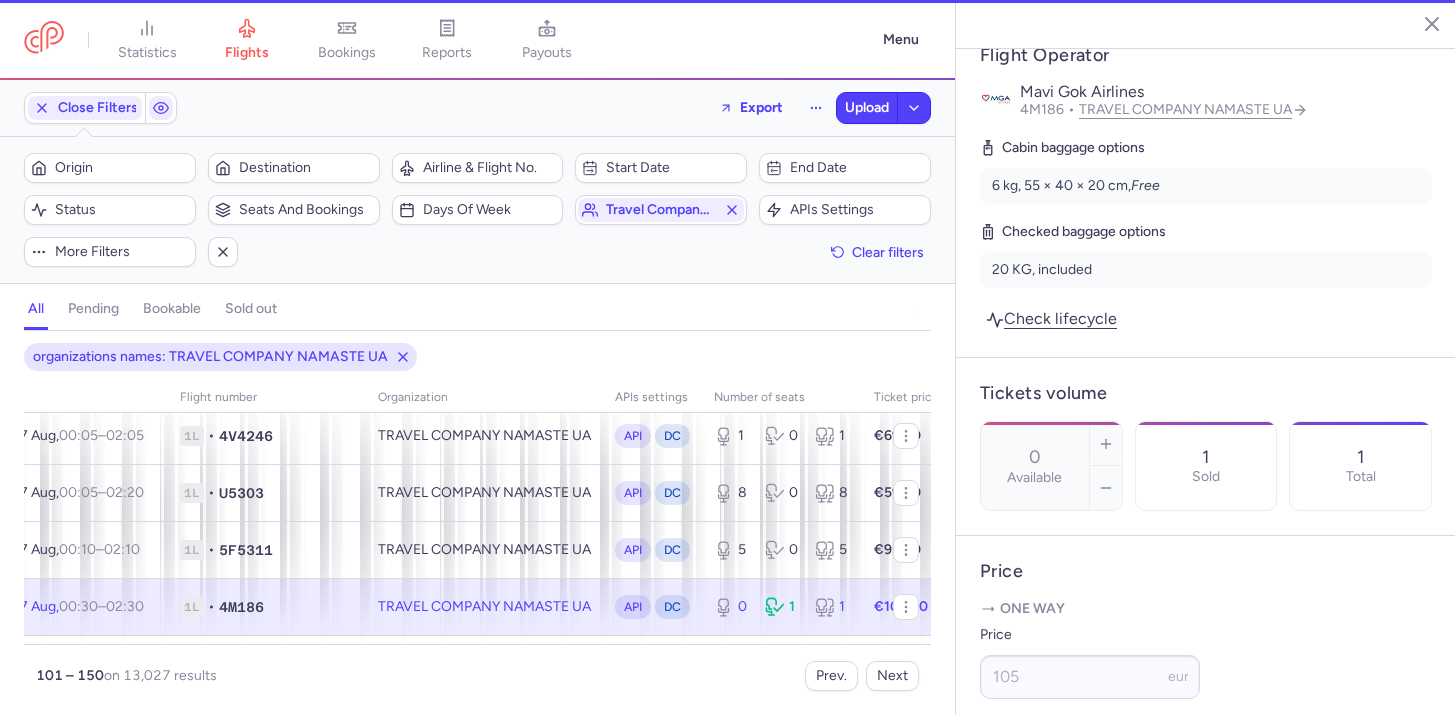 scroll, scrollTop: 383, scrollLeft: 0, axis: vertical 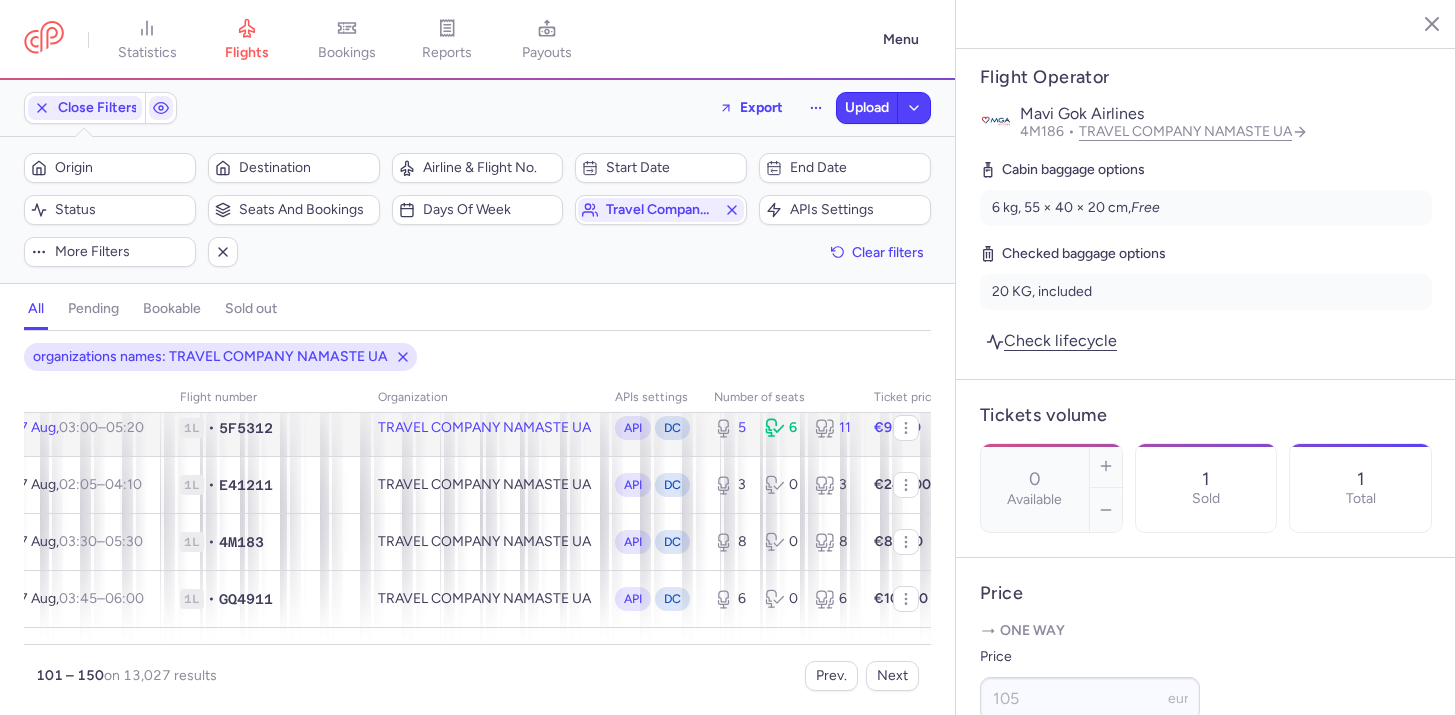 click on "TRAVEL COMPANY NAMASTE UA" 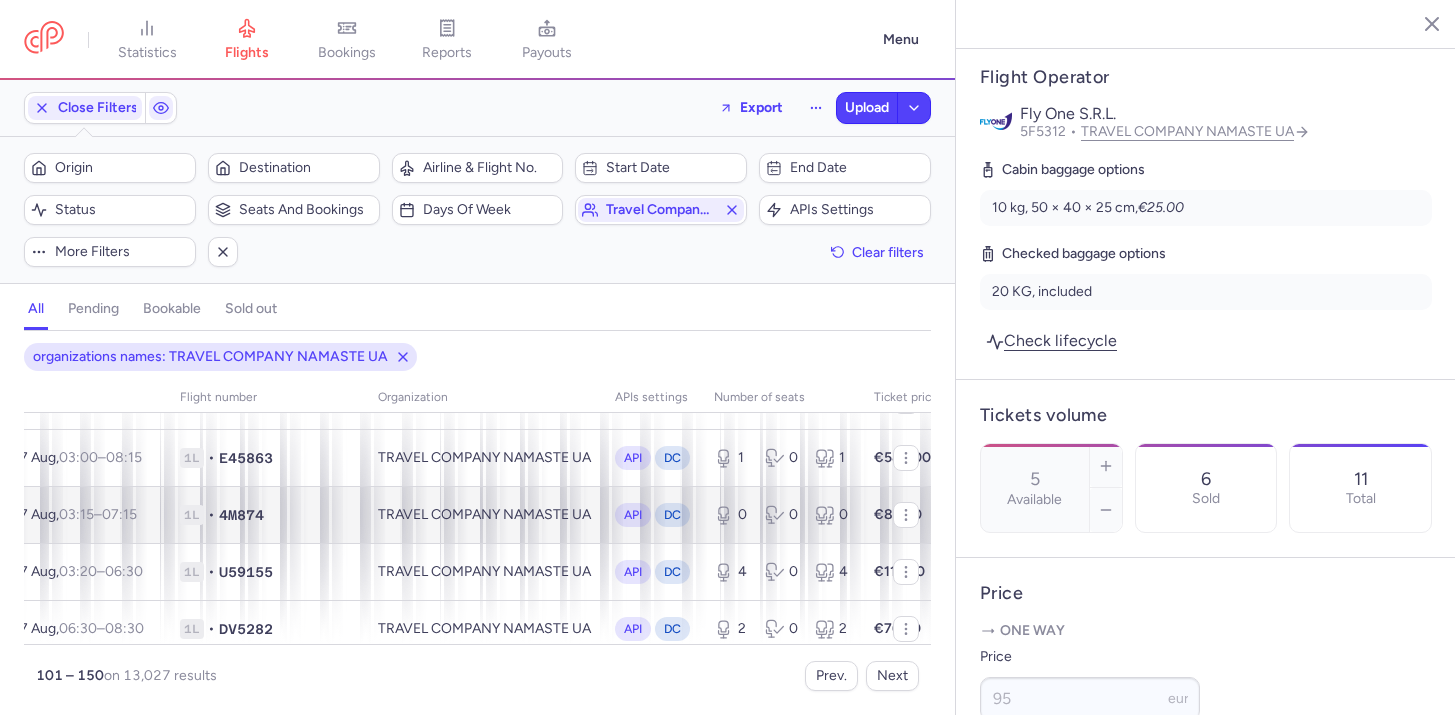 scroll, scrollTop: 1614, scrollLeft: 212, axis: both 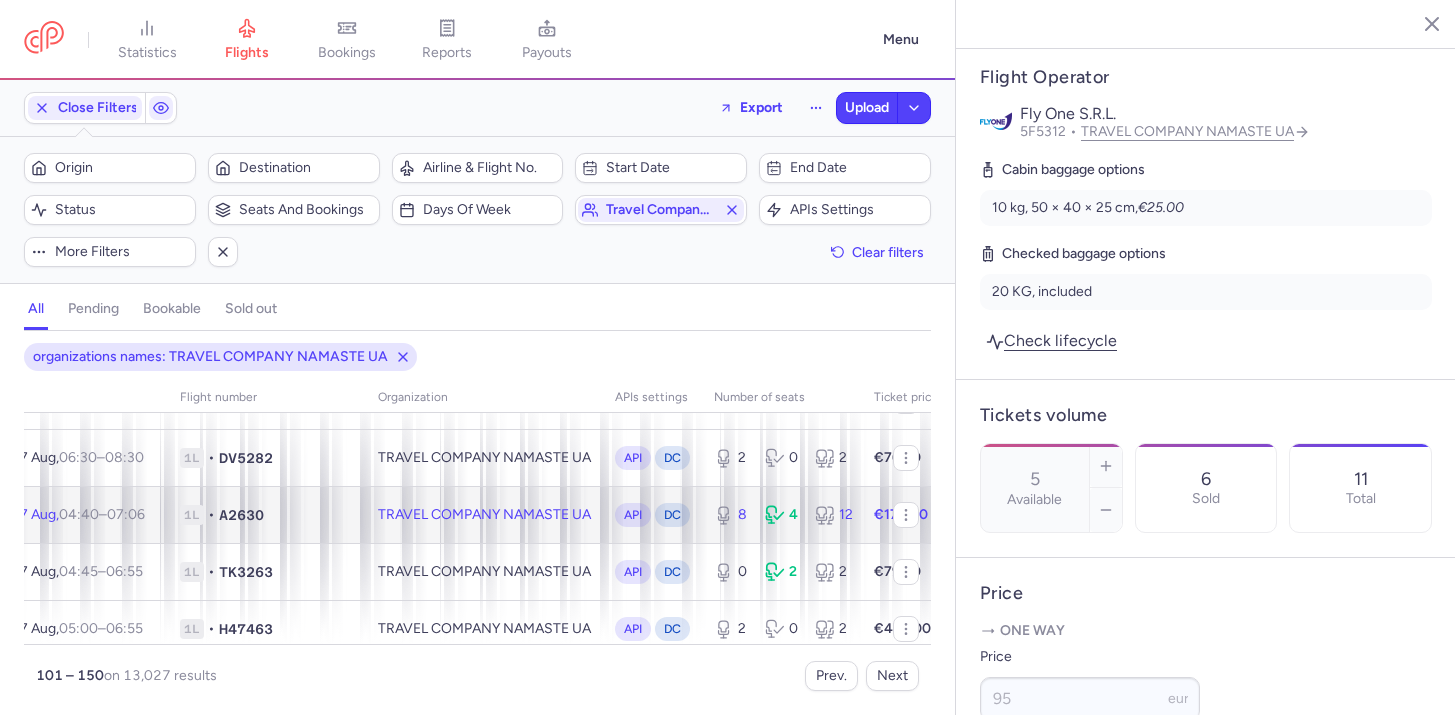 click on "TRAVEL COMPANY NAMASTE UA" 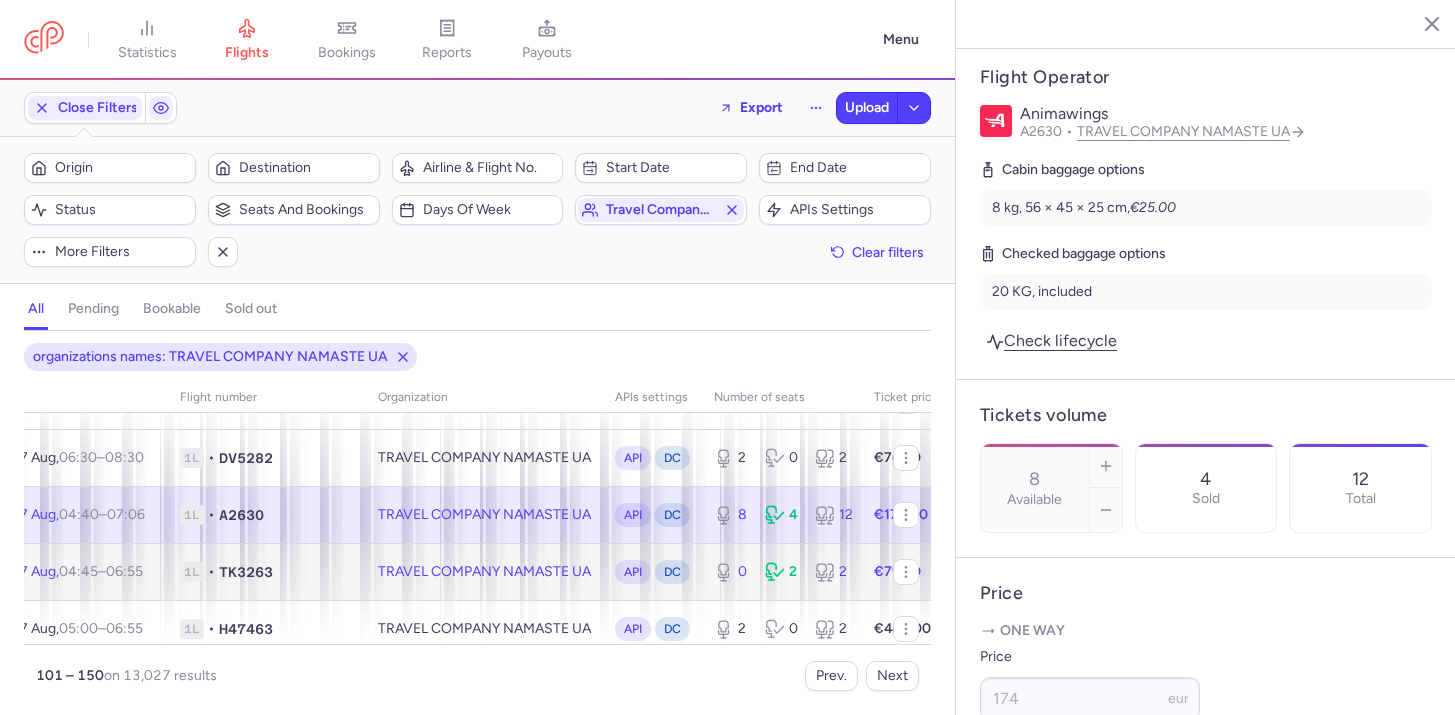 click on "TRAVEL COMPANY NAMASTE UA" 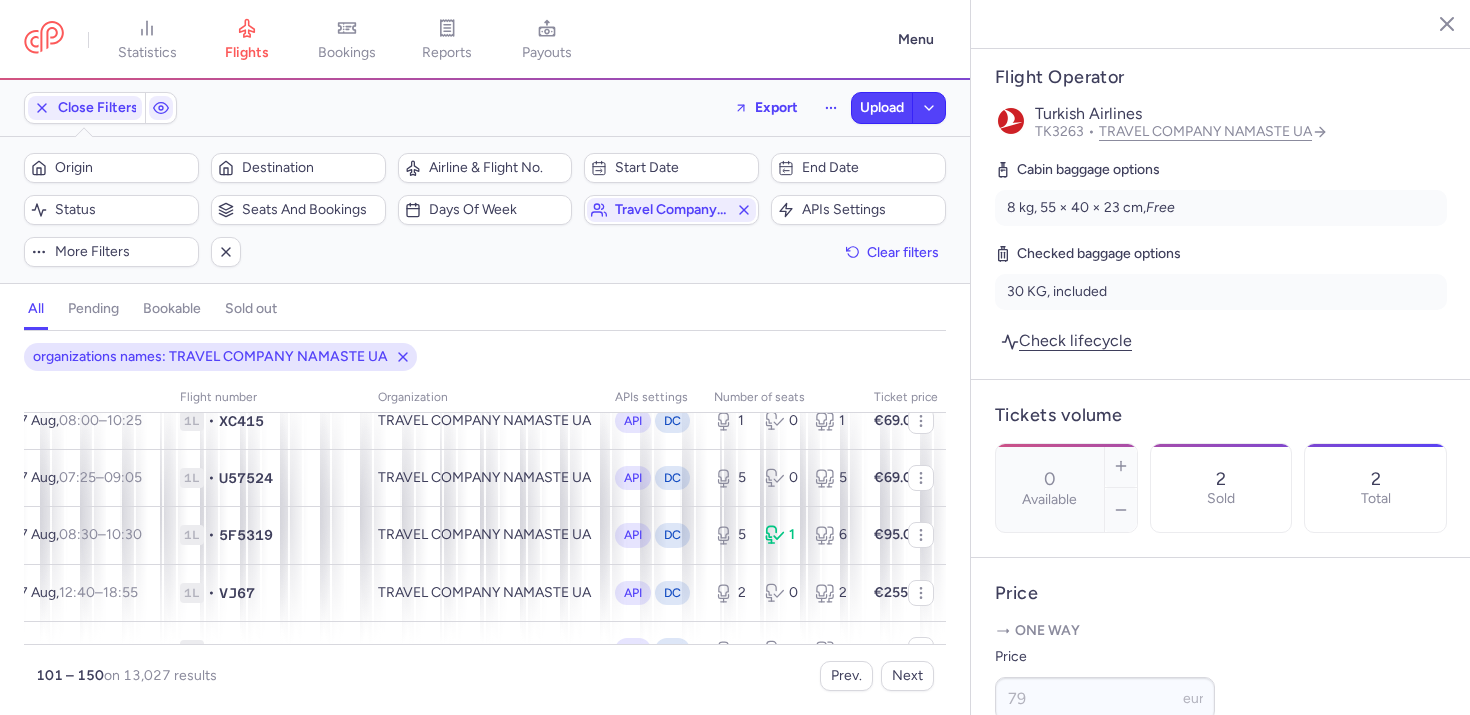 scroll, scrollTop: 2625, scrollLeft: 212, axis: both 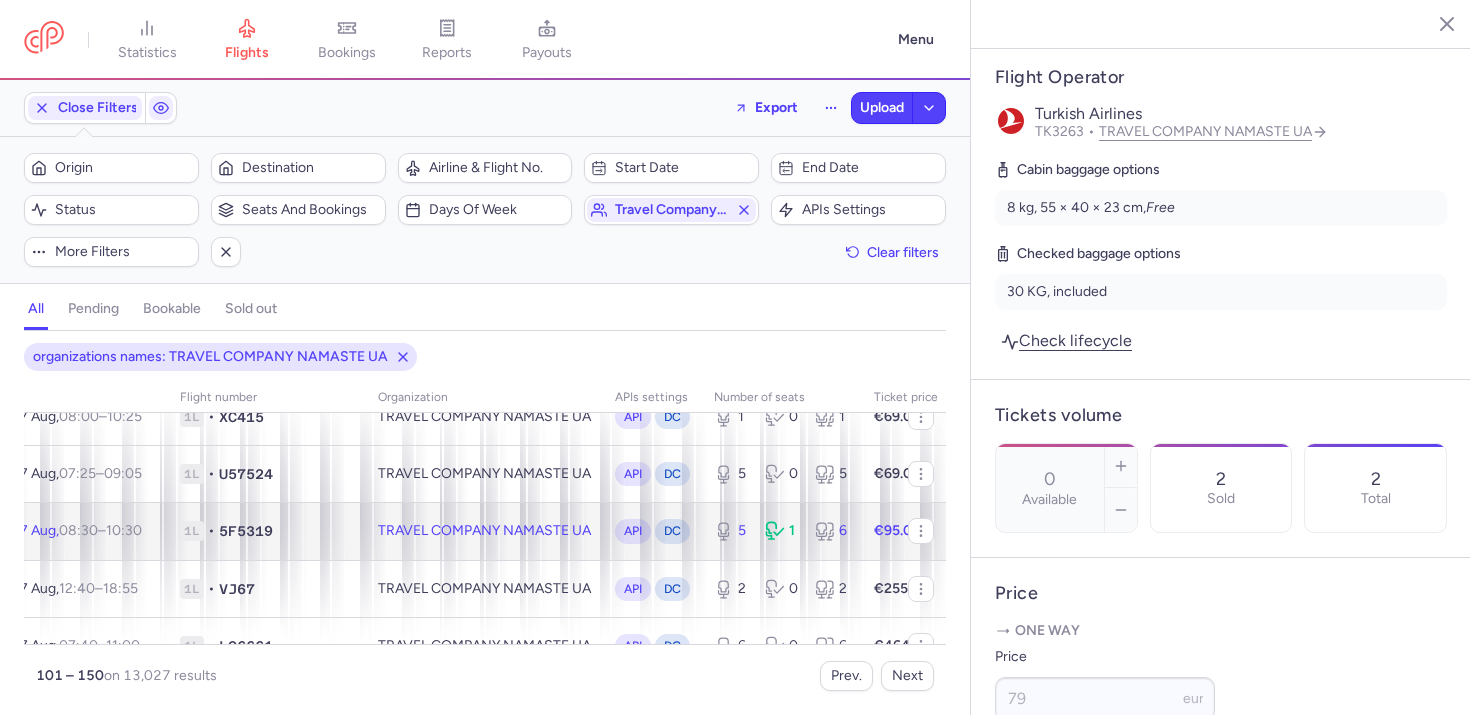 click on "TRAVEL COMPANY NAMASTE UA" 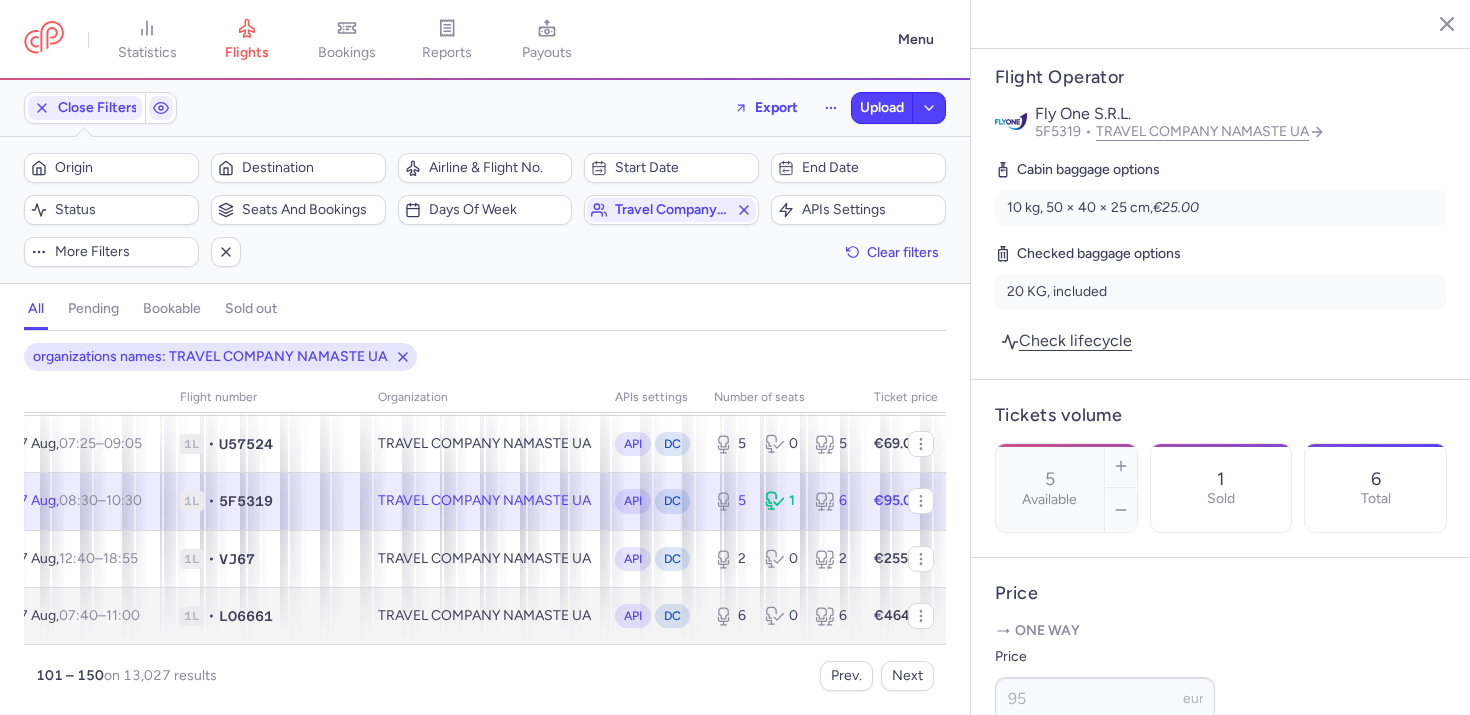 scroll, scrollTop: 2678, scrollLeft: 212, axis: both 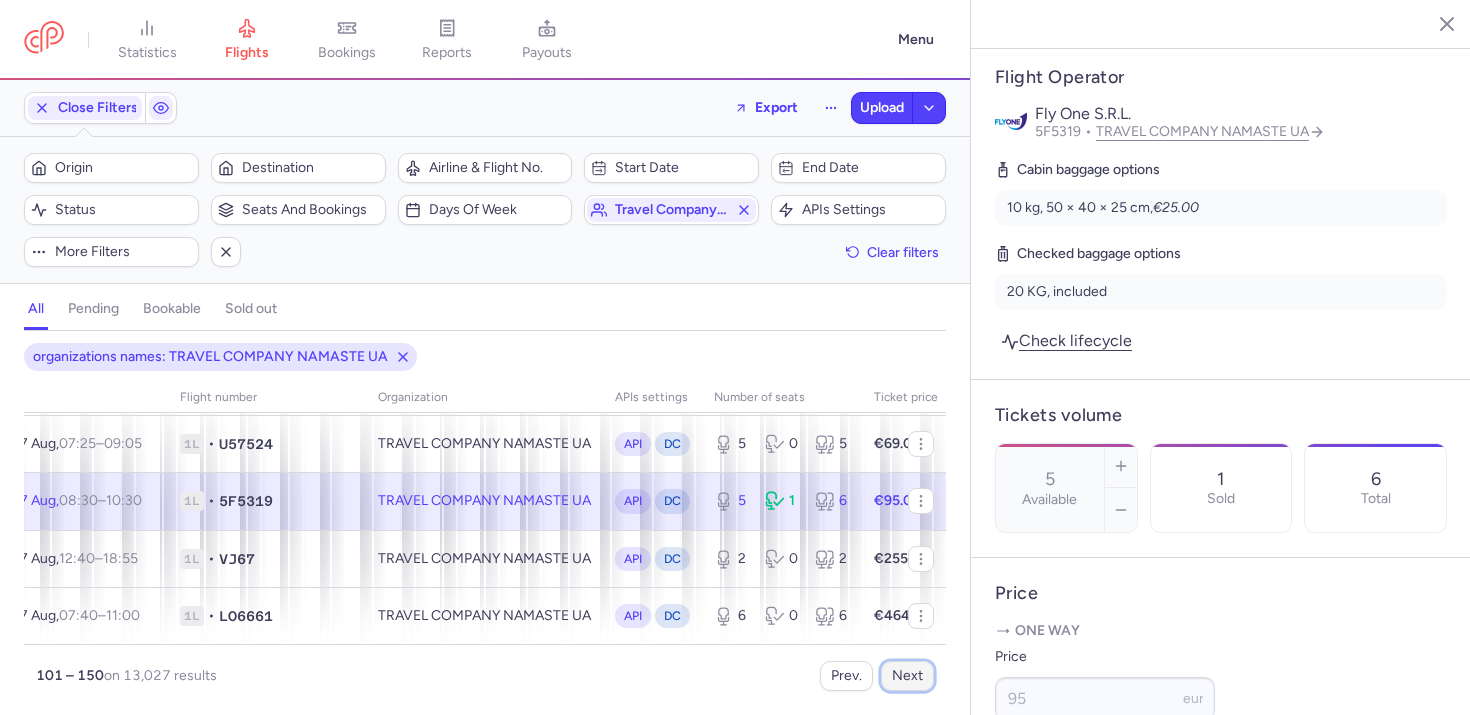 click on "Next" at bounding box center [907, 676] 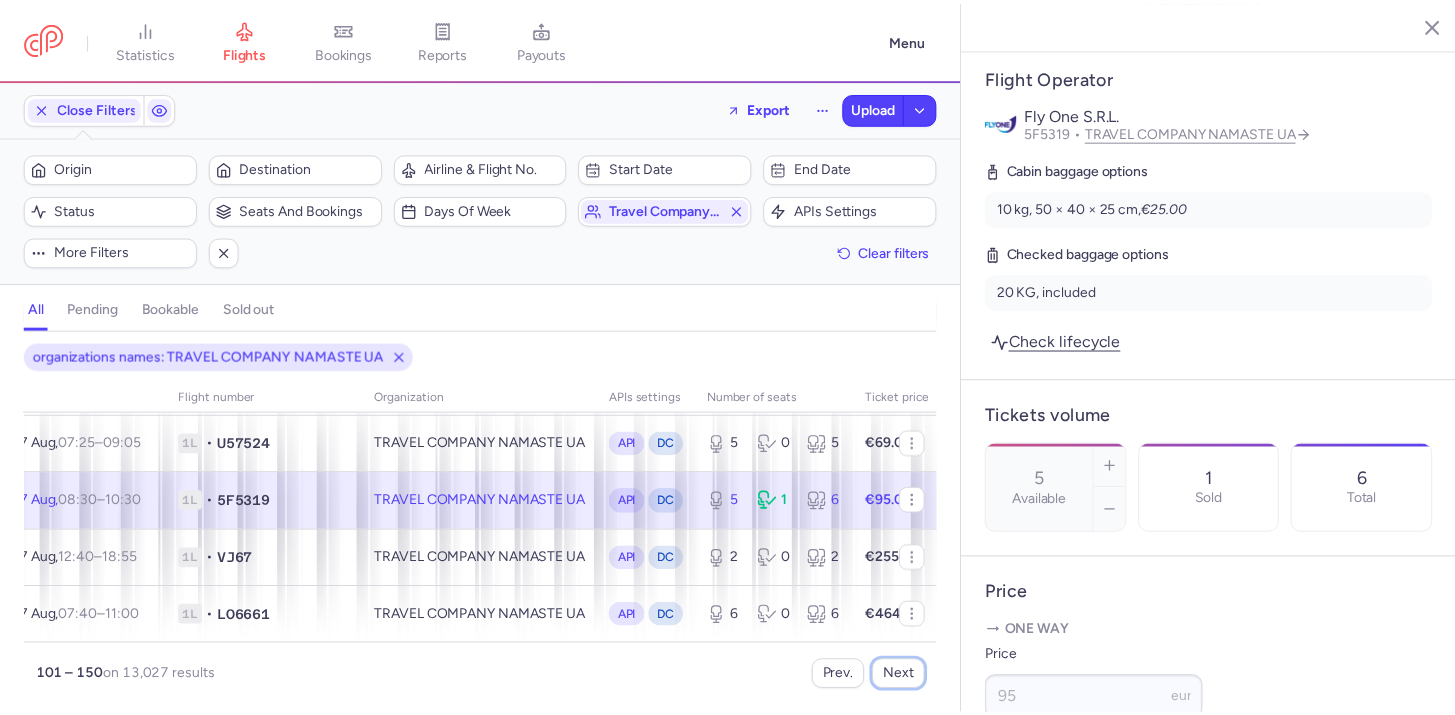 scroll, scrollTop: 0, scrollLeft: 212, axis: horizontal 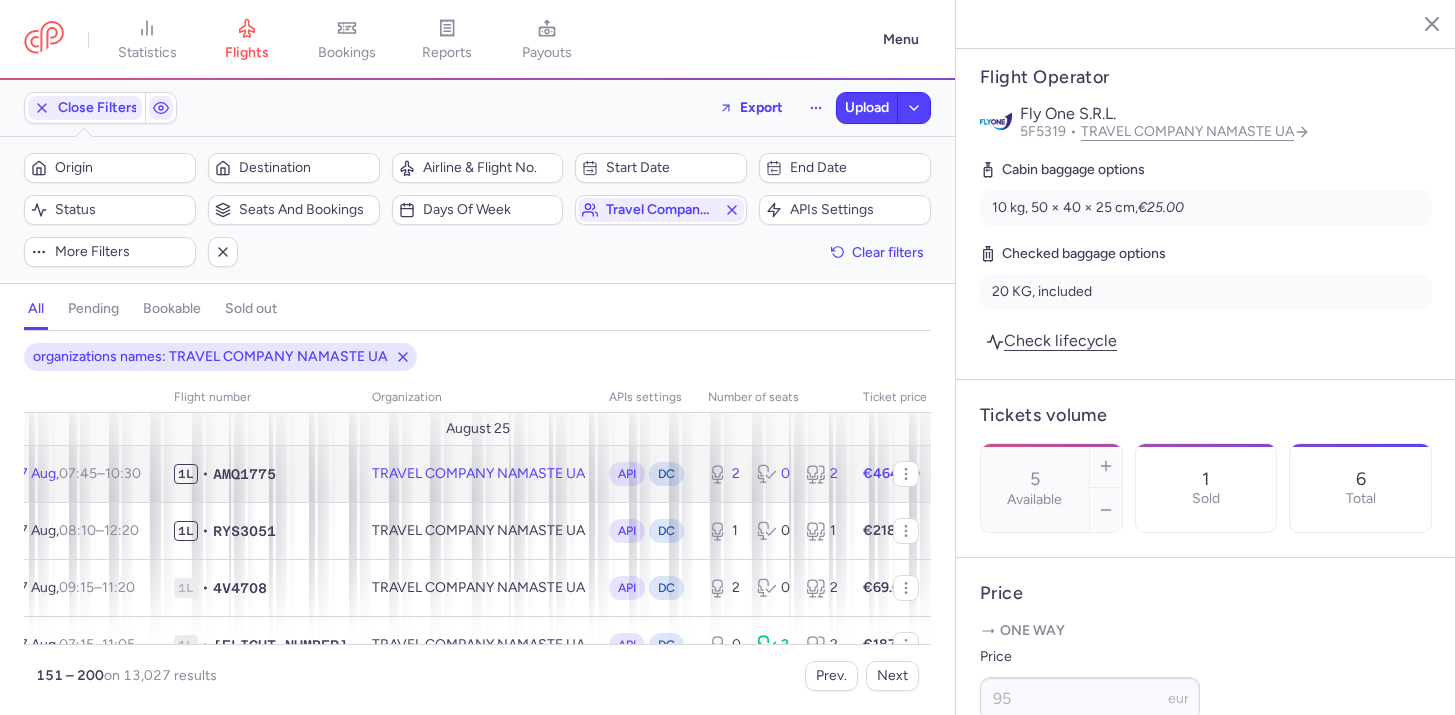 click on "TRAVEL COMPANY NAMASTE UA" 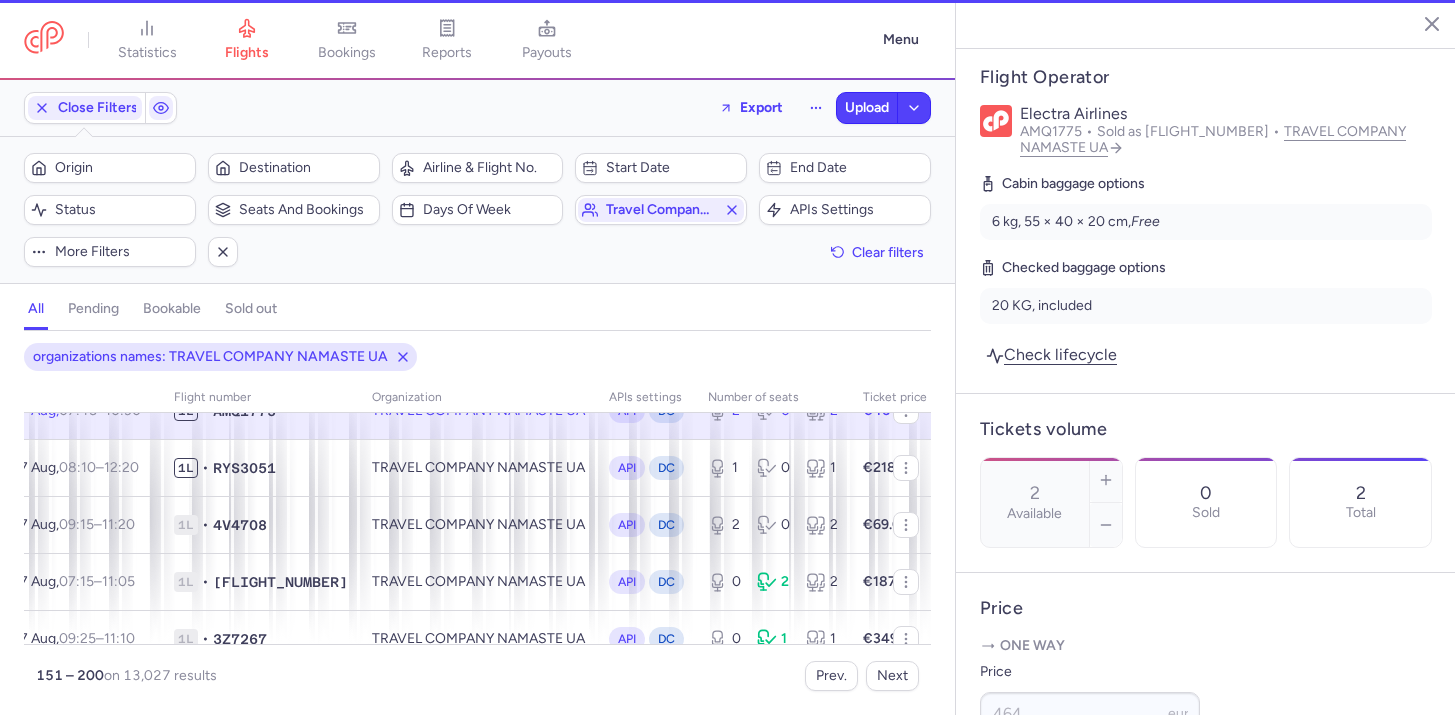 scroll, scrollTop: 182, scrollLeft: 212, axis: both 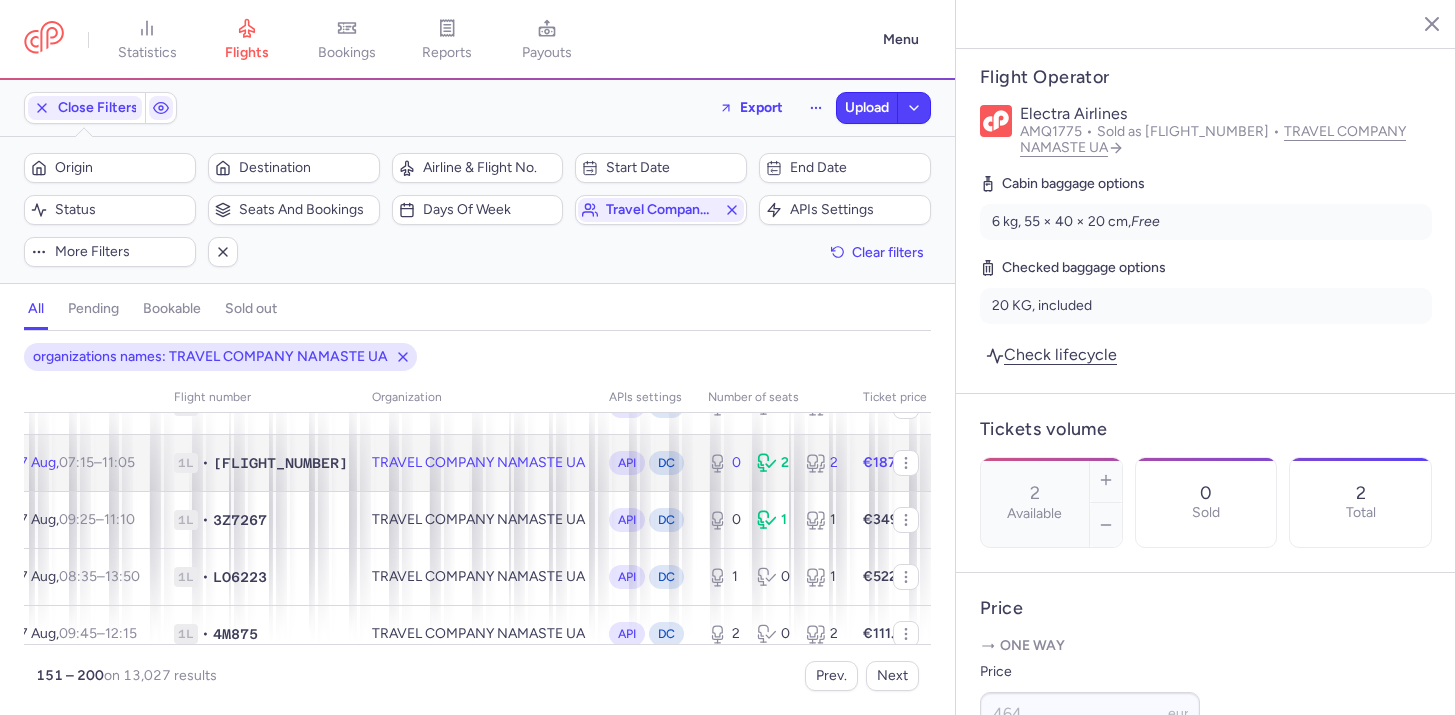 click on "TRAVEL COMPANY NAMASTE UA" 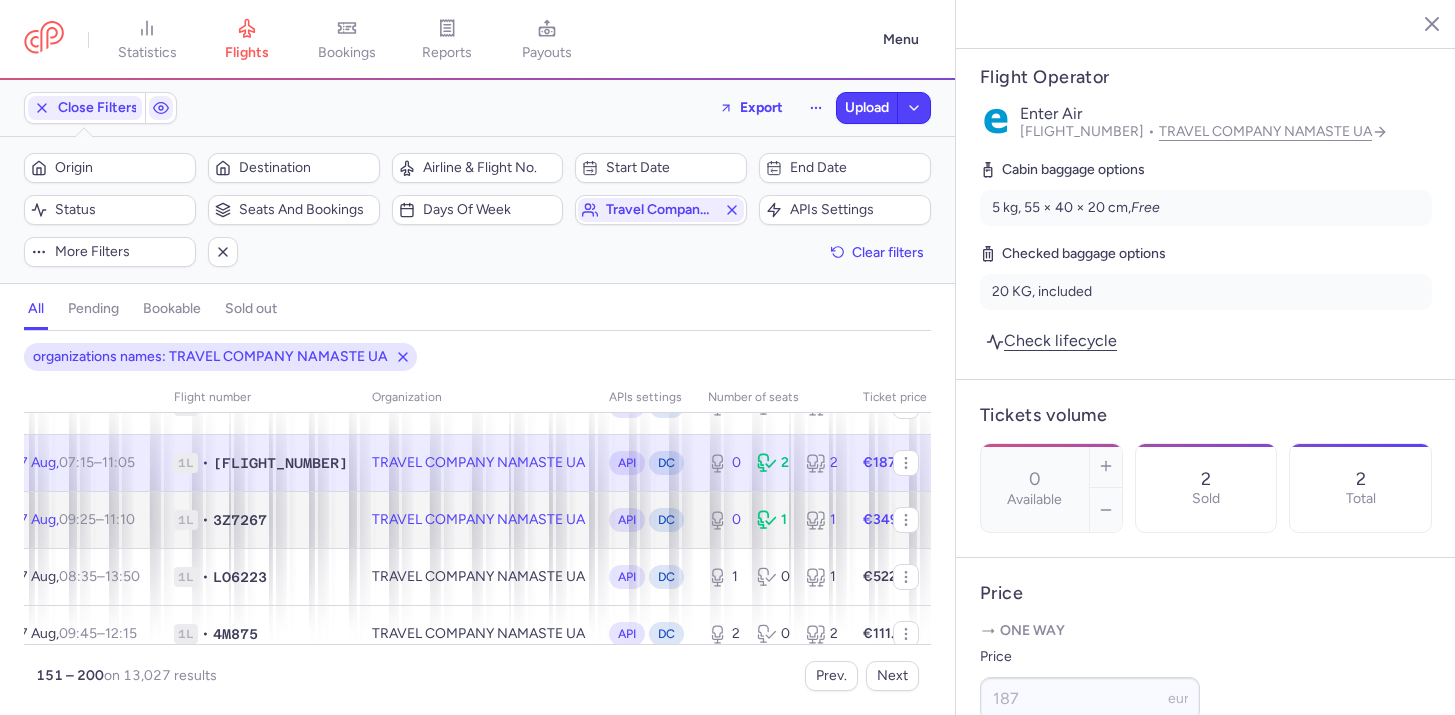 click on "TRAVEL COMPANY NAMASTE UA" 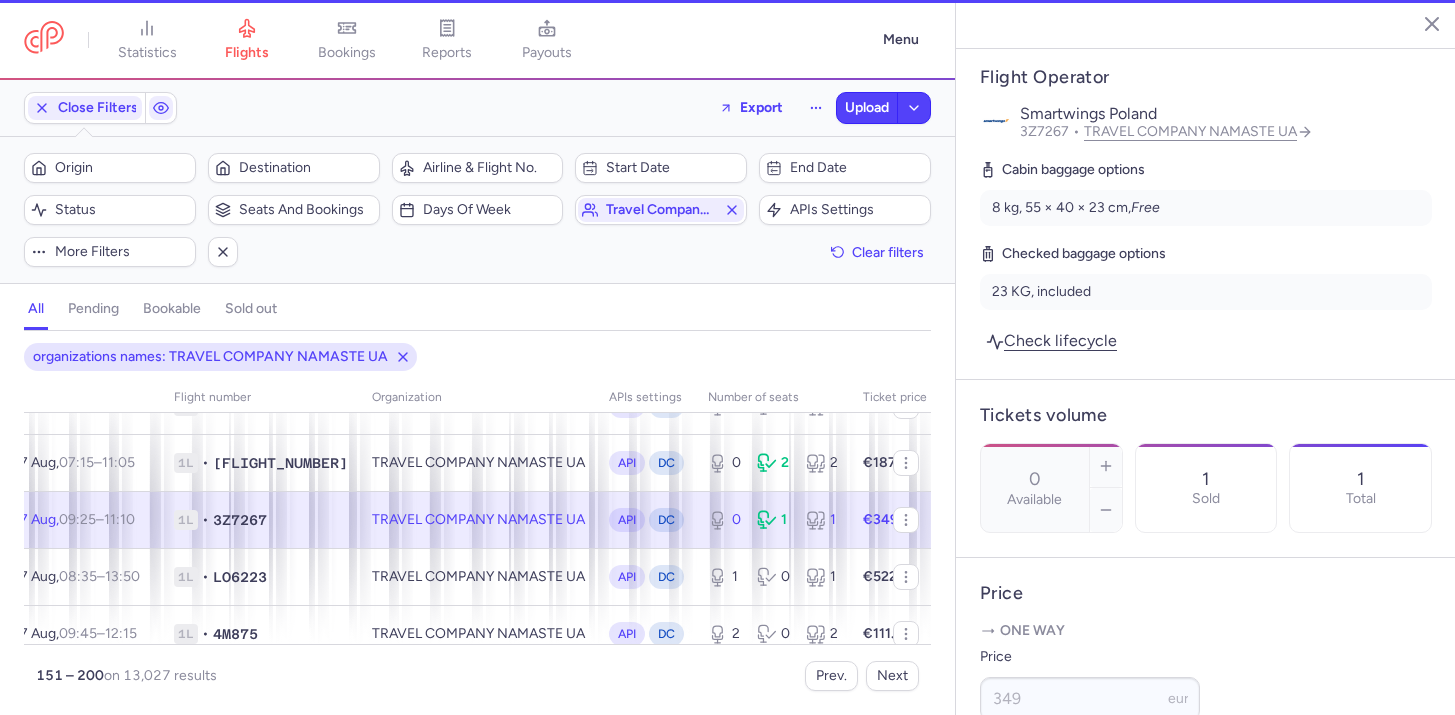 scroll, scrollTop: 728, scrollLeft: 212, axis: both 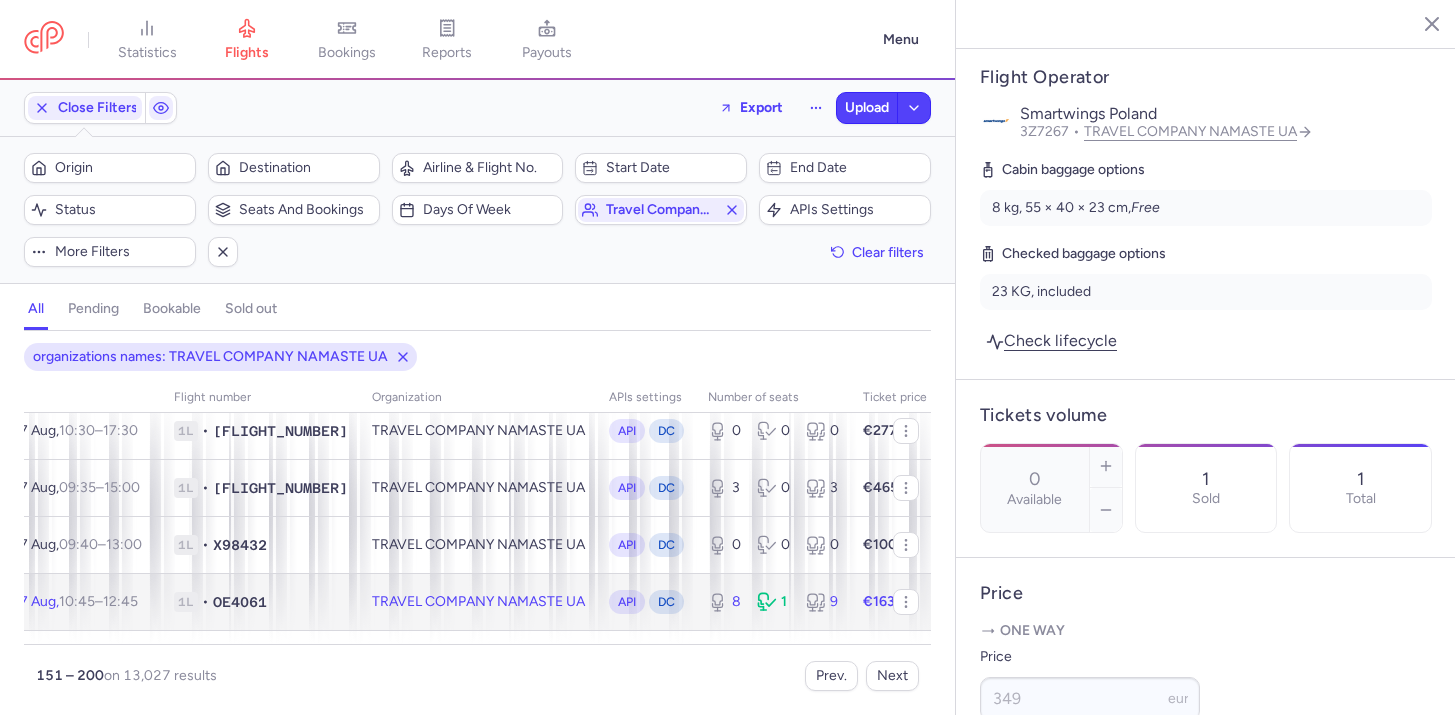 click on "API DC" 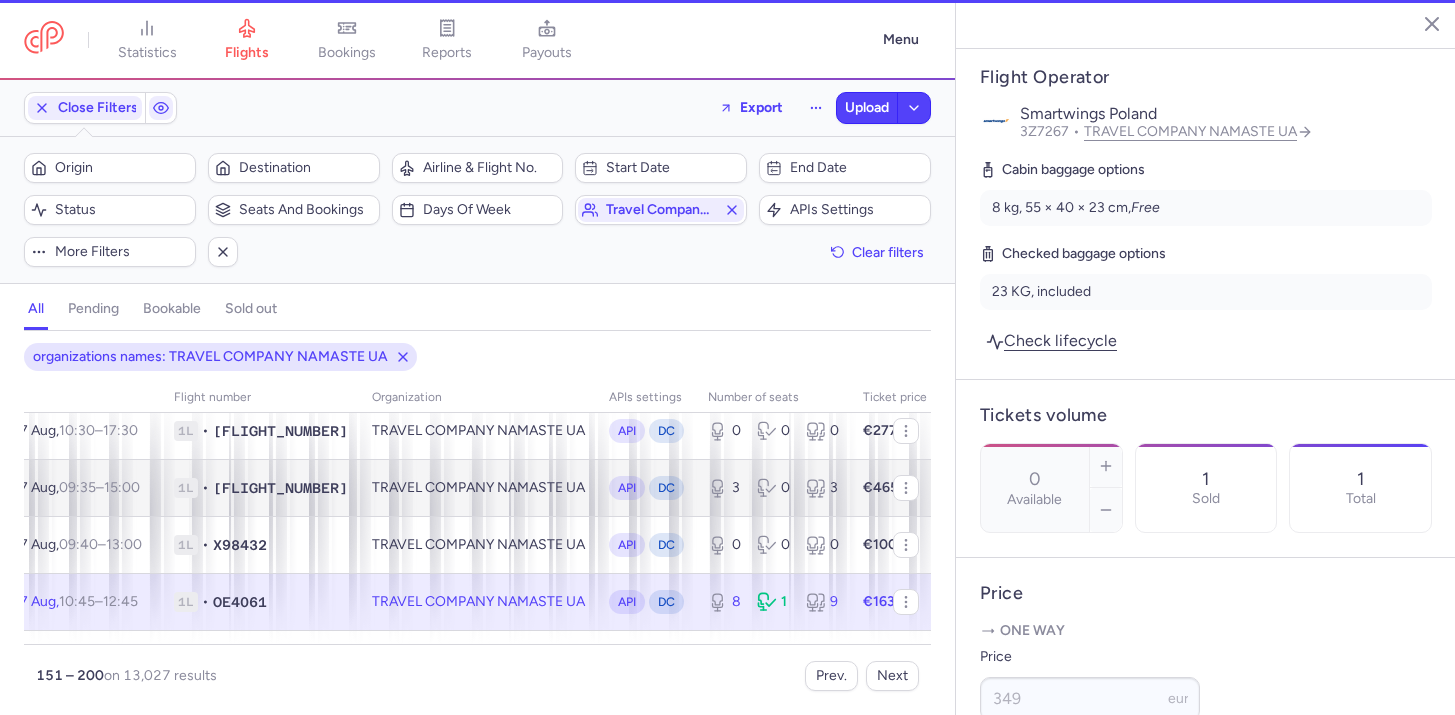type on "8" 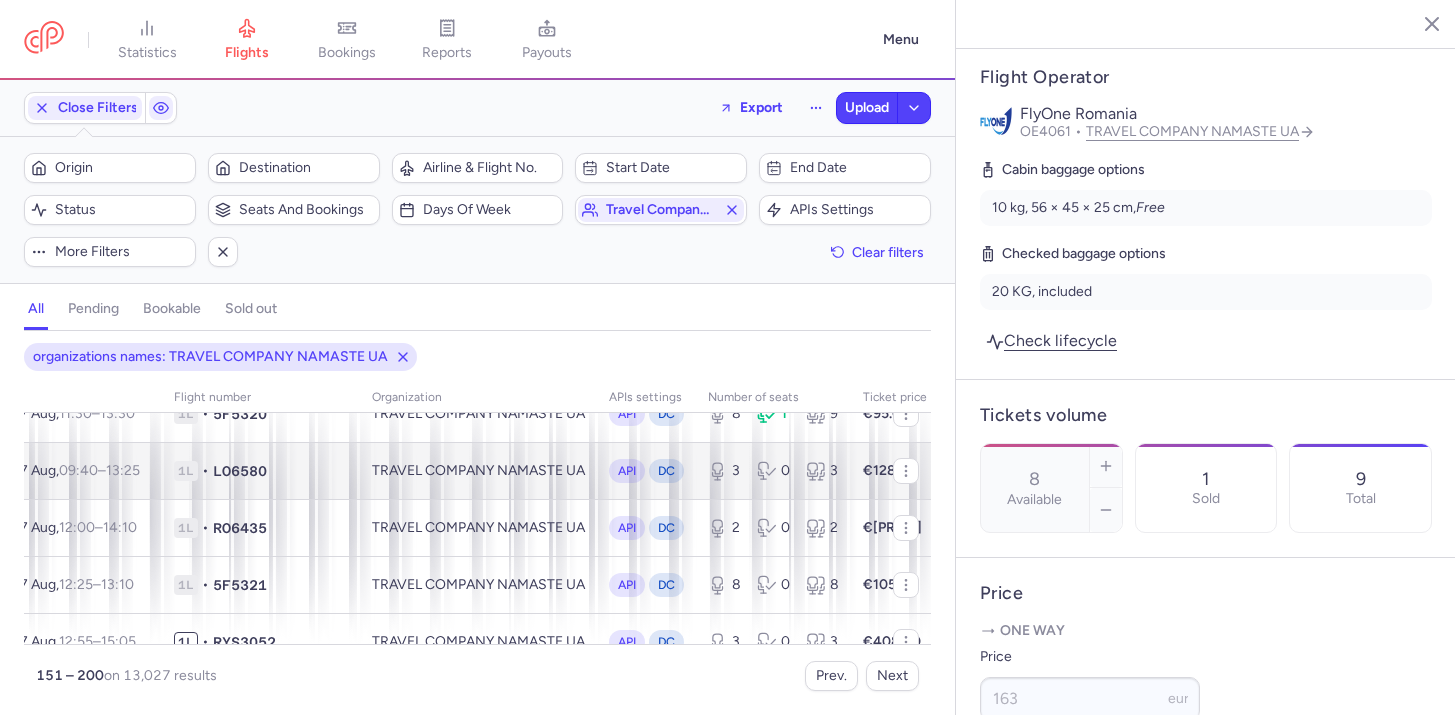 scroll, scrollTop: 1455, scrollLeft: 212, axis: both 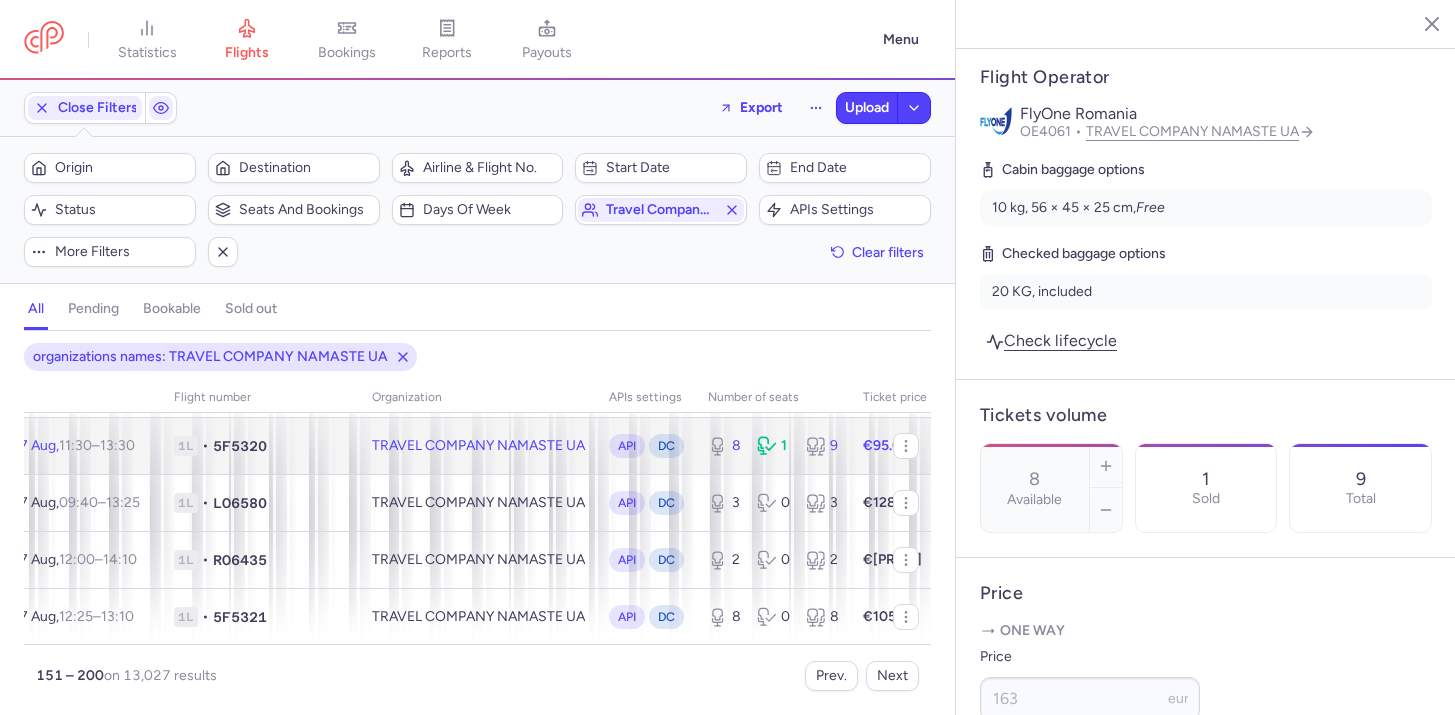 click on "TRAVEL COMPANY NAMASTE UA" 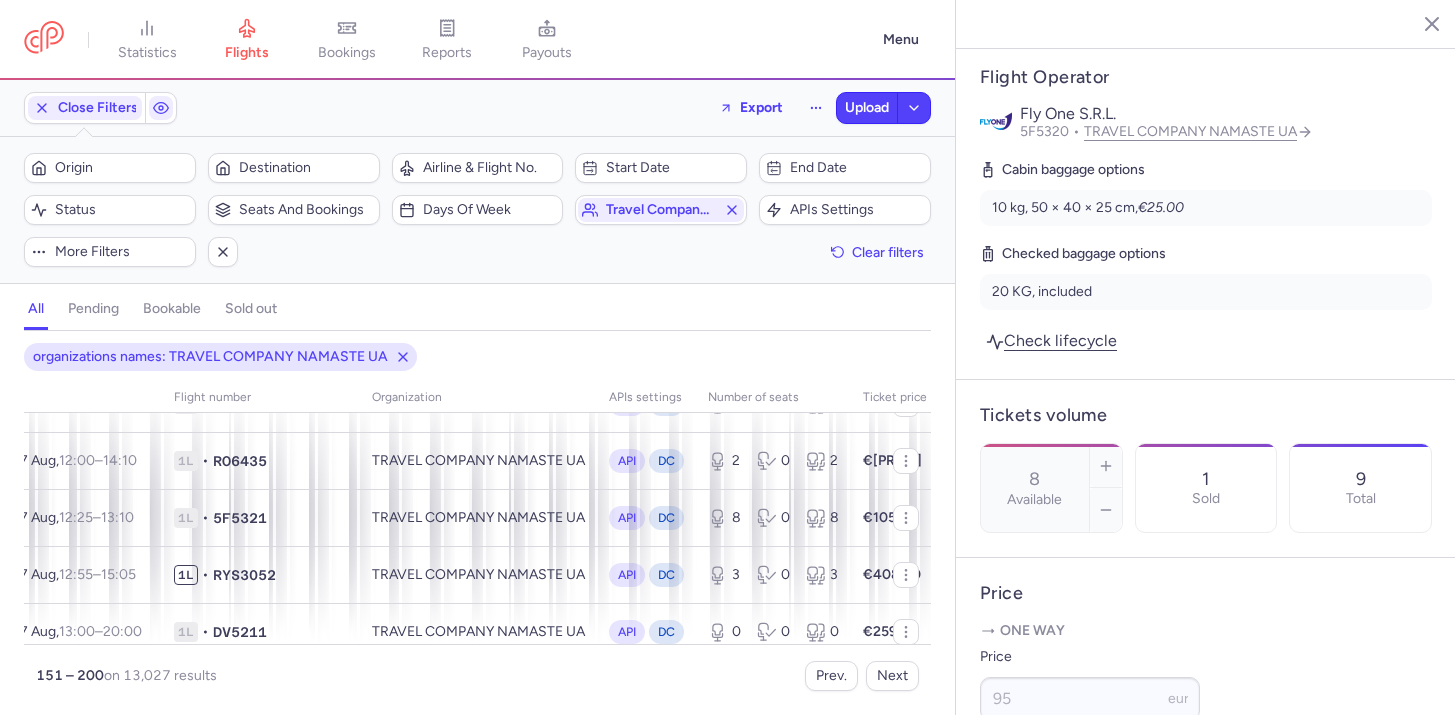scroll, scrollTop: 1652, scrollLeft: 212, axis: both 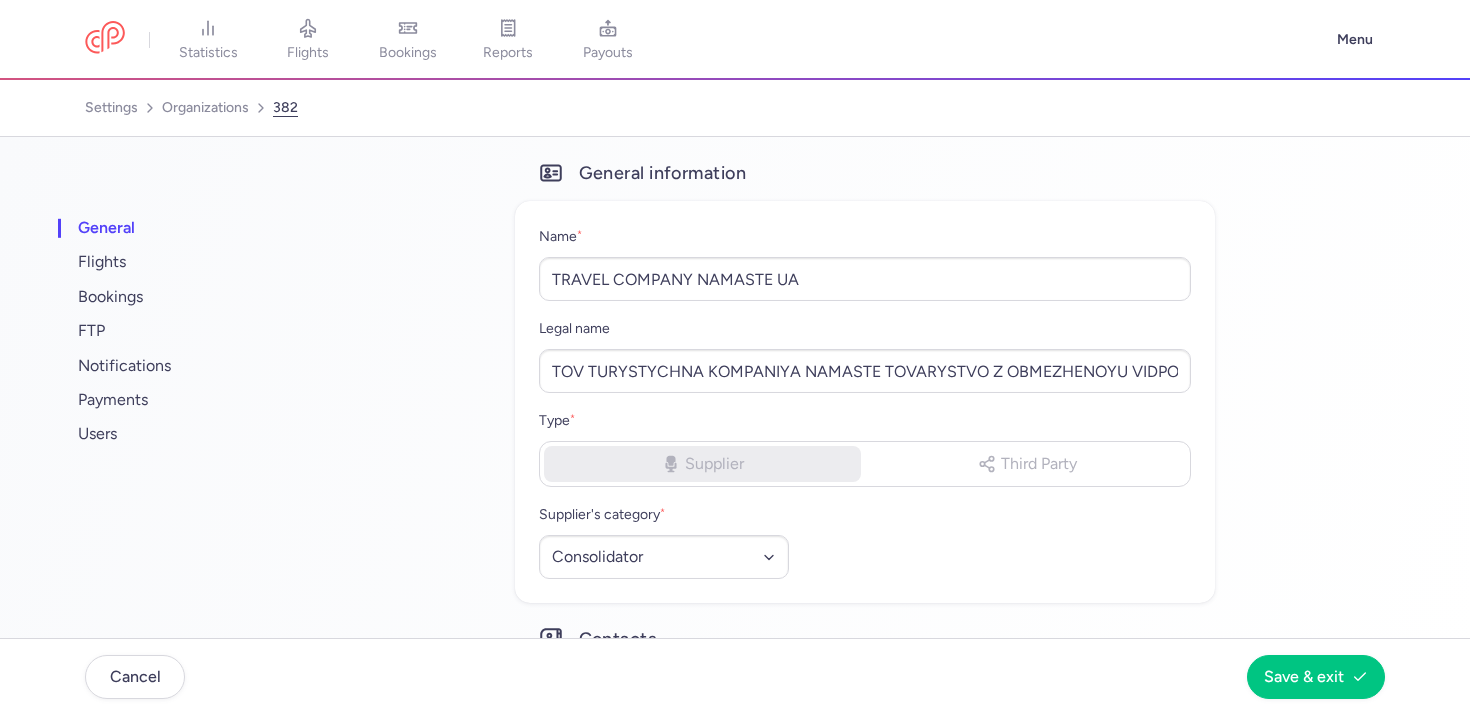 select on "CONSOLIDATOR" 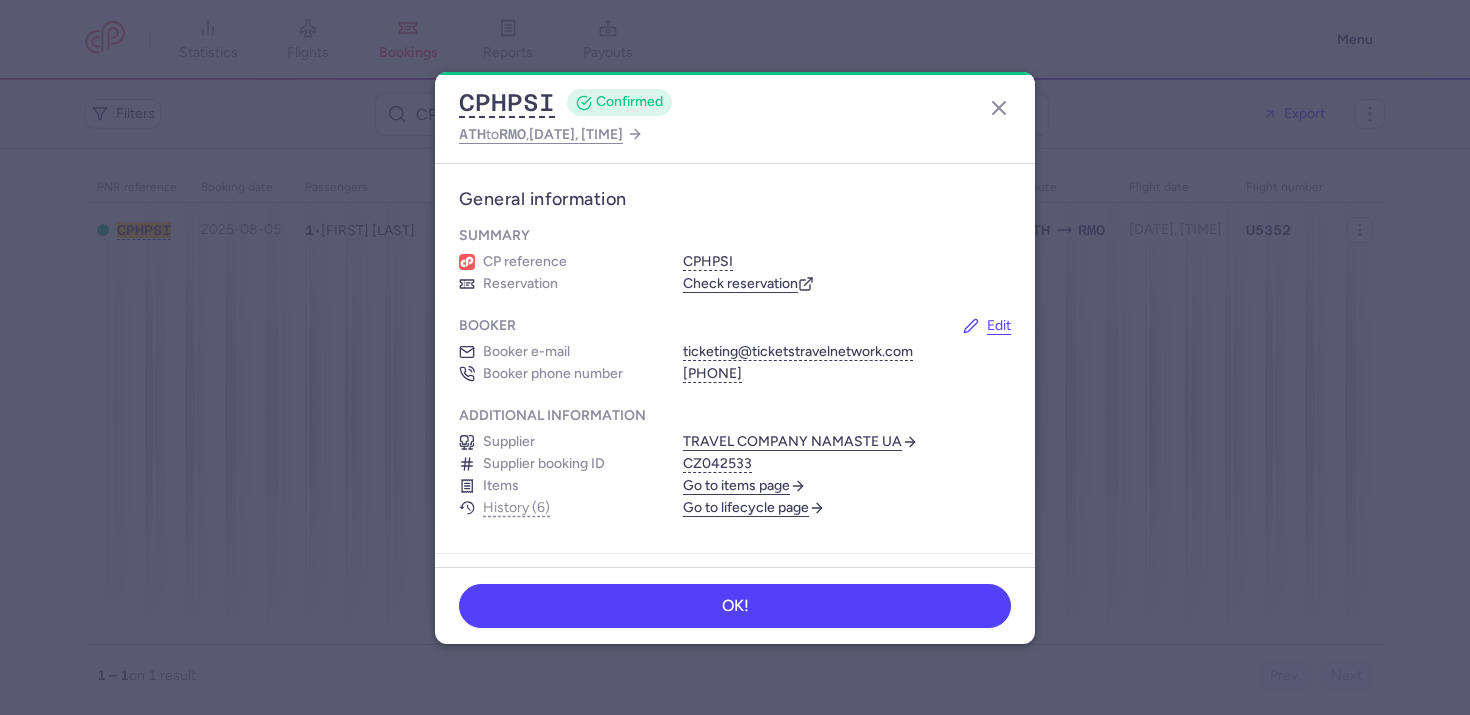 scroll, scrollTop: 0, scrollLeft: 0, axis: both 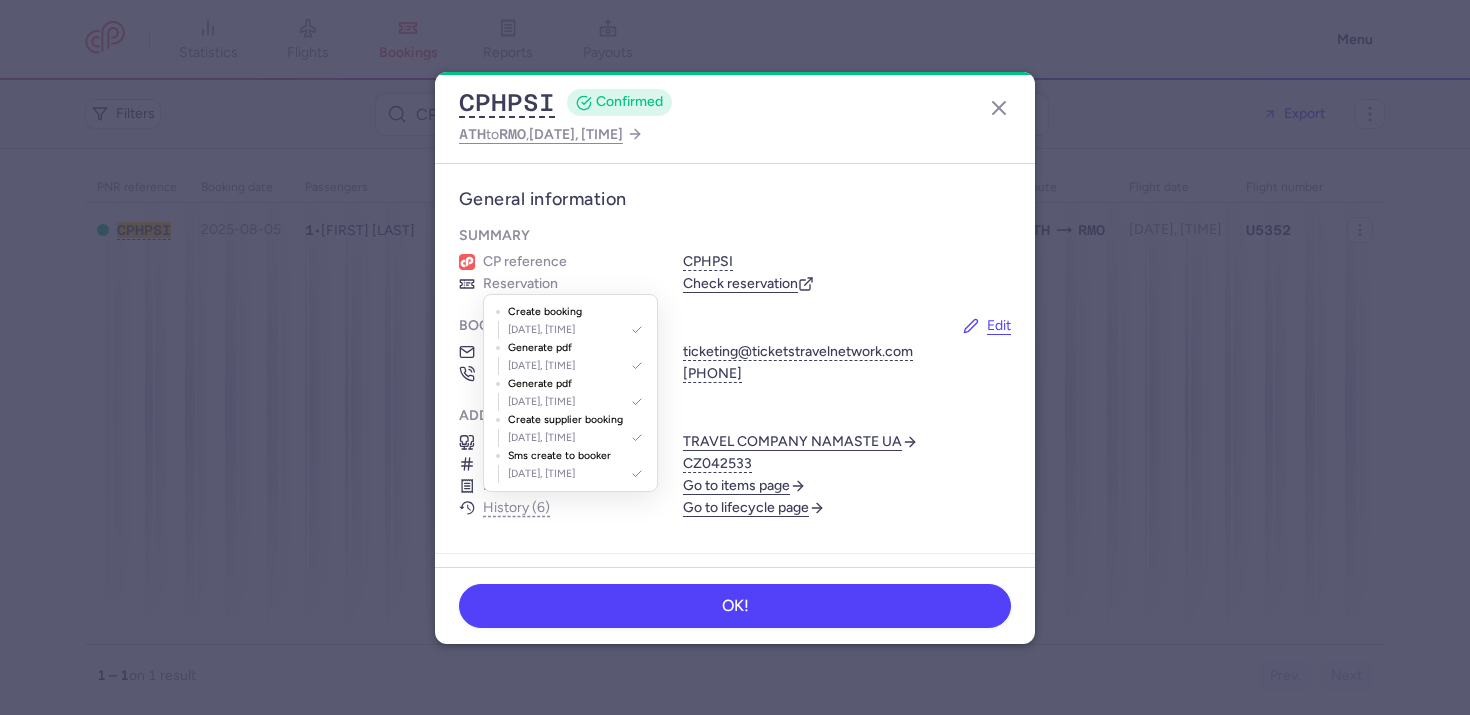 click on "Additional information Supplier TRAVEL COMPANY NAMASTE UA  Supplier booking ID CZ042533 Items  Go to items page   History (6)  create booking  Aug 05, 2025, 08:35  generate pdf  Aug 05, 2025, 08:35  generate pdf  Aug 05, 2025, 08:35  create supplier booking  Aug 05, 2025, 08:35  sms create to booker  Aug 05, 2025, 08:35   Go to lifecycle page" 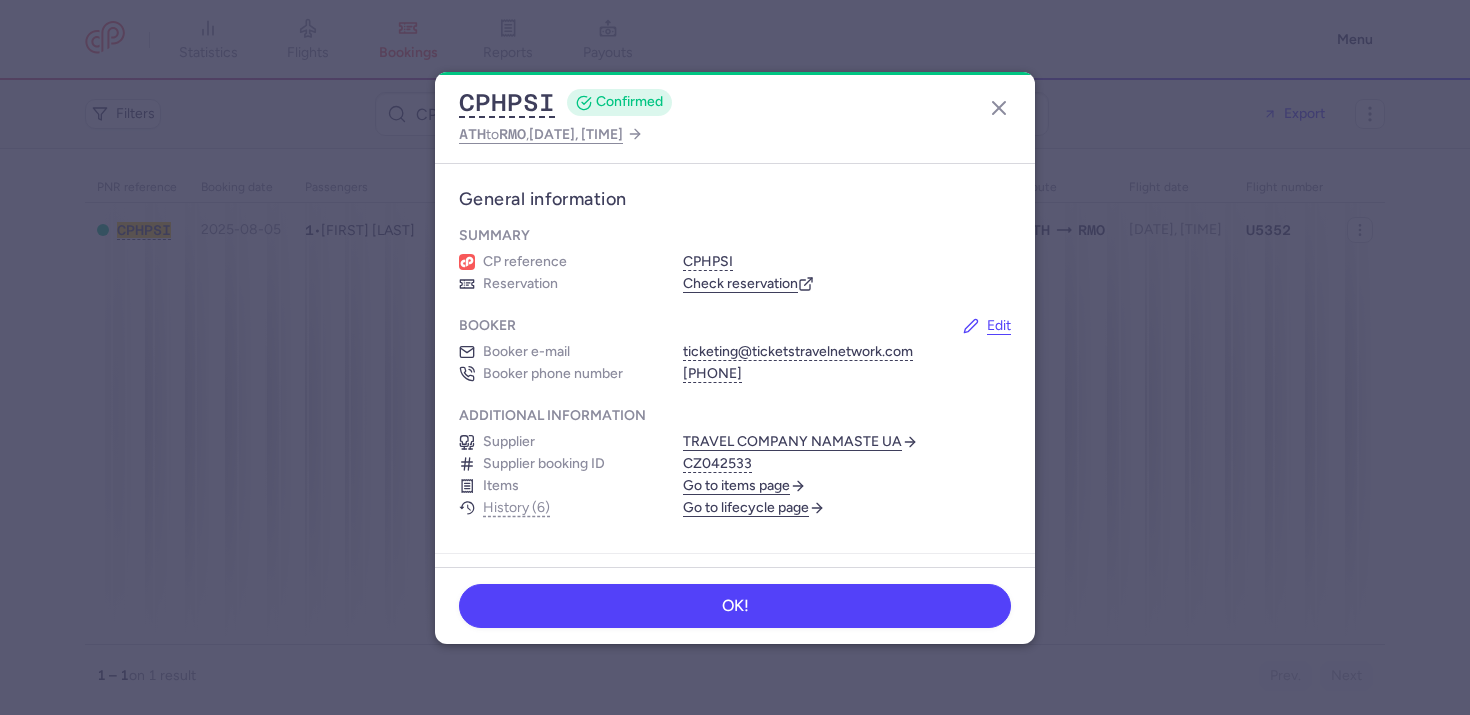 click on "Go to lifecycle page" at bounding box center [754, 508] 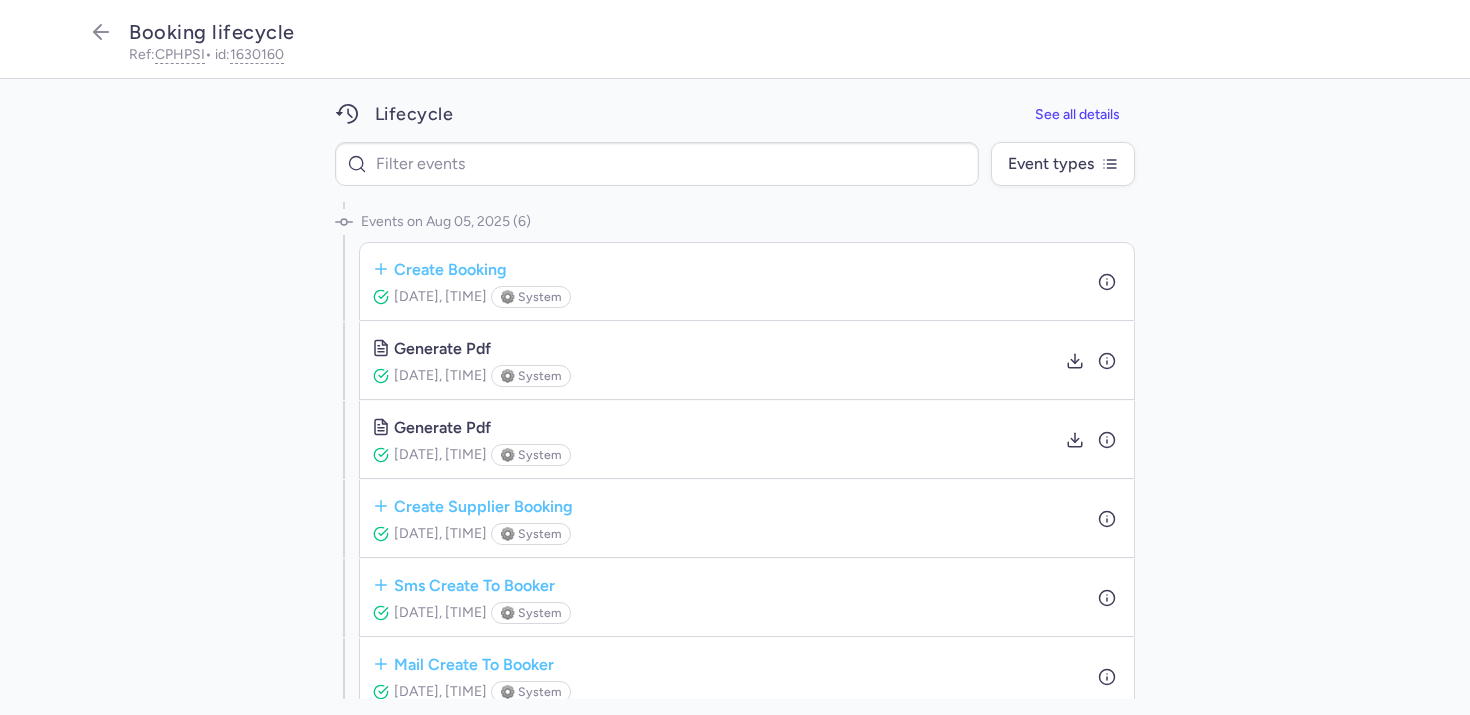 click on "create booking Aug 05, 2025, 08:35 ⚙️ system" at bounding box center (747, 281) 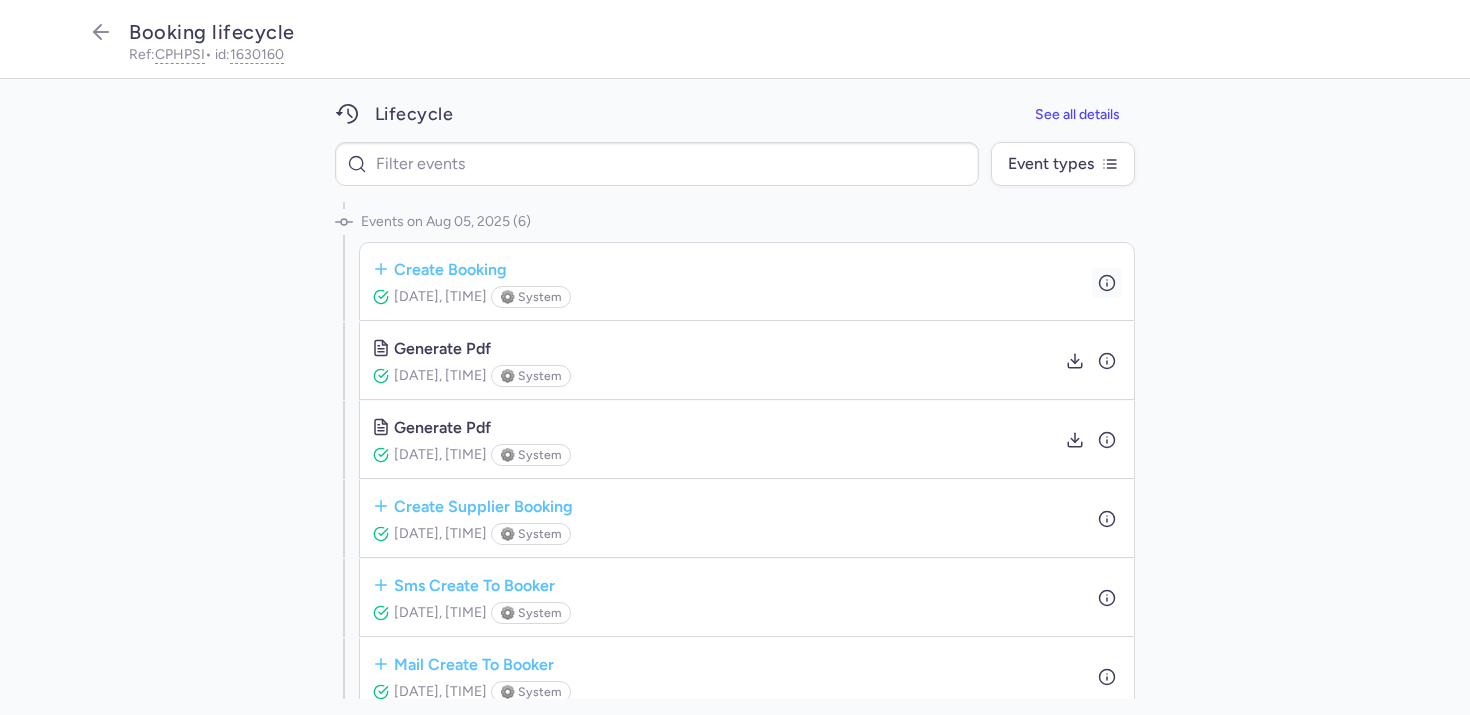 click 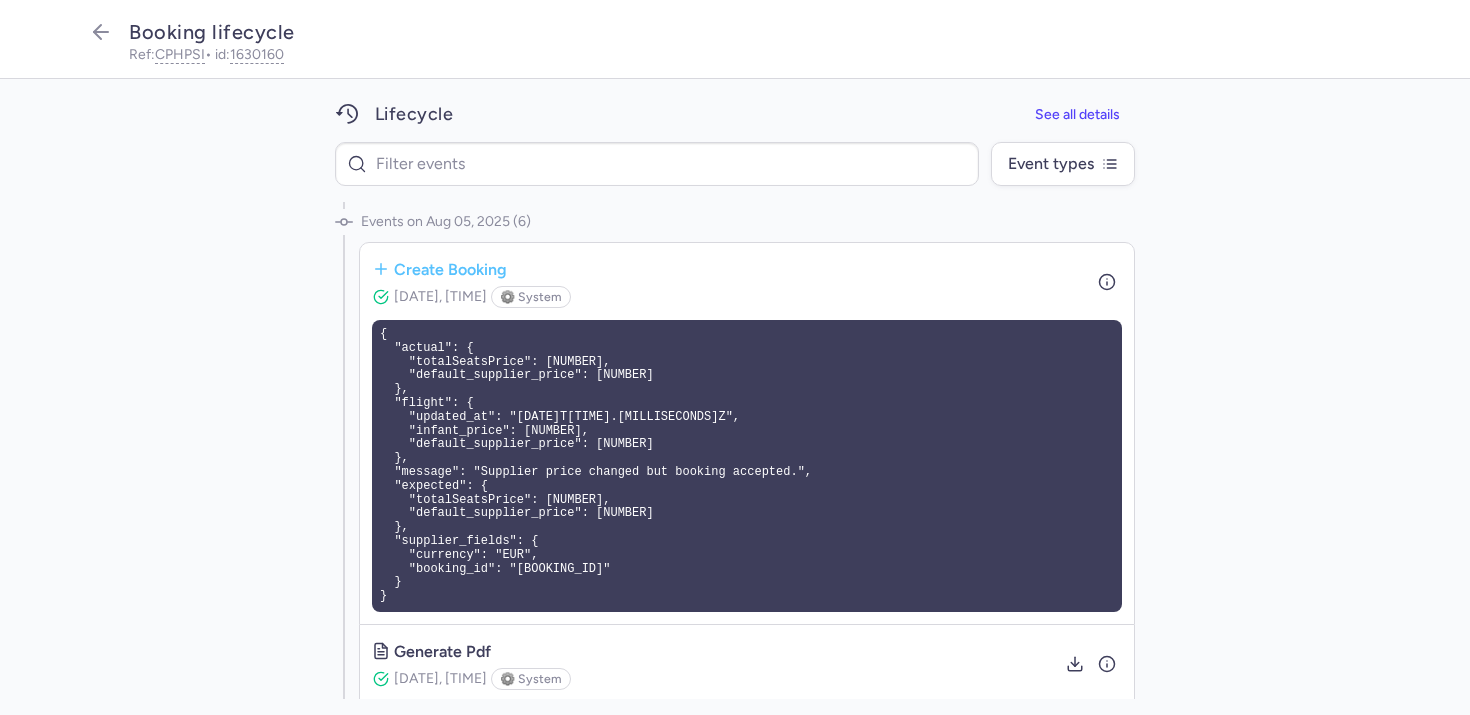 click on "Events on Aug 05, 2025 (6) create booking Aug 05, 2025, 08:35 ⚙️ system {
"actual": {
"totalSeatsPrice": 160,
"default_supplier_price": 160
},
"flight": {
"updated_at": "2025-08-04T21:05:34.376Z",
"infant_price": 48.3,
"default_supplier_price": 161
},
"message": "Supplier price changed but booking accepted.",
"expected": {
"totalSeatsPrice": 161,
"default_supplier_price": 161
},
"supplier_fields": {
"currency": "EUR",
"booking_id": "CZ042533"
}
} generate pdf Aug 05, 2025, 08:35 ⚙️ system generate pdf Aug 05, 2025, 08:35 ⚙️ system create supplier booking Aug 05, 2025, 08:35 ⚙️ system sms create to booker Aug 05, 2025, 08:35 ⚙️ system mail create to booker Aug 05, 2025, 08:35 ⚙️ system" at bounding box center (735, 451) 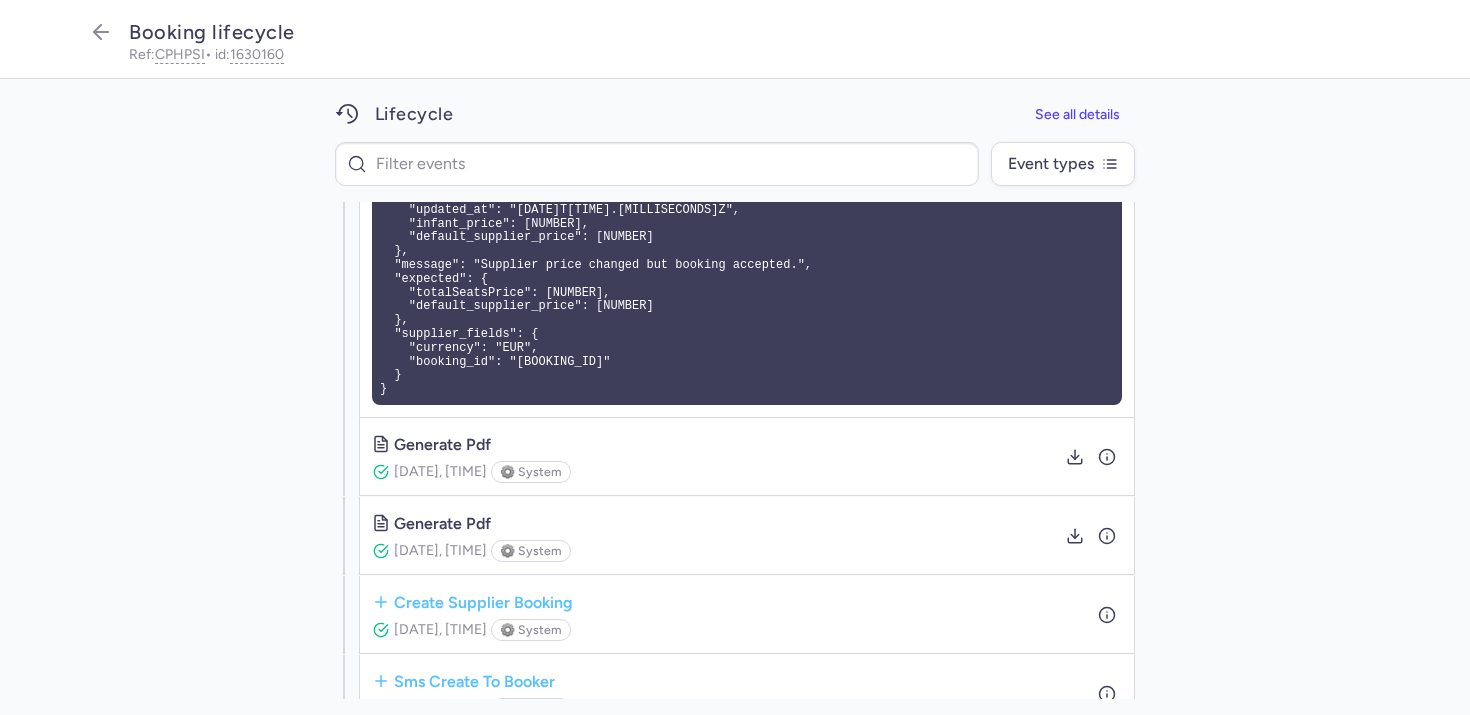 scroll, scrollTop: 242, scrollLeft: 0, axis: vertical 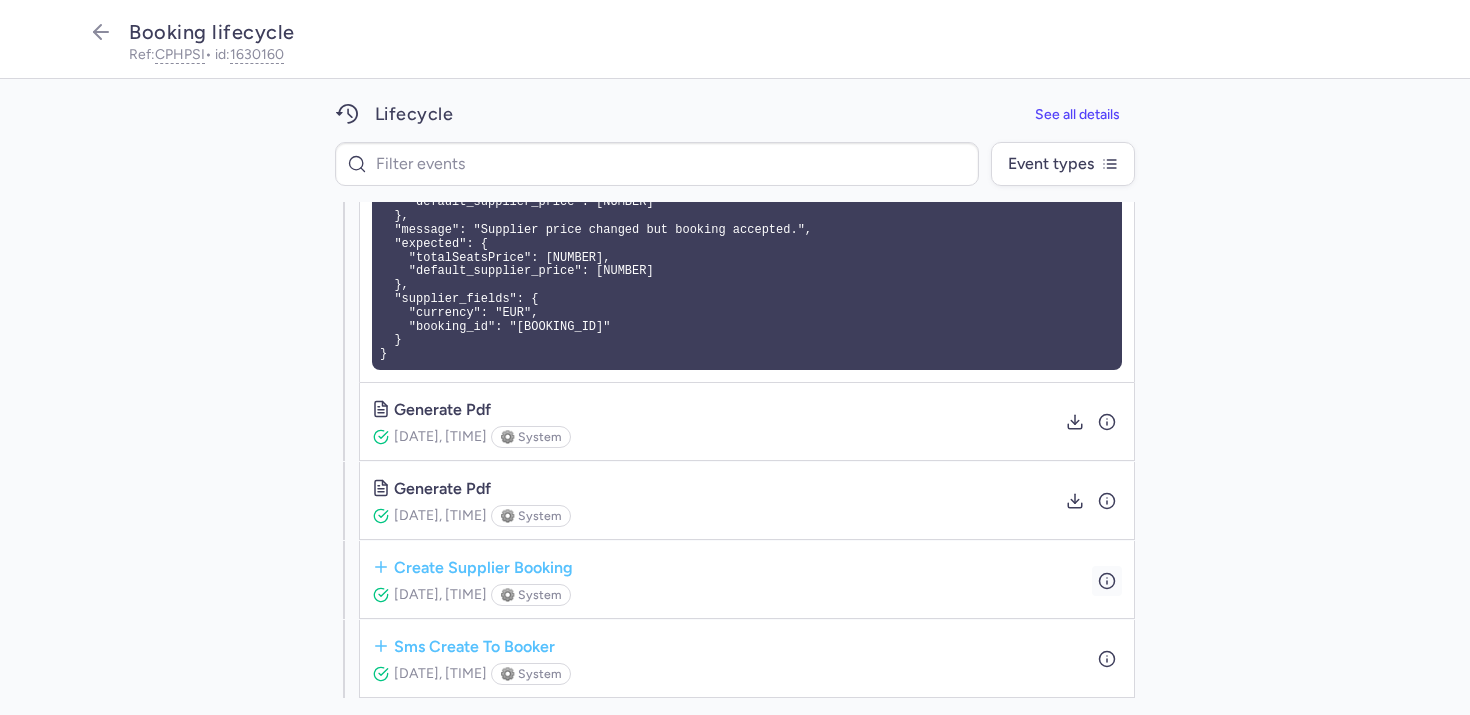 click 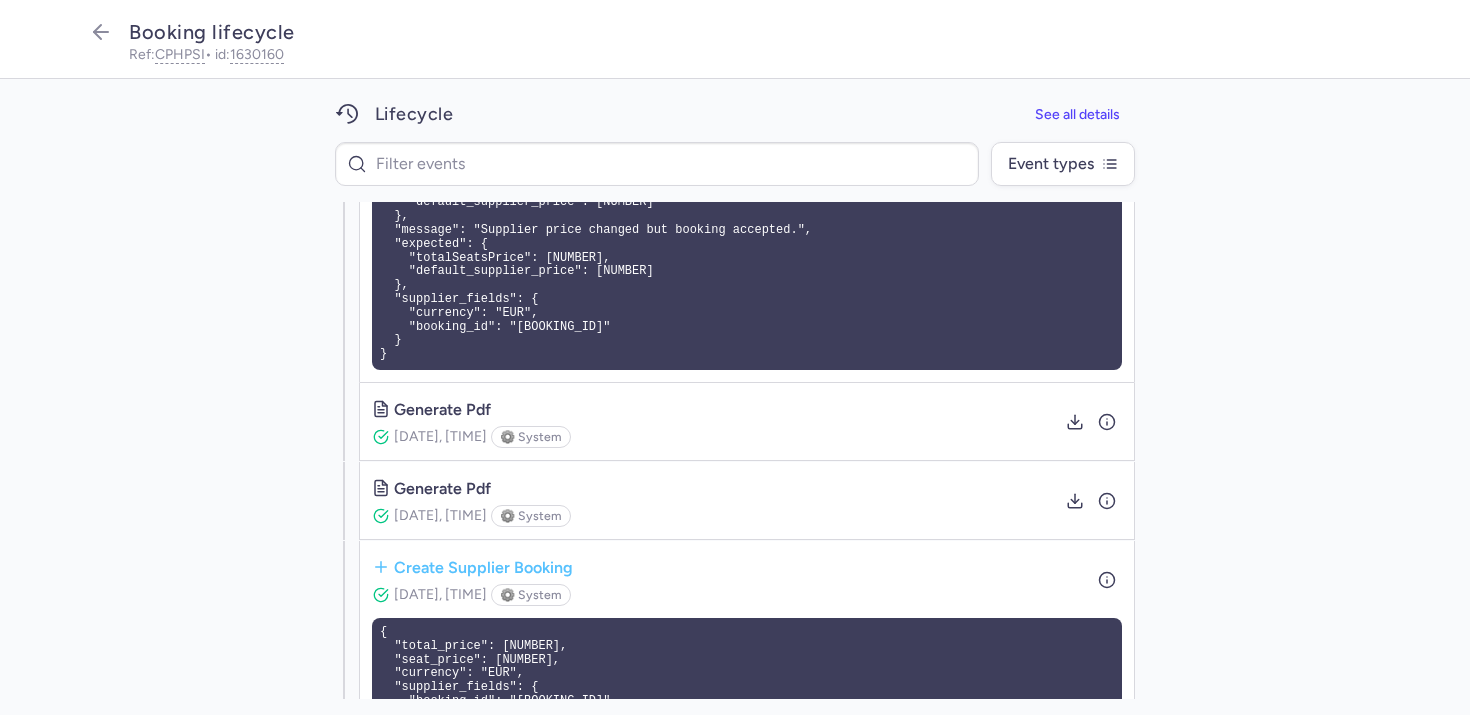 scroll, scrollTop: 460, scrollLeft: 0, axis: vertical 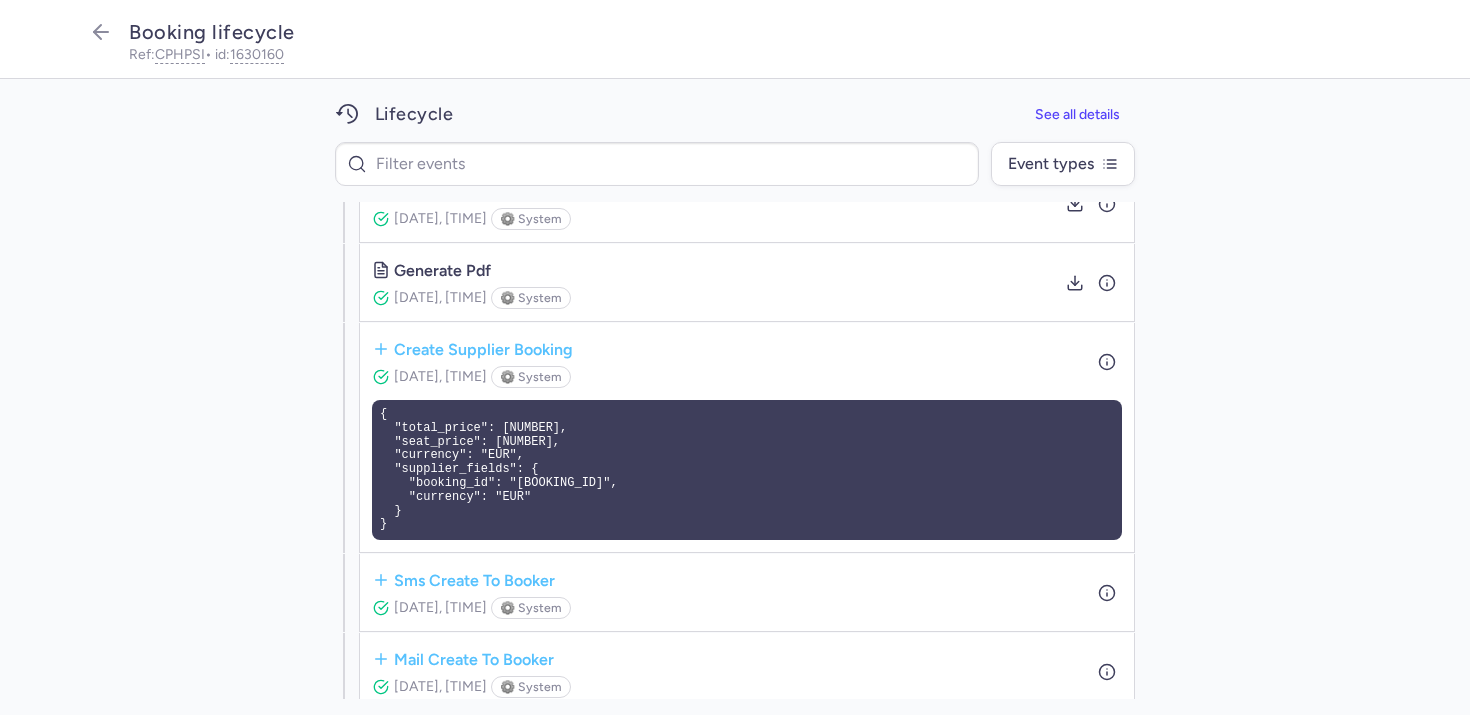 click on "Events on Aug 05, 2025 (6) create booking Aug 05, 2025, 08:35 ⚙️ system {
"actual": {
"totalSeatsPrice": 160,
"default_supplier_price": 160
},
"flight": {
"updated_at": "2025-08-04T21:05:34.376Z",
"infant_price": 48.3,
"default_supplier_price": 161
},
"message": "Supplier price changed but booking accepted.",
"expected": {
"totalSeatsPrice": 161,
"default_supplier_price": 161
},
"supplier_fields": {
"currency": "EUR",
"booking_id": "CZ042533"
}
} generate pdf Aug 05, 2025, 08:35 ⚙️ system generate pdf Aug 05, 2025, 08:35 ⚙️ system create supplier booking Aug 05, 2025, 08:35 ⚙️ system {
"total_price": 160,
"seat_price": 160,
"currency": "EUR",
"supplier_fields": {
"booking_id": "CZ042533",
"currency": "EUR"
}
} sms create to booker Aug 05, 2025, 08:35 ⚙️ system mail create to booker Aug 05, 2025, 08:35 ⚙️ system" at bounding box center [735, 451] 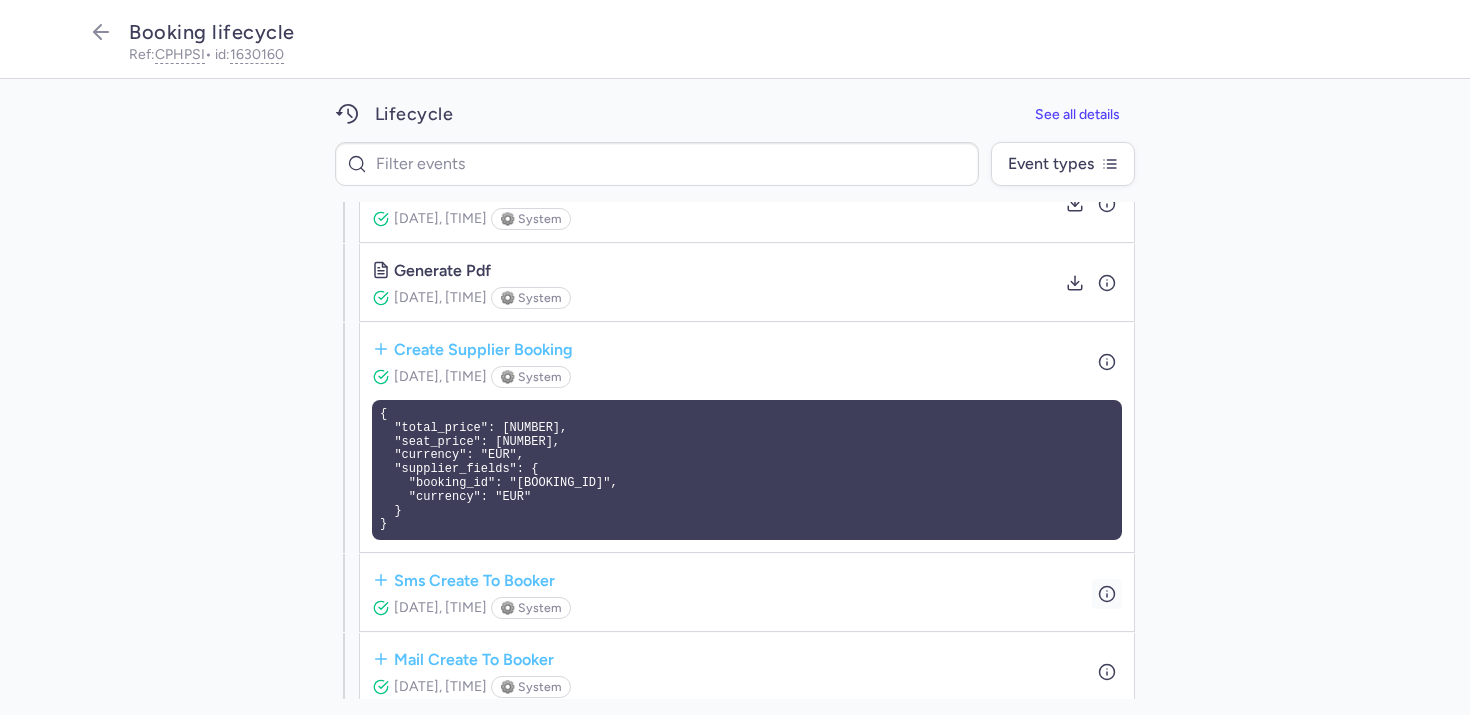 click 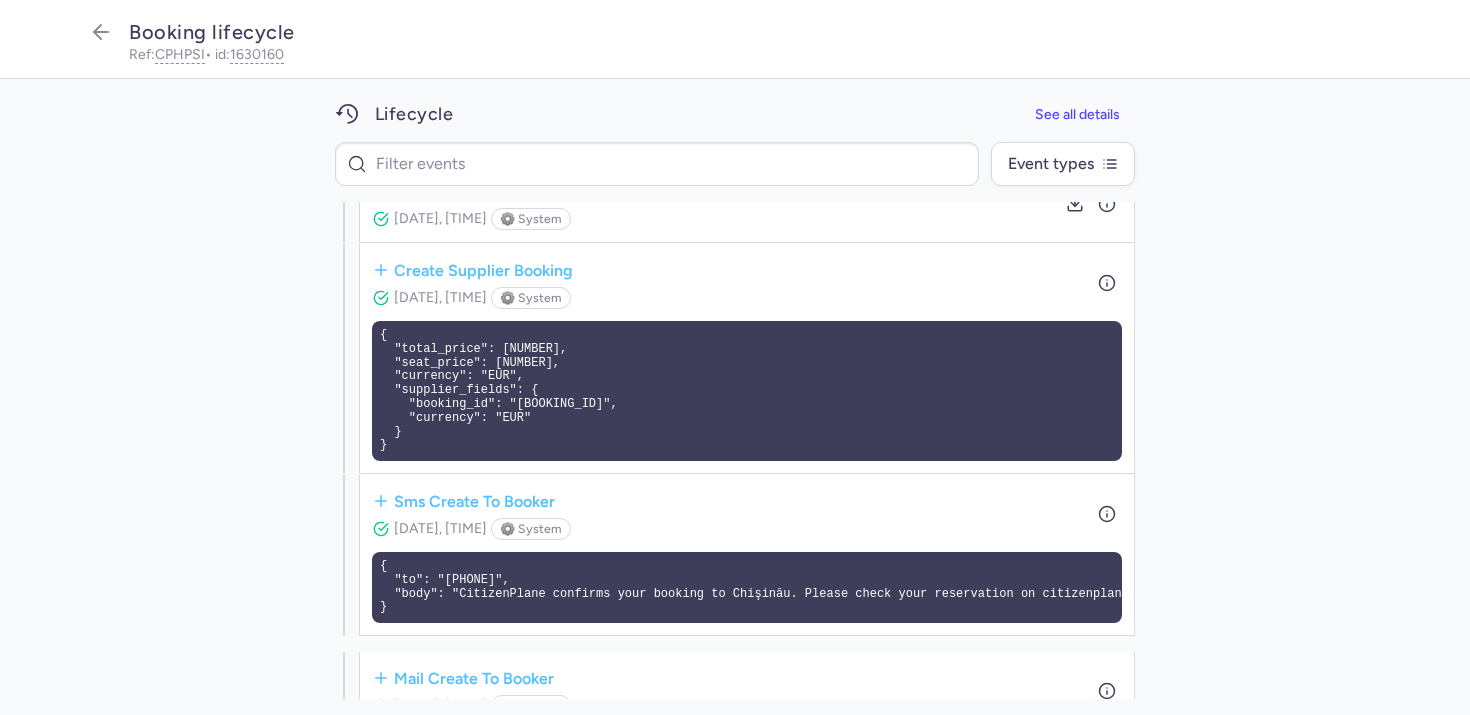 scroll, scrollTop: 570, scrollLeft: 0, axis: vertical 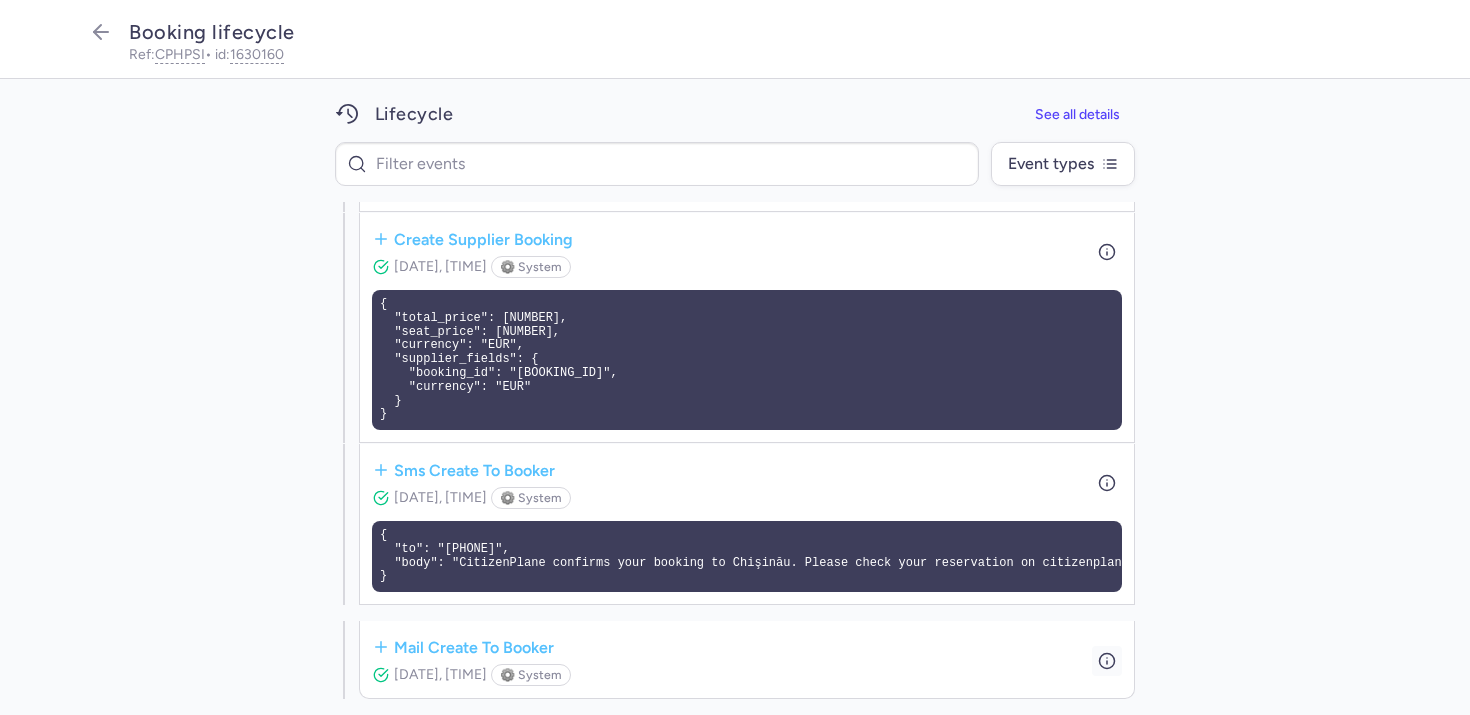 click 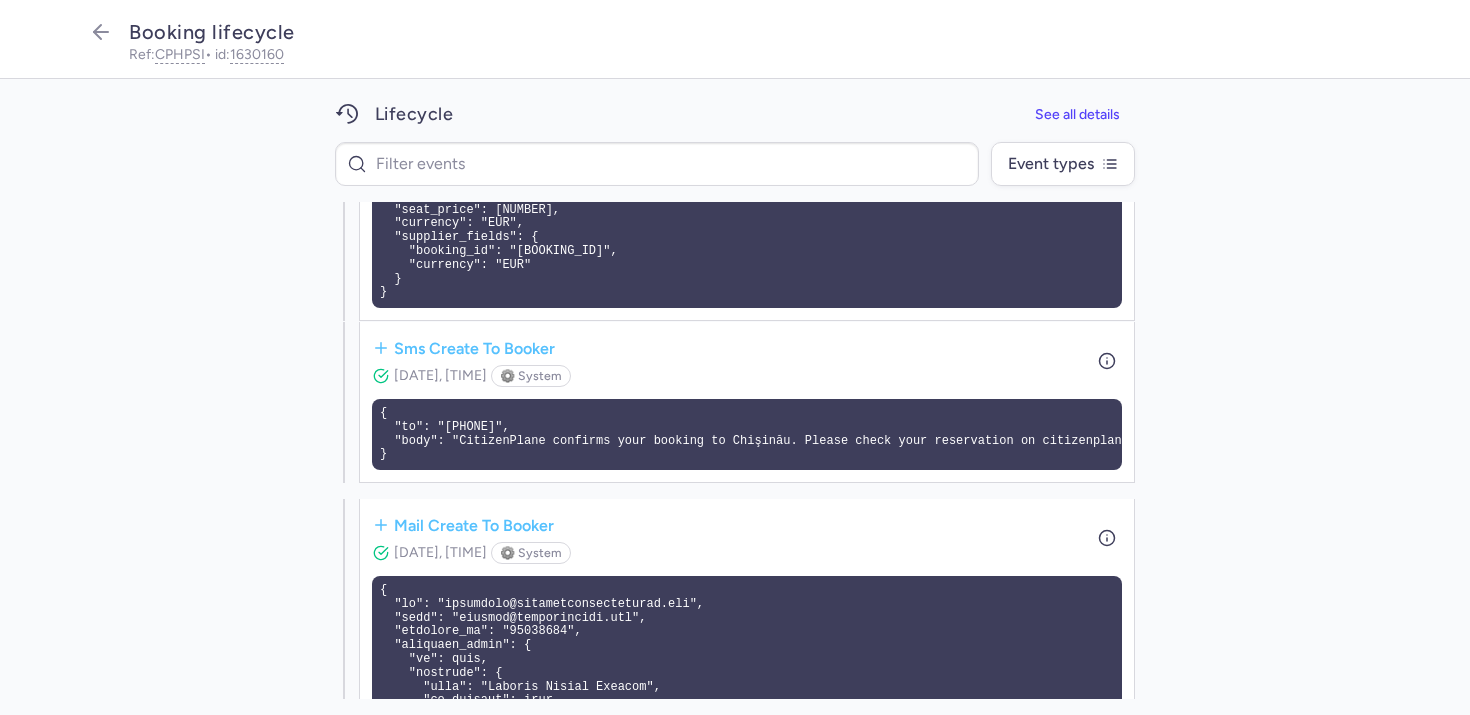 scroll, scrollTop: 616, scrollLeft: 0, axis: vertical 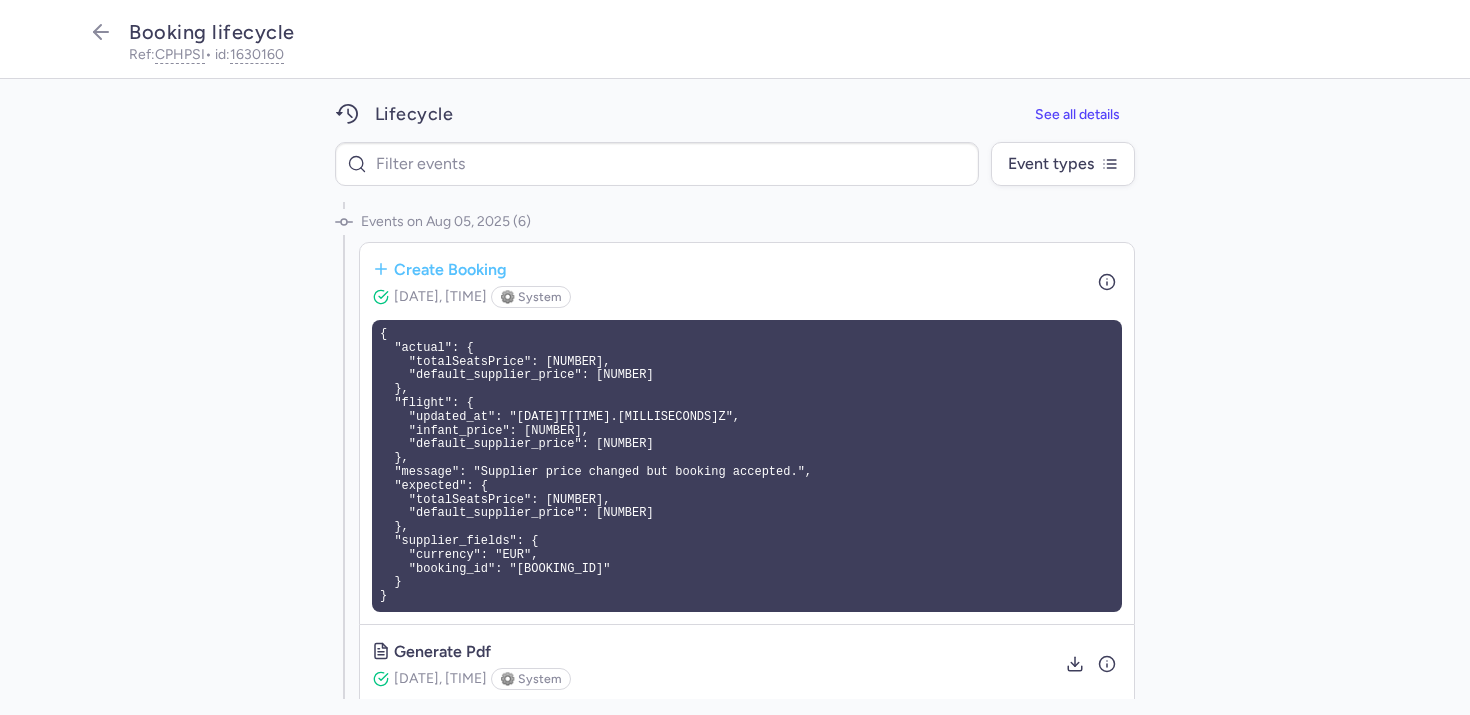 click on "{
"actual": {
"totalSeatsPrice": 160,
"default_supplier_price": 160
},
"flight": {
"updated_at": "2025-08-04T21:05:34.376Z",
"infant_price": 48.3,
"default_supplier_price": 161
},
"message": "Supplier price changed but booking accepted.",
"expected": {
"totalSeatsPrice": 161,
"default_supplier_price": 161
},
"supplier_fields": {
"currency": "EUR",
"booking_id": "CZ042533"
}
}" at bounding box center [747, 466] 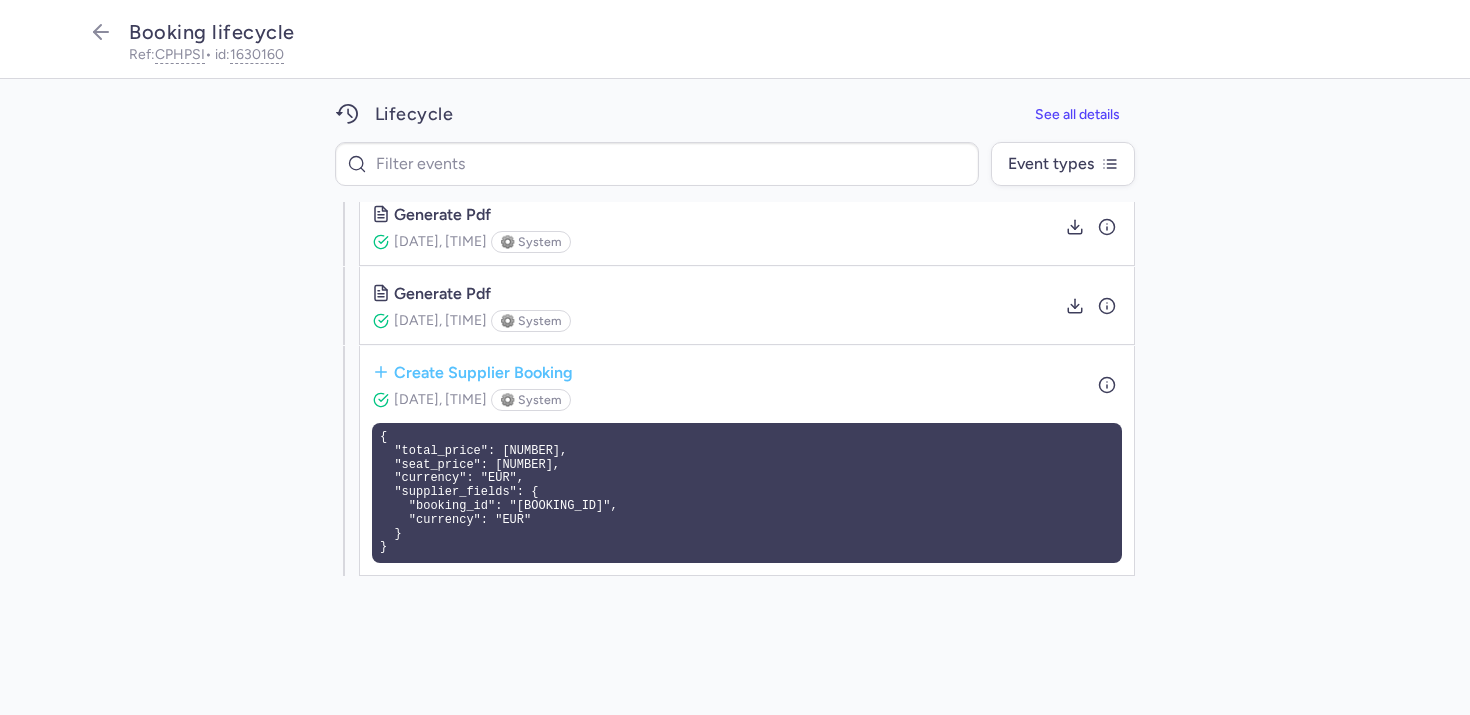 scroll, scrollTop: 0, scrollLeft: 0, axis: both 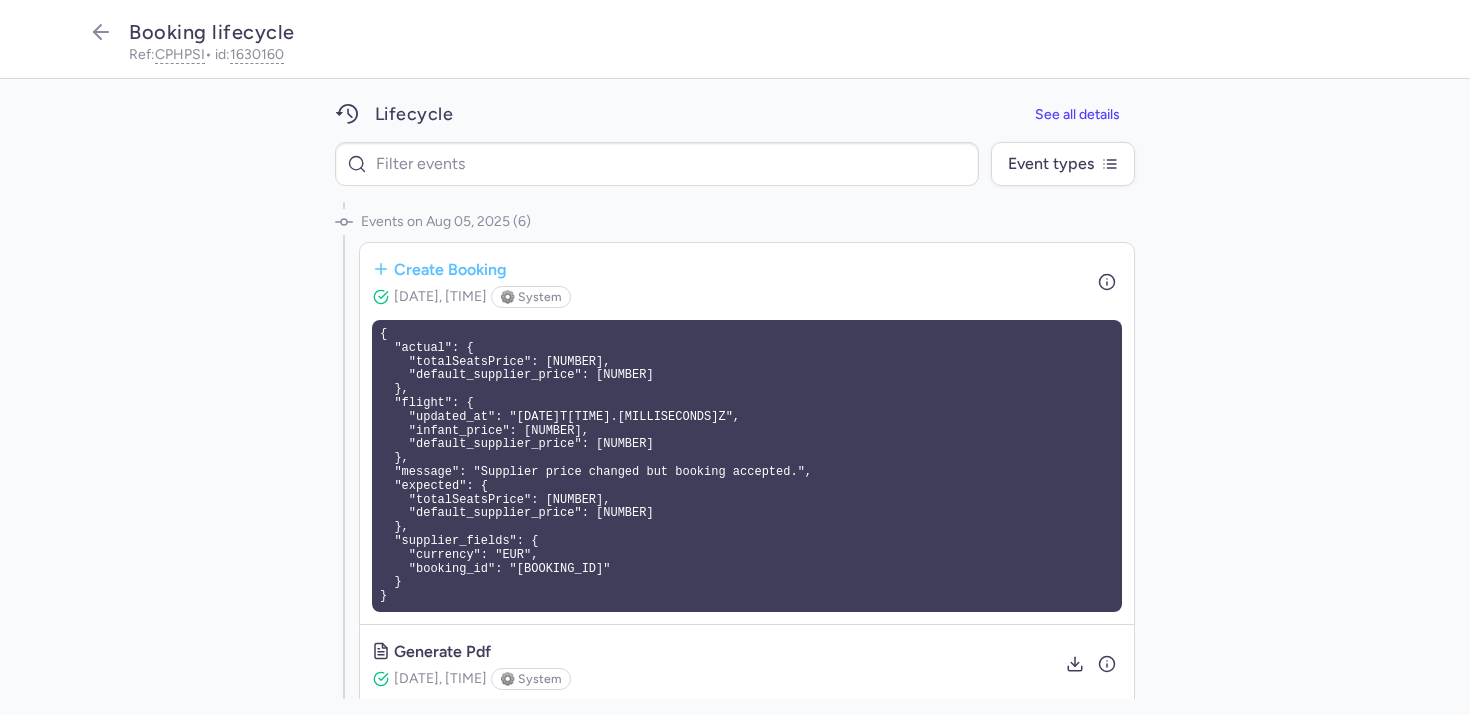 click on "{
"actual": {
"totalSeatsPrice": 160,
"default_supplier_price": 160
},
"flight": {
"updated_at": "2025-08-04T21:05:34.376Z",
"infant_price": 48.3,
"default_supplier_price": 161
},
"message": "Supplier price changed but booking accepted.",
"expected": {
"totalSeatsPrice": 161,
"default_supplier_price": 161
},
"supplier_fields": {
"currency": "EUR",
"booking_id": "CZ042533"
}
}" at bounding box center [747, 466] 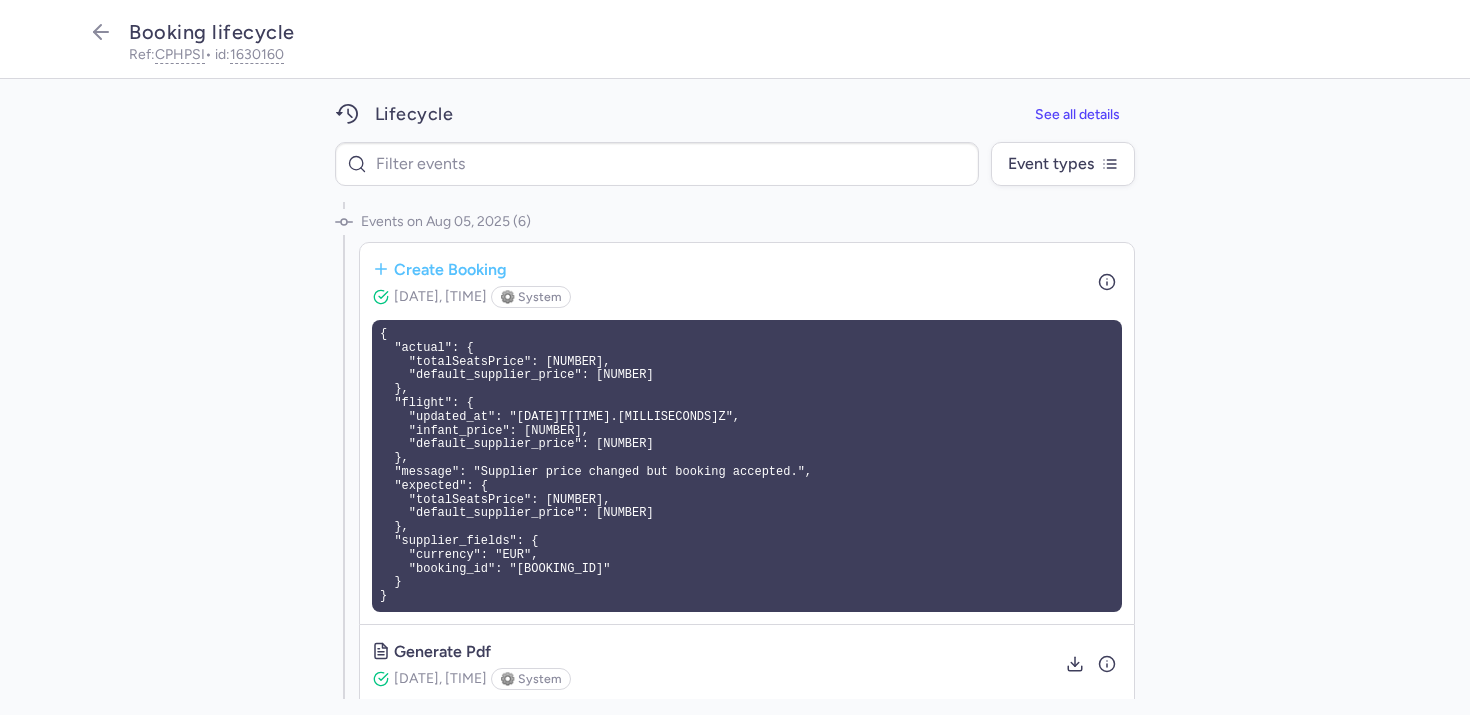 click on "{
"actual": {
"totalSeatsPrice": 160,
"default_supplier_price": 160
},
"flight": {
"updated_at": "2025-08-04T21:05:34.376Z",
"infant_price": 48.3,
"default_supplier_price": 161
},
"message": "Supplier price changed but booking accepted.",
"expected": {
"totalSeatsPrice": 161,
"default_supplier_price": 161
},
"supplier_fields": {
"currency": "EUR",
"booking_id": "CZ042533"
}
}" at bounding box center [747, 466] 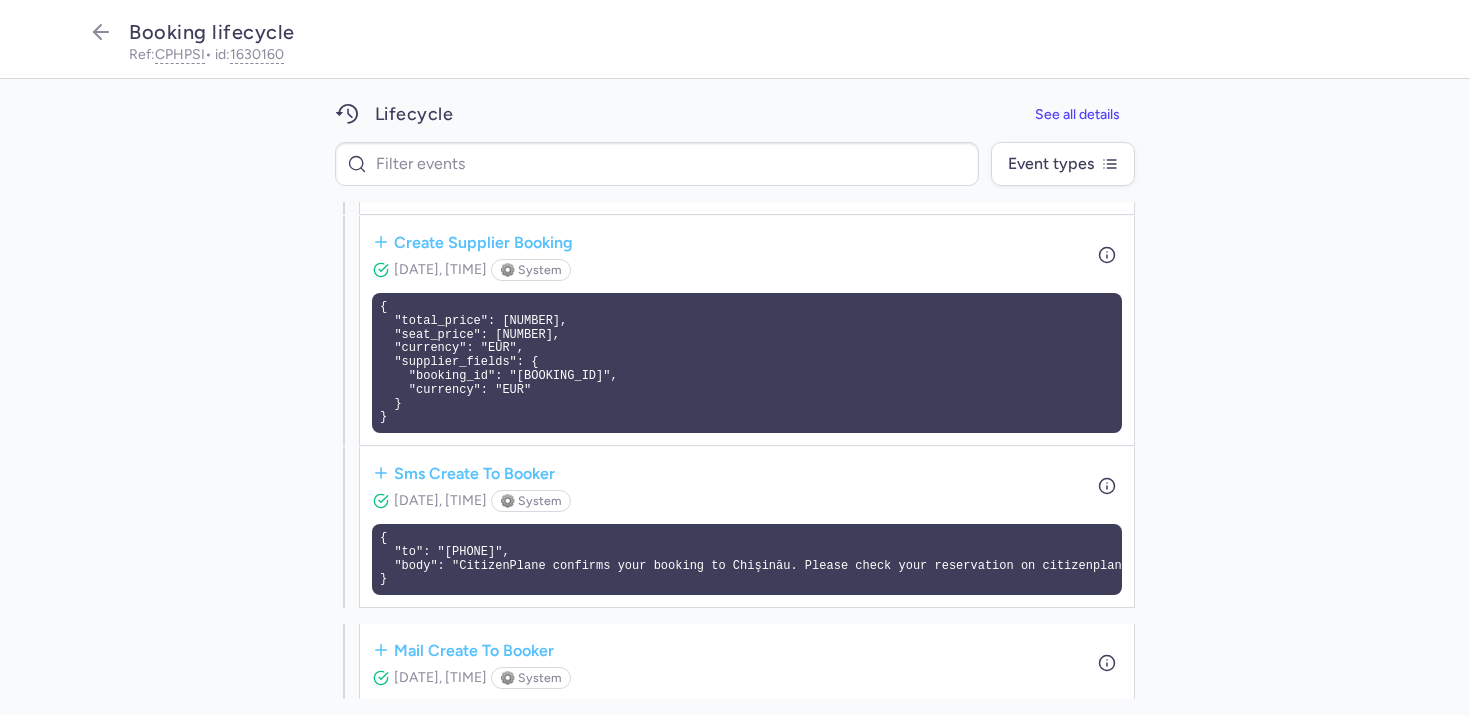 scroll, scrollTop: 511, scrollLeft: 0, axis: vertical 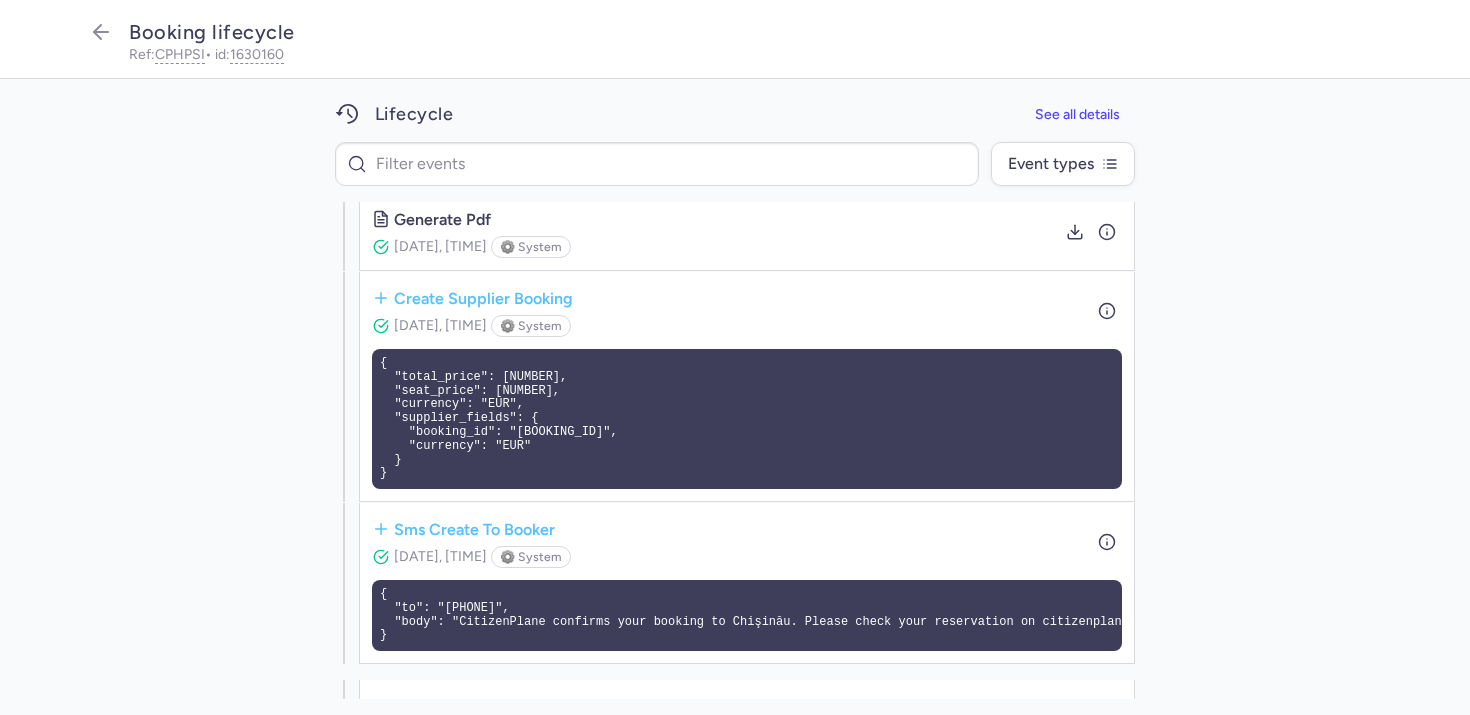 click on "{
"total_price": 160,
"seat_price": 160,
"currency": "EUR",
"supplier_fields": {
"booking_id": "CZ042533",
"currency": "EUR"
}
}" at bounding box center (747, 419) 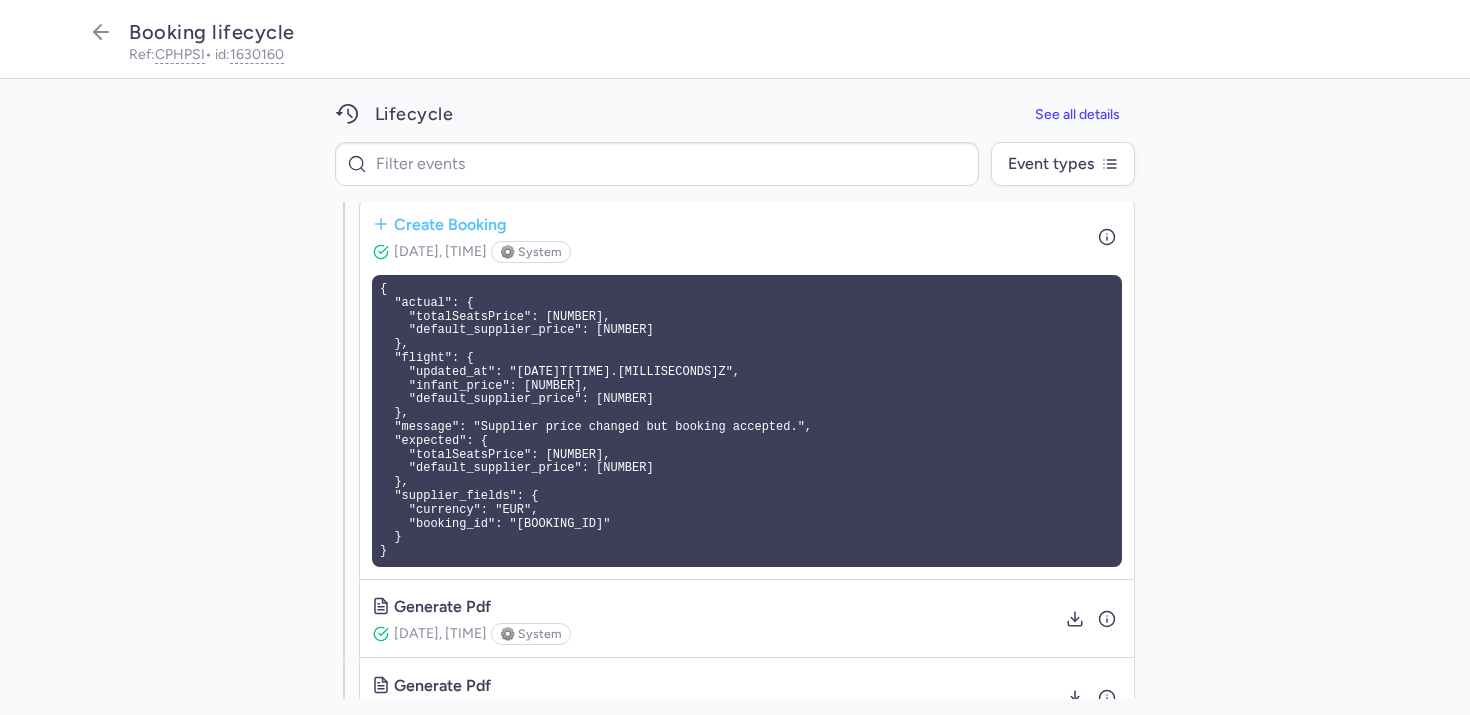 scroll, scrollTop: 0, scrollLeft: 0, axis: both 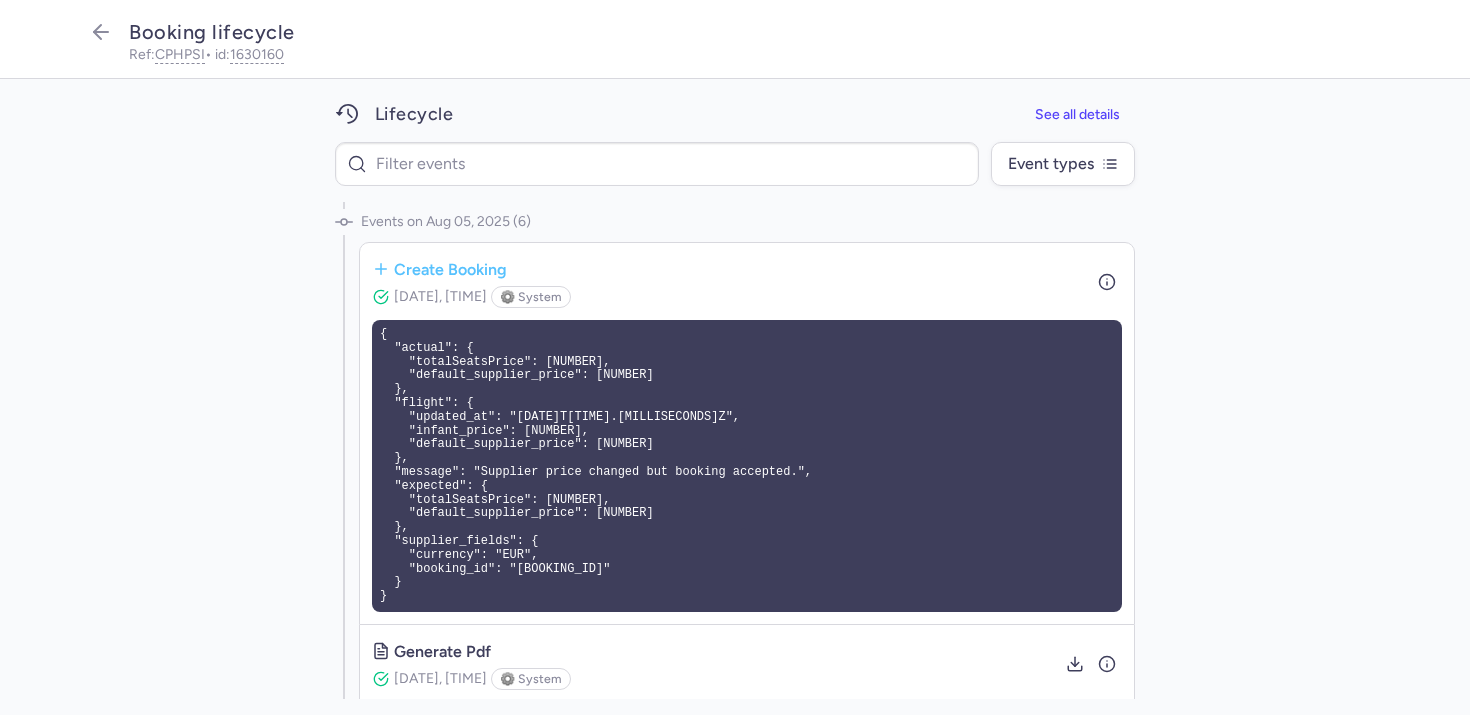 click on "{
"actual": {
"totalSeatsPrice": 160,
"default_supplier_price": 160
},
"flight": {
"updated_at": "2025-08-04T21:05:34.376Z",
"infant_price": 48.3,
"default_supplier_price": 161
},
"message": "Supplier price changed but booking accepted.",
"expected": {
"totalSeatsPrice": 161,
"default_supplier_price": 161
},
"supplier_fields": {
"currency": "EUR",
"booking_id": "CZ042533"
}
}" at bounding box center (747, 466) 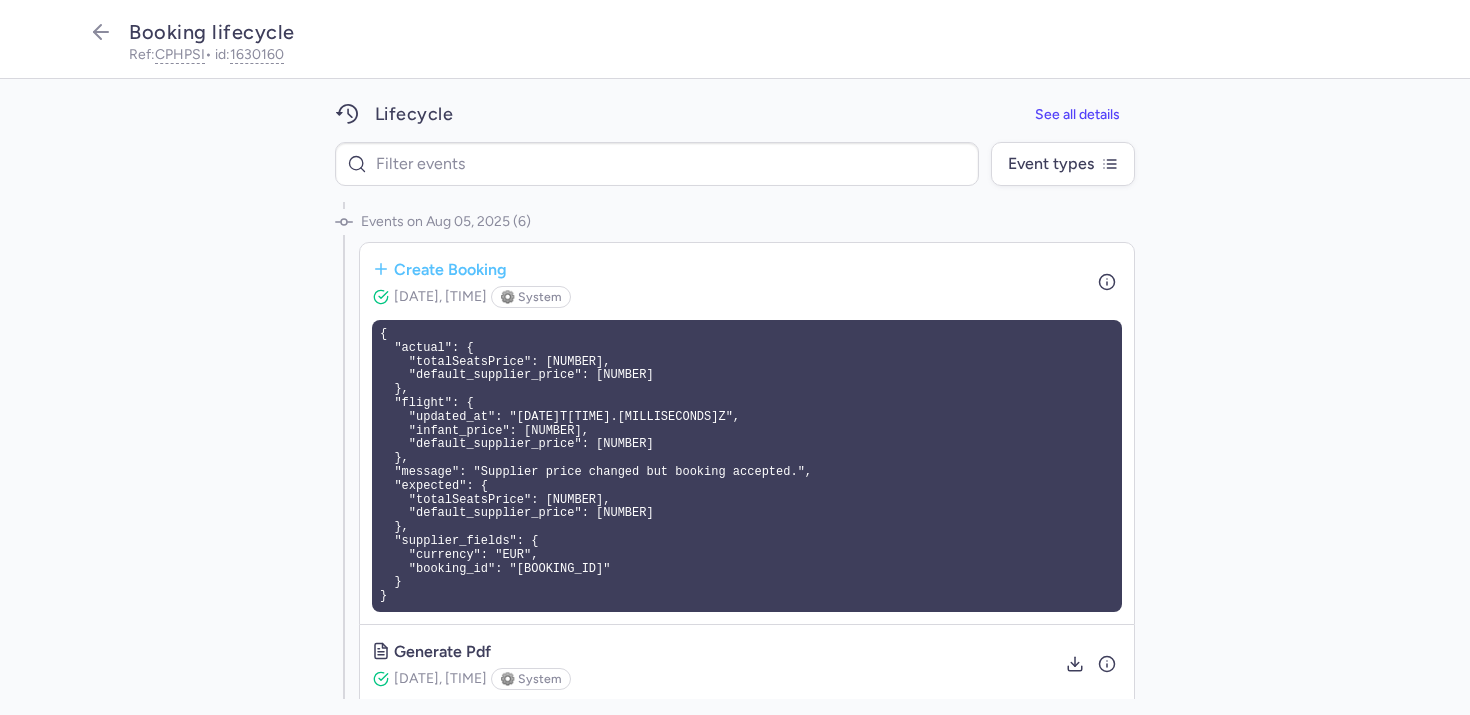 click on "{
"actual": {
"totalSeatsPrice": 160,
"default_supplier_price": 160
},
"flight": {
"updated_at": "2025-08-04T21:05:34.376Z",
"infant_price": 48.3,
"default_supplier_price": 161
},
"message": "Supplier price changed but booking accepted.",
"expected": {
"totalSeatsPrice": 161,
"default_supplier_price": 161
},
"supplier_fields": {
"currency": "EUR",
"booking_id": "CZ042533"
}
}" at bounding box center (747, 466) 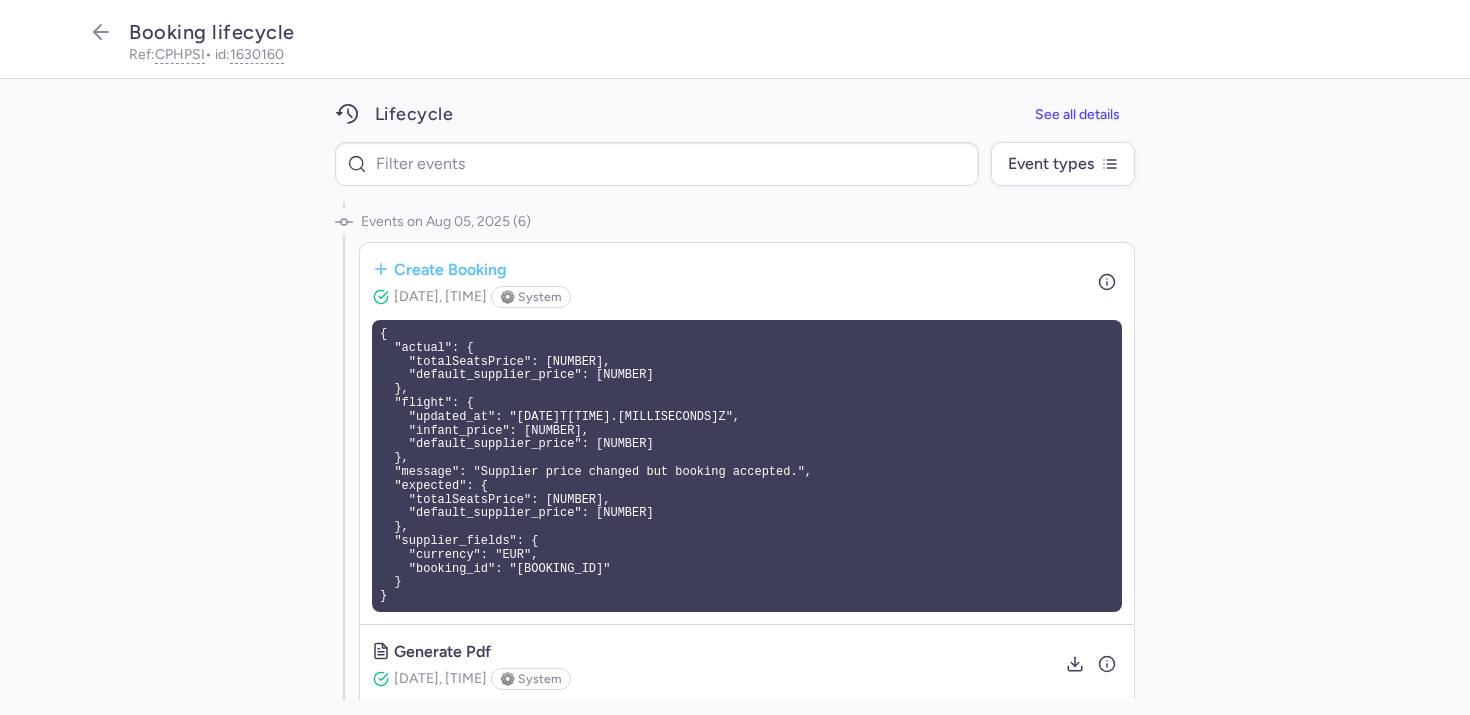 click on "{
"actual": {
"totalSeatsPrice": 160,
"default_supplier_price": 160
},
"flight": {
"updated_at": "2025-08-04T21:05:34.376Z",
"infant_price": 48.3,
"default_supplier_price": 161
},
"message": "Supplier price changed but booking accepted.",
"expected": {
"totalSeatsPrice": 161,
"default_supplier_price": 161
},
"supplier_fields": {
"currency": "EUR",
"booking_id": "CZ042533"
}
}" at bounding box center [747, 466] 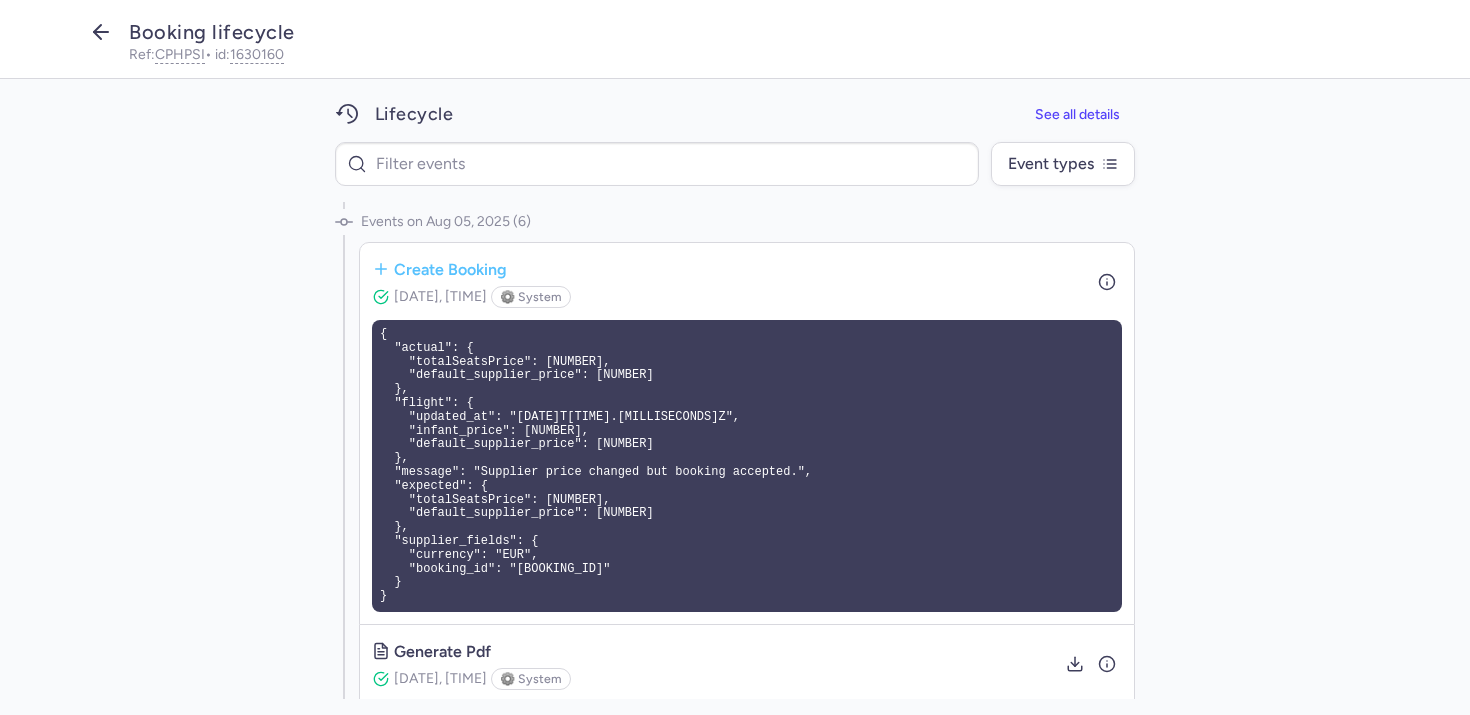 click 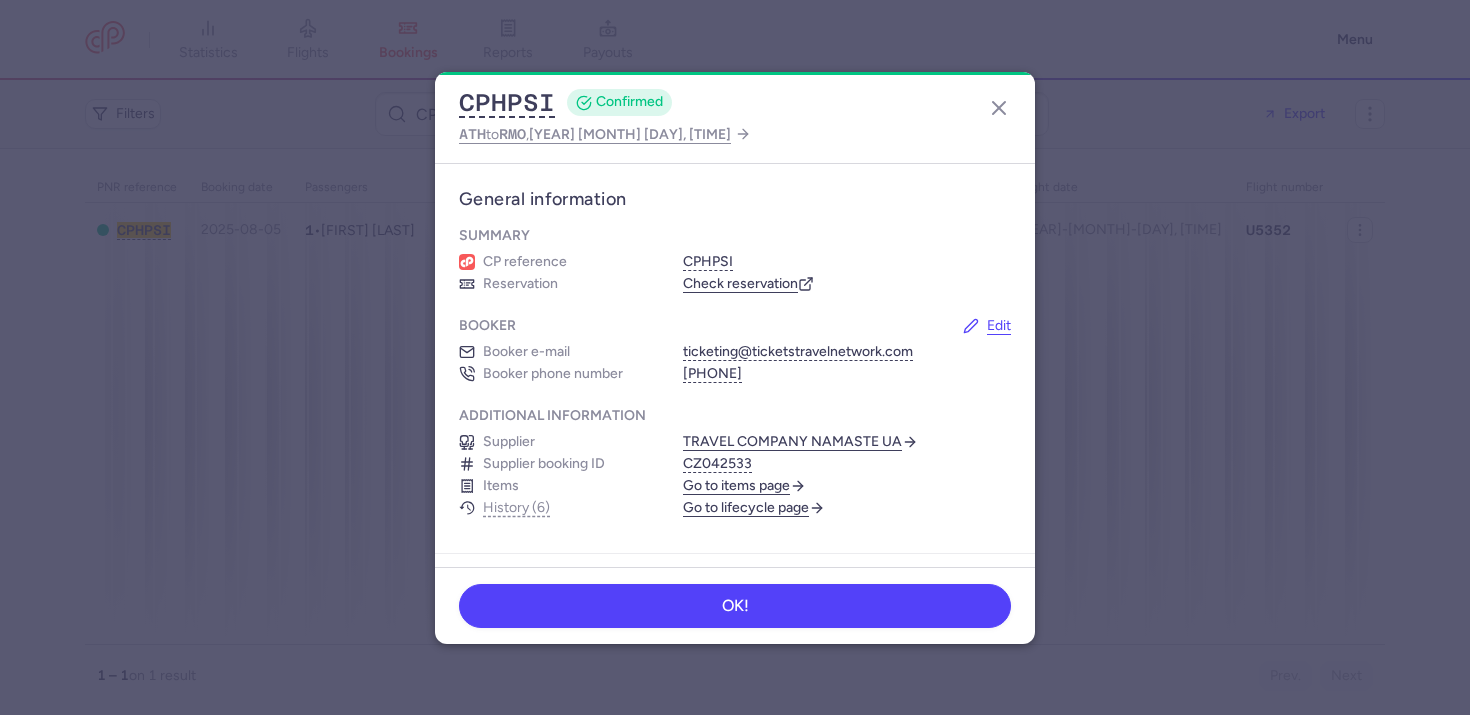 scroll, scrollTop: 0, scrollLeft: 0, axis: both 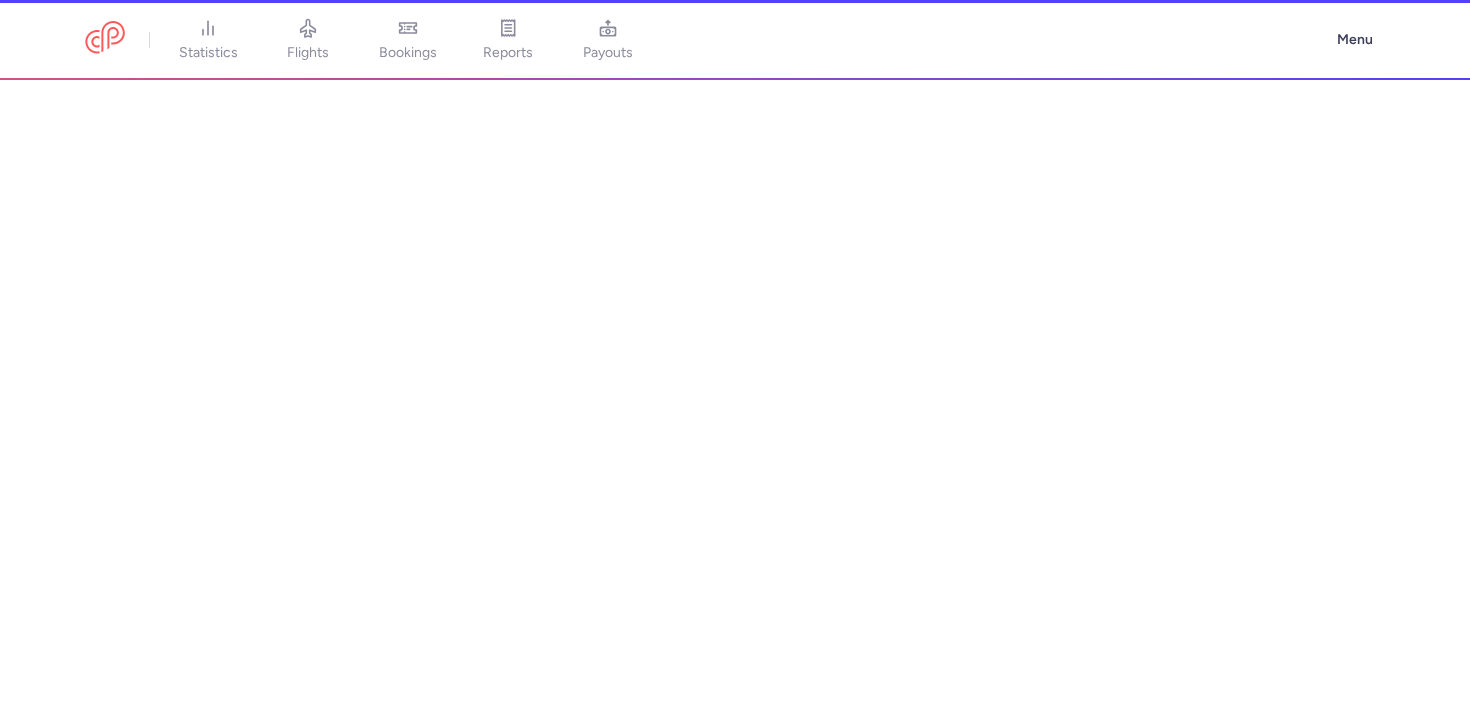 select on "CONSOLIDATOR" 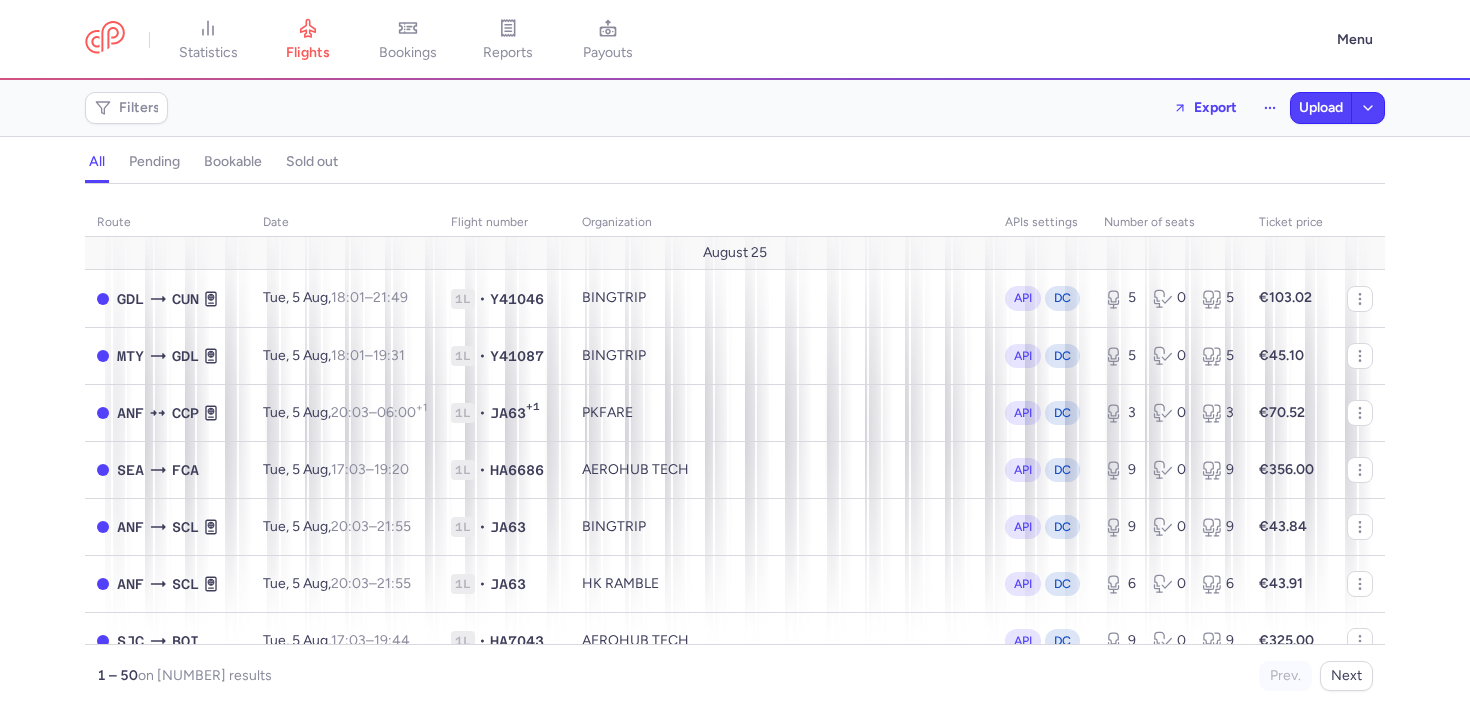 scroll, scrollTop: 0, scrollLeft: 0, axis: both 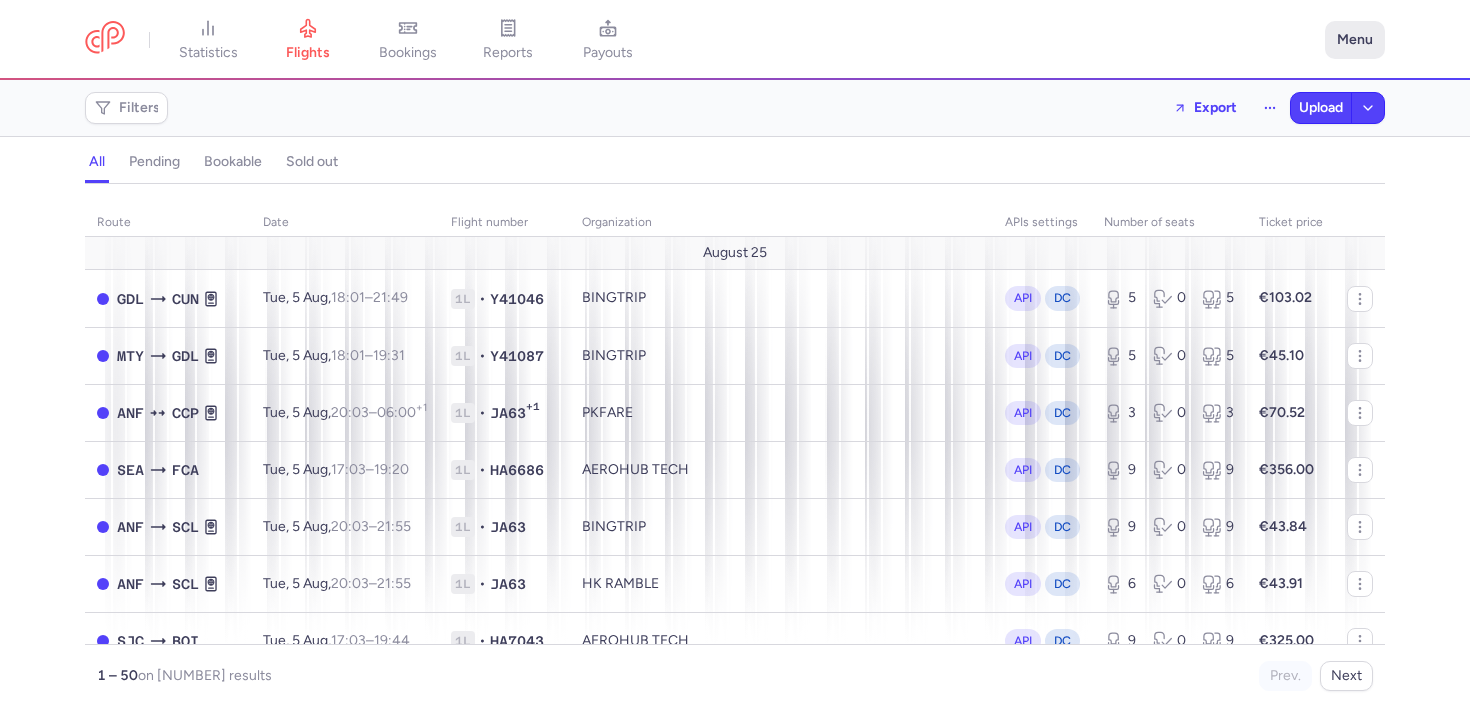 click on "Menu" at bounding box center (1355, 40) 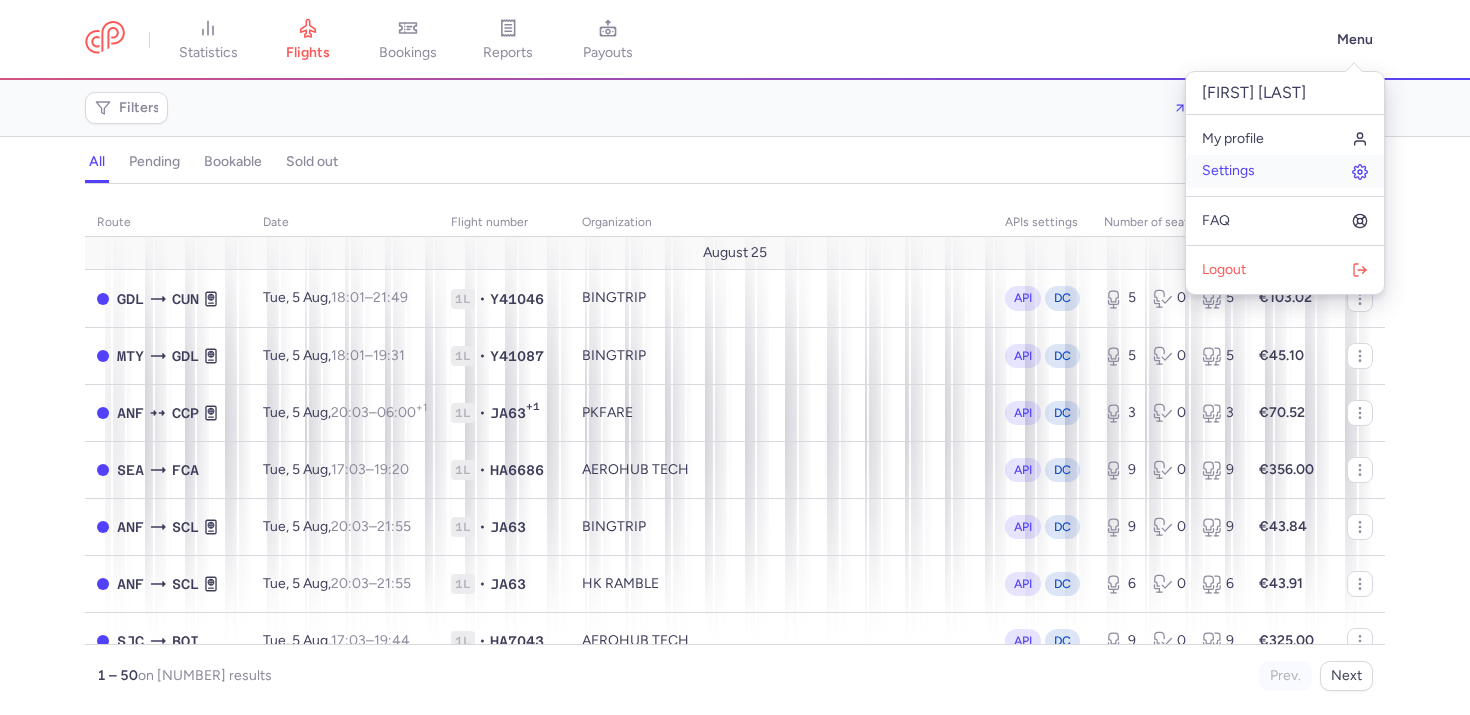 click on "Settings" at bounding box center (1228, 171) 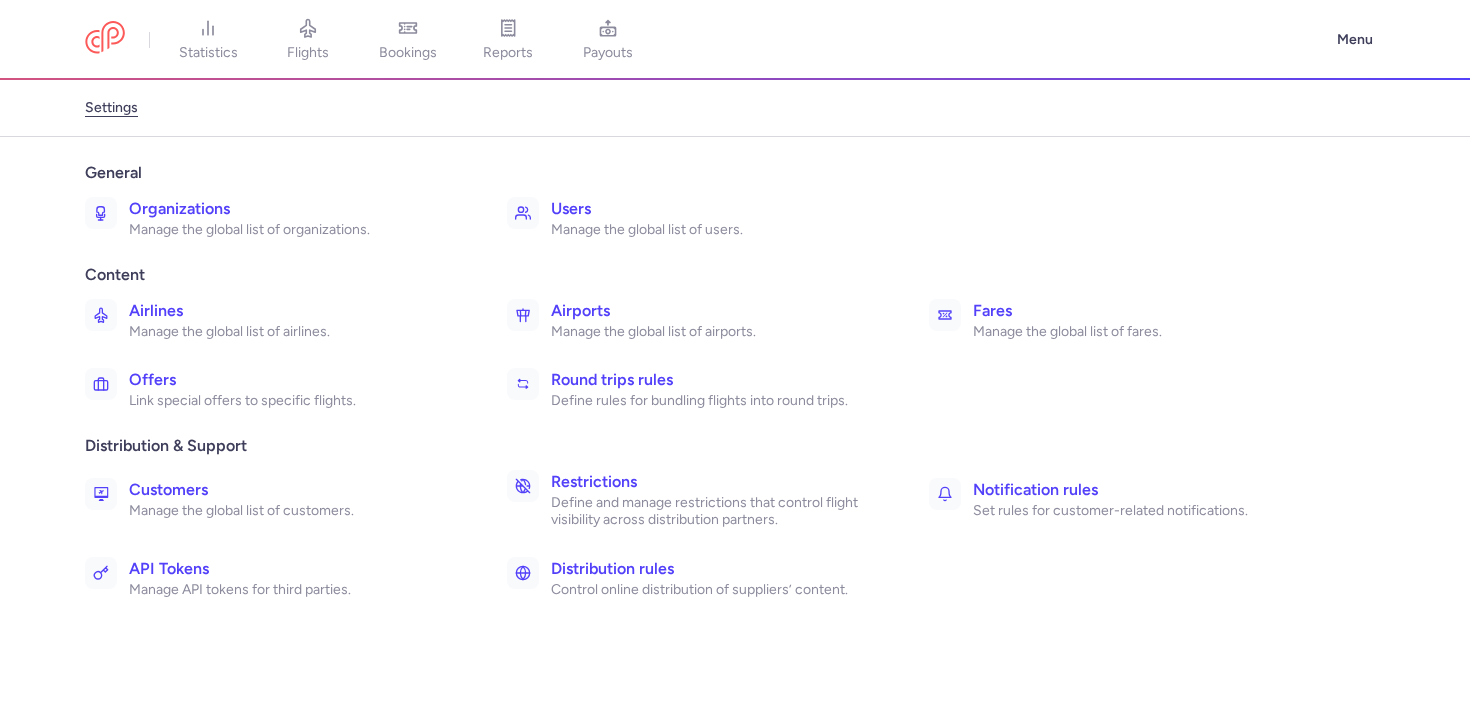 click on "Manage the global list of organizations." at bounding box center (296, 230) 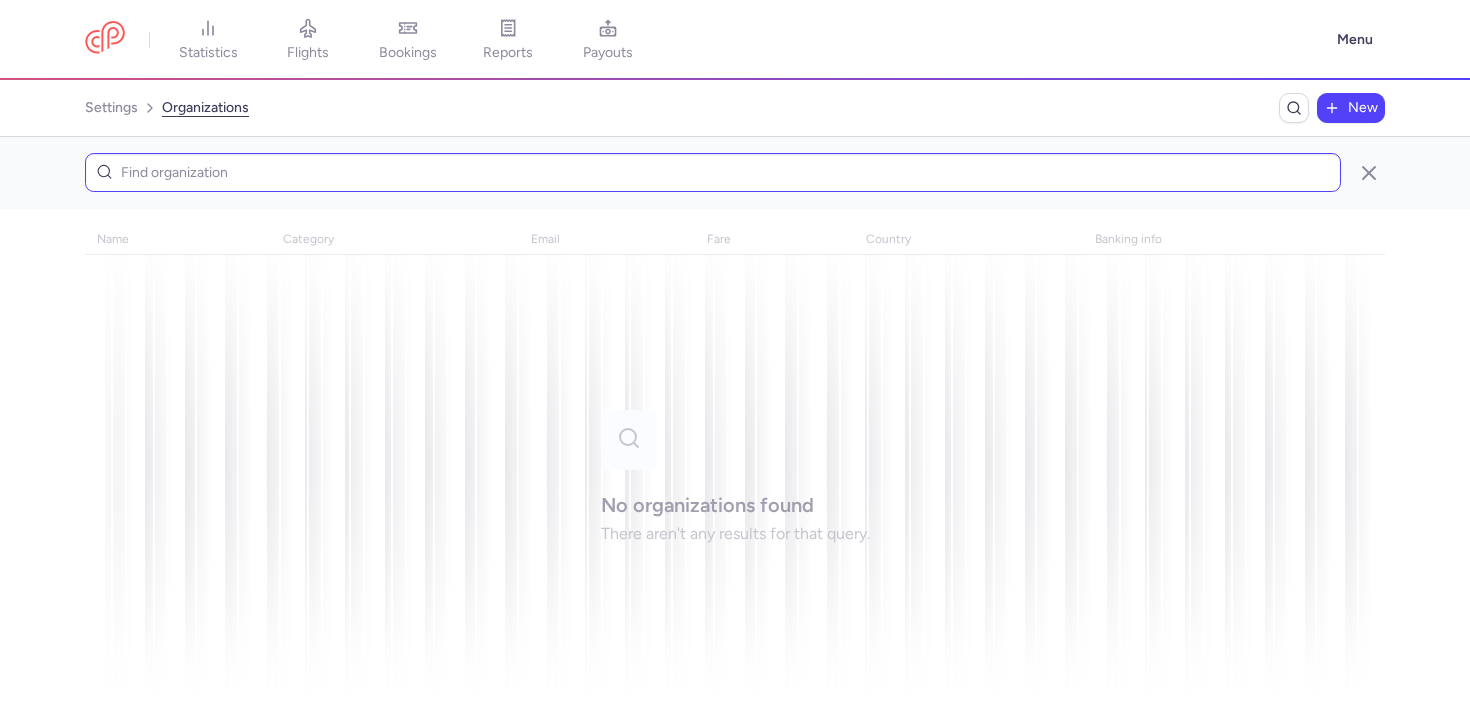 click at bounding box center (713, 172) 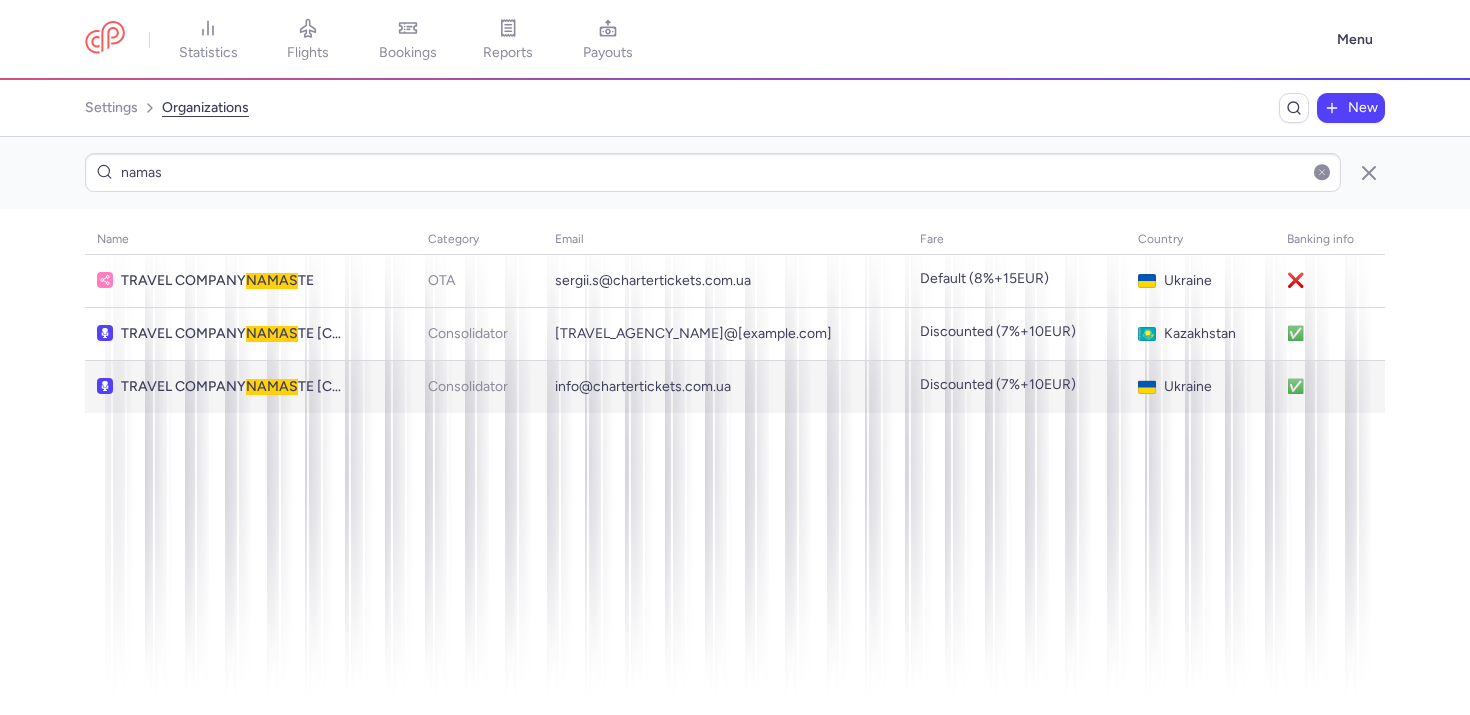 type on "namas" 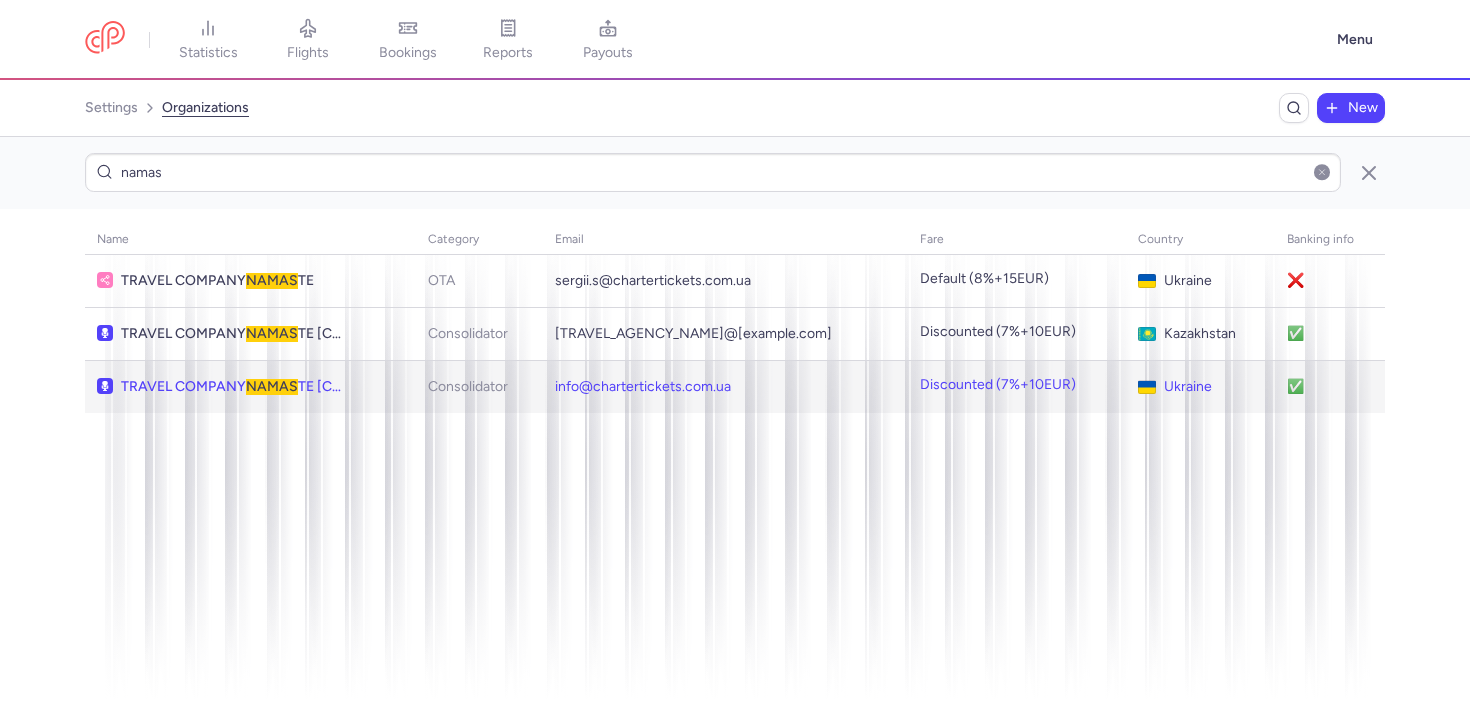 click on "TRAVEL COMPANY  NAMAS TE UA" at bounding box center (233, 387) 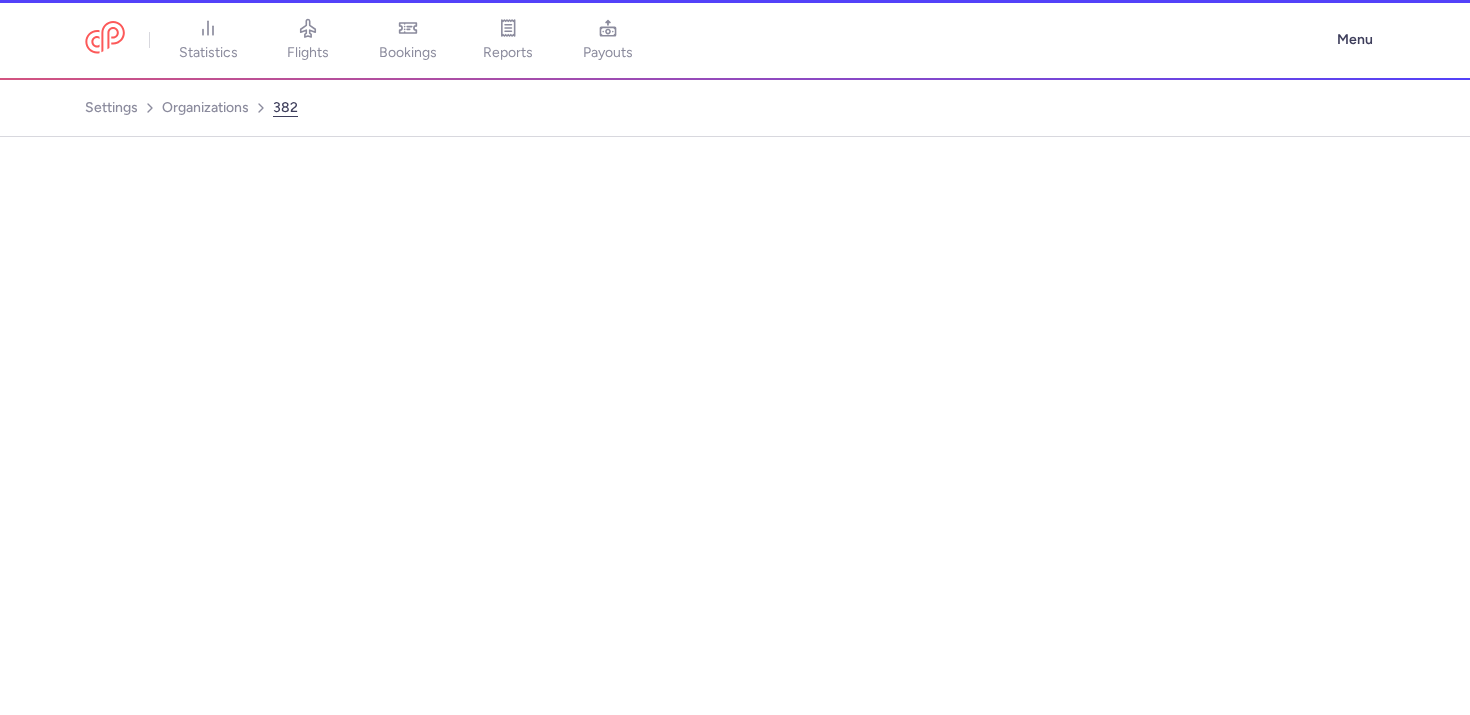 select on "CONSOLIDATOR" 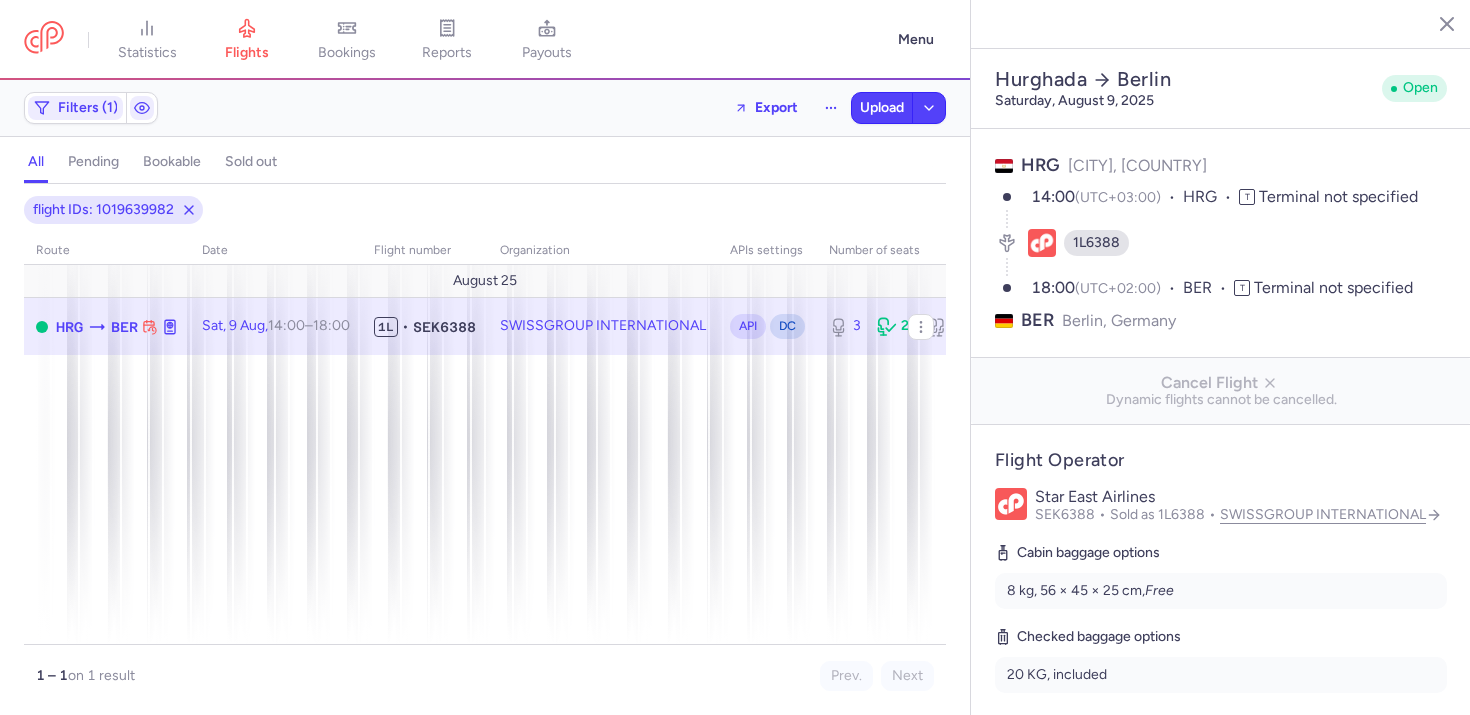 select on "hours" 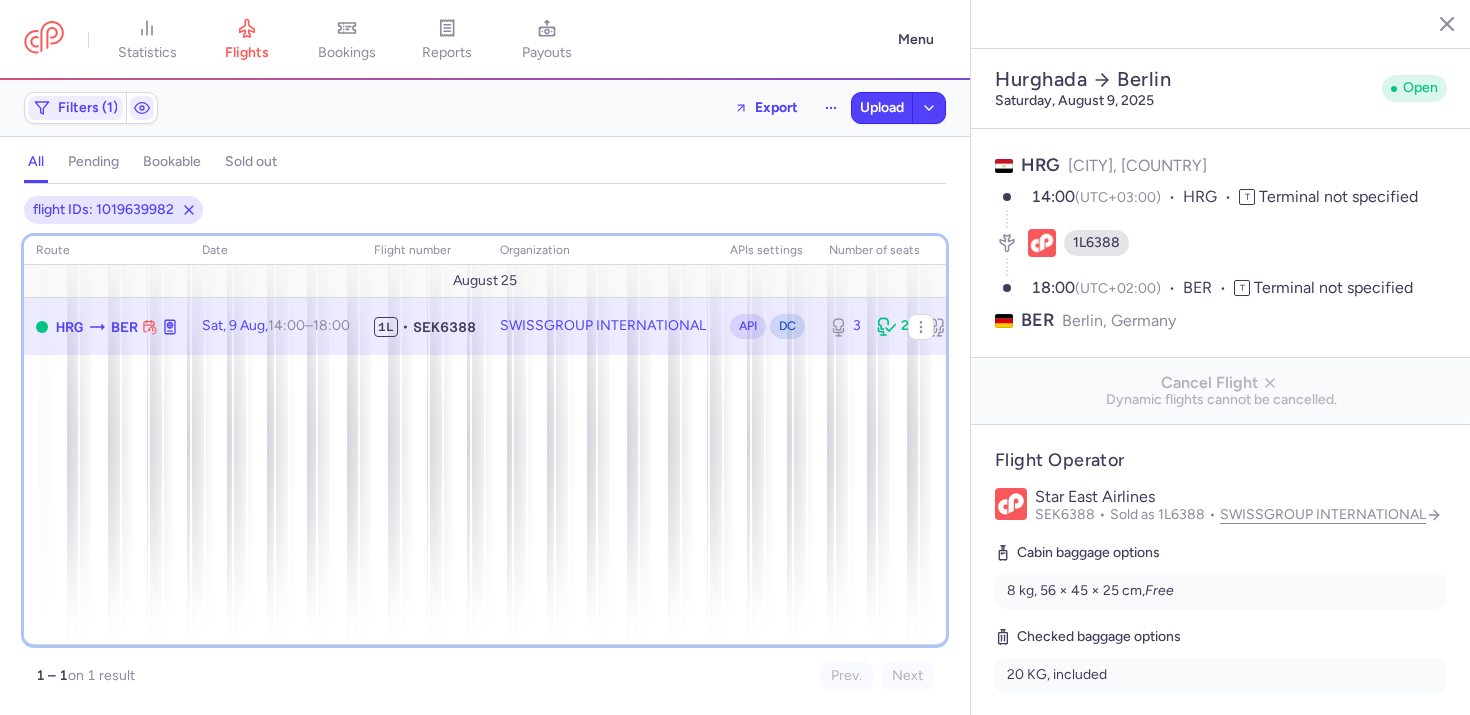 click on "route date Flight number organization APIs settings number of seats Ticket price August 25  HRG  BER Sat, 9 Aug,  14:00  –  18:00  +0 1L • SEK6388 SWISSGROUP INTERNATIONAL API DC 3 2 5 €244.00" at bounding box center [485, 440] 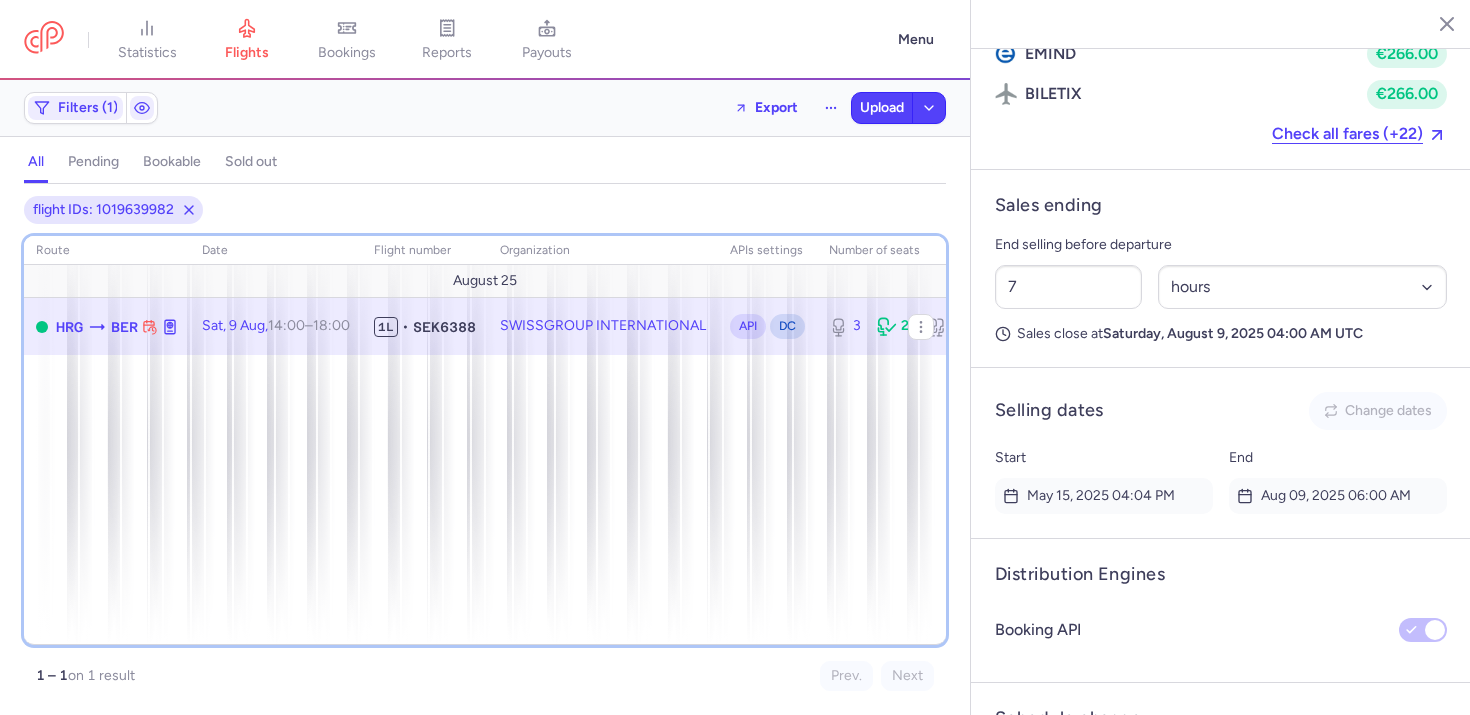 scroll, scrollTop: 1602, scrollLeft: 0, axis: vertical 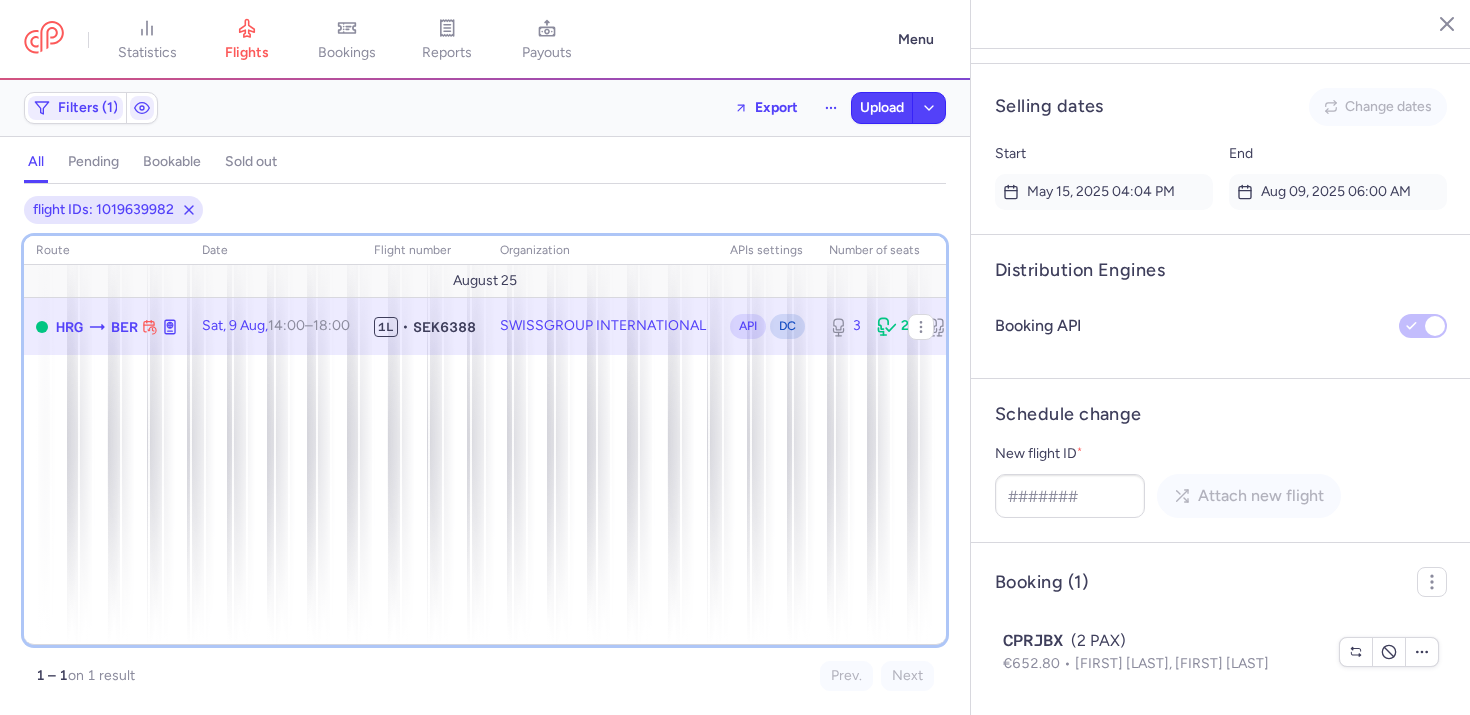 click on "route date Flight number organization APIs settings number of seats Ticket price August 25  HRG  BER Sat, 9 Aug,  14:00  –  18:00  +0 1L • SEK6388 SWISSGROUP INTERNATIONAL API DC 3 2 5 €244.00" at bounding box center (485, 440) 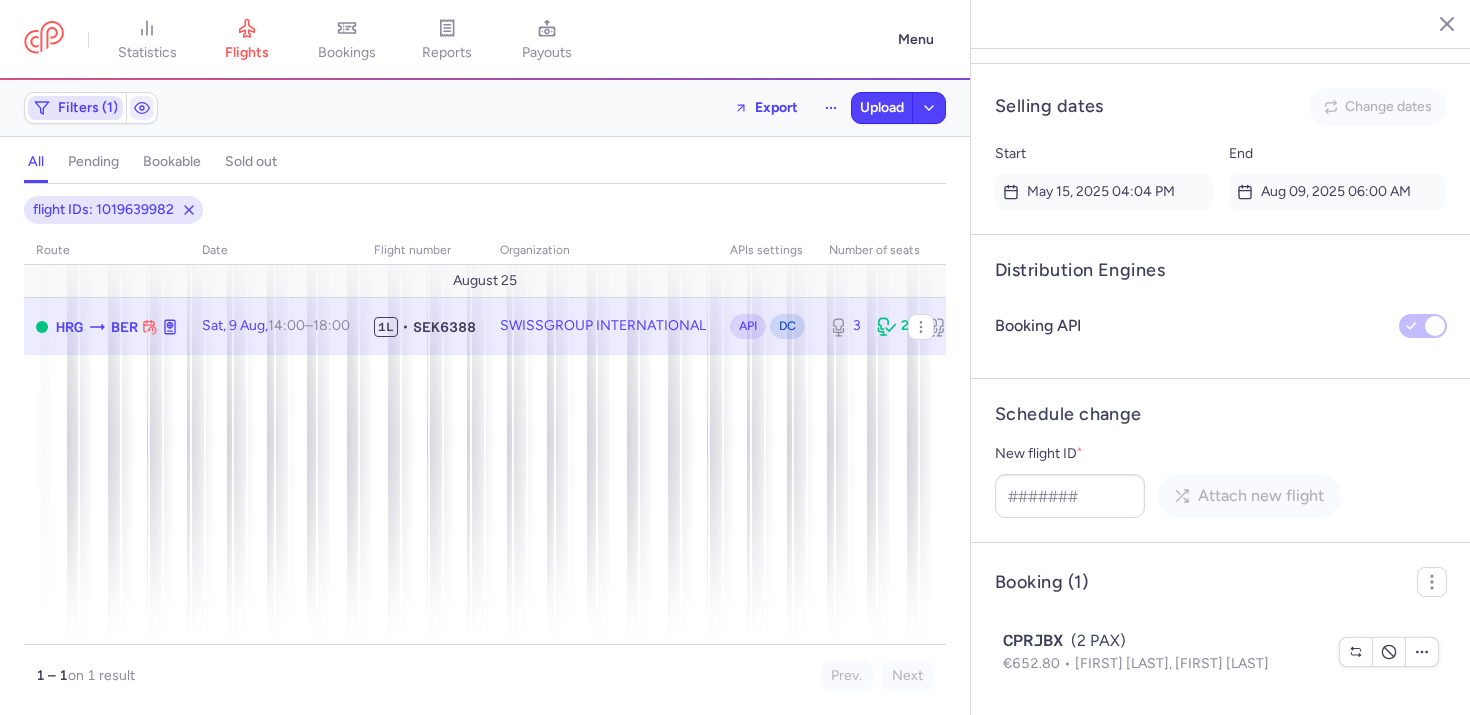 click on "Filters (1)" at bounding box center [88, 108] 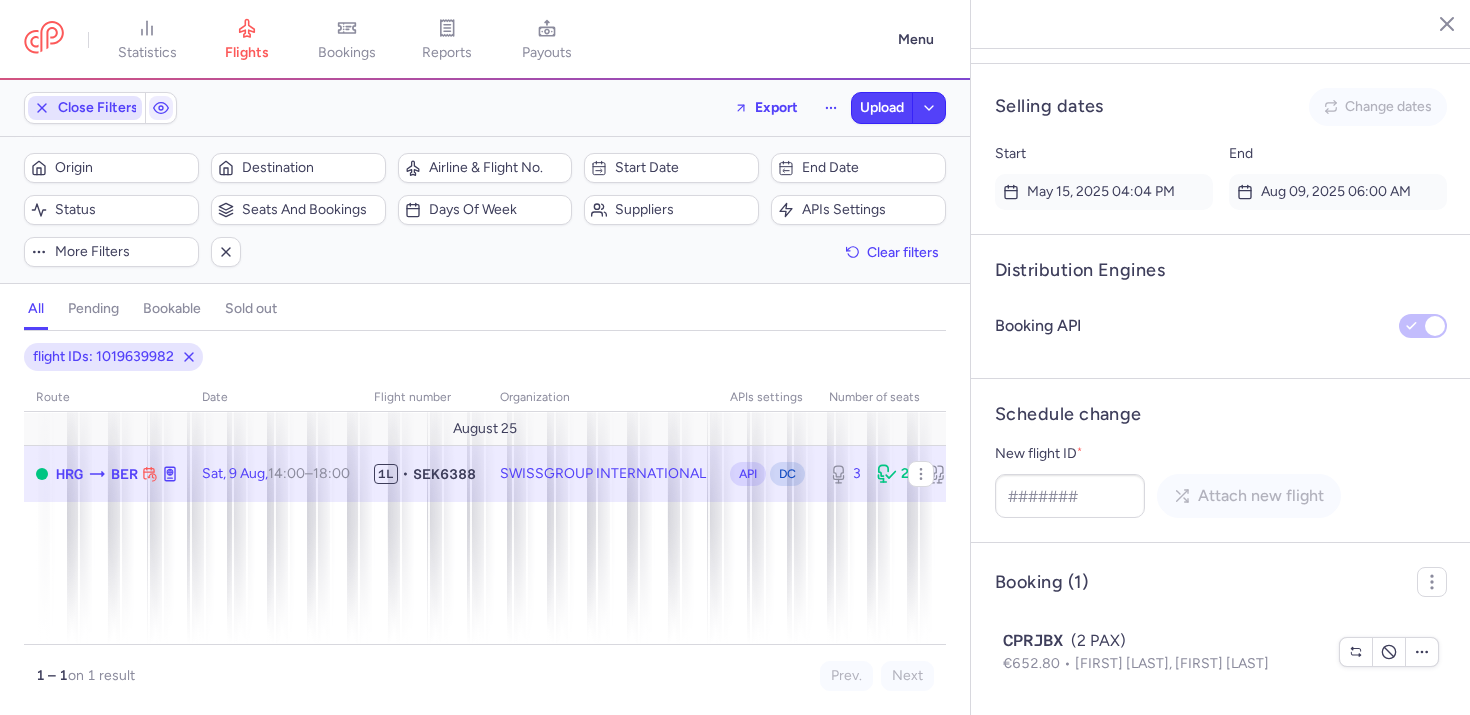 scroll, scrollTop: 0, scrollLeft: 0, axis: both 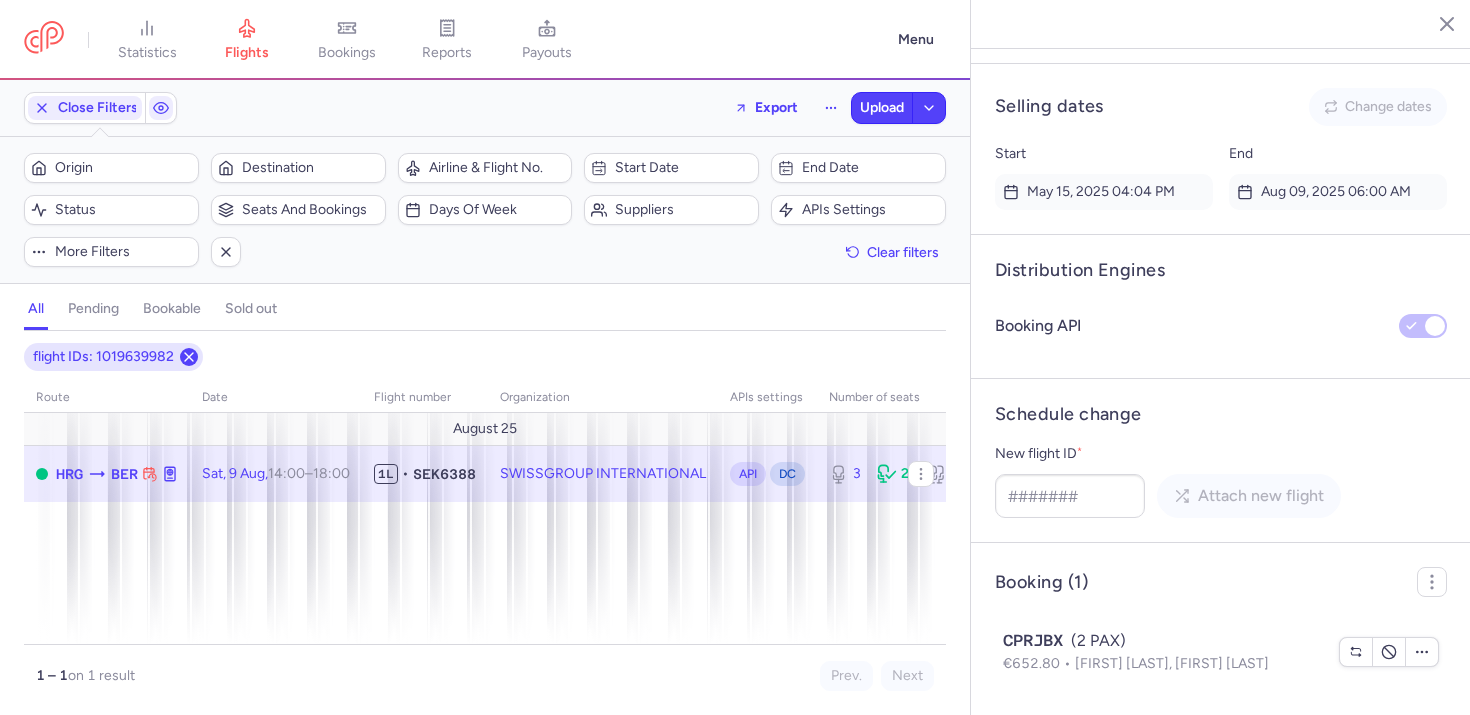 click 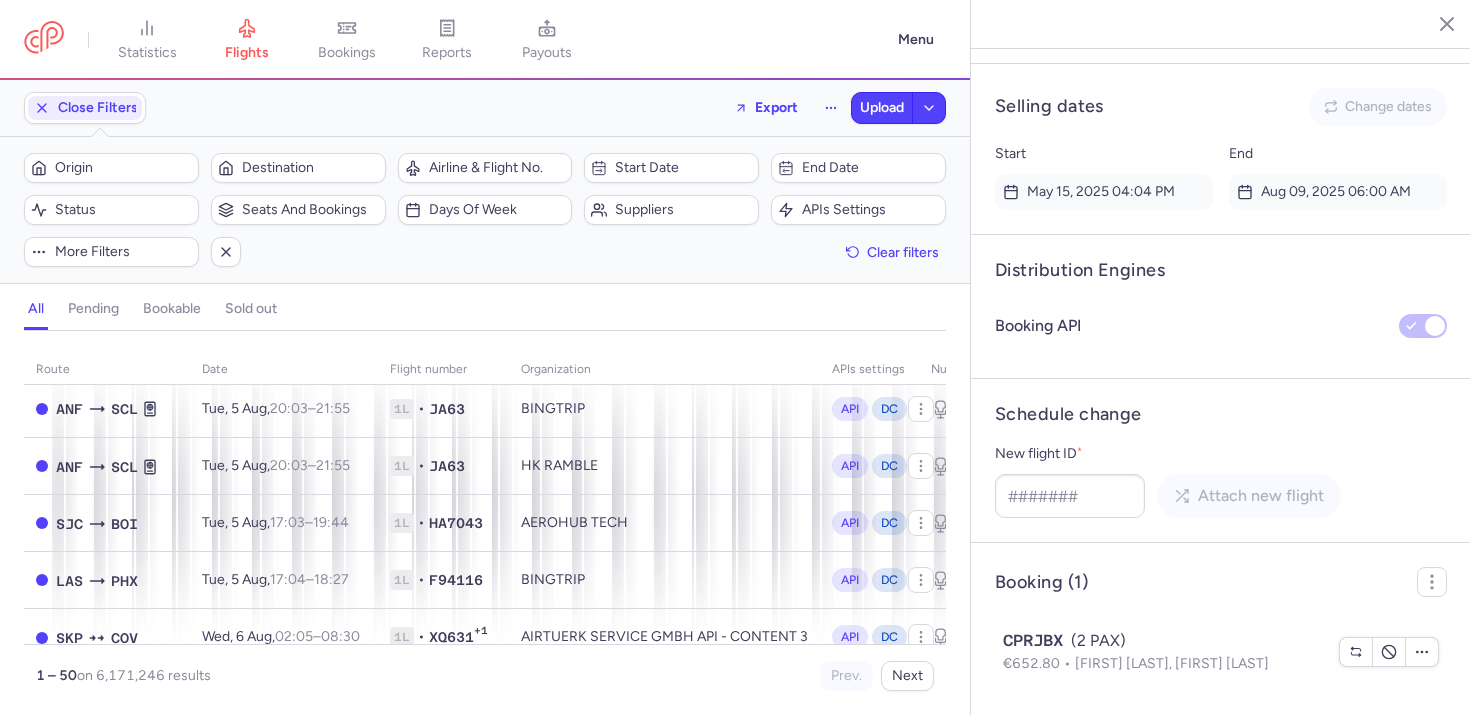 scroll, scrollTop: 0, scrollLeft: 0, axis: both 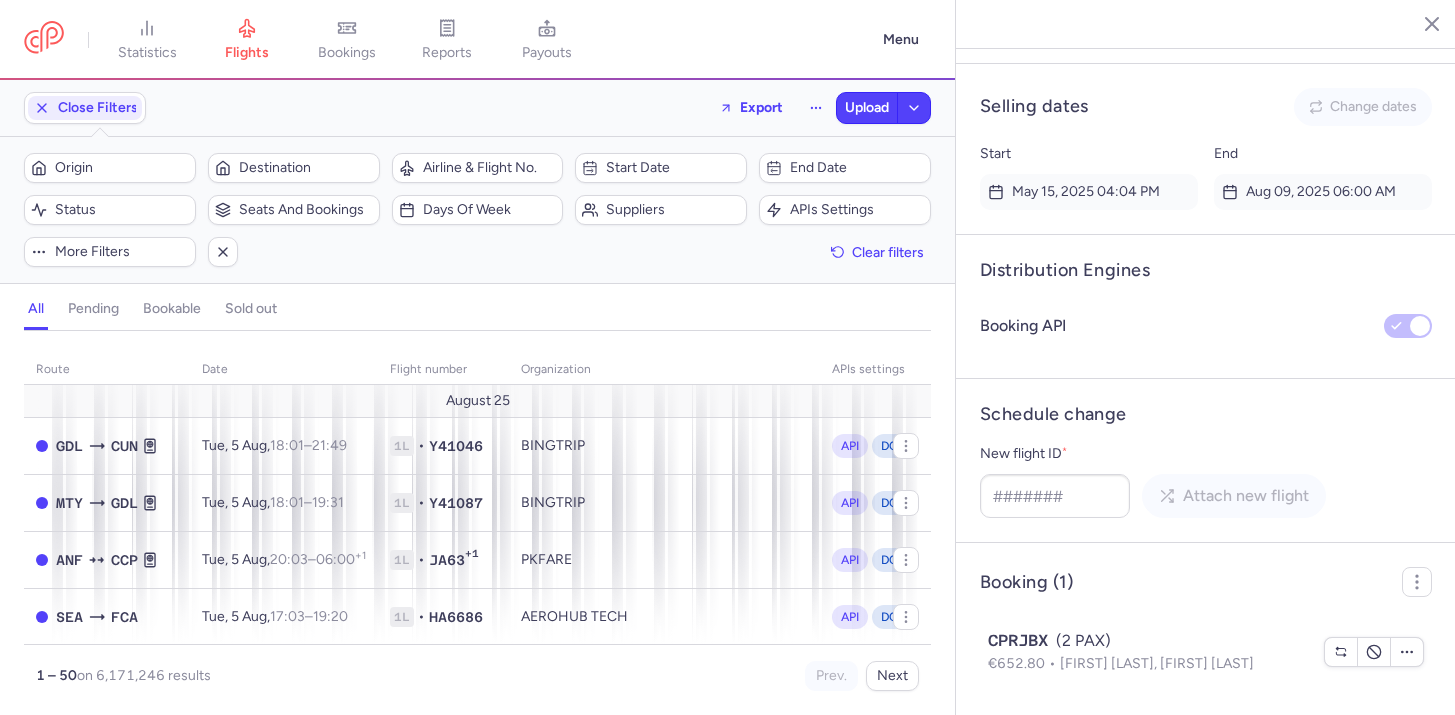 click on "all pending bookable sold out" at bounding box center (477, 313) 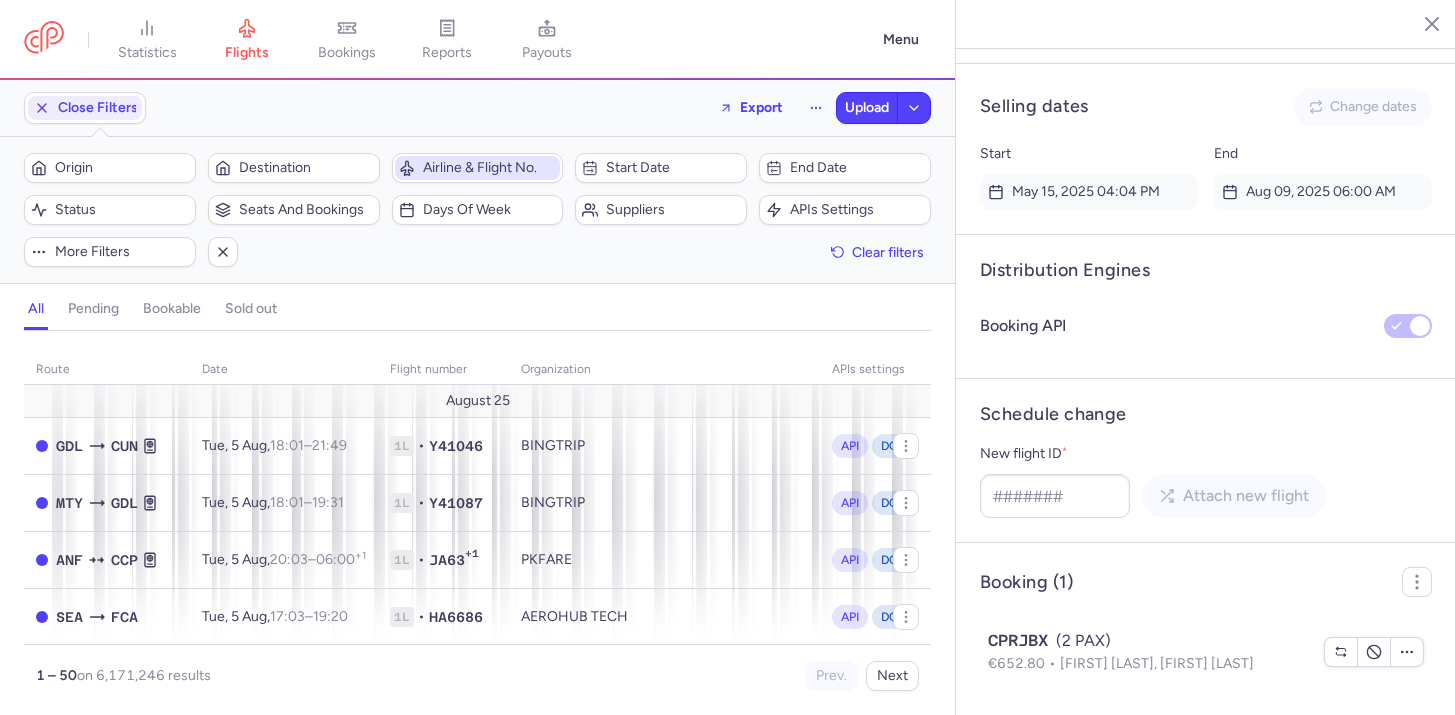 click on "Airline & Flight No." at bounding box center (490, 168) 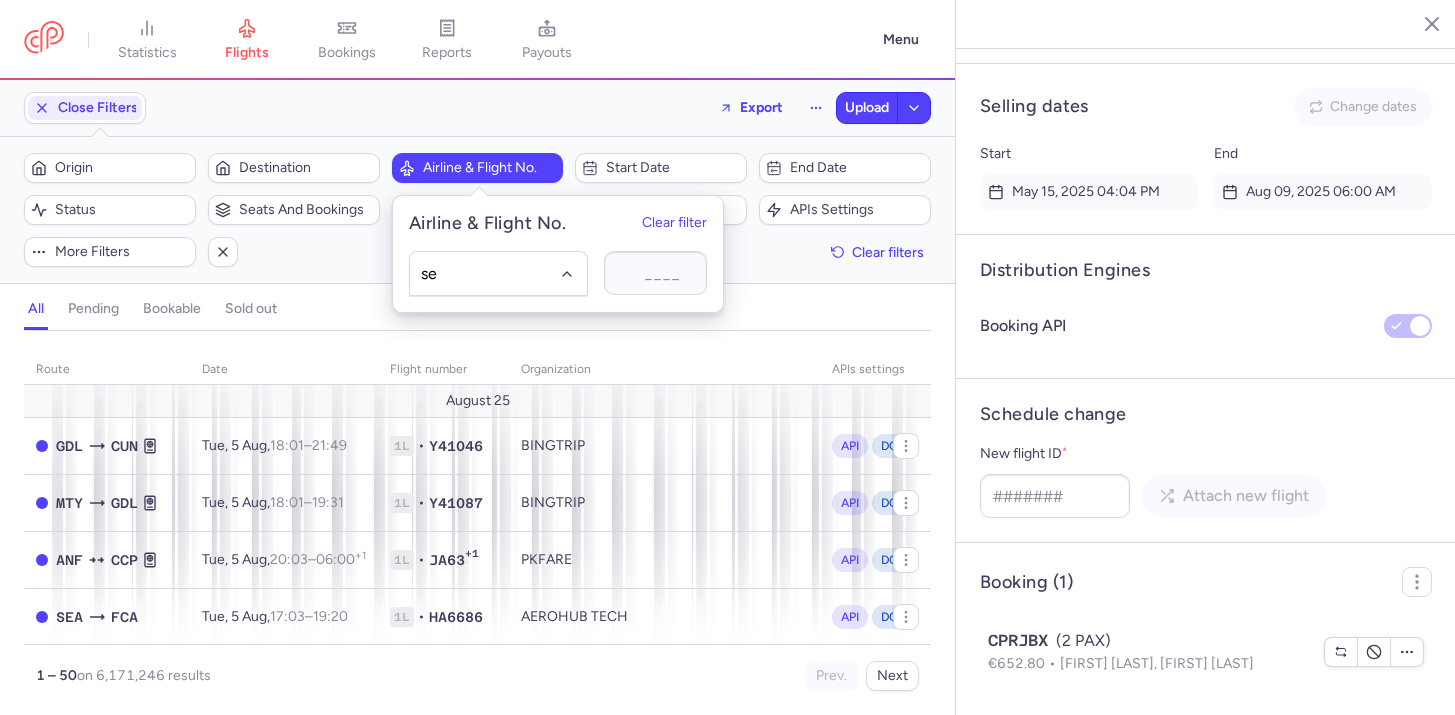 type on "sek" 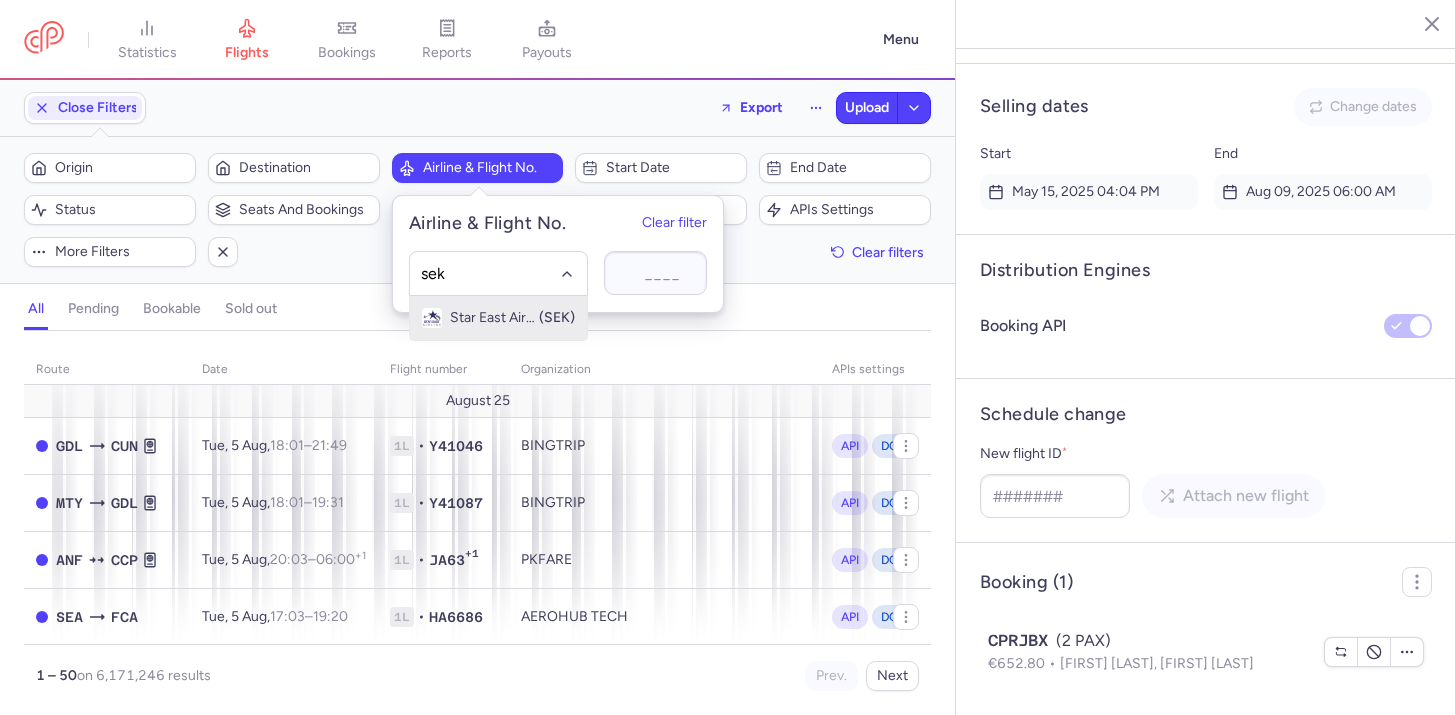click on "Star East Airlines" at bounding box center (493, 318) 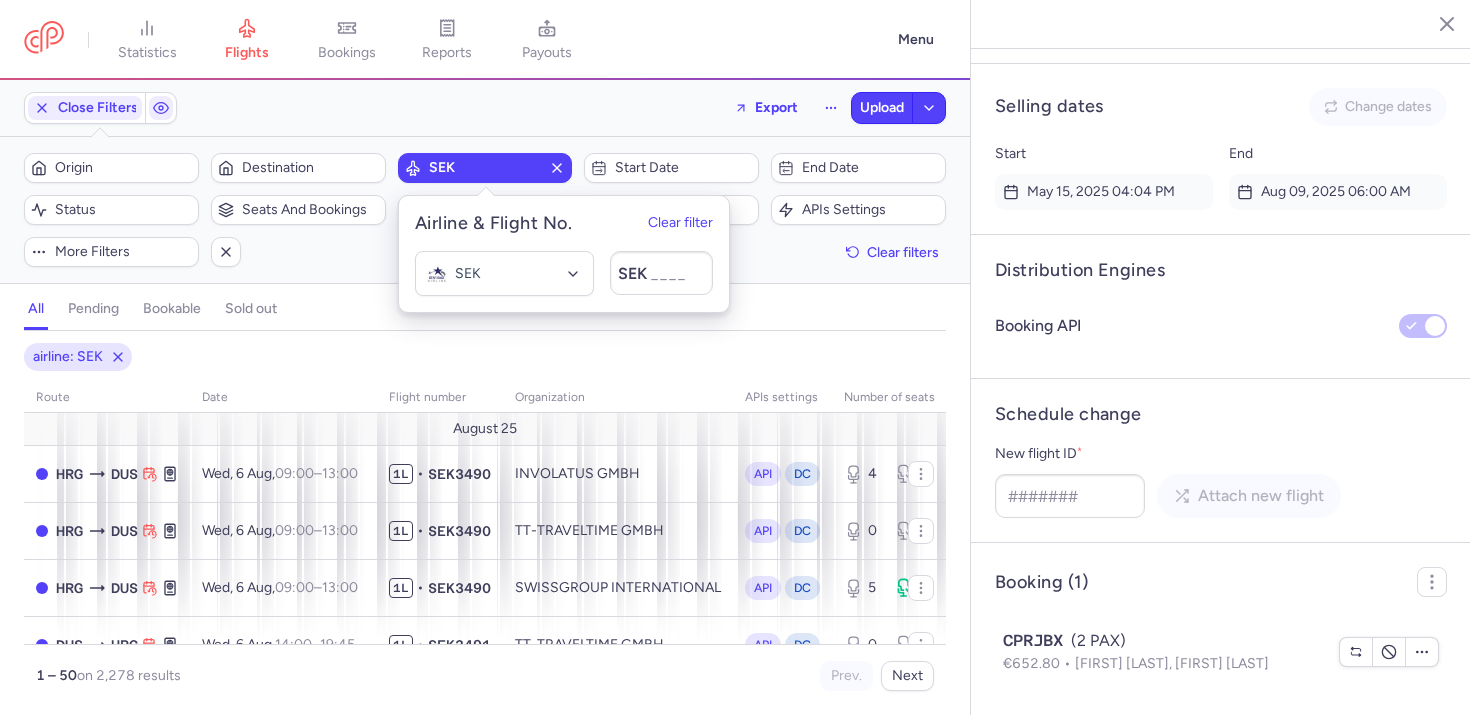 click on "airline: SEK" at bounding box center [485, 357] 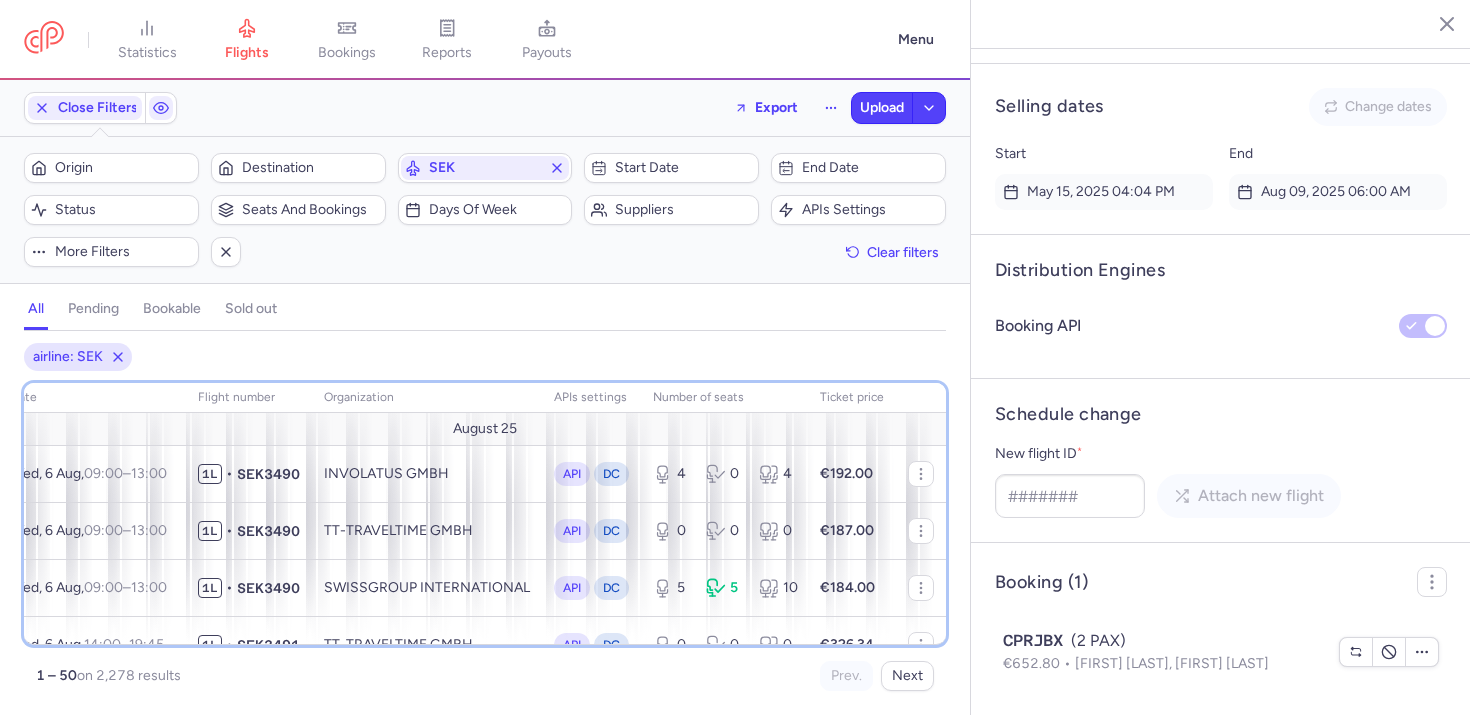 scroll, scrollTop: 0, scrollLeft: 0, axis: both 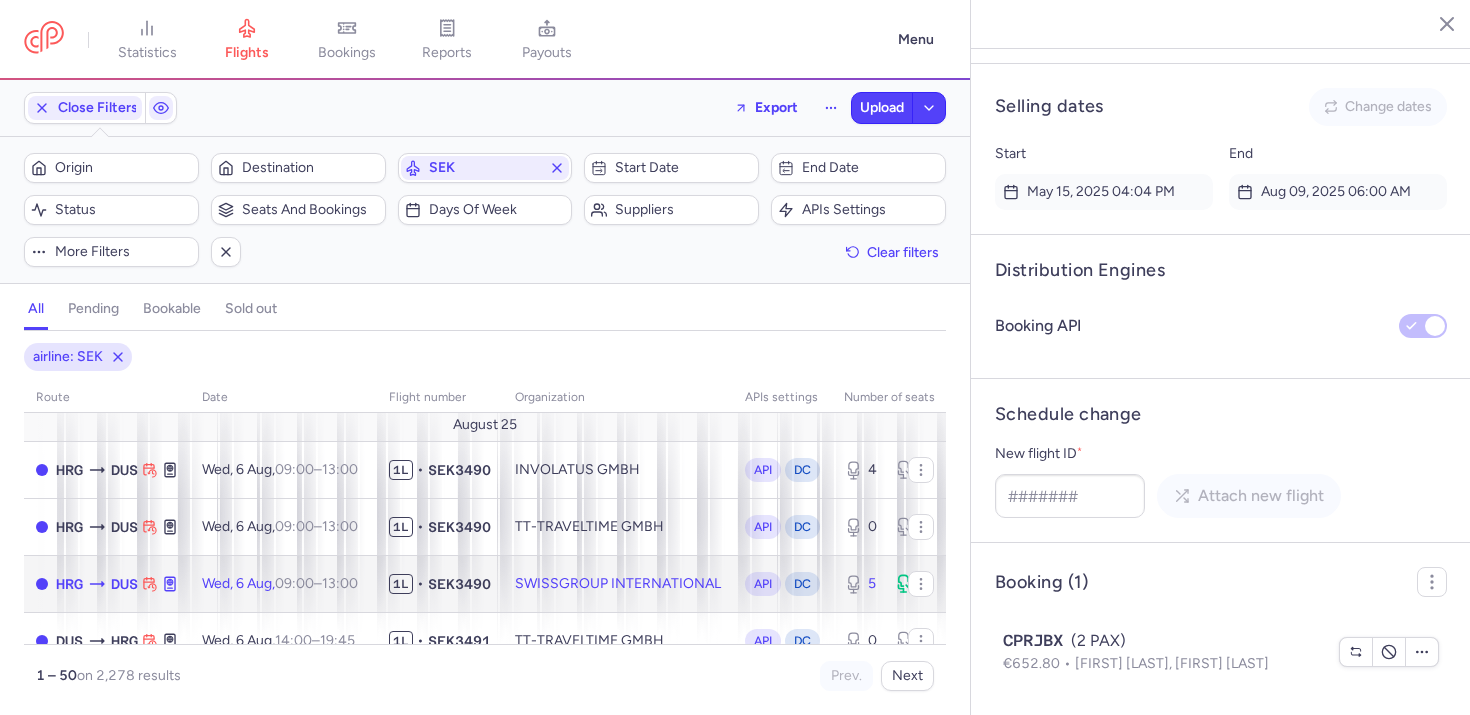 click on "SWISSGROUP INTERNATIONAL" 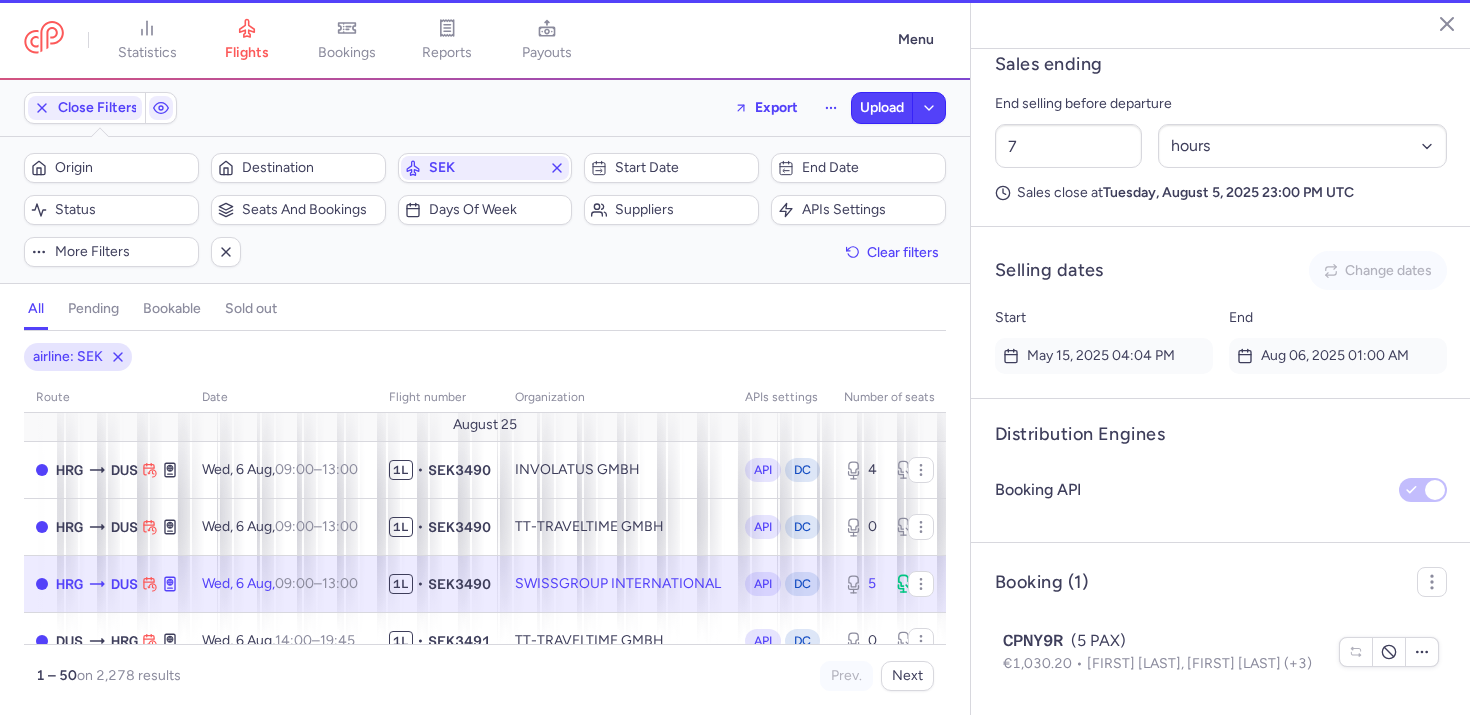 scroll, scrollTop: 1245, scrollLeft: 0, axis: vertical 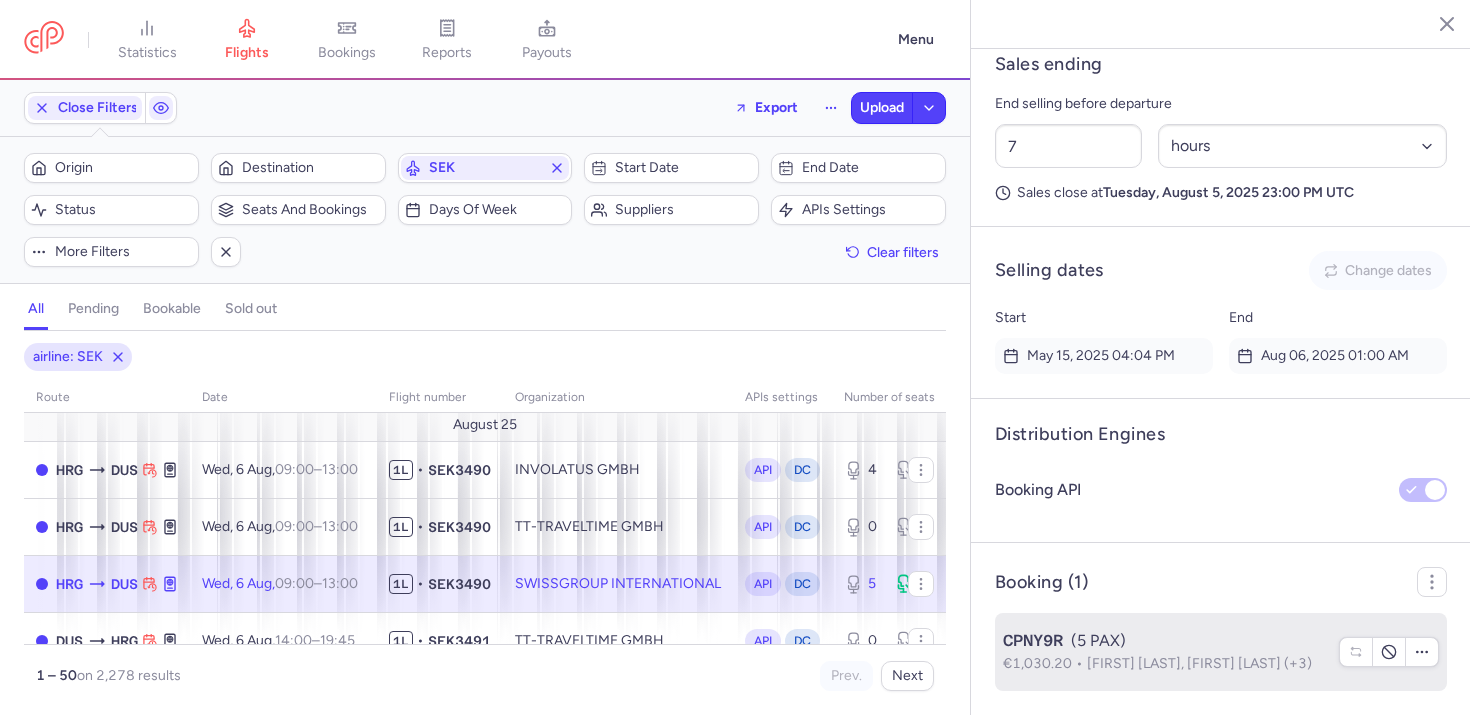 click on "€1,030.20  Romie OTTMANN, Lia OTTMANN (+3)" at bounding box center (1165, 664) 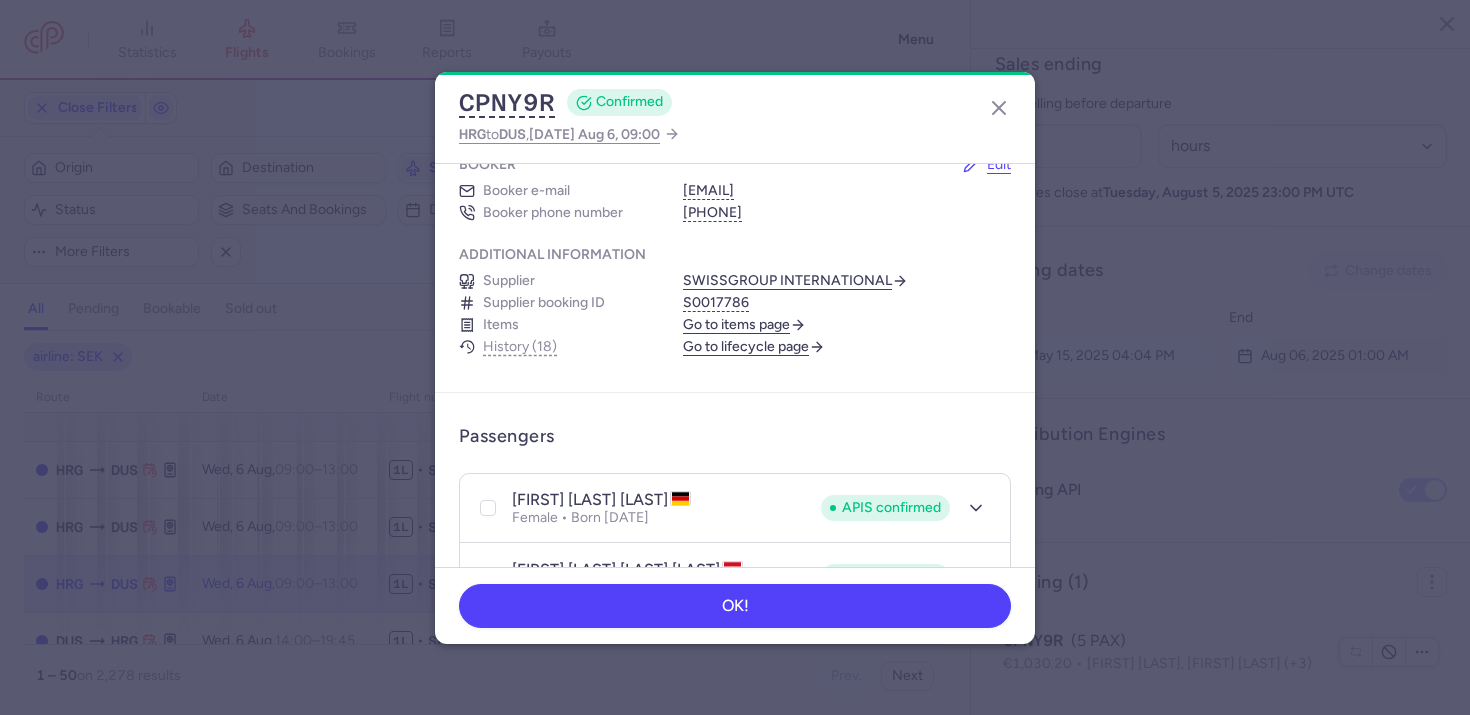 scroll, scrollTop: 0, scrollLeft: 0, axis: both 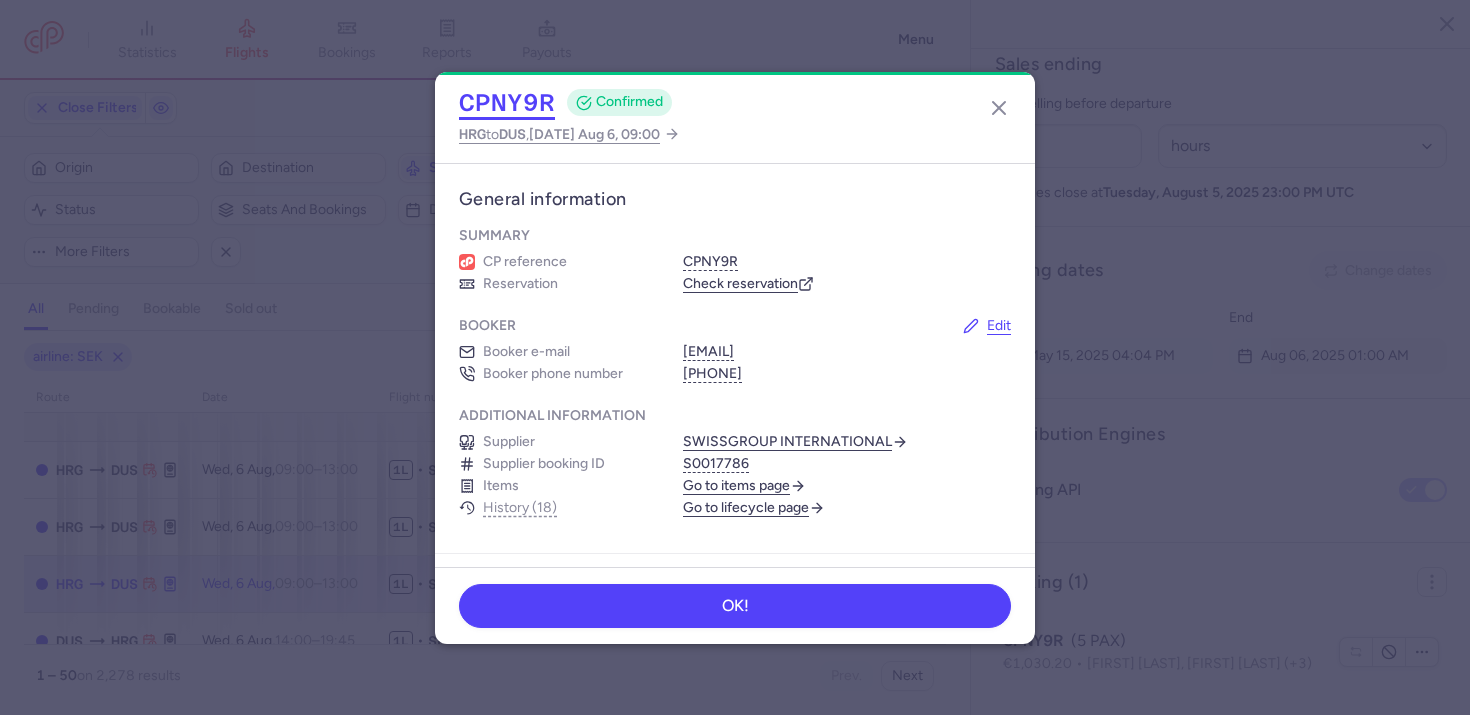 click on "CPNY9R" 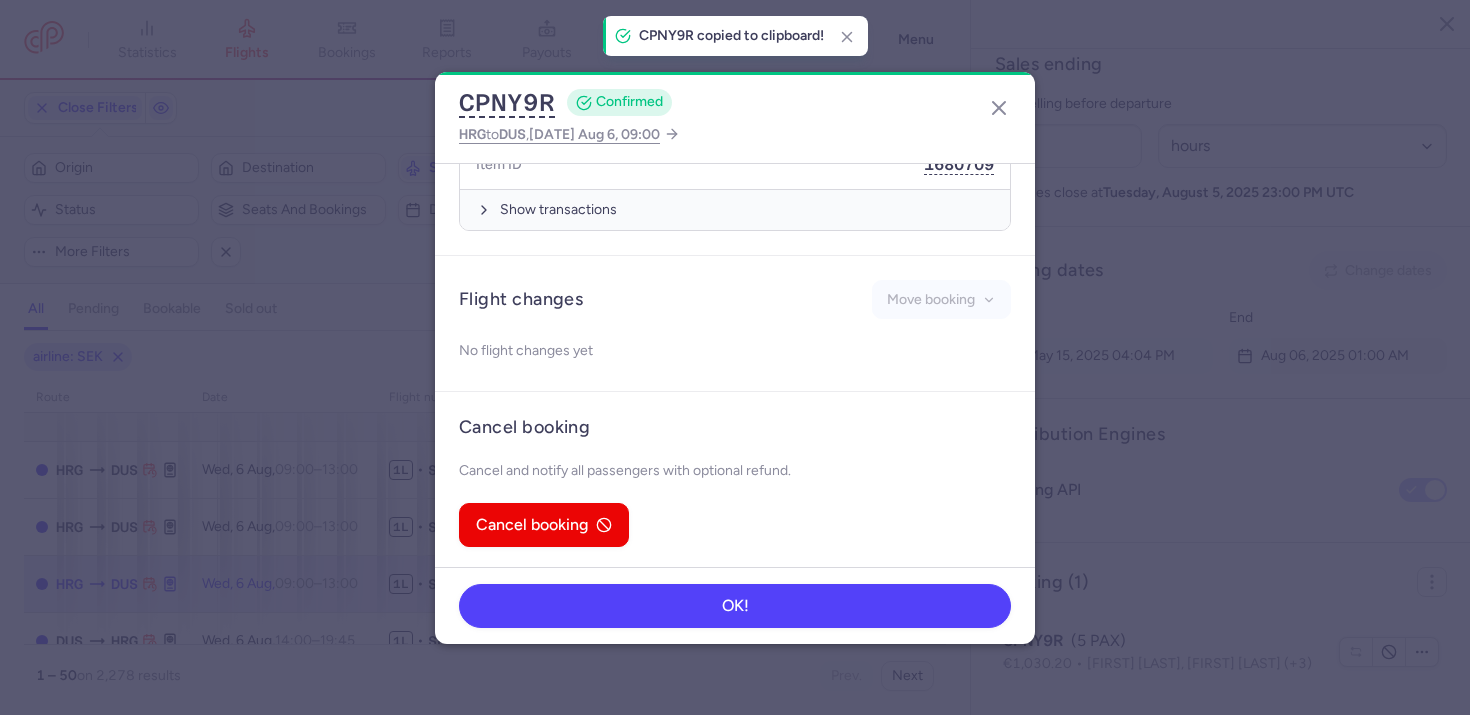scroll, scrollTop: 1373, scrollLeft: 0, axis: vertical 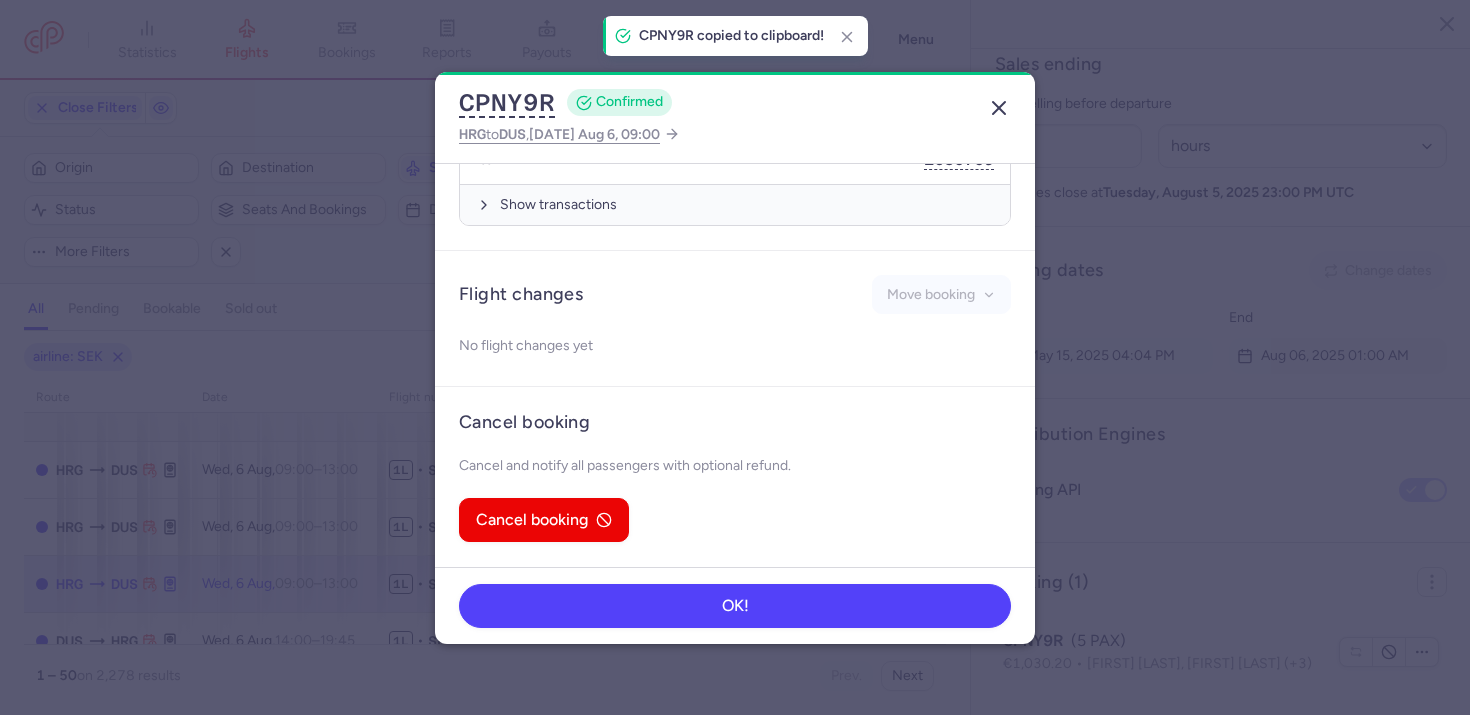 click 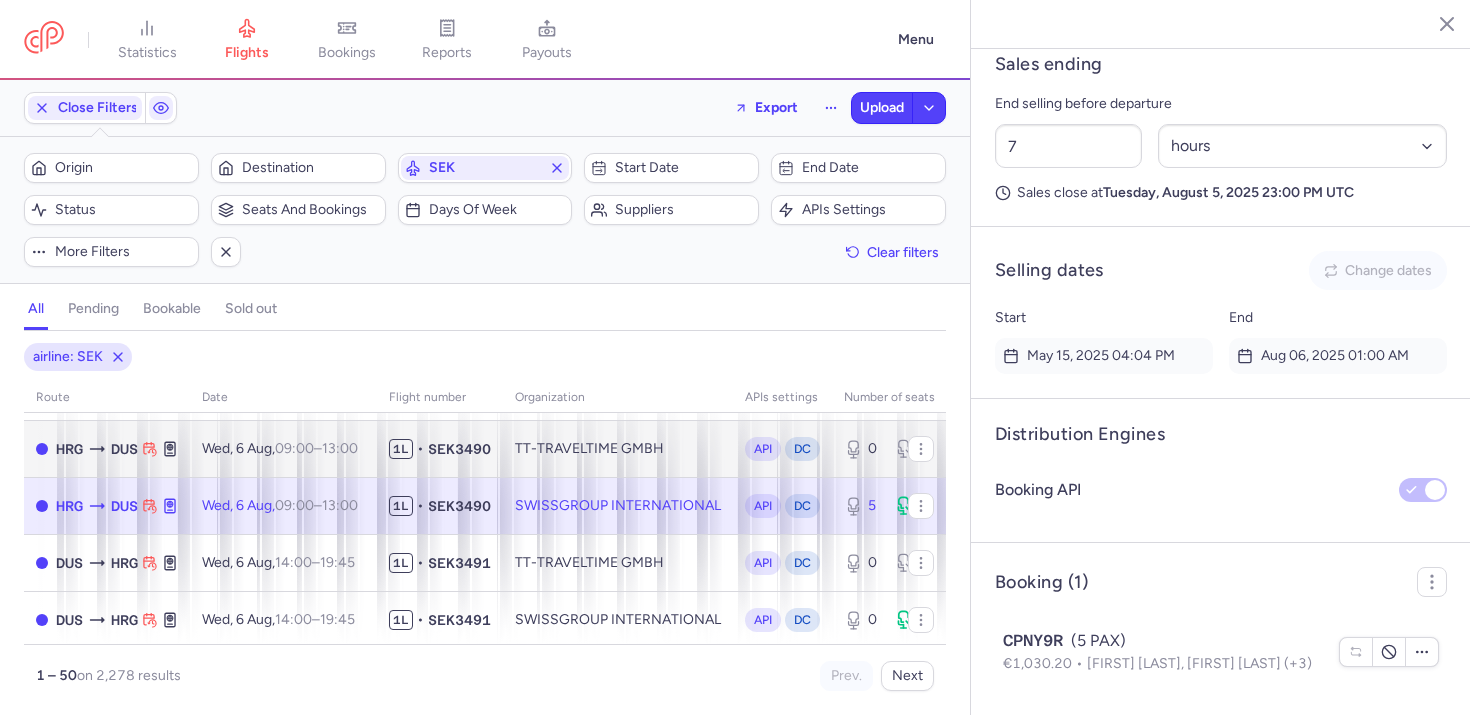 scroll, scrollTop: 83, scrollLeft: 0, axis: vertical 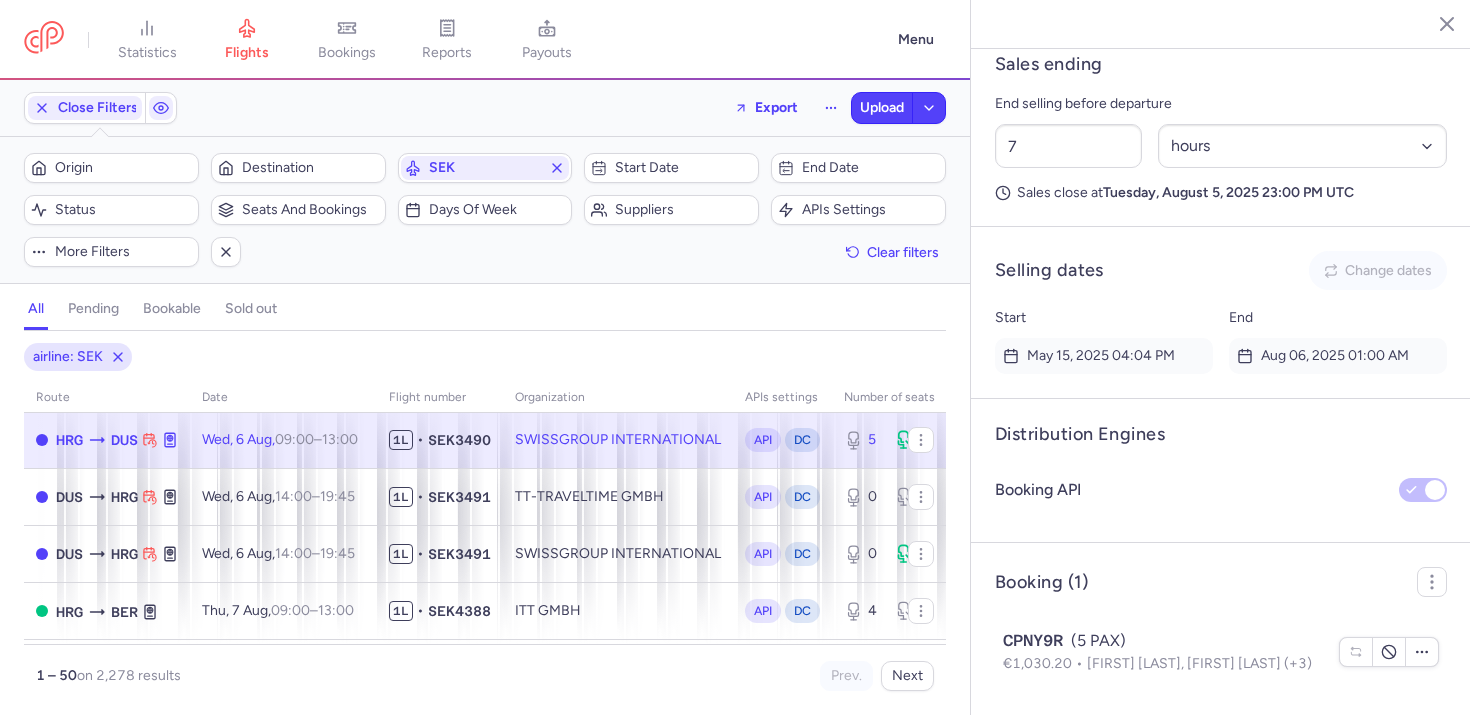 drag, startPoint x: 575, startPoint y: 647, endPoint x: 777, endPoint y: 643, distance: 202.0396 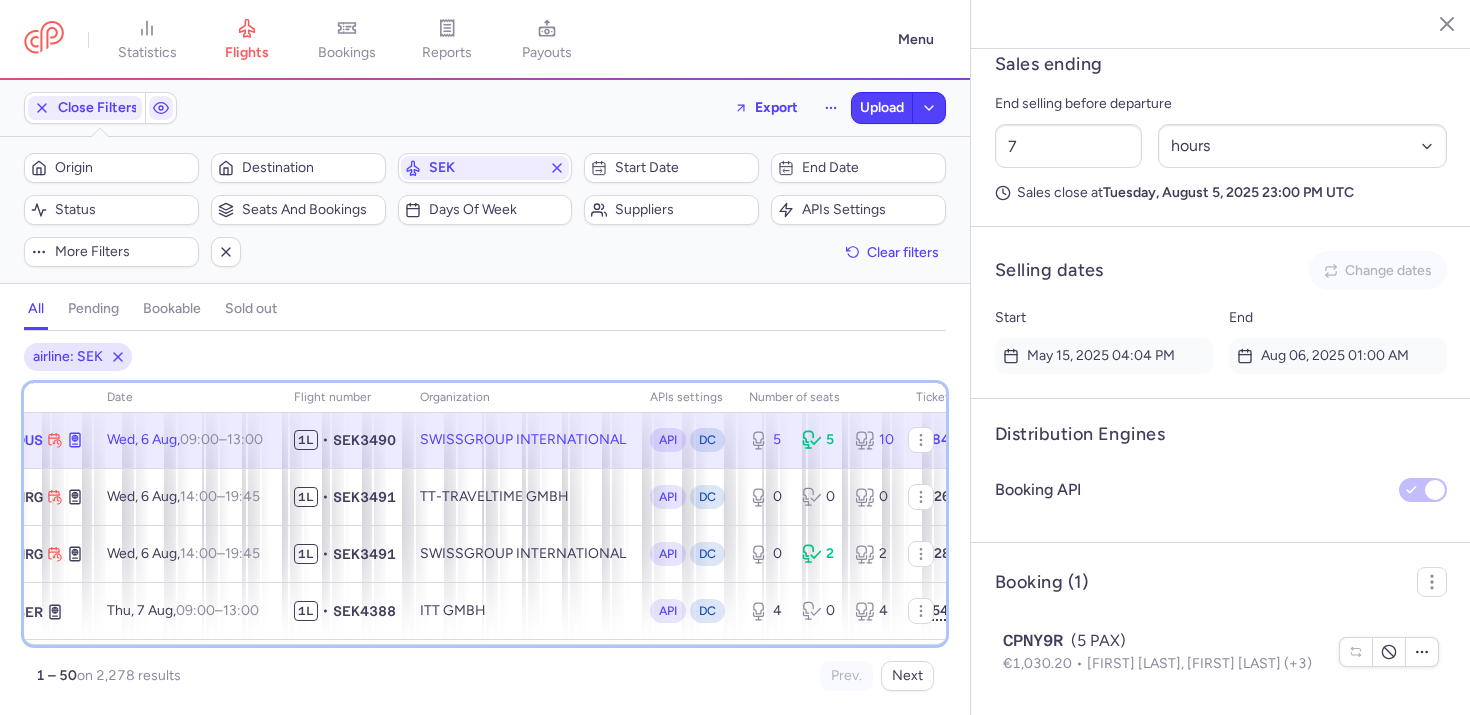 scroll, scrollTop: 148, scrollLeft: 0, axis: vertical 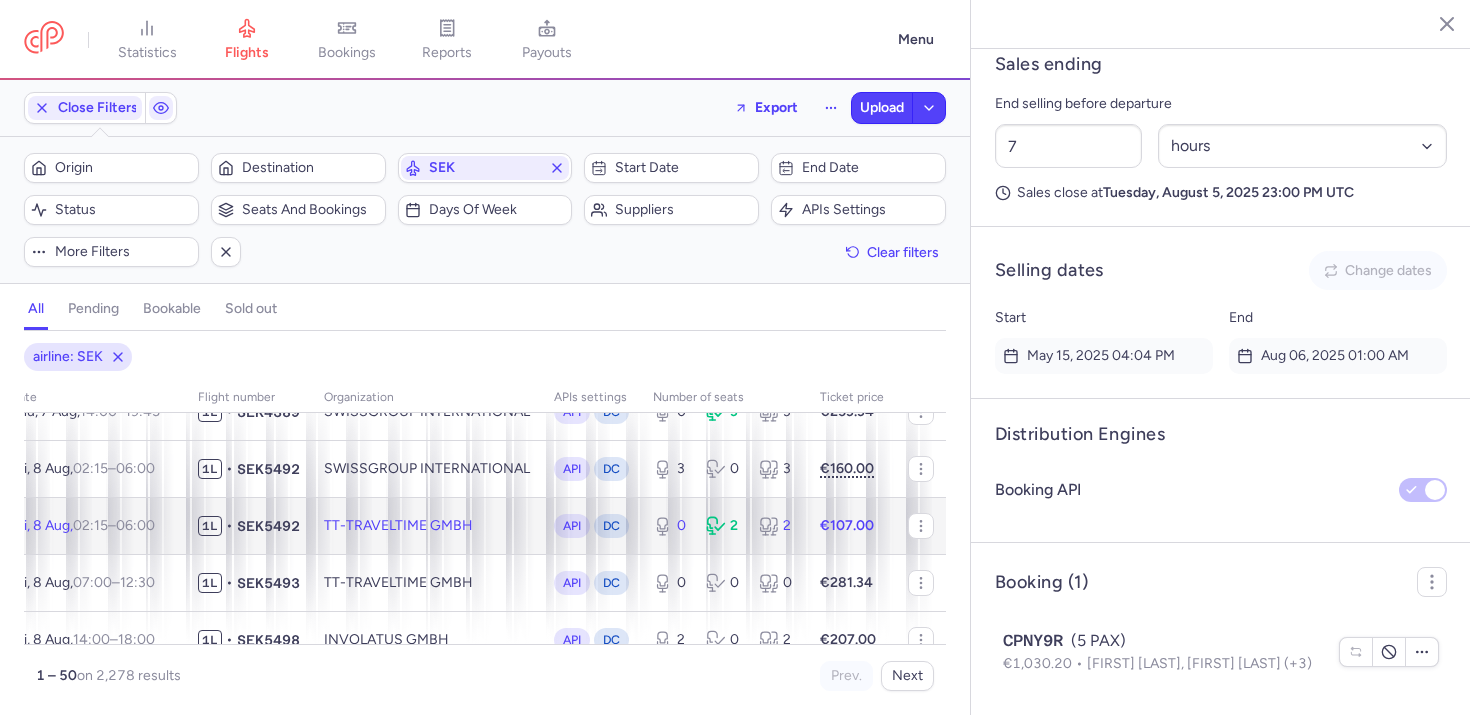 click on "TT-TRAVELTIME GMBH" 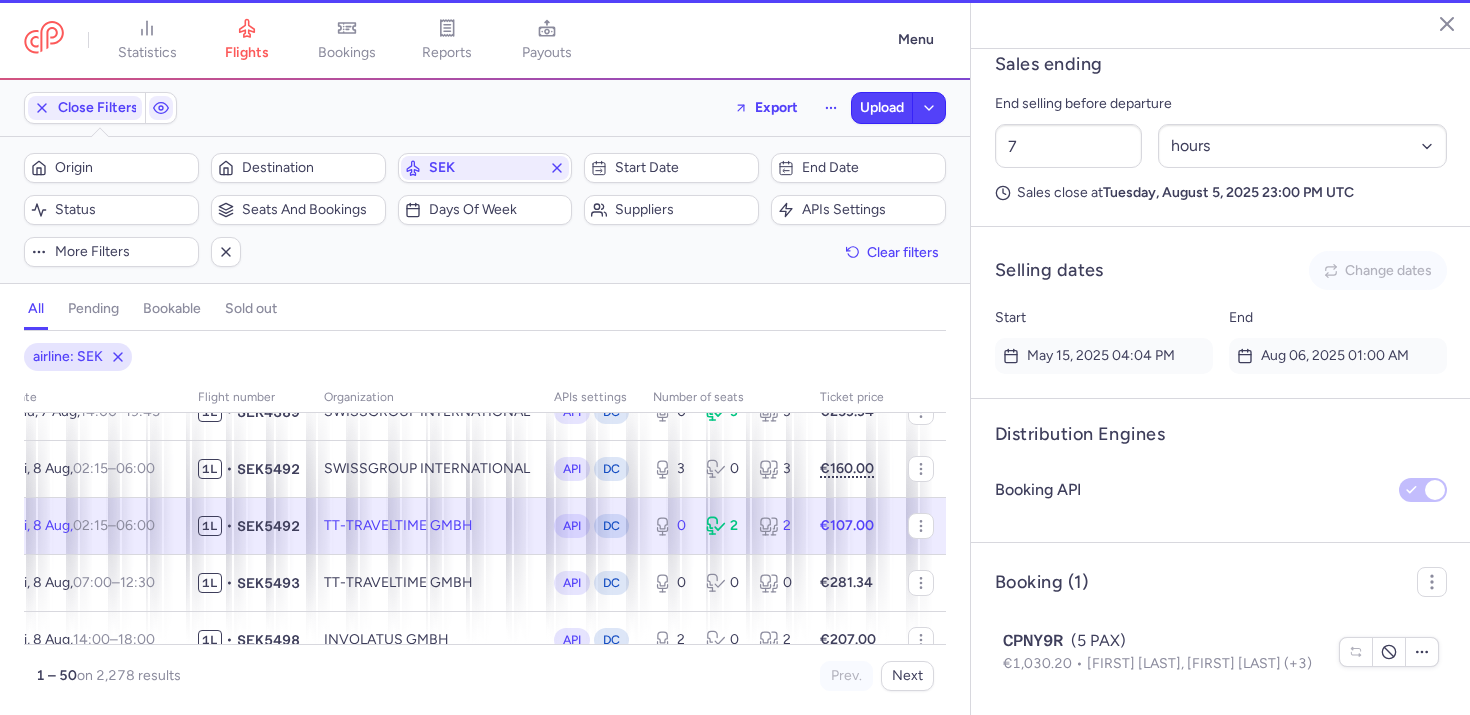 type on "0" 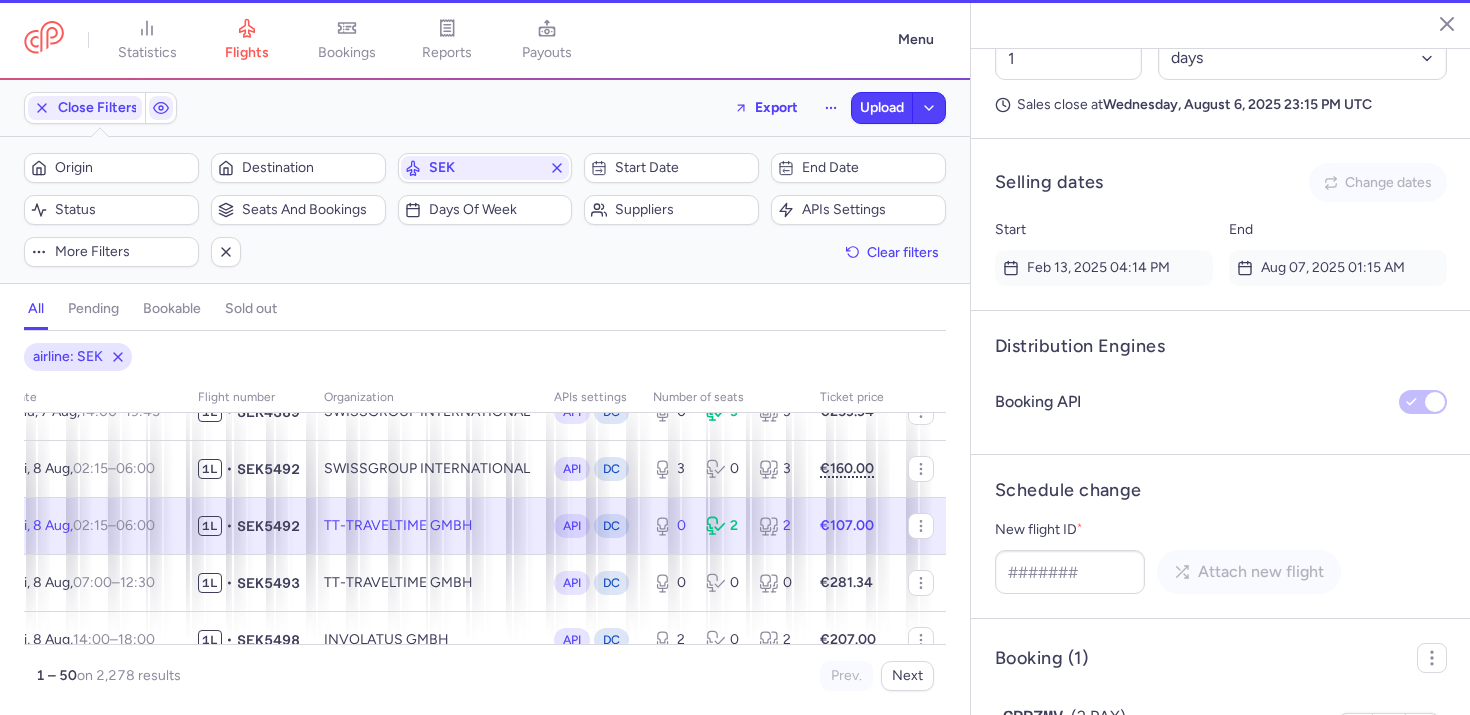 scroll, scrollTop: 1211, scrollLeft: 0, axis: vertical 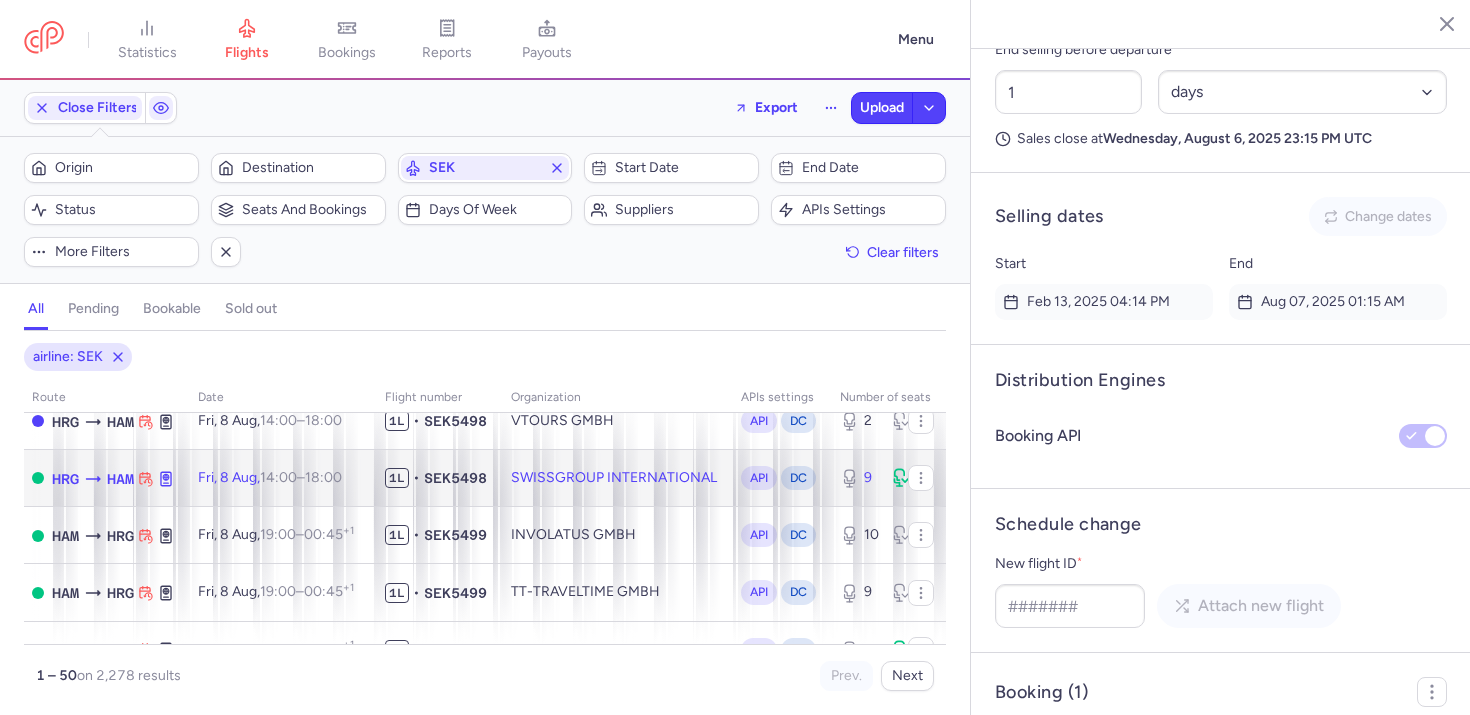 click on "1L • SEK5498" 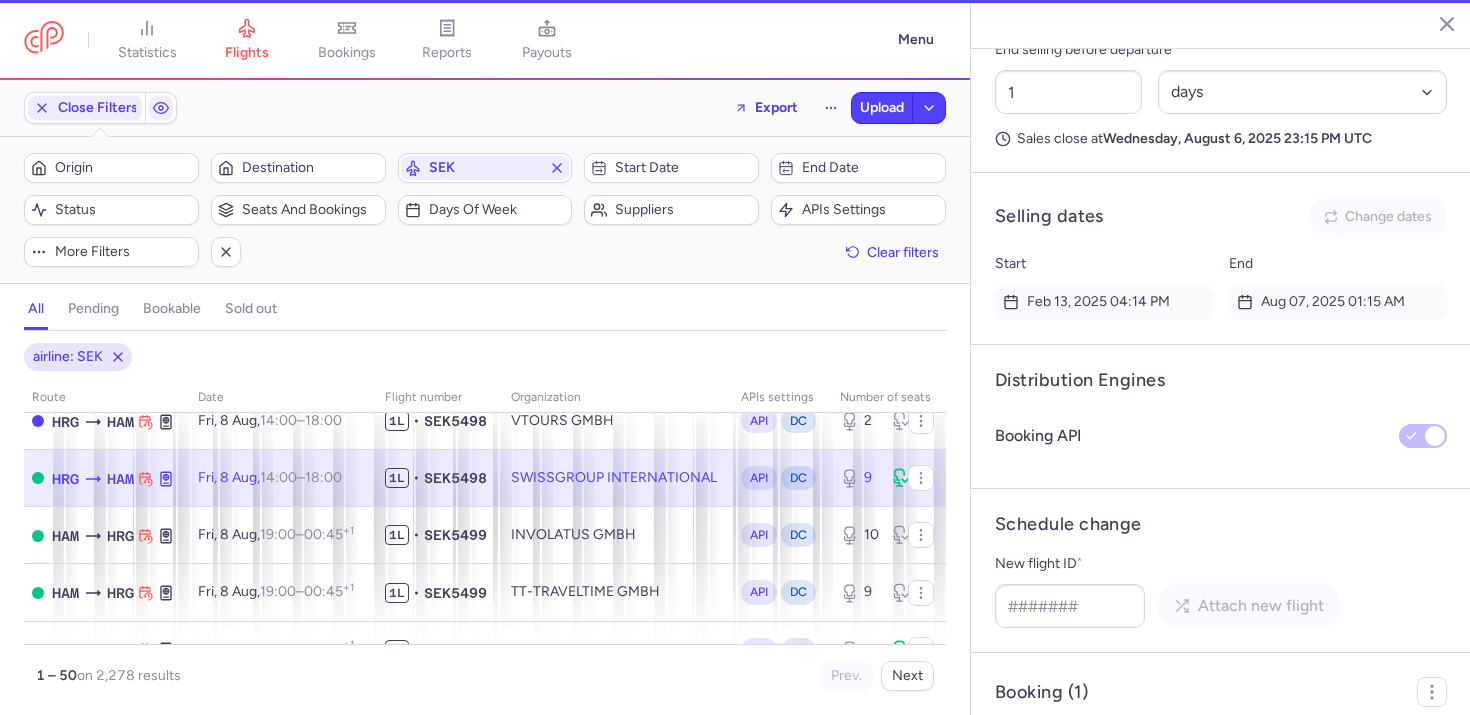 type on "9" 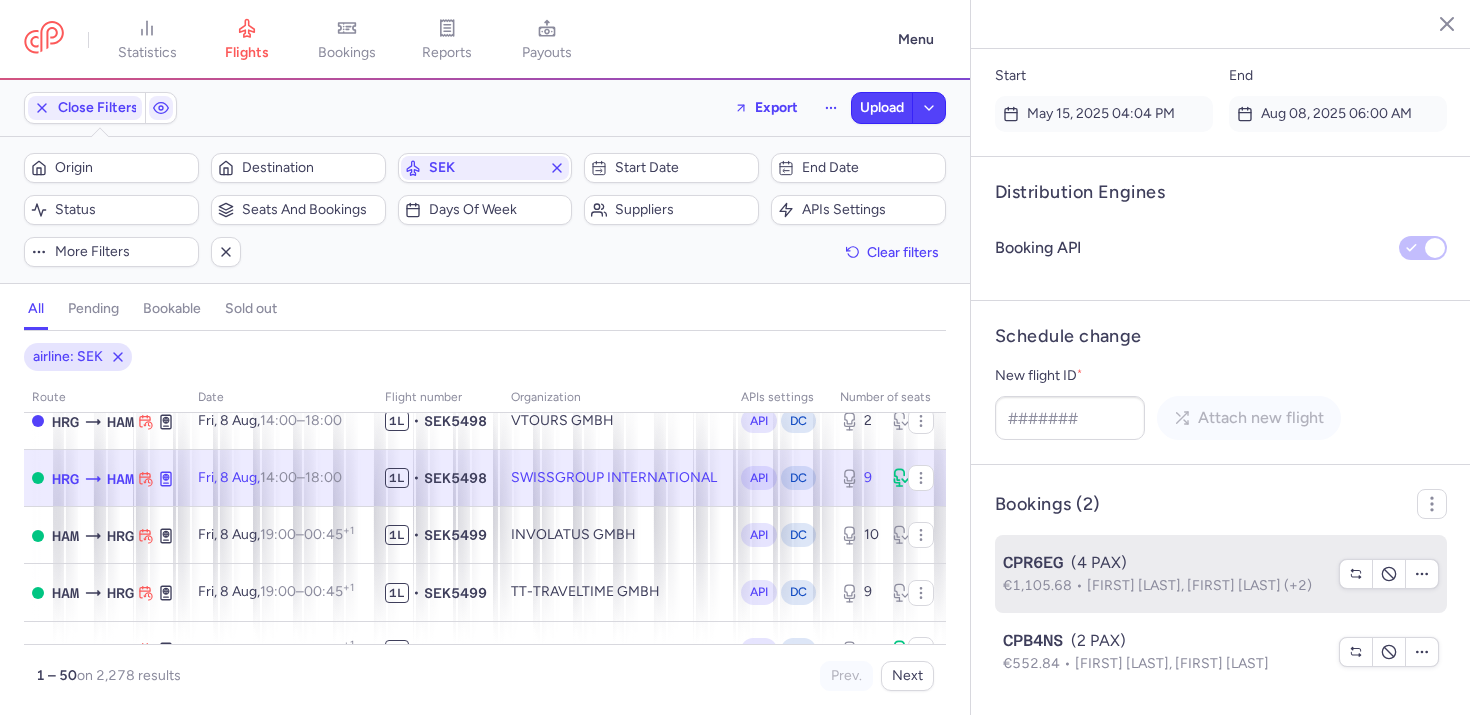 scroll, scrollTop: 1680, scrollLeft: 0, axis: vertical 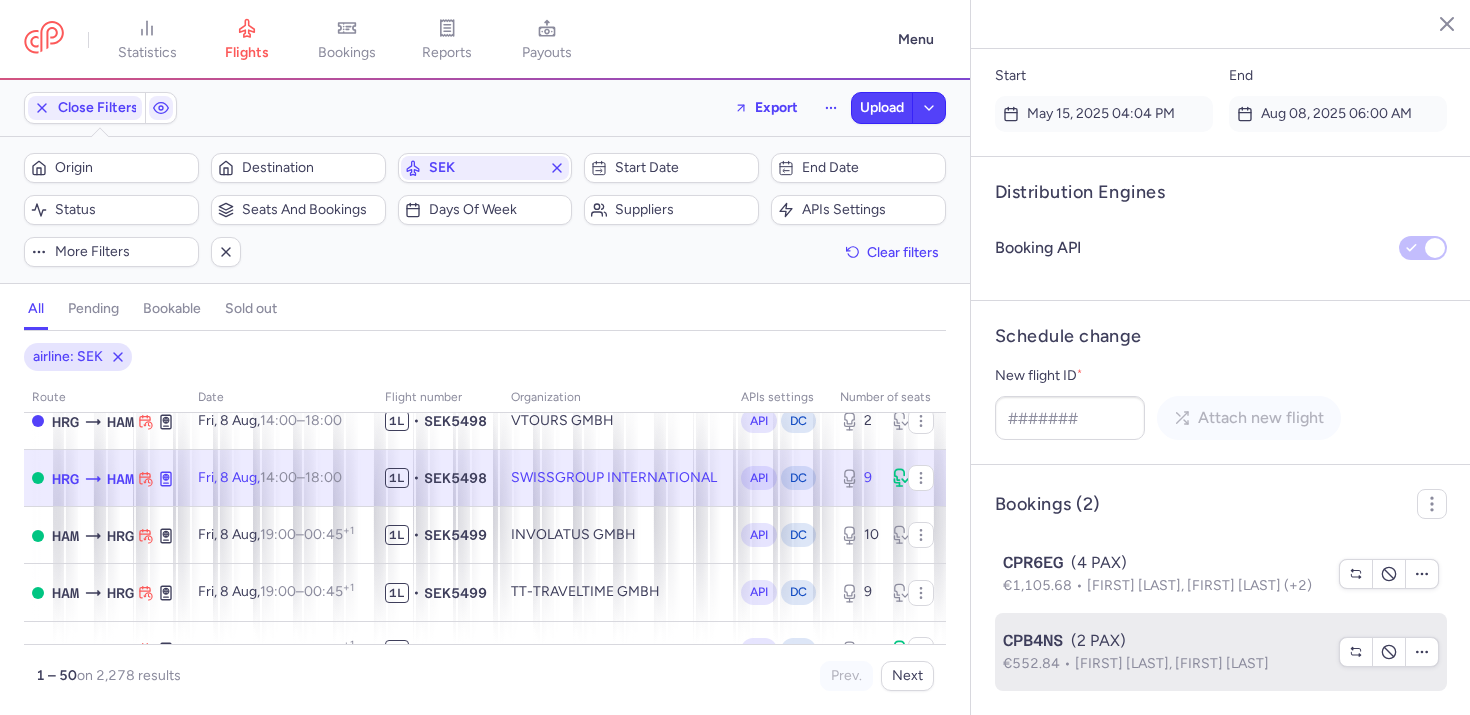 click on "Ahmed Hamdan MOHAMMAD, Safiyeh MOHAMMAD" at bounding box center [1172, 663] 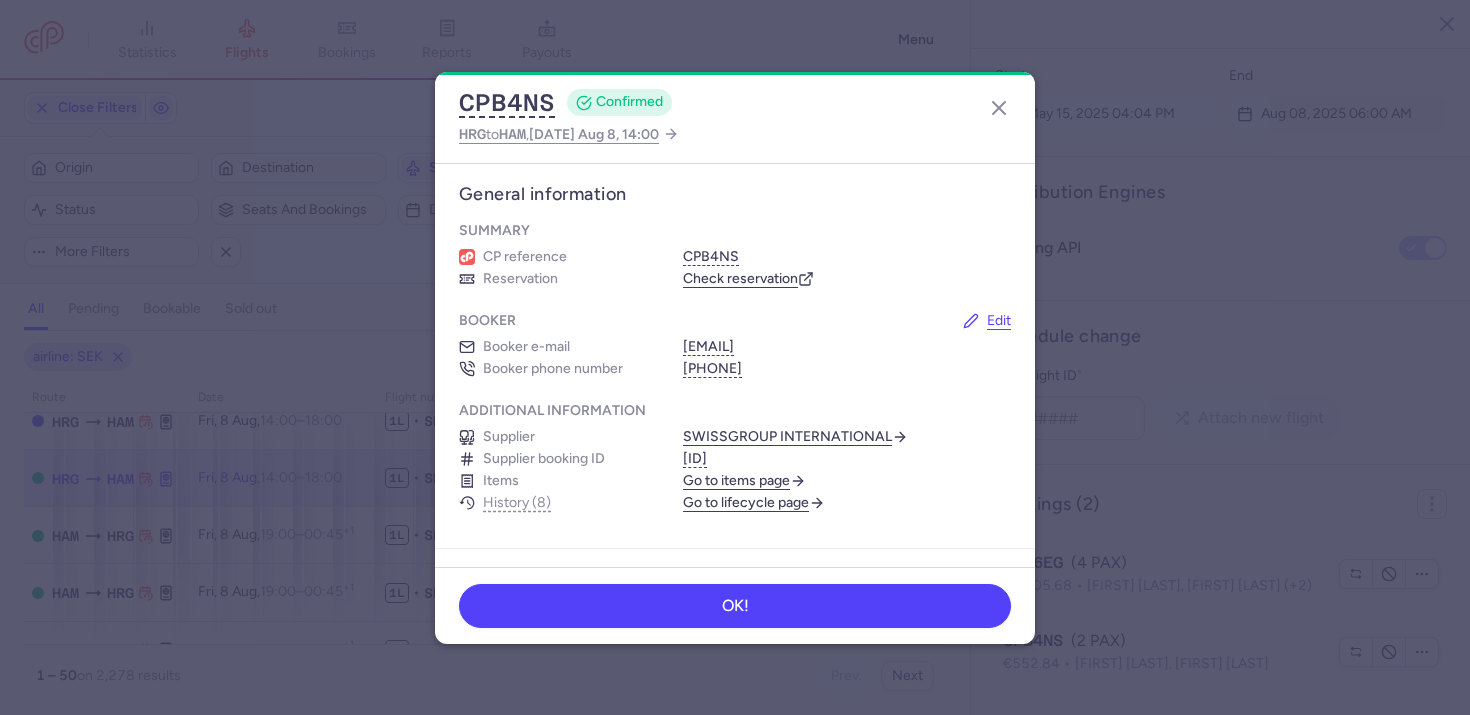 scroll, scrollTop: 0, scrollLeft: 0, axis: both 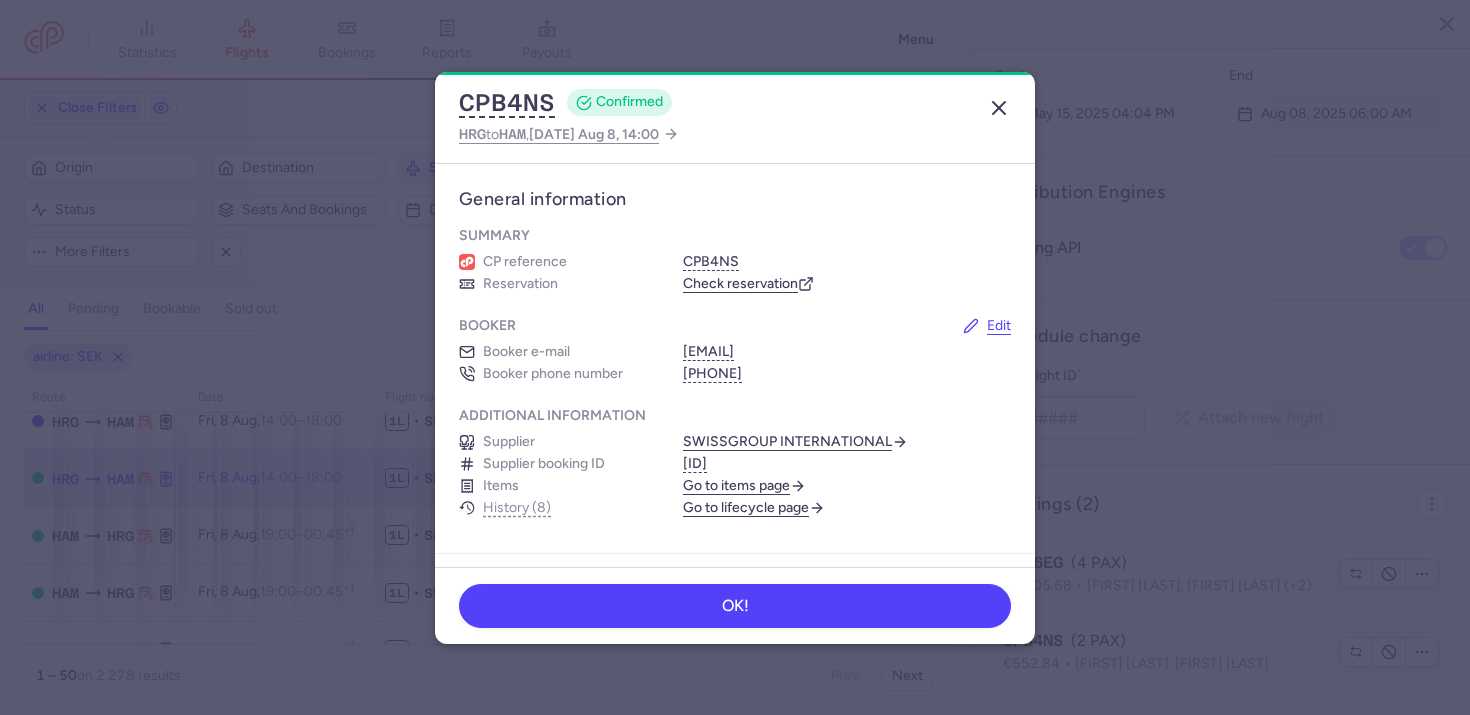 click 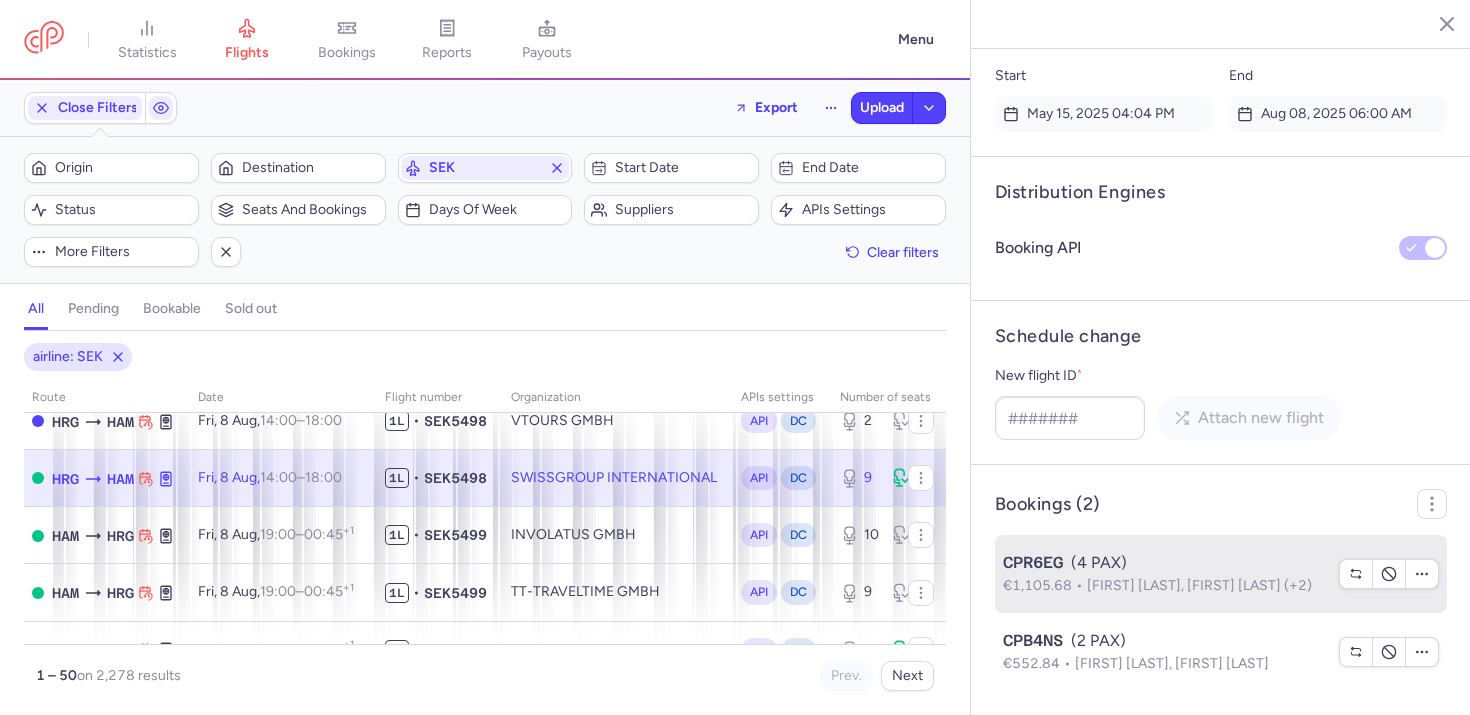 click on "Andy NABIRI, Layal Ahmed MOHAMMAD (+2)" at bounding box center [1199, 585] 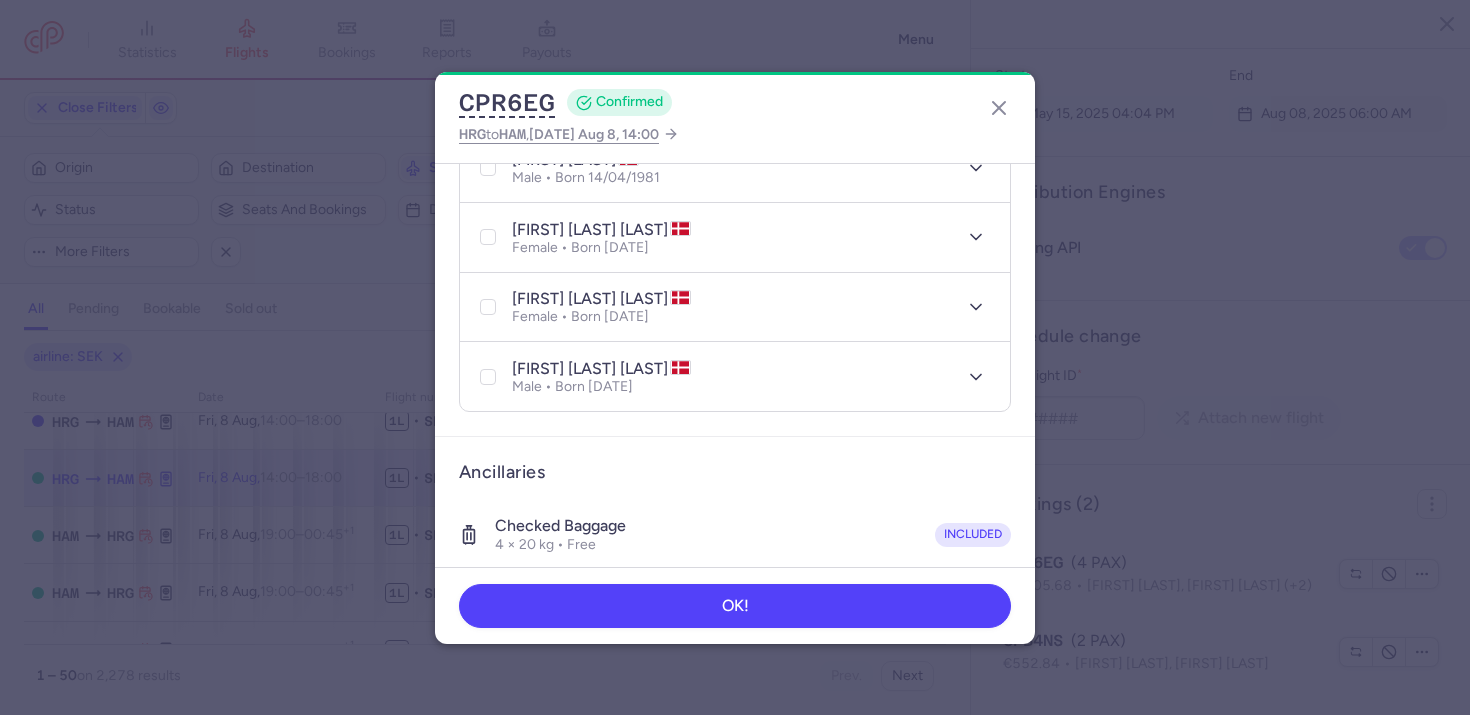 scroll, scrollTop: 282, scrollLeft: 0, axis: vertical 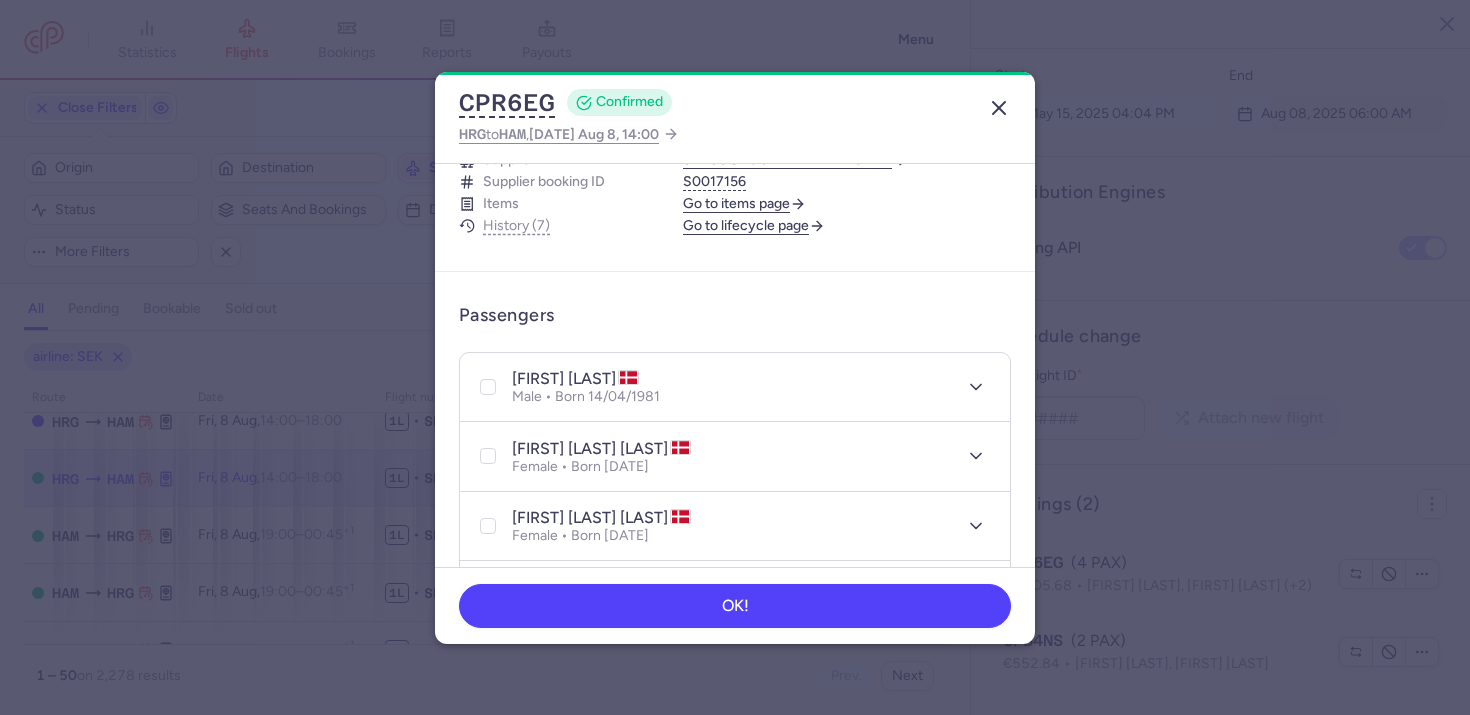 click 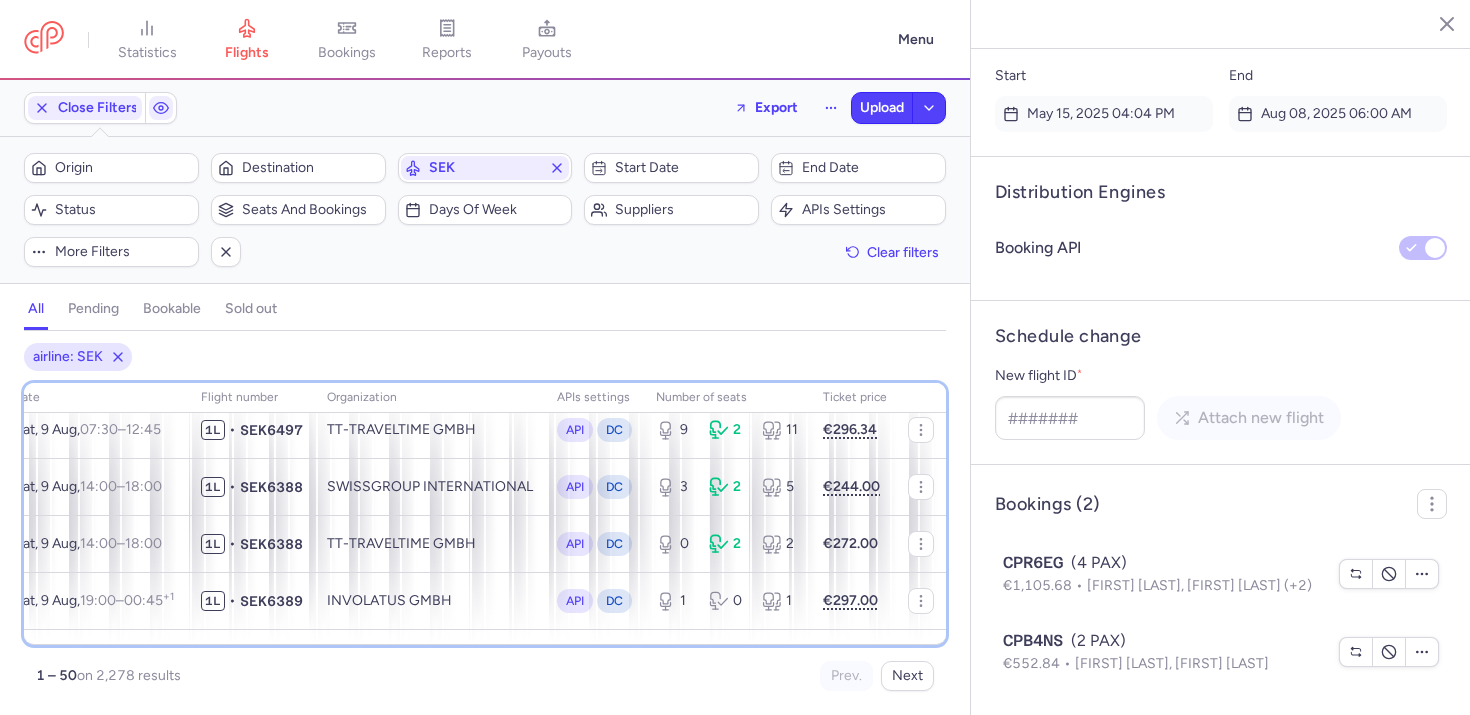 scroll, scrollTop: 2216, scrollLeft: 188, axis: both 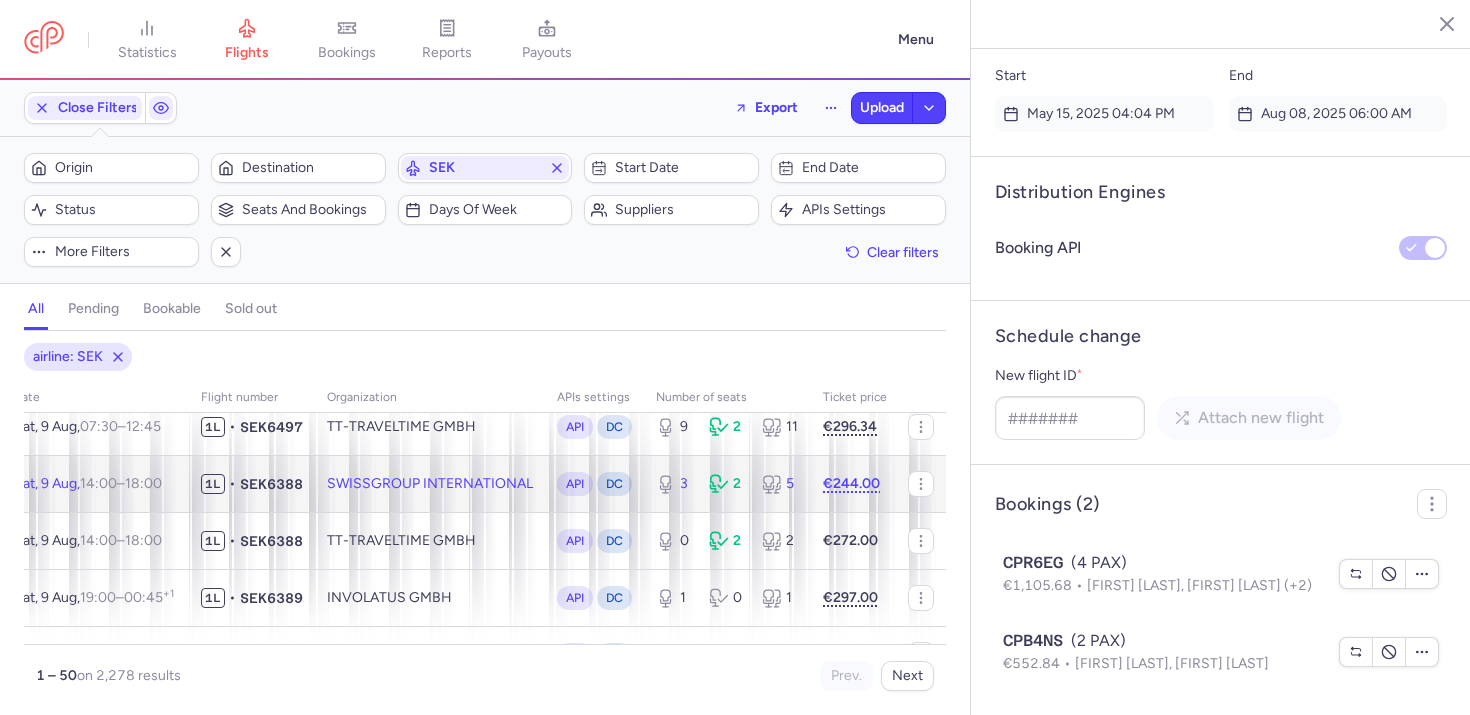 click on "SWISSGROUP INTERNATIONAL" 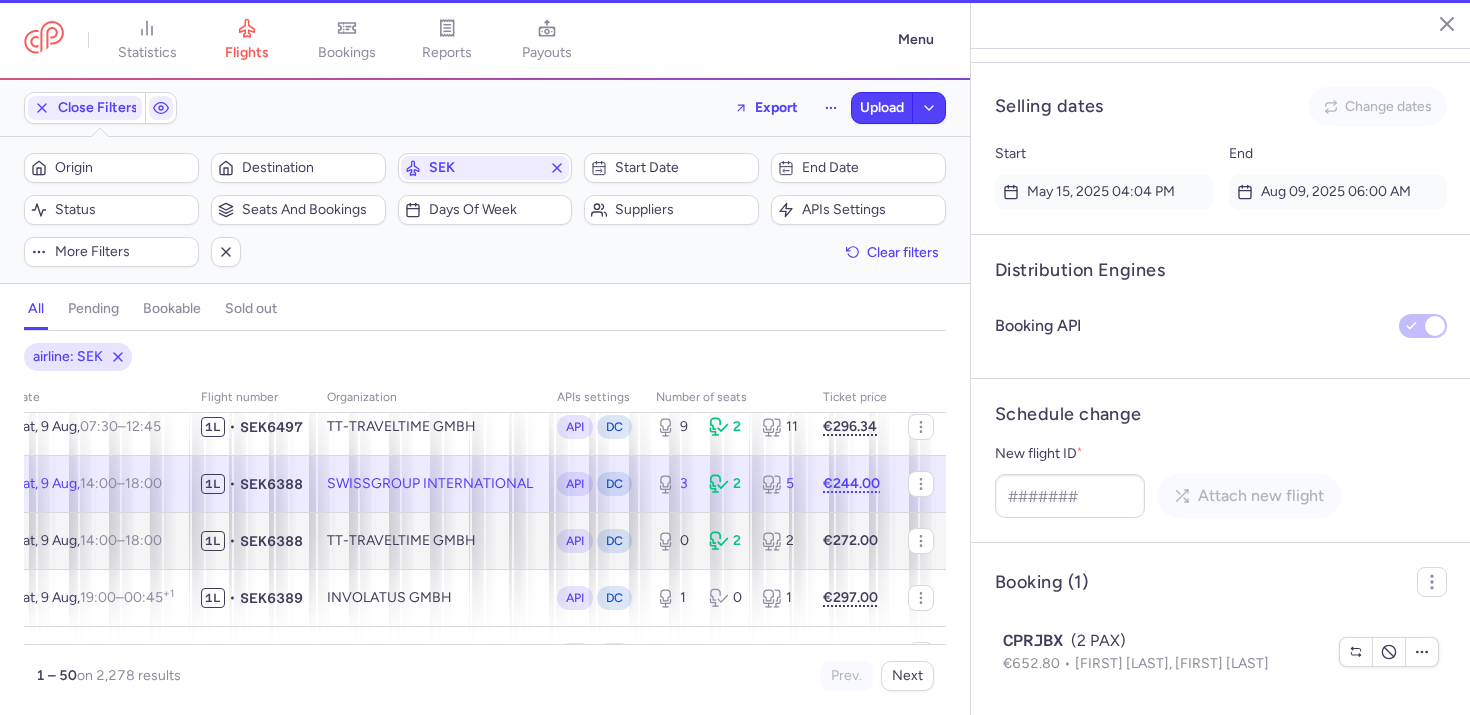 scroll, scrollTop: 1602, scrollLeft: 0, axis: vertical 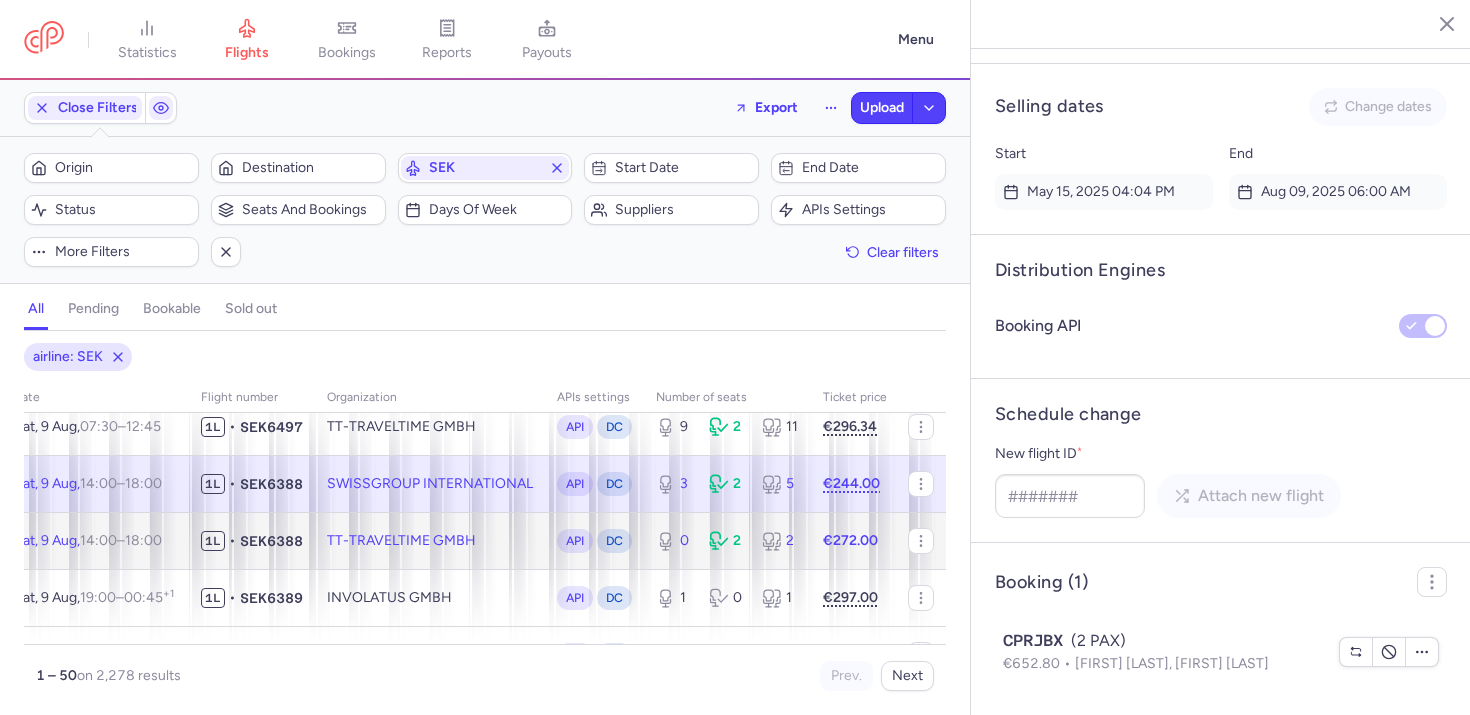 click on "API DC" 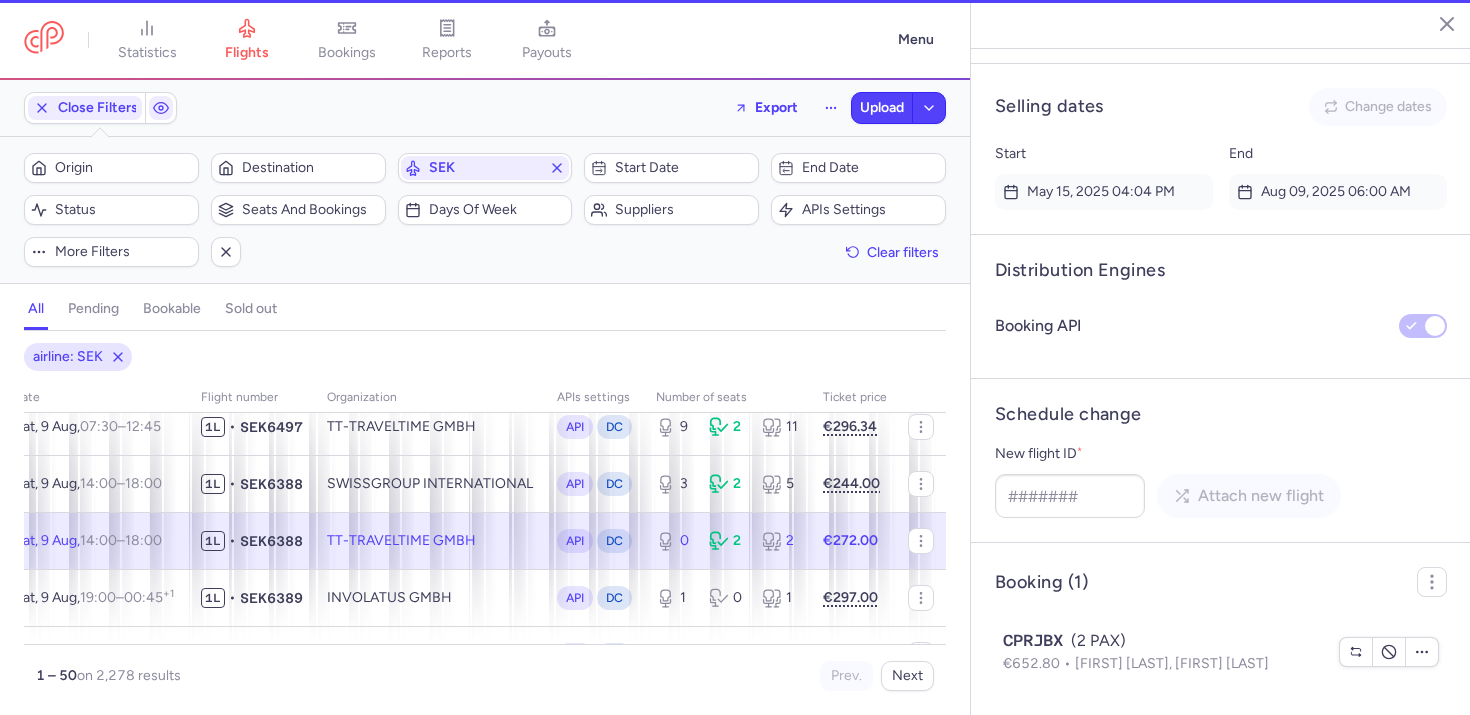 type on "0" 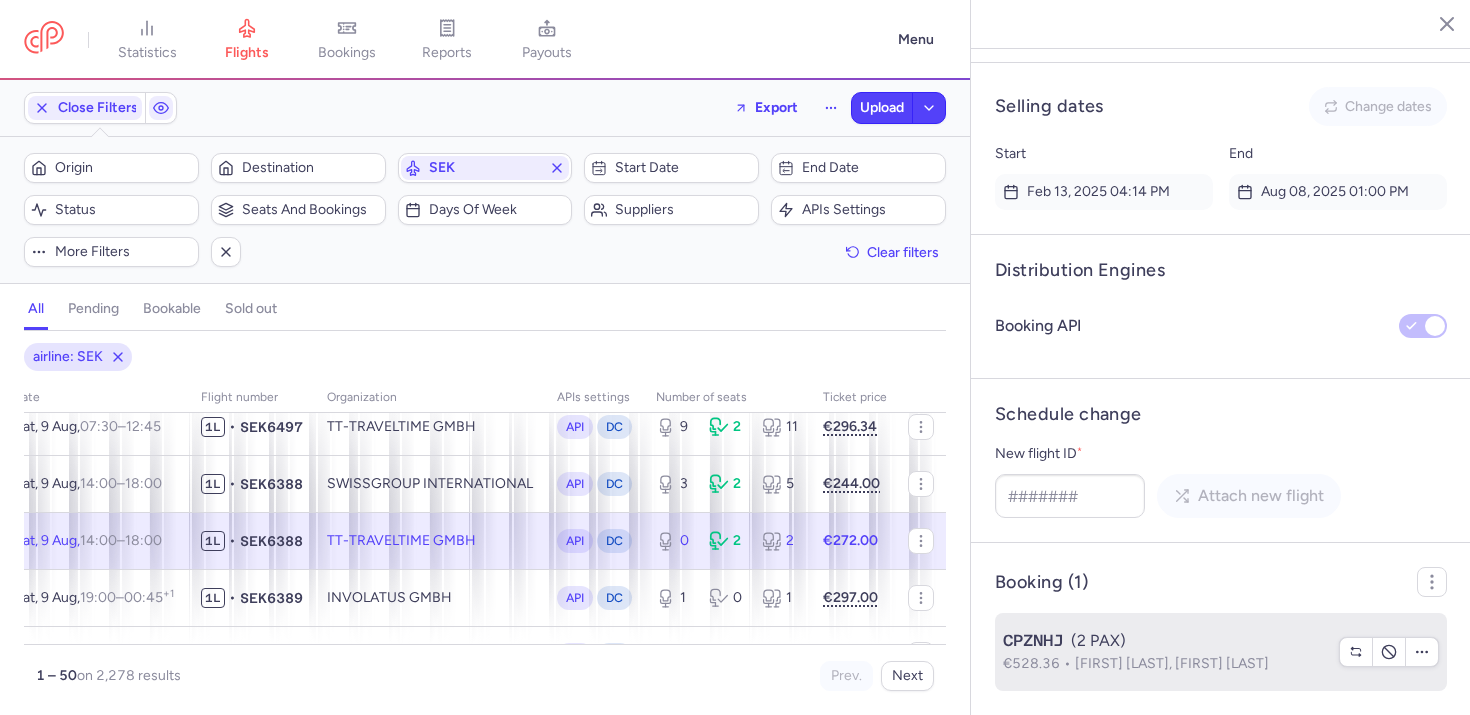 click on "Robert LUDECKE, Lara BLUME" at bounding box center [1172, 663] 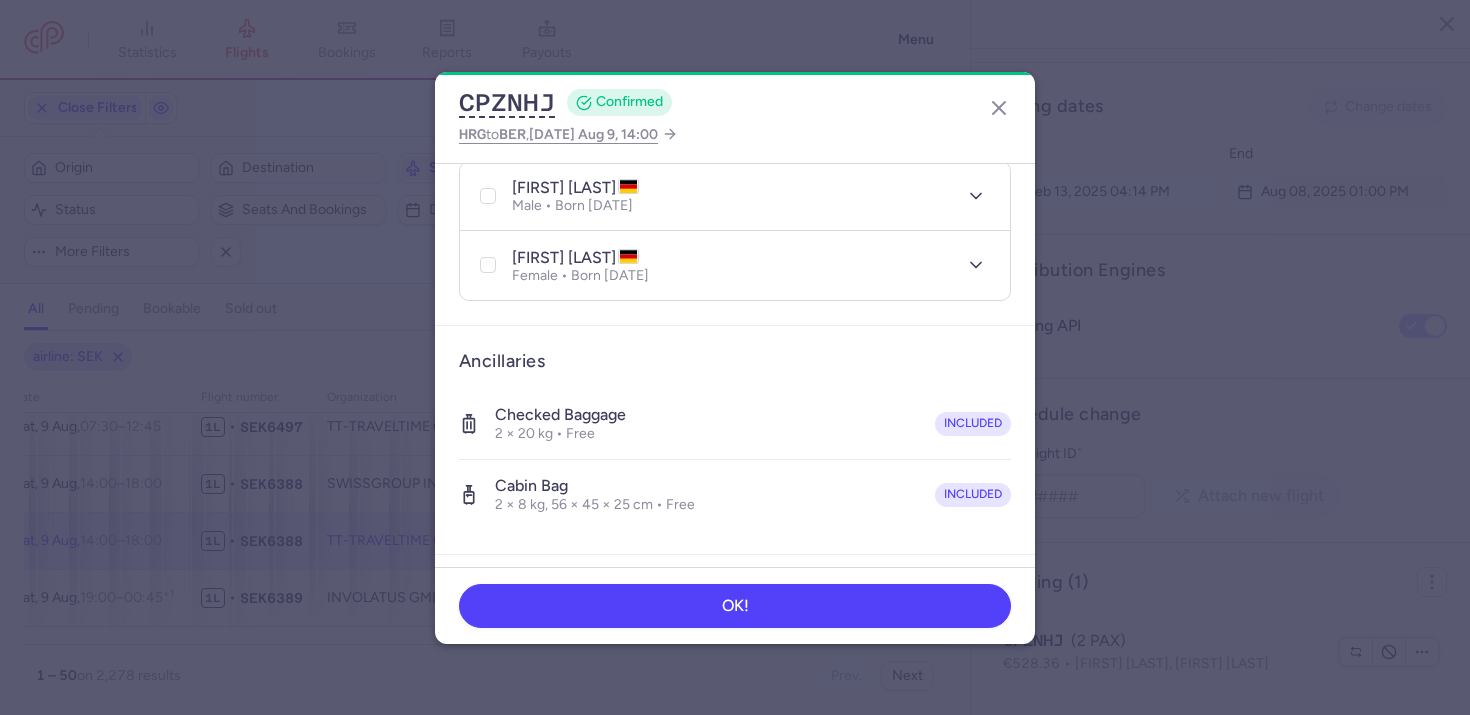 scroll, scrollTop: 519, scrollLeft: 0, axis: vertical 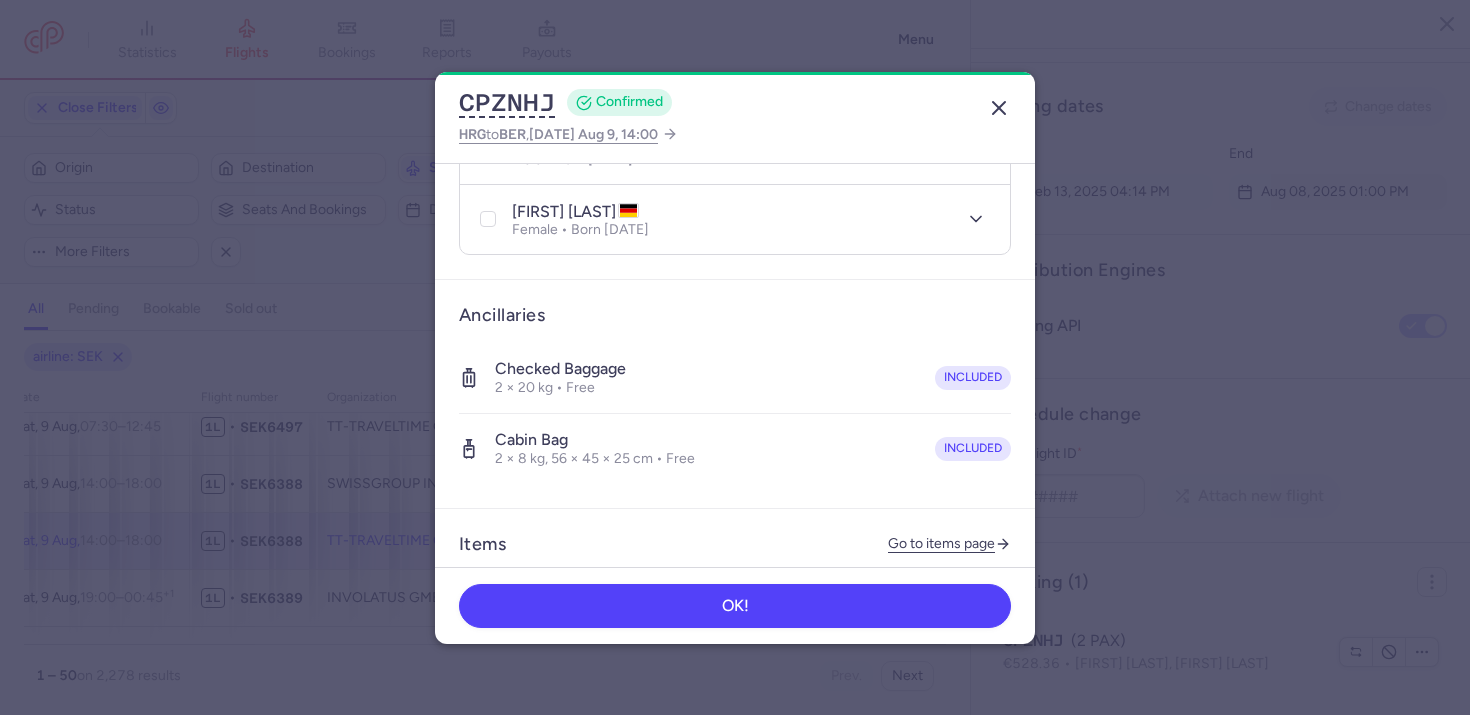 click 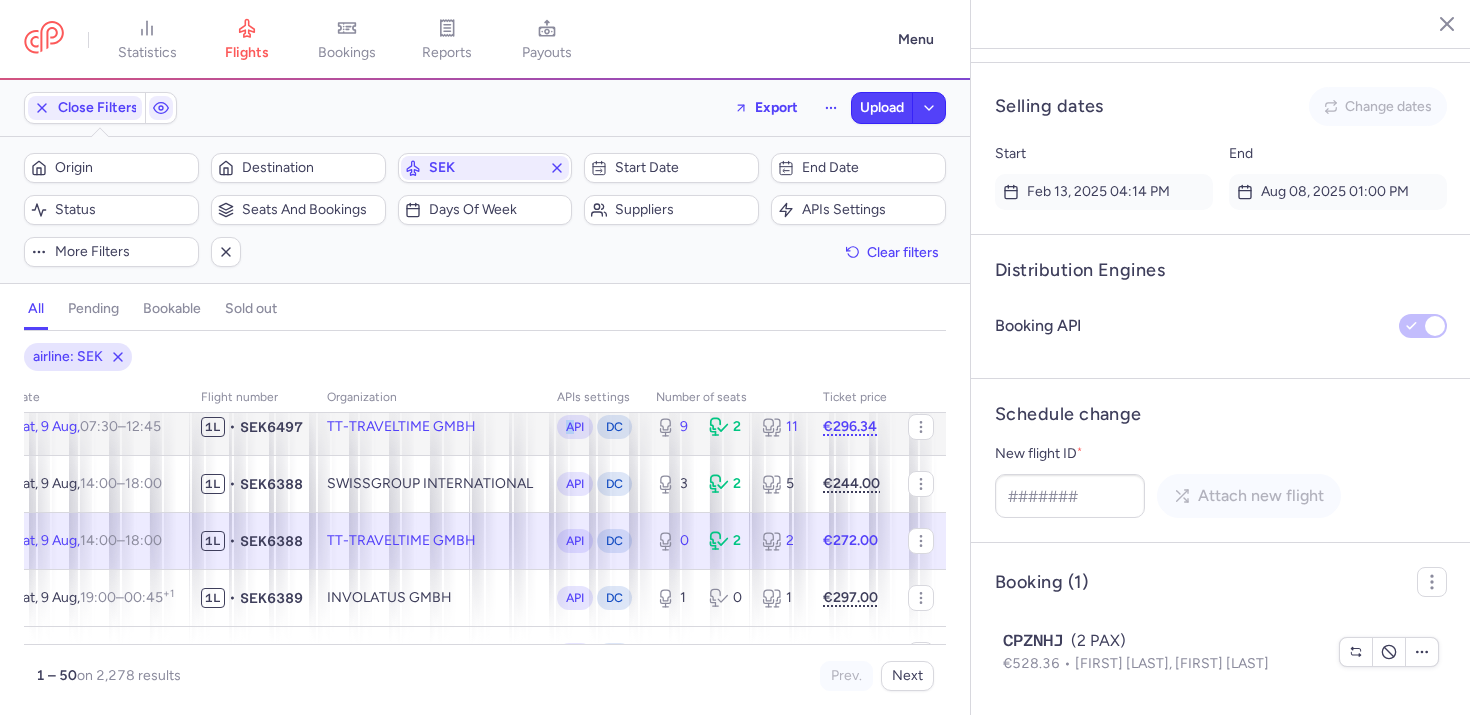 click on "API" at bounding box center [575, 427] 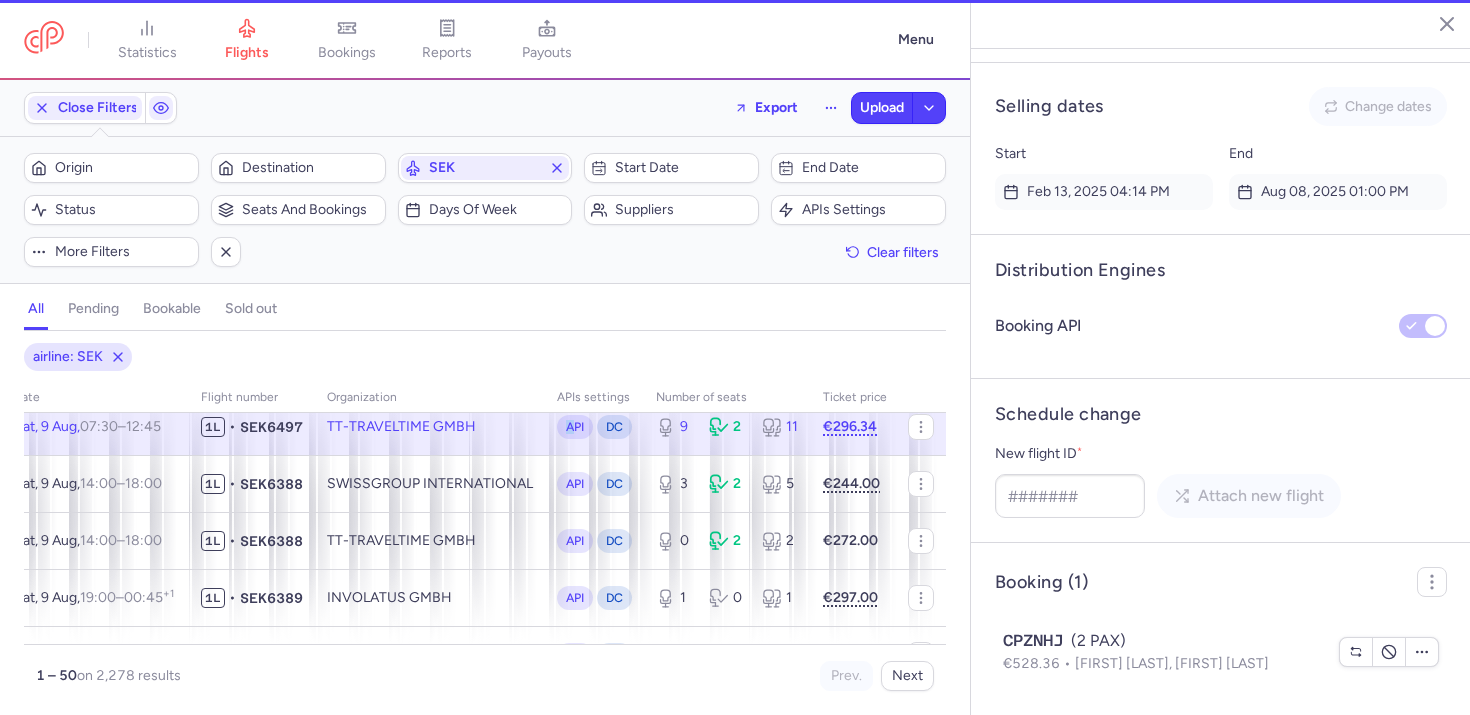 type on "9" 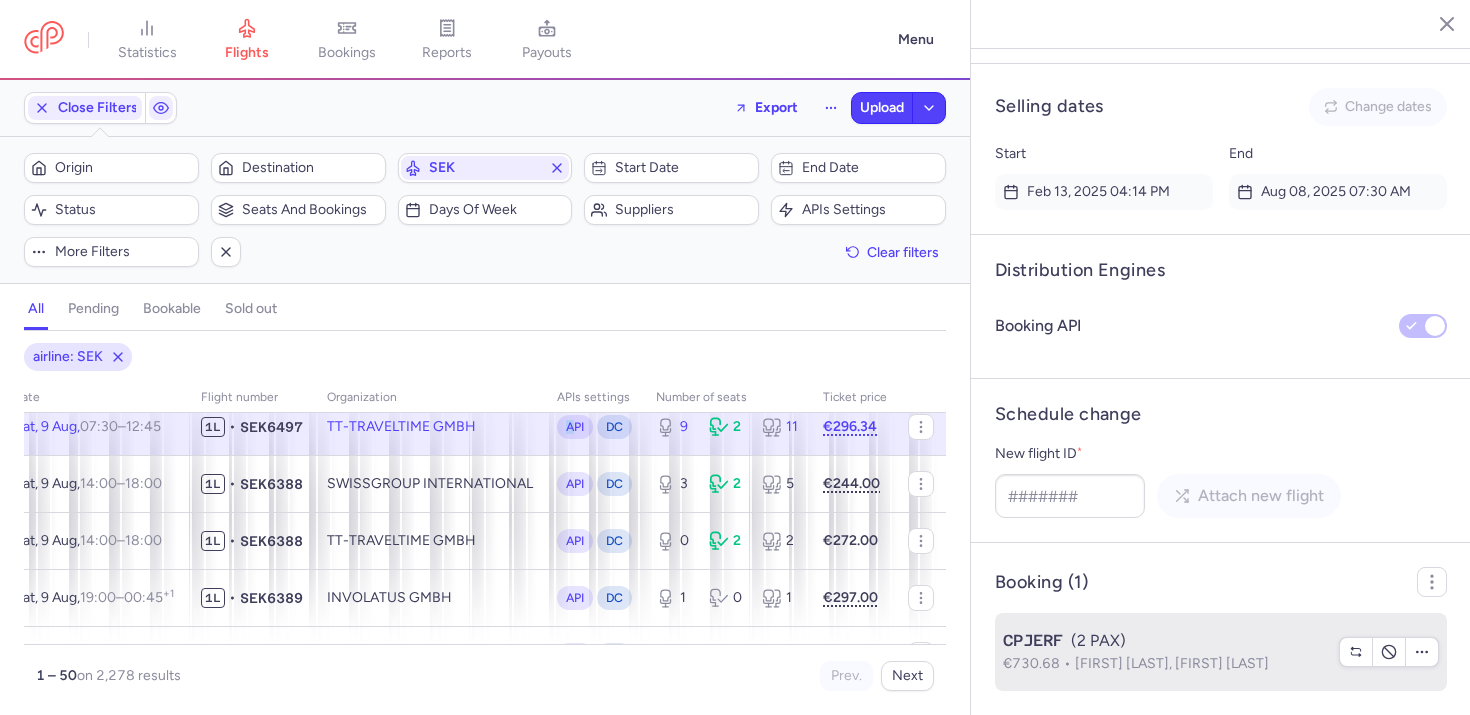 scroll, scrollTop: 1569, scrollLeft: 0, axis: vertical 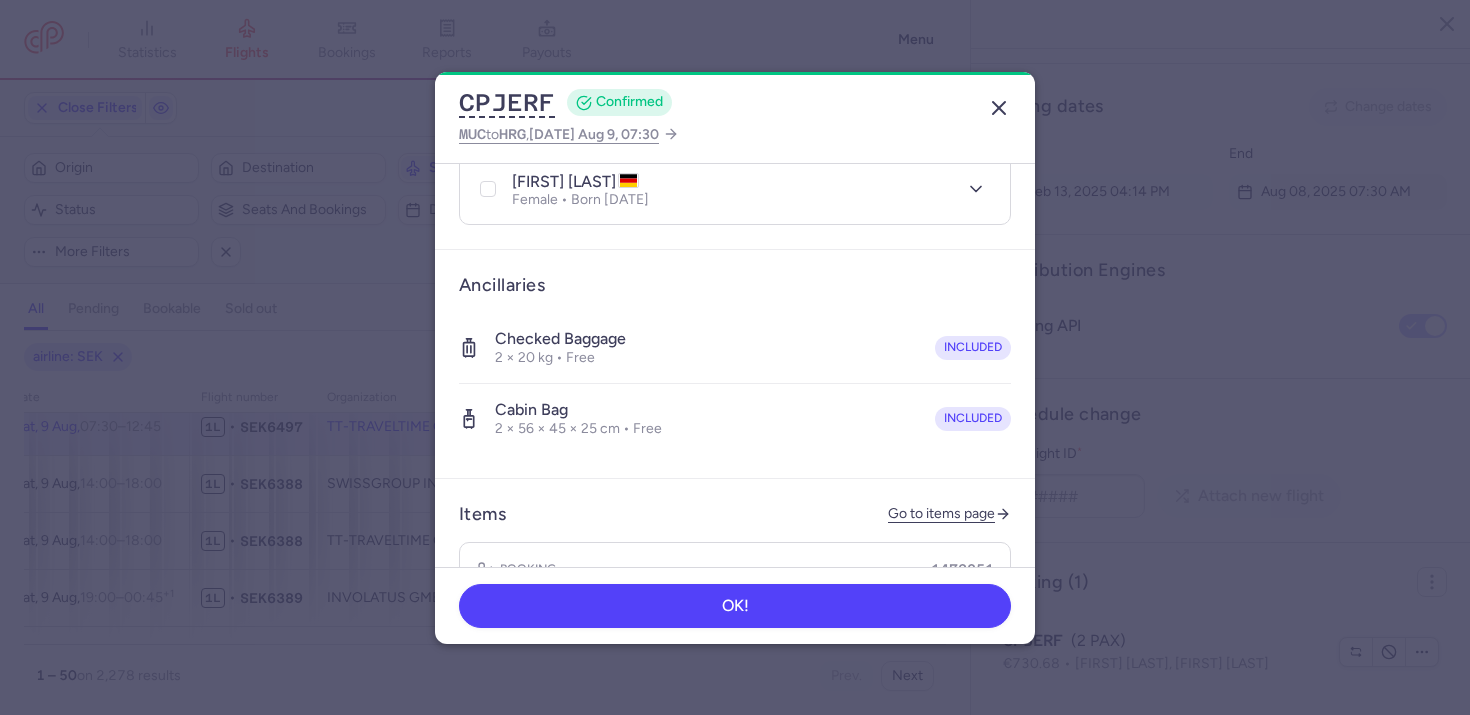 click 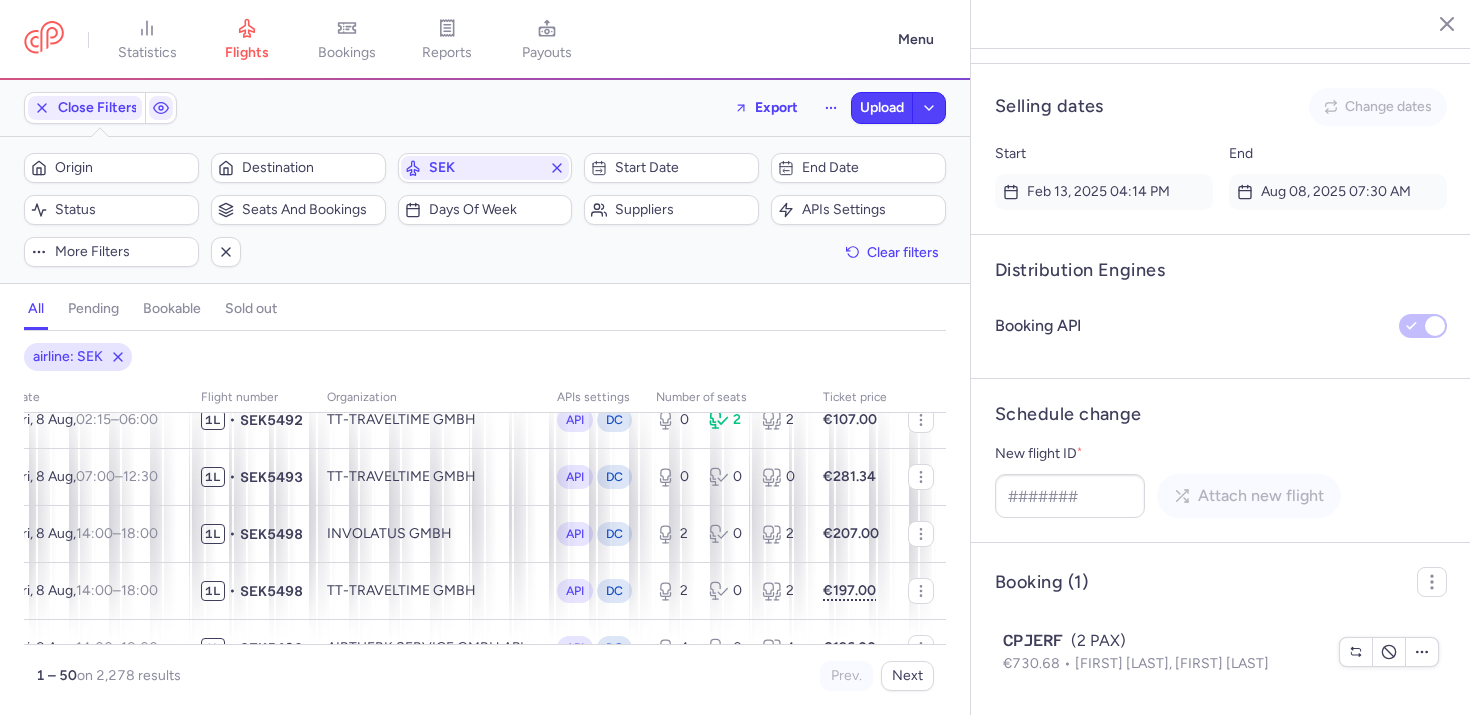 scroll, scrollTop: 0, scrollLeft: 188, axis: horizontal 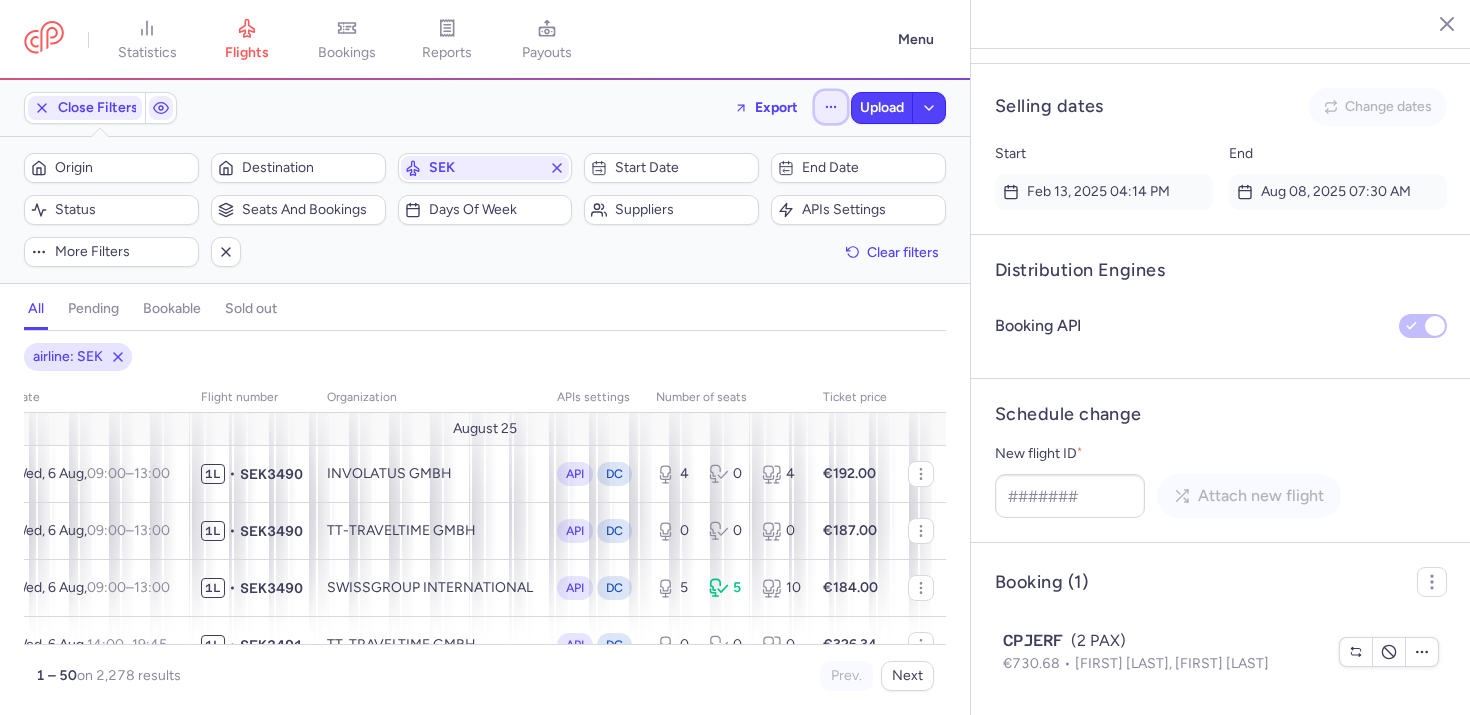 click 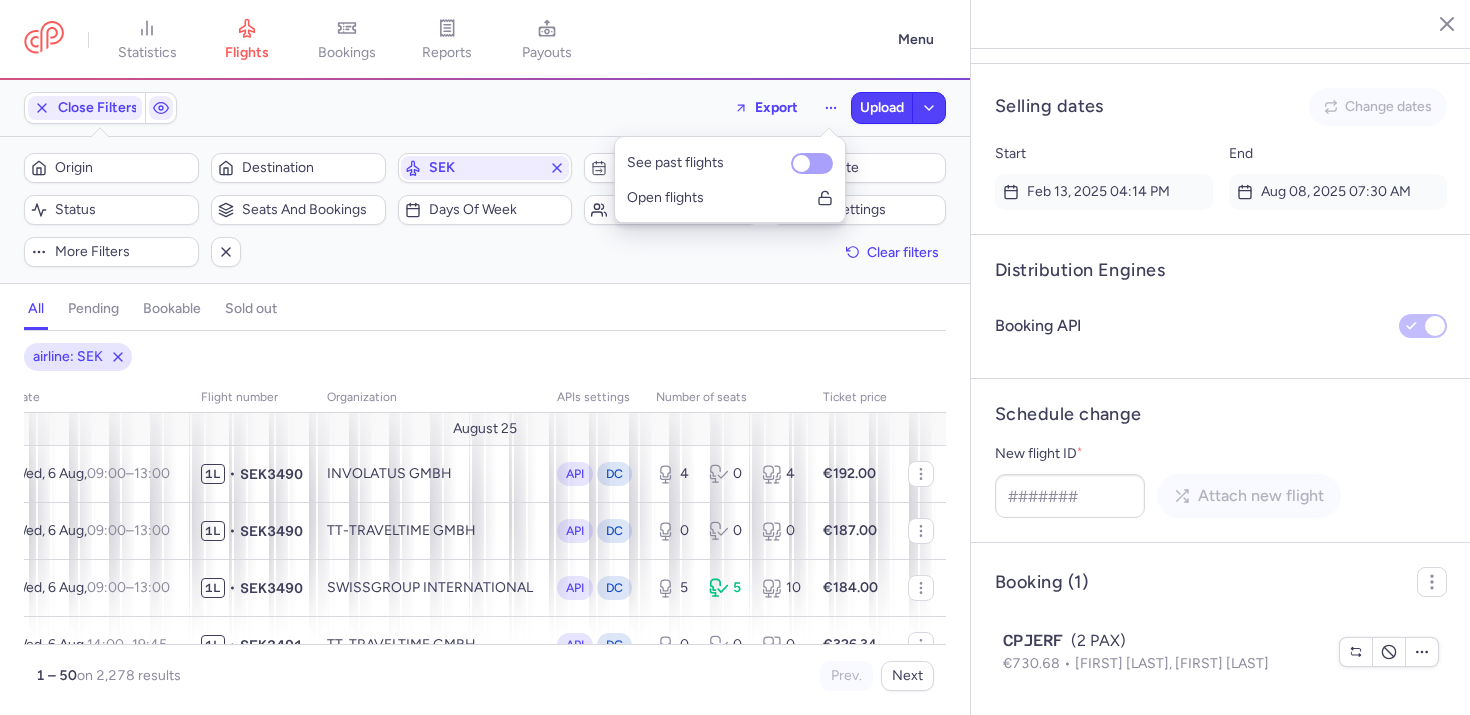 click on "See past flights" at bounding box center (730, 163) 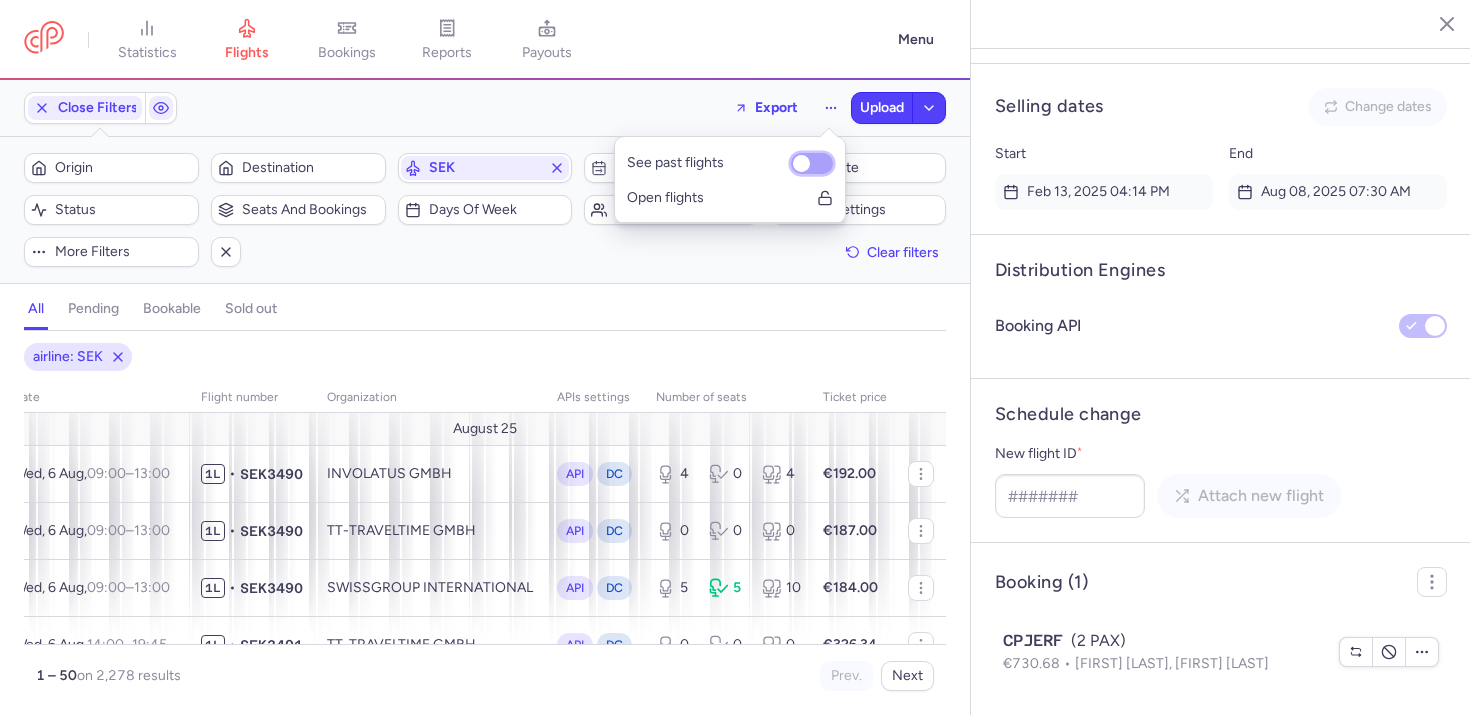 click on "See past flights" at bounding box center [812, 163] 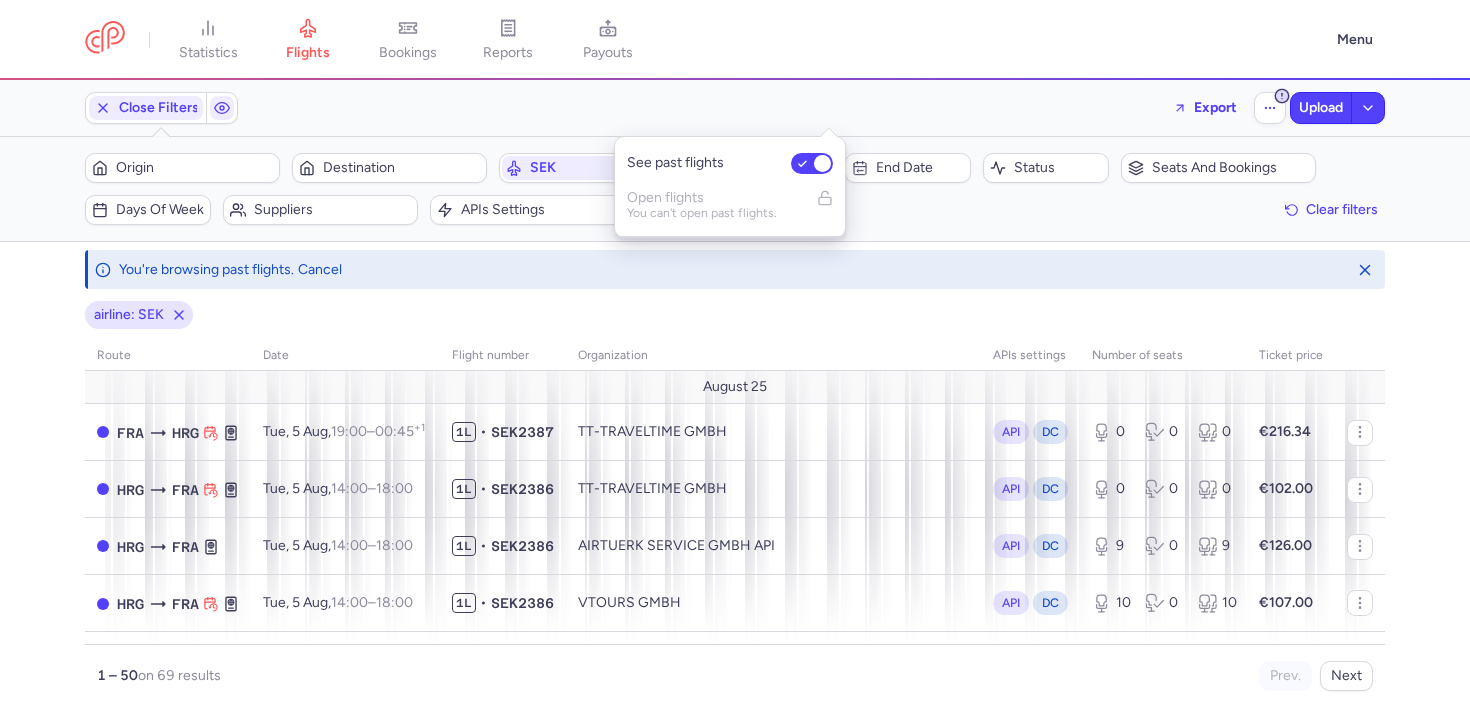 scroll, scrollTop: 0, scrollLeft: 0, axis: both 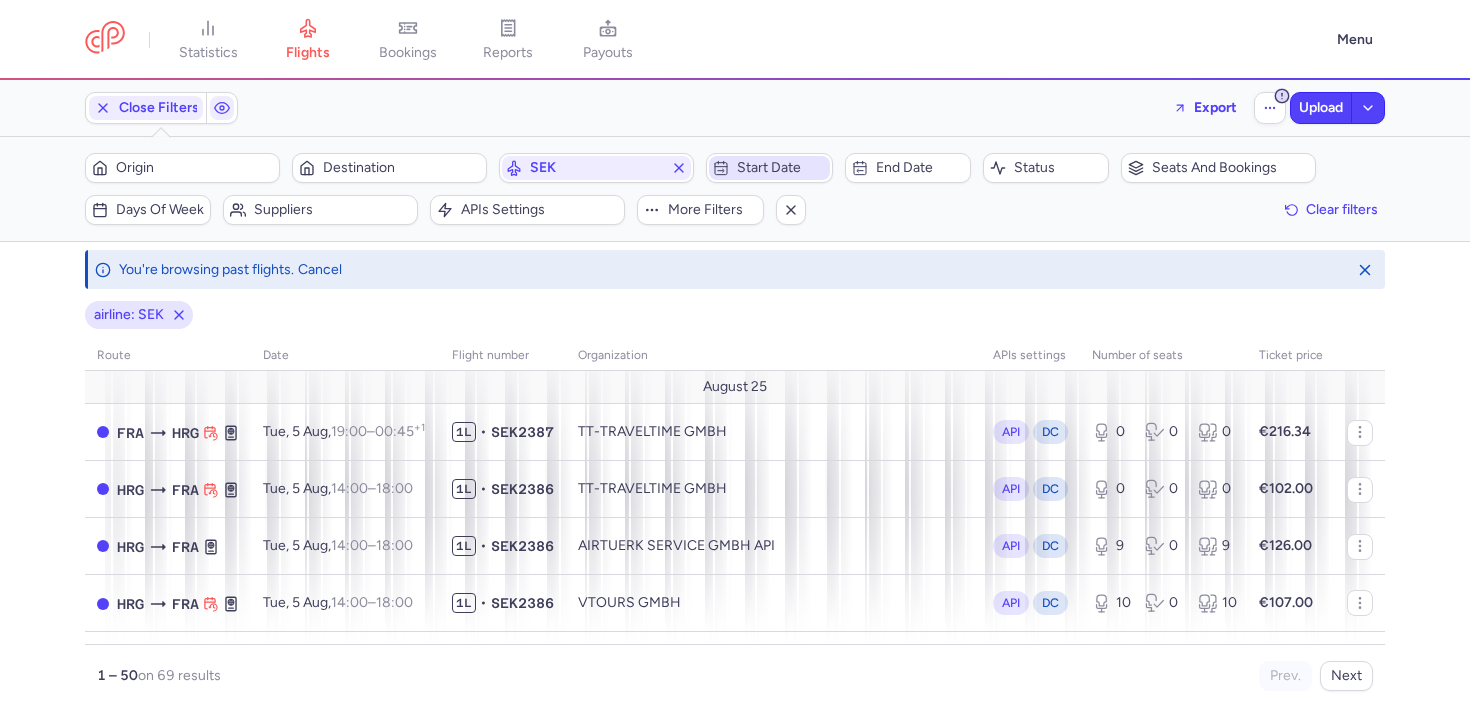 click on "Start date" at bounding box center (781, 168) 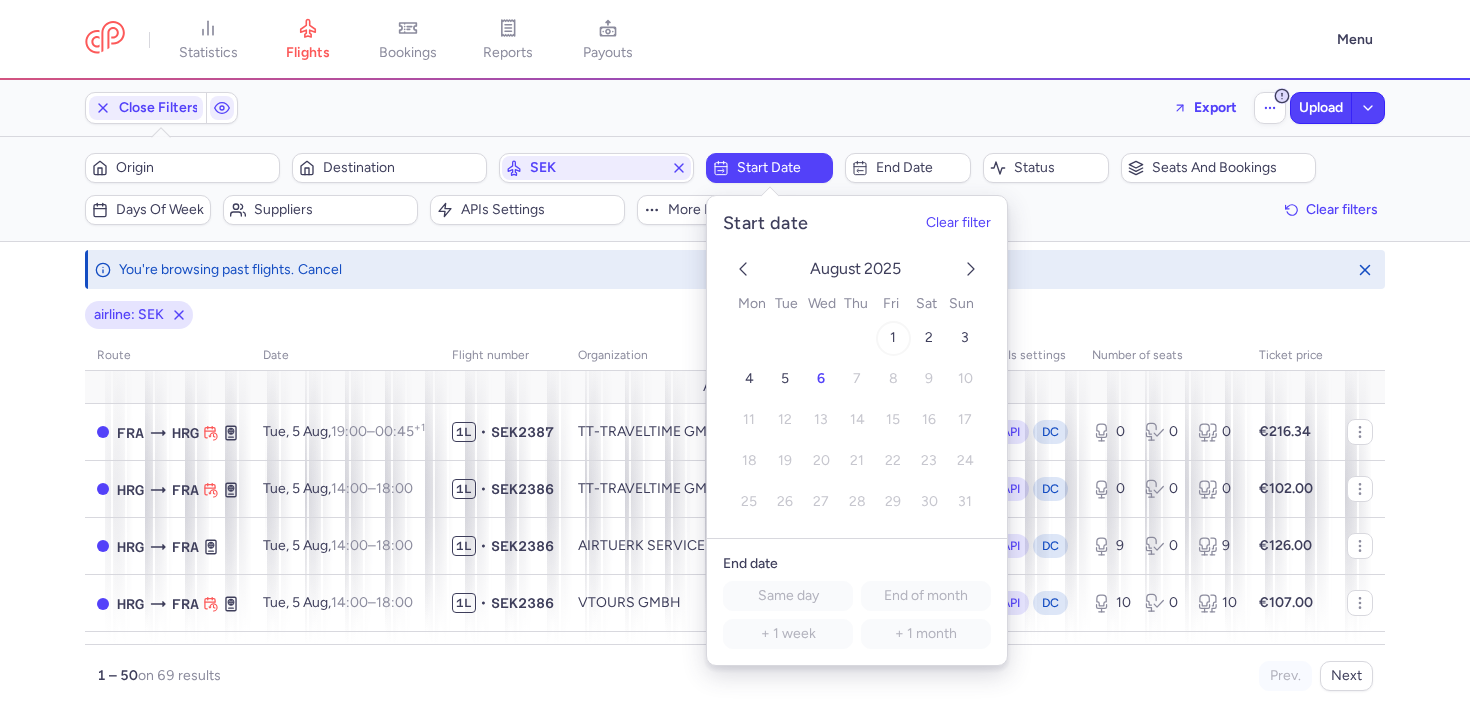 click on "1" at bounding box center (893, 338) 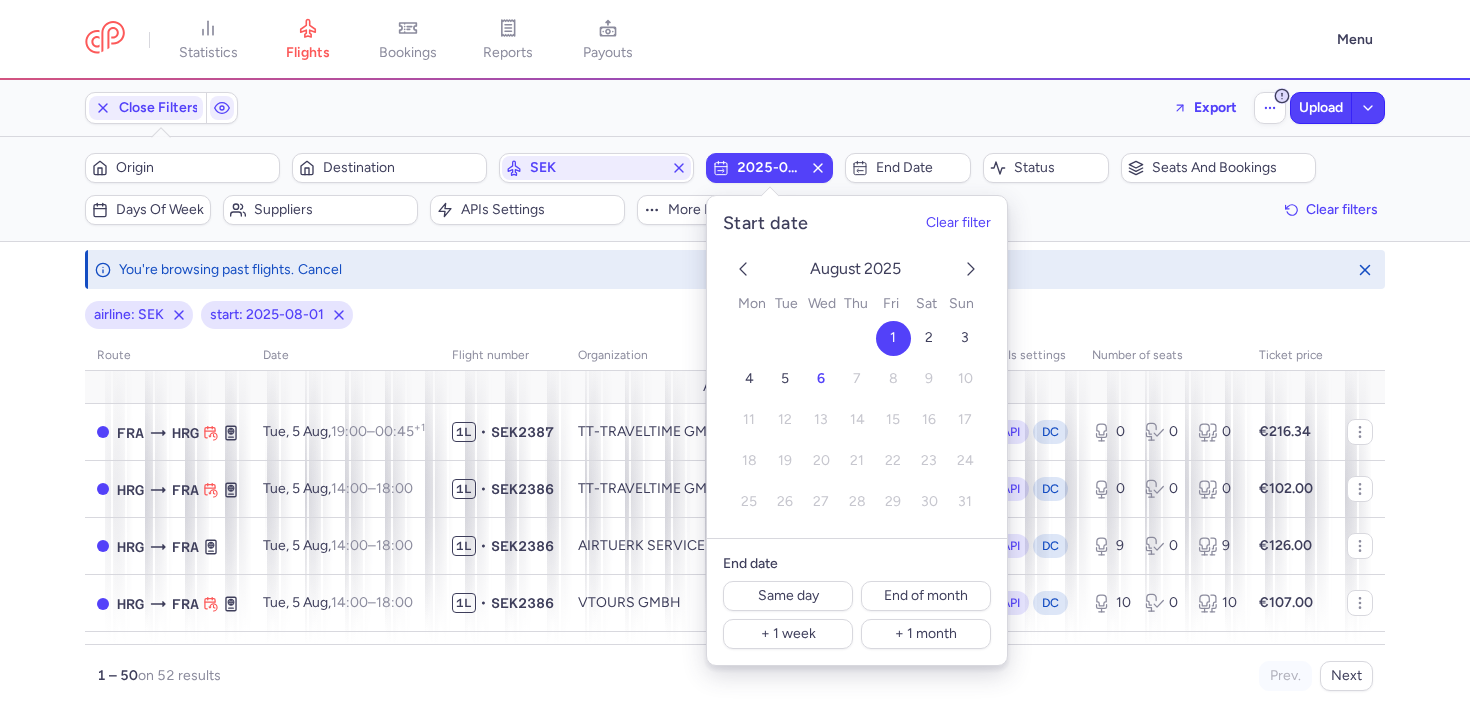 click on "1 – 50  on 52 results" at bounding box center [416, 676] 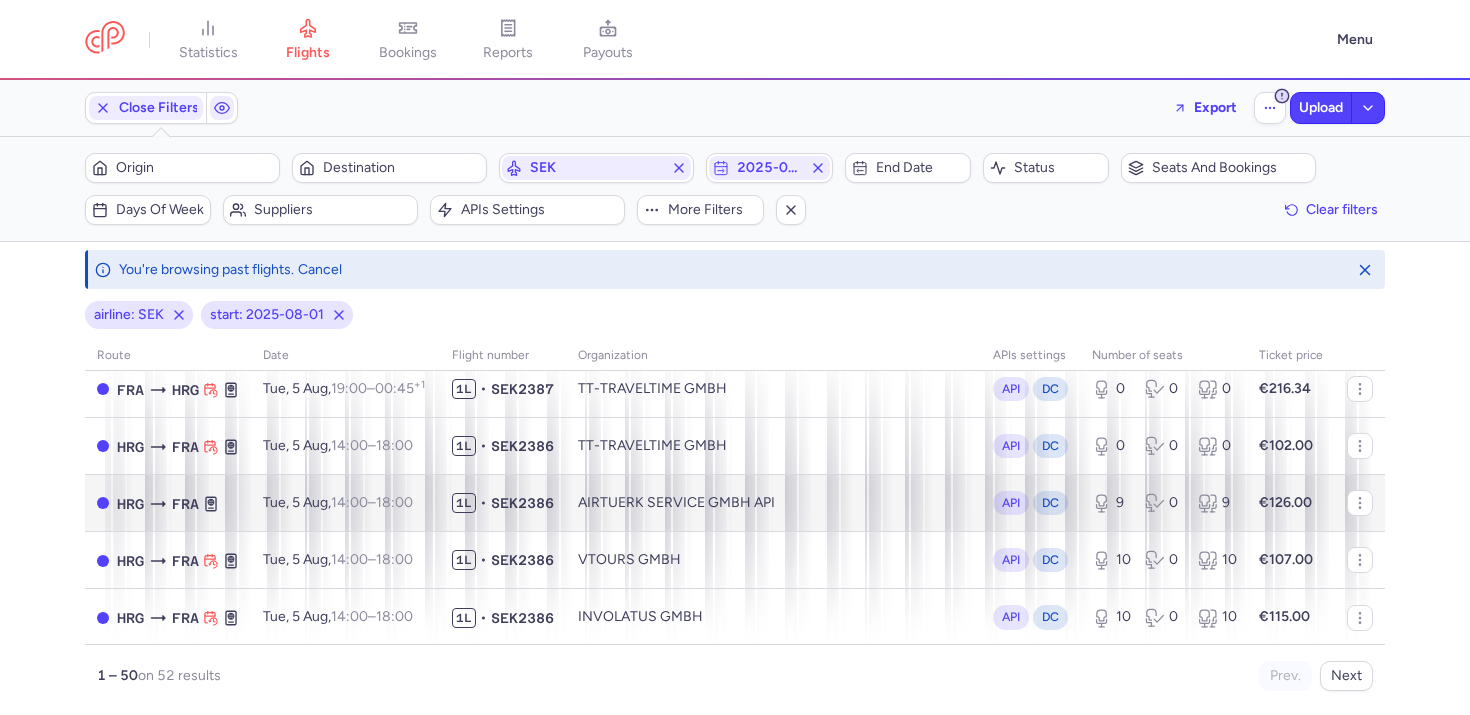 scroll, scrollTop: 217, scrollLeft: 0, axis: vertical 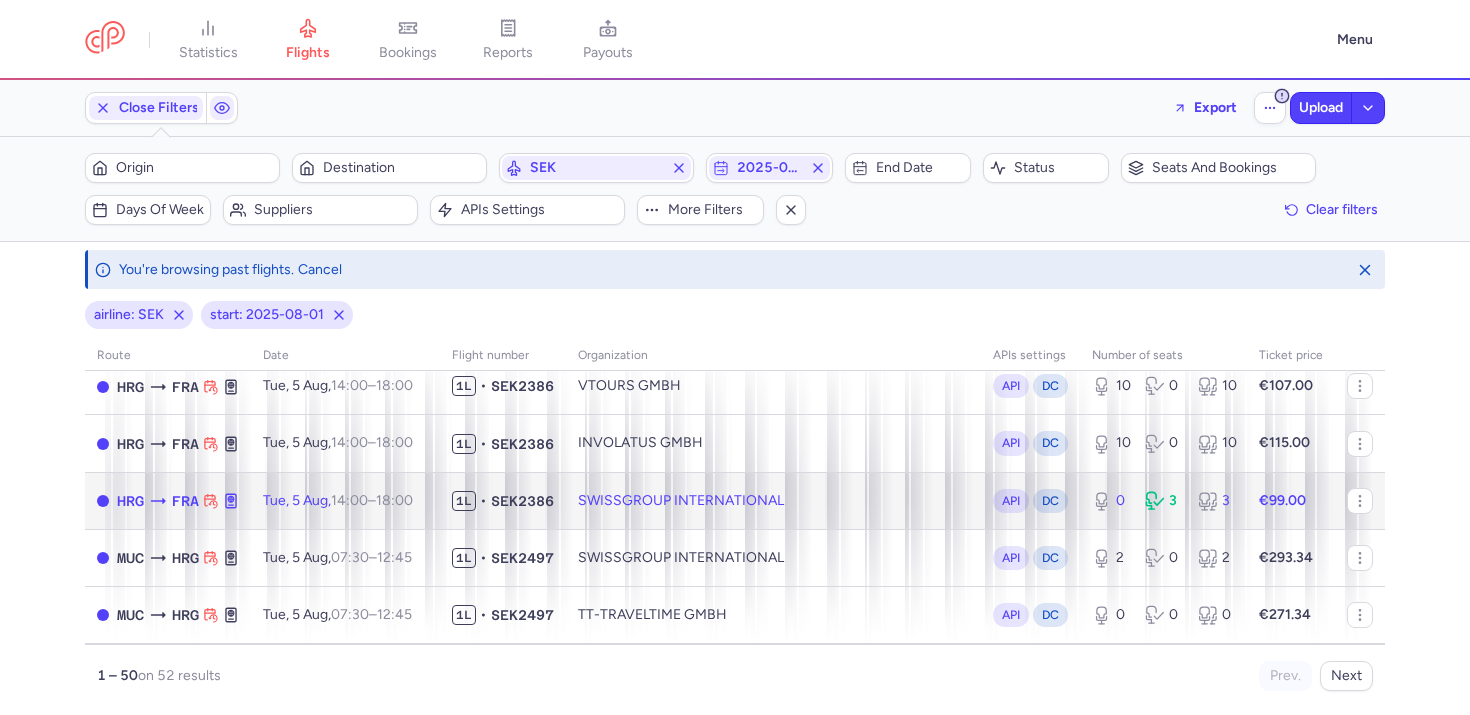 click on "SWISSGROUP INTERNATIONAL" 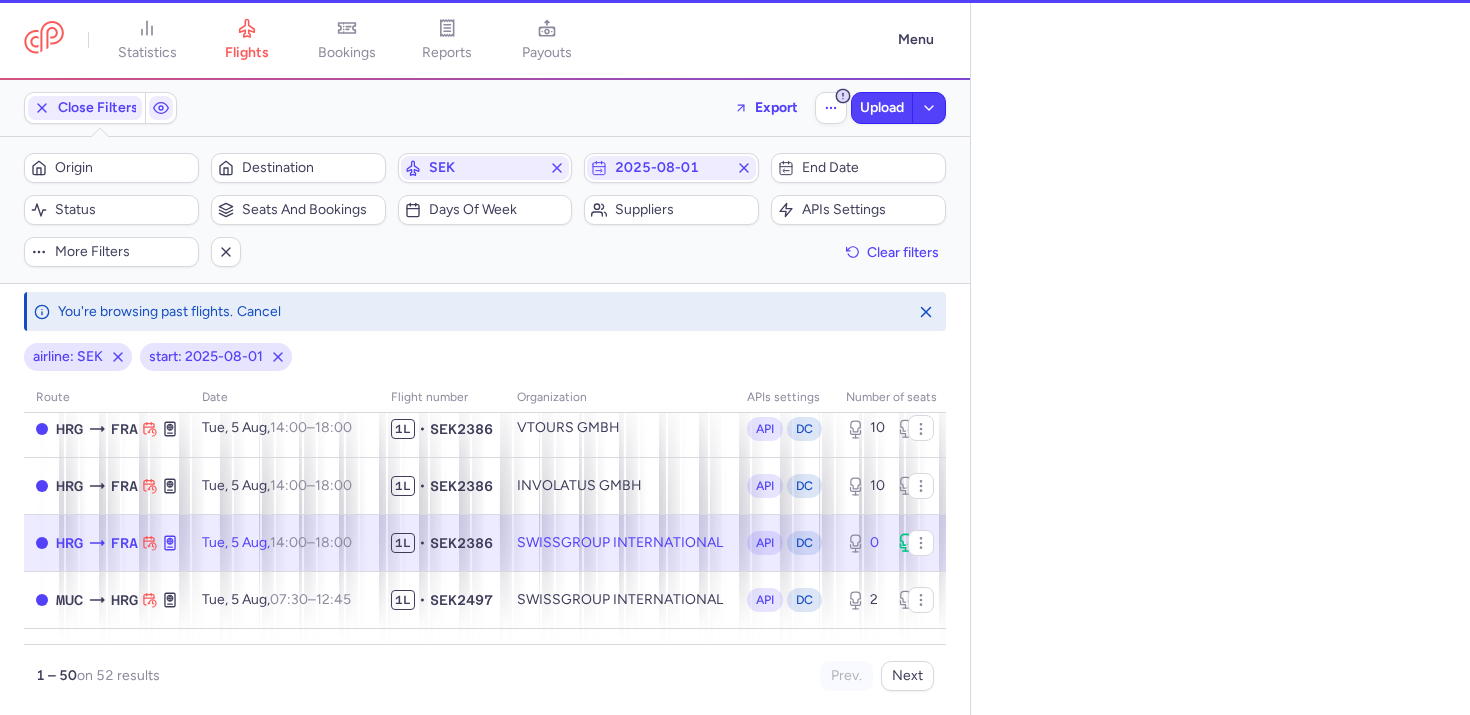 select on "hours" 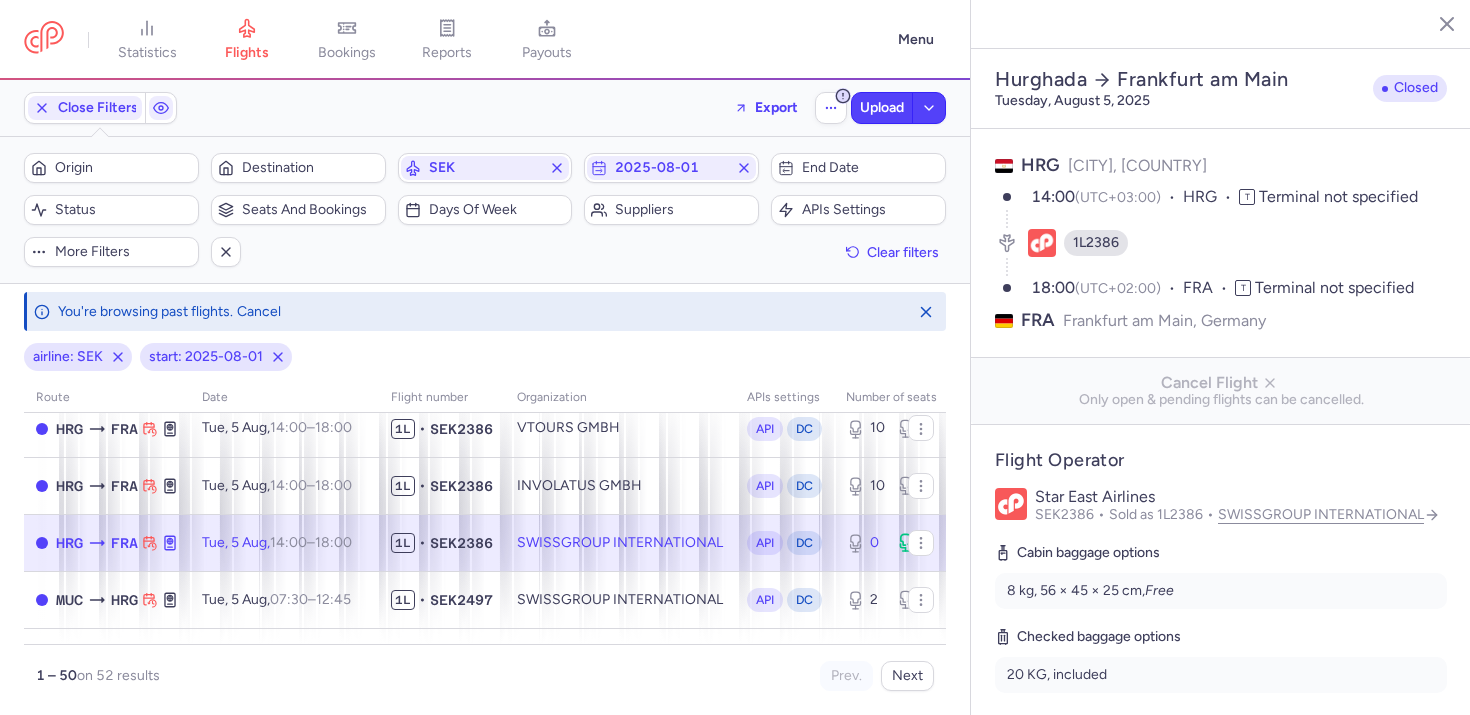 scroll, scrollTop: 1245, scrollLeft: 0, axis: vertical 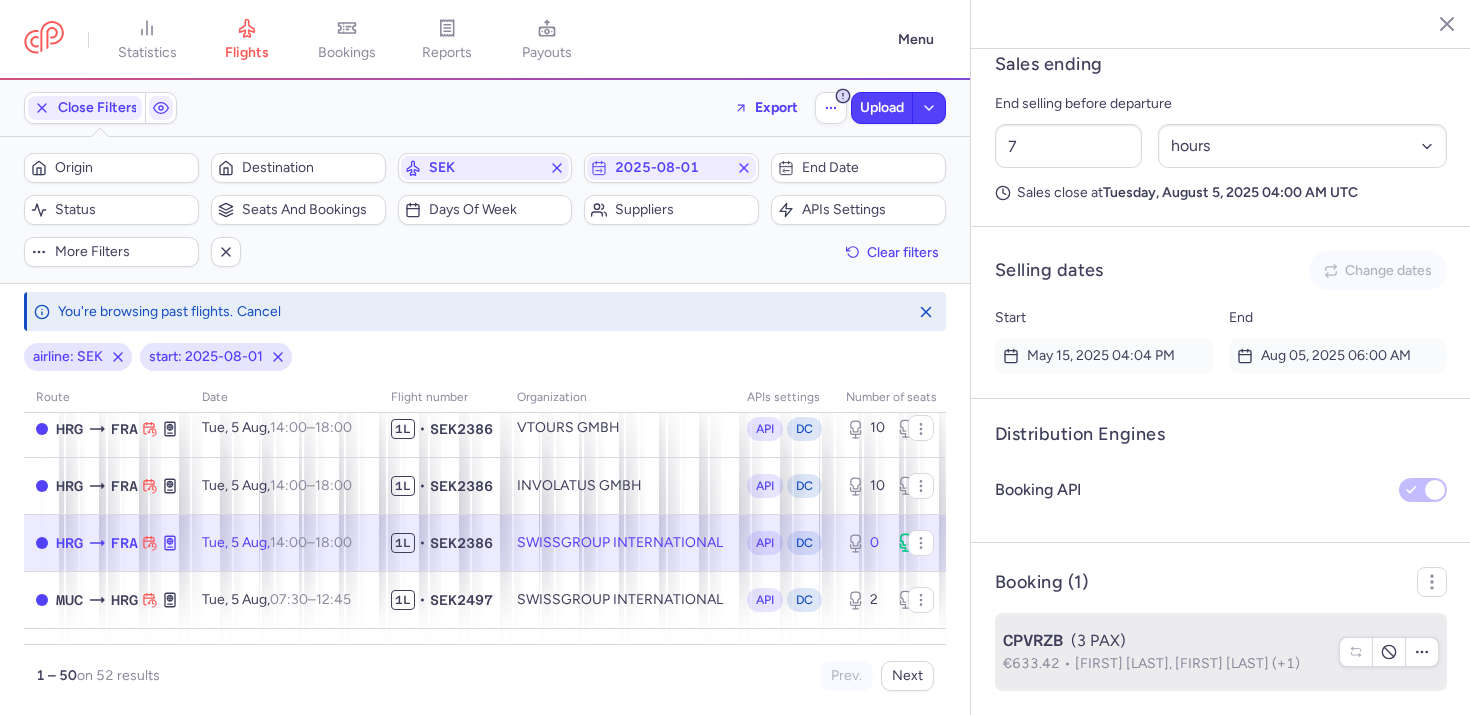 click on "Jannik MELCHIOR, Julian MELCHIOR (+1)" at bounding box center (1187, 663) 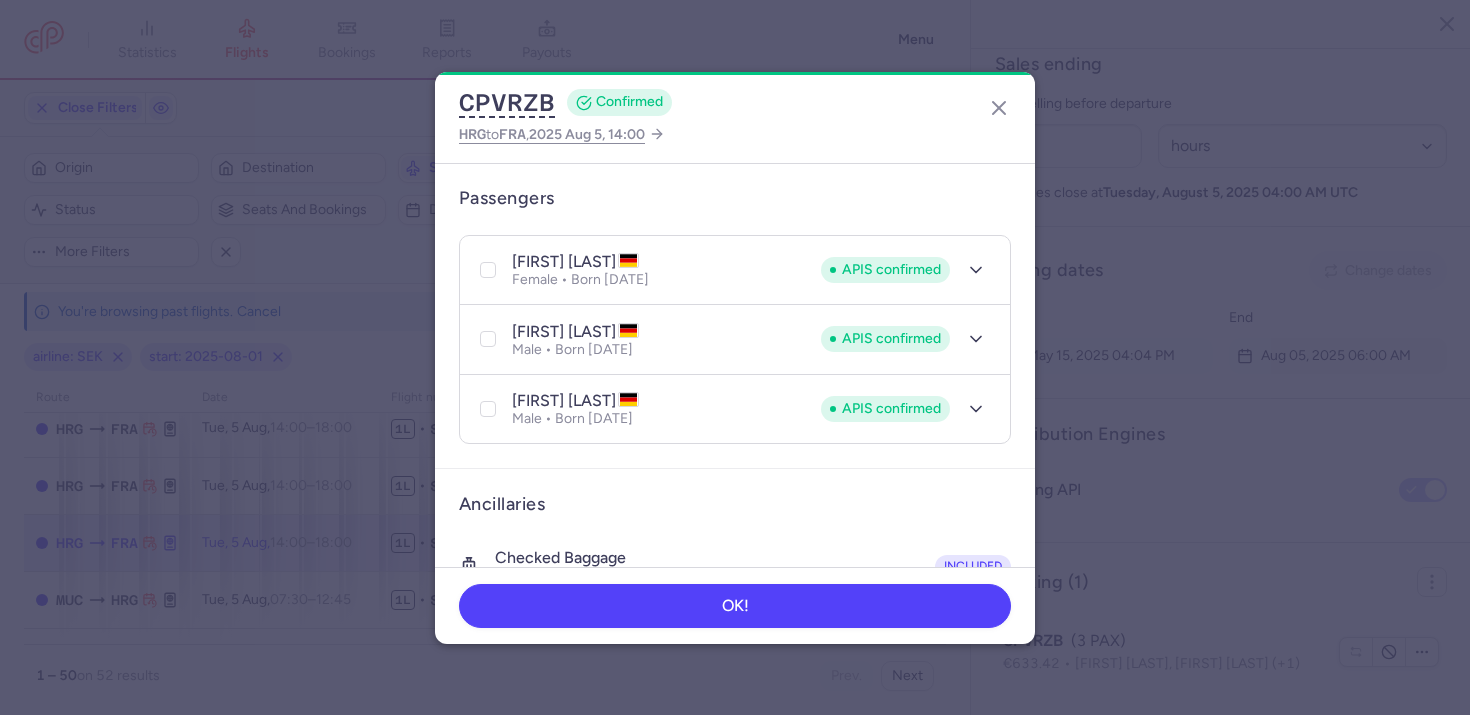 scroll, scrollTop: 53, scrollLeft: 0, axis: vertical 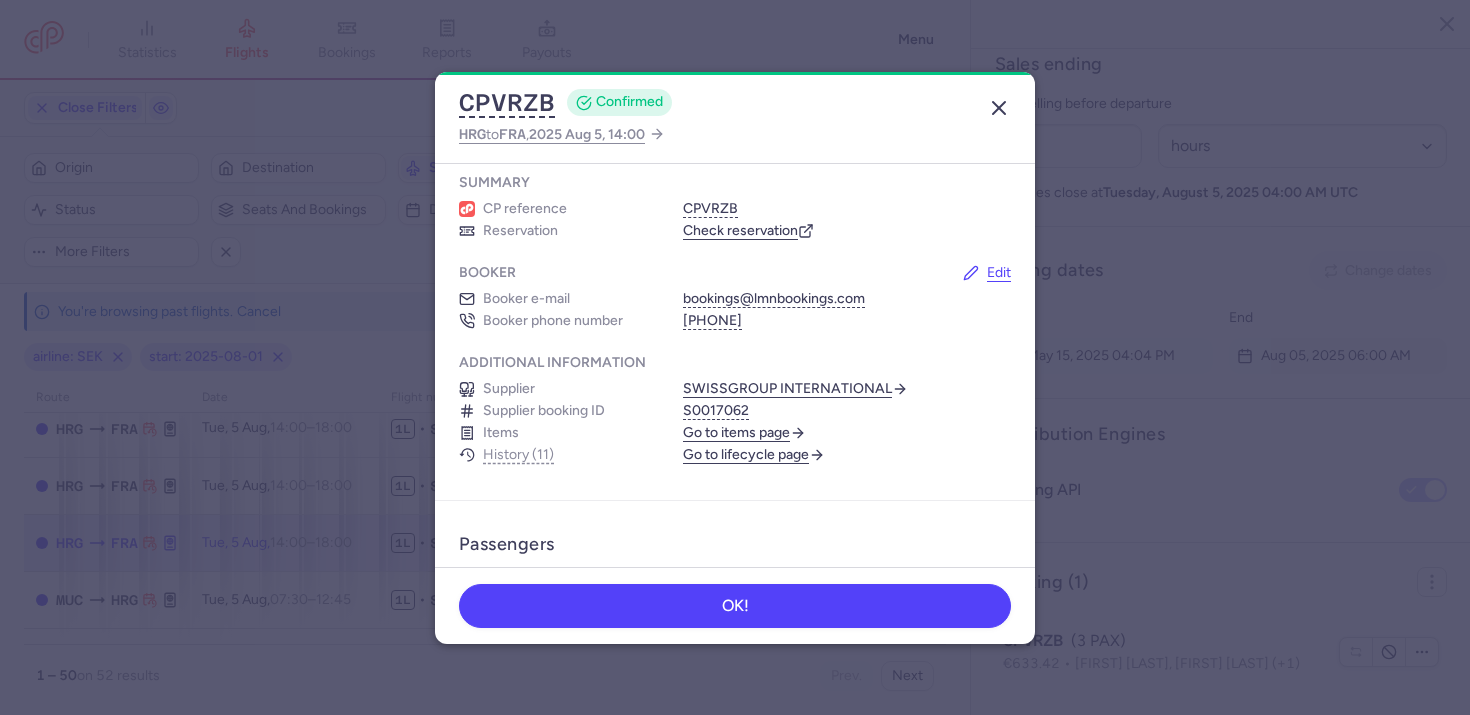 click 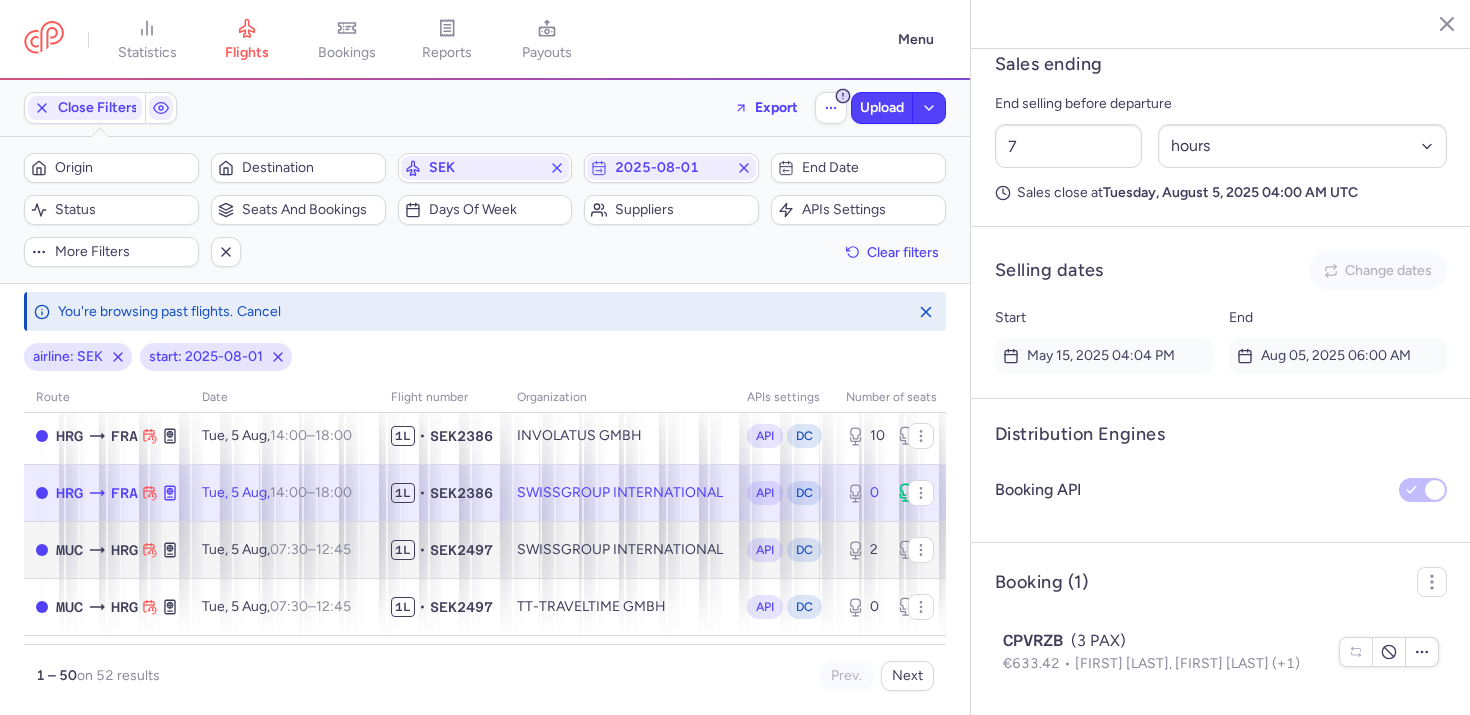 scroll, scrollTop: 294, scrollLeft: 0, axis: vertical 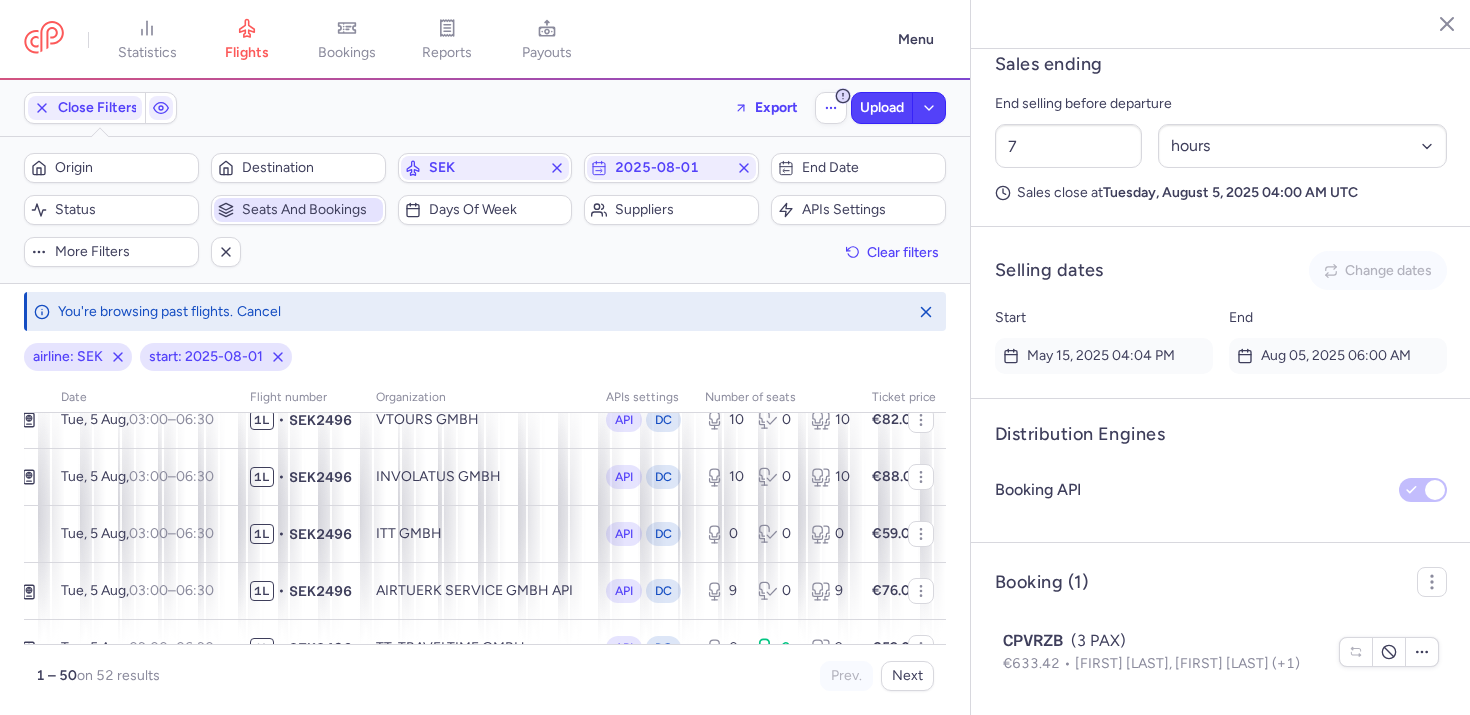 click on "Seats and bookings" at bounding box center (310, 210) 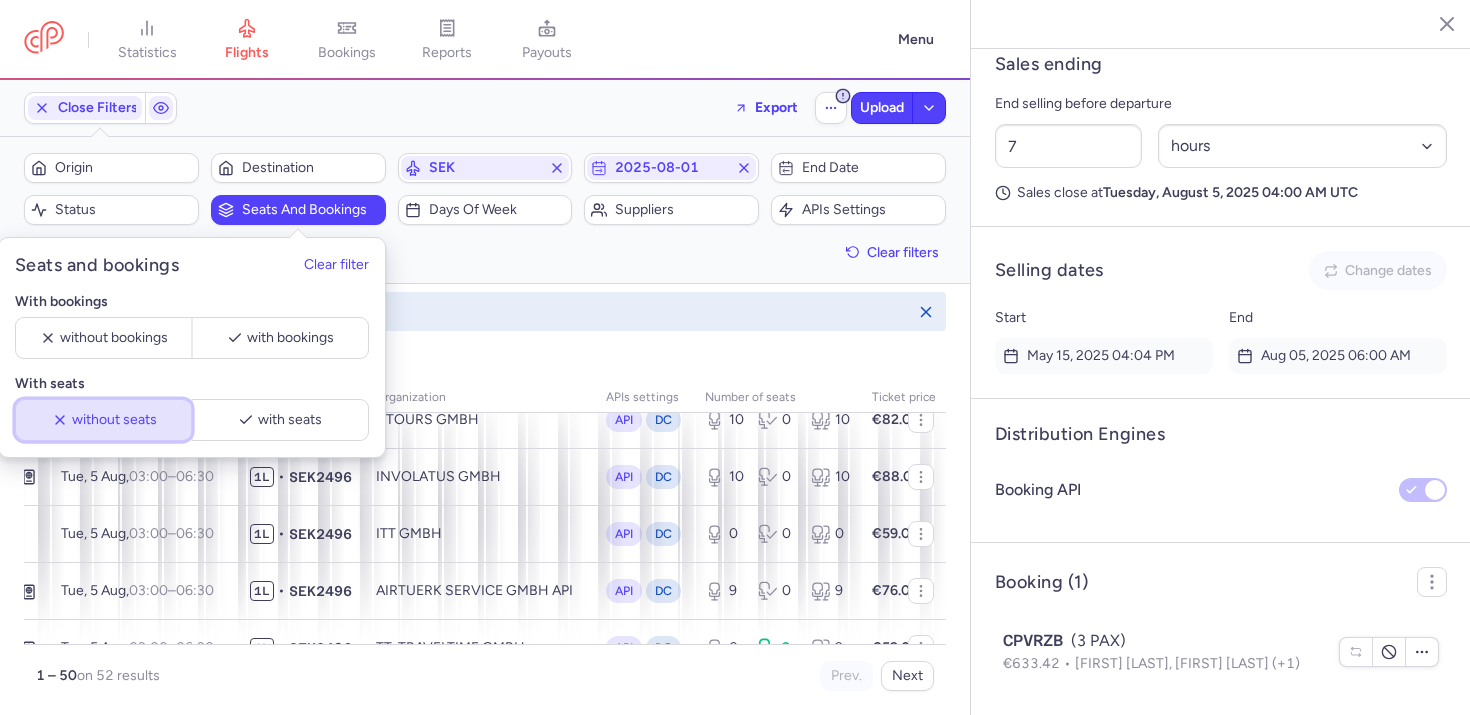 click on "without seats" 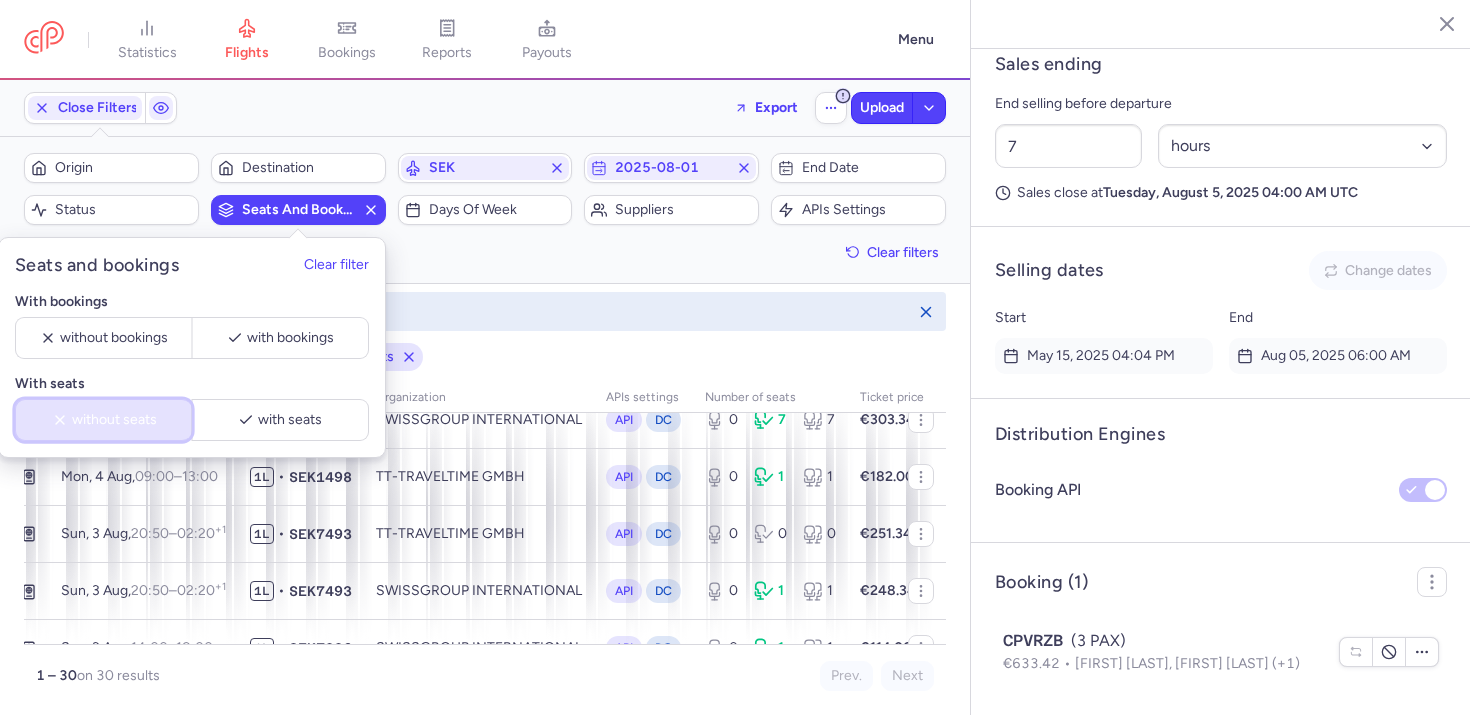 click on "without seats" at bounding box center [113, 420] 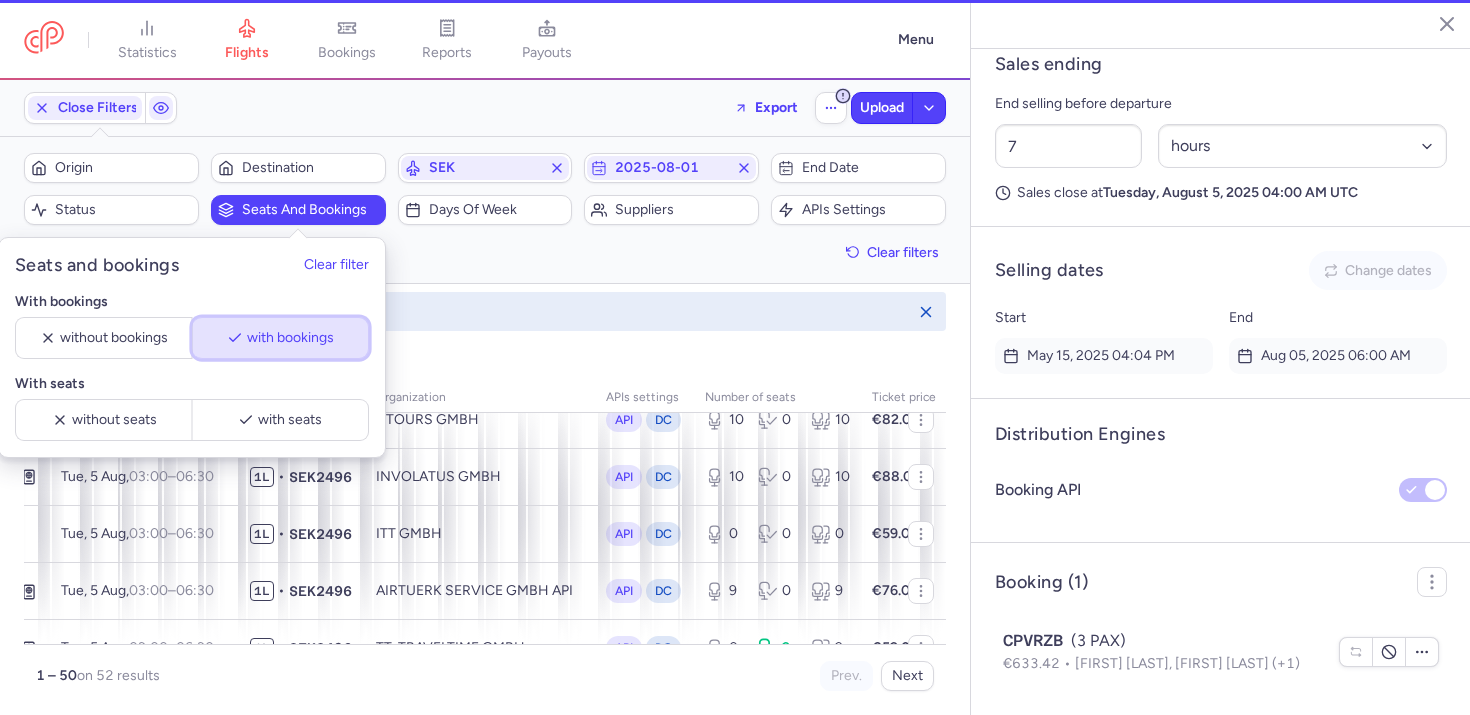 click on "with bookings" 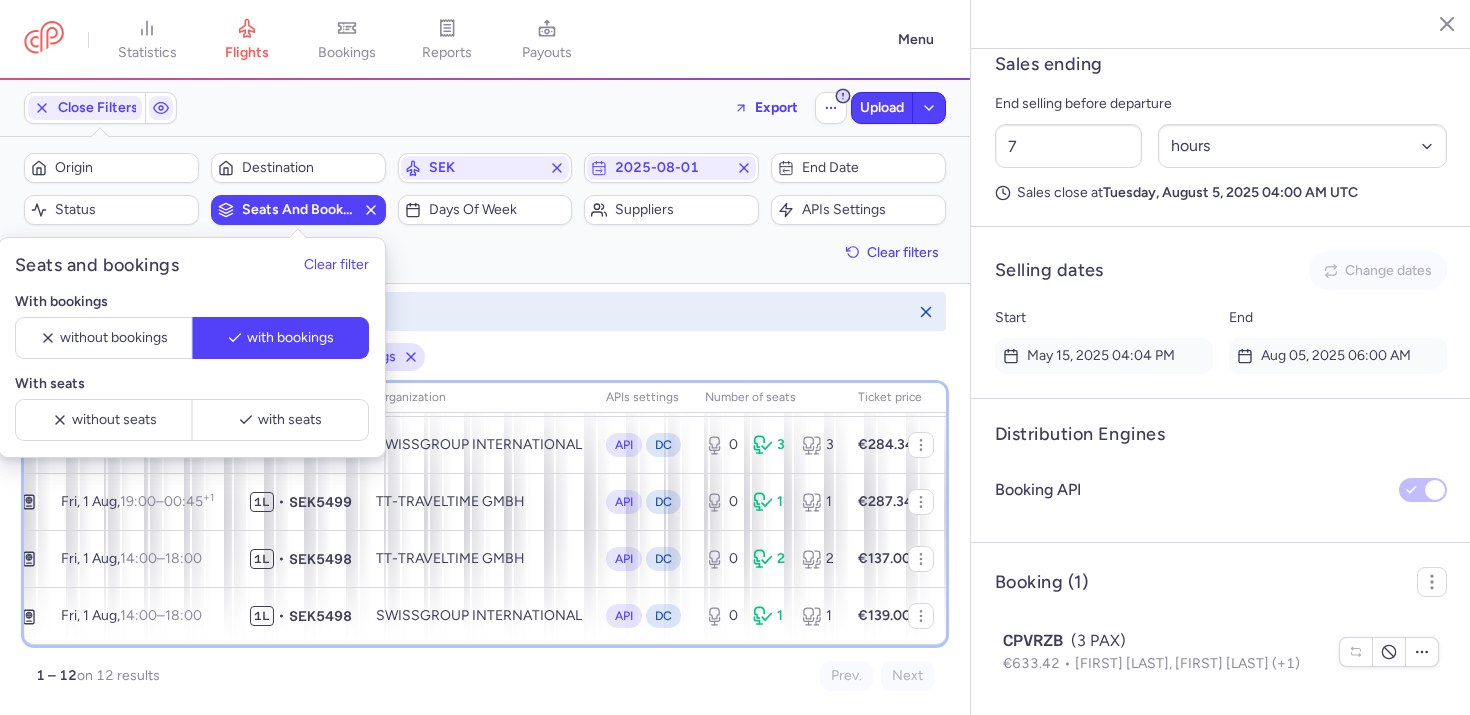 scroll, scrollTop: 503, scrollLeft: 142, axis: both 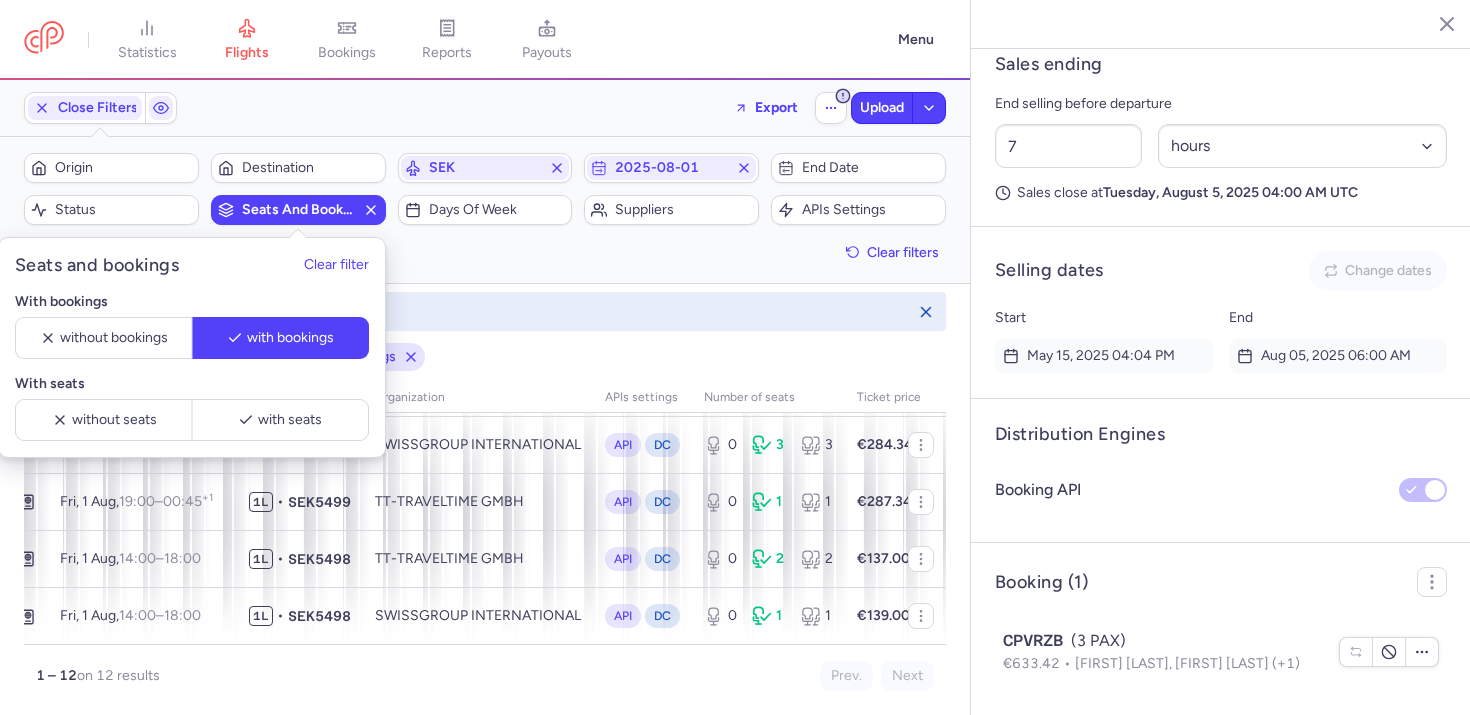 click on "1 – 12  on 12 results" at bounding box center [260, 676] 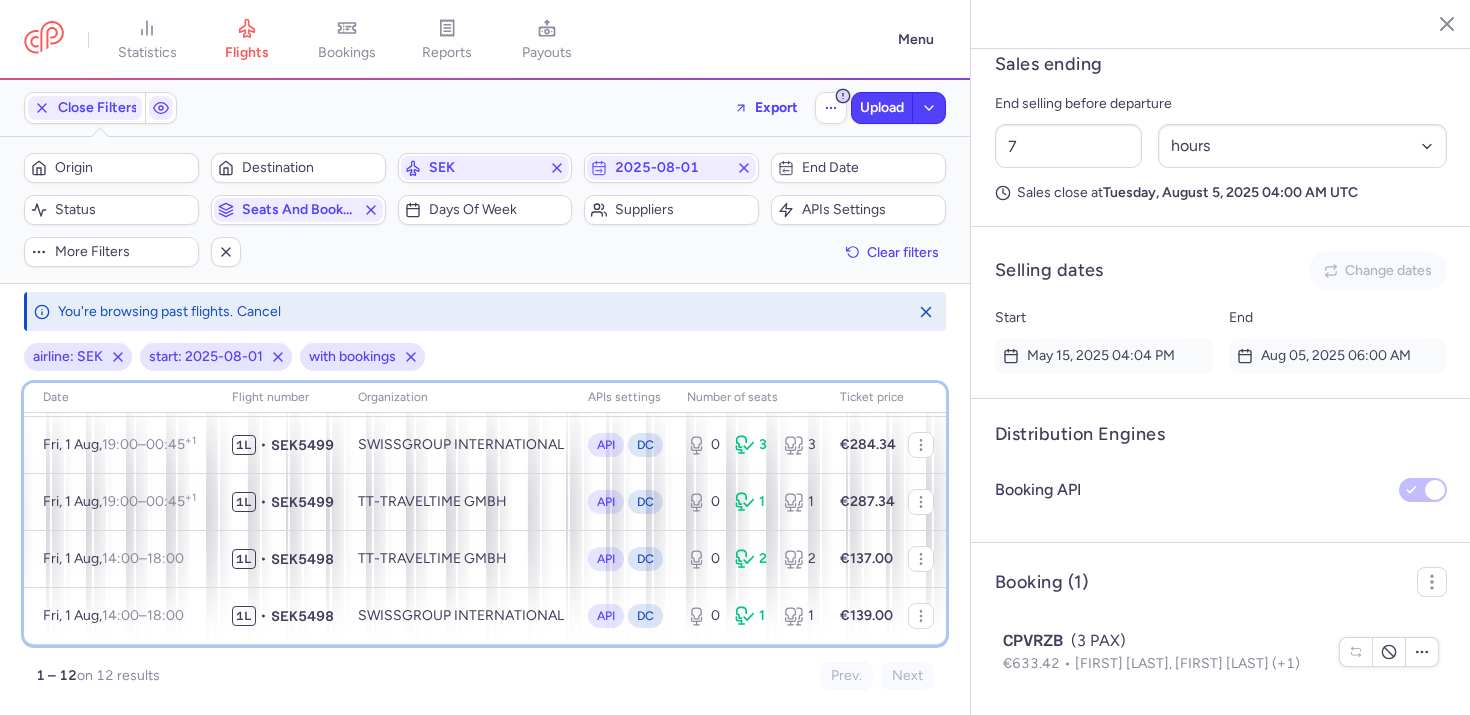scroll, scrollTop: 503, scrollLeft: 205, axis: both 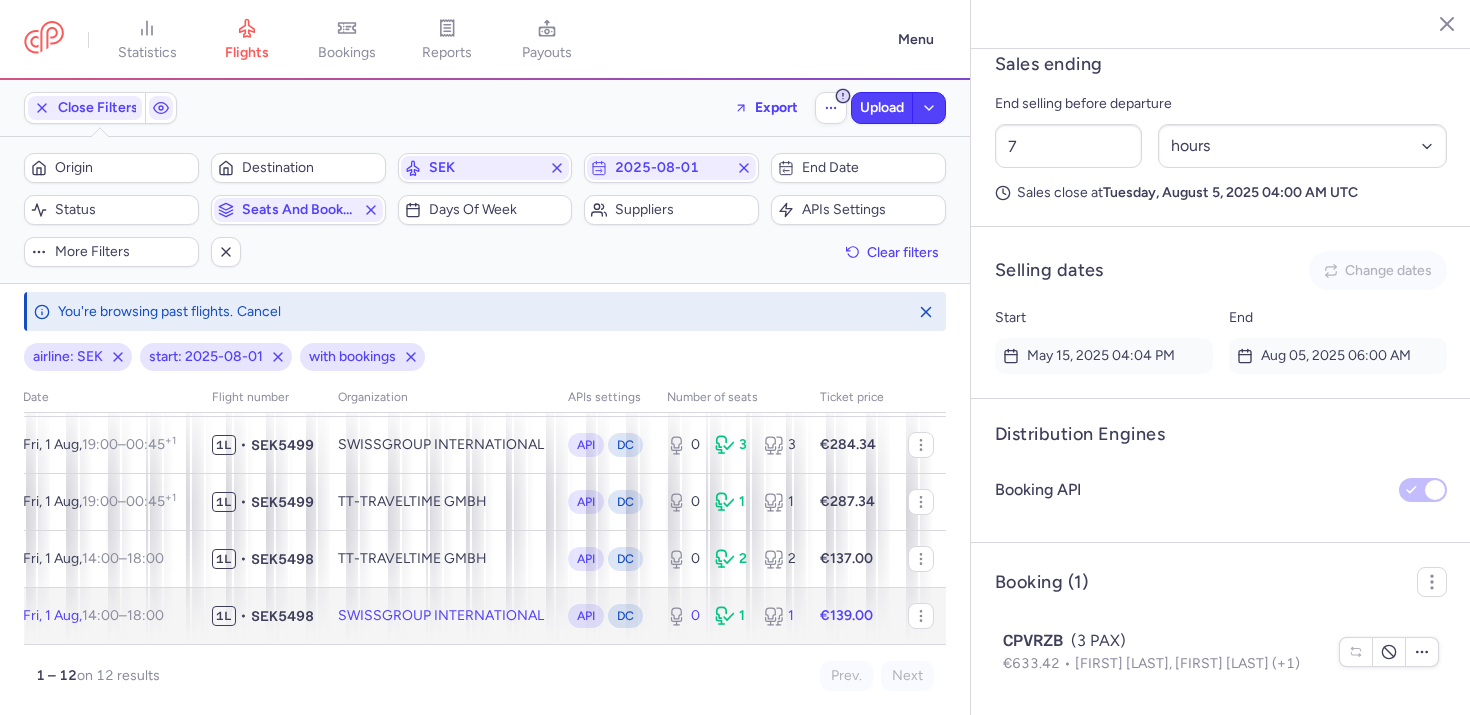 click on "SWISSGROUP INTERNATIONAL" 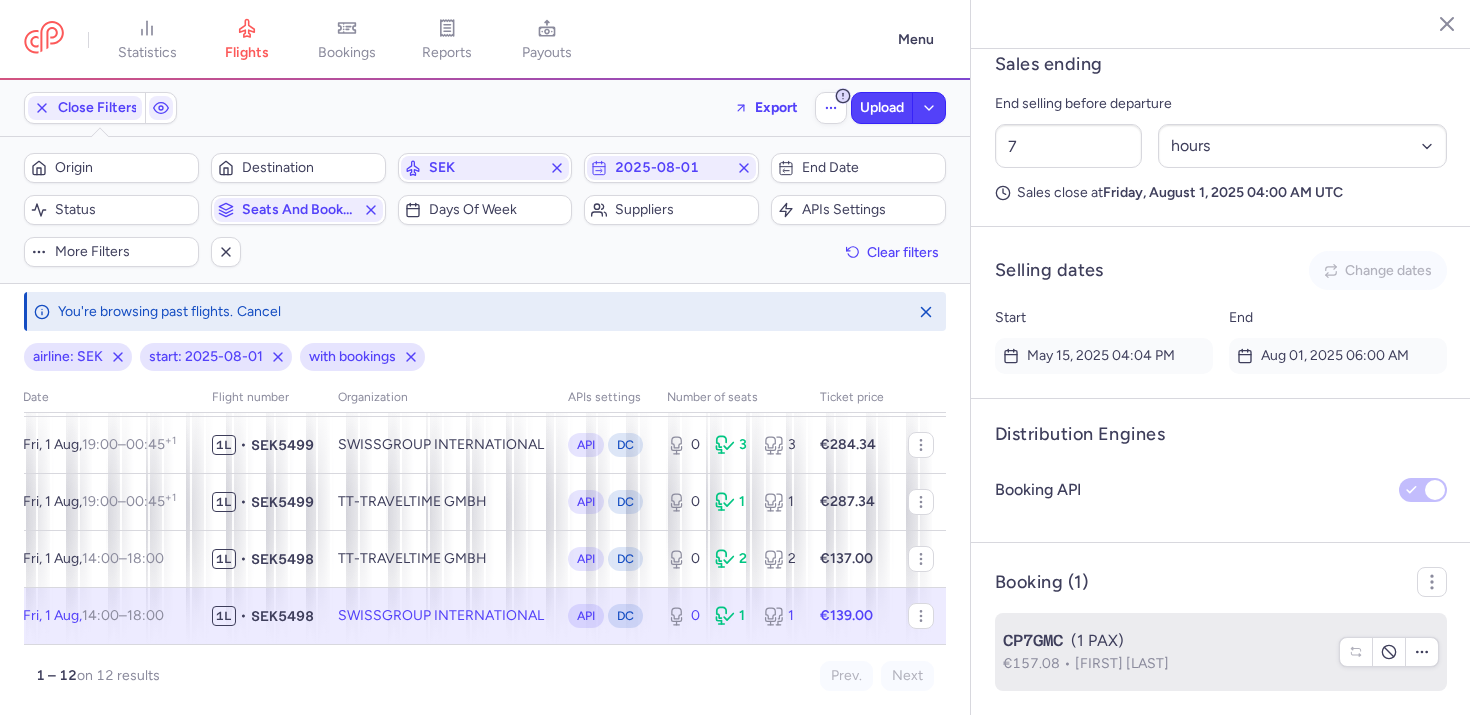 click on "€157.08  Mohamed ABDELLATIF" at bounding box center (1165, 664) 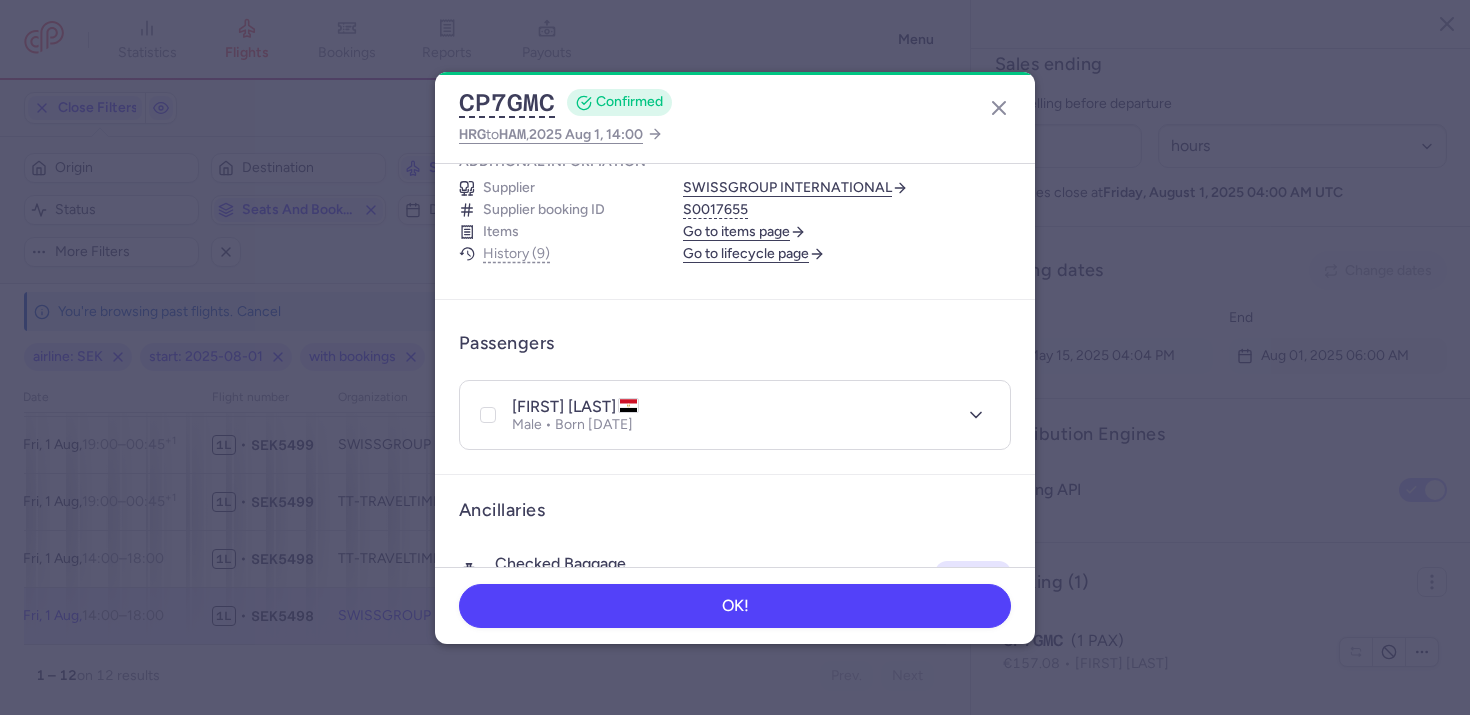 scroll, scrollTop: 256, scrollLeft: 0, axis: vertical 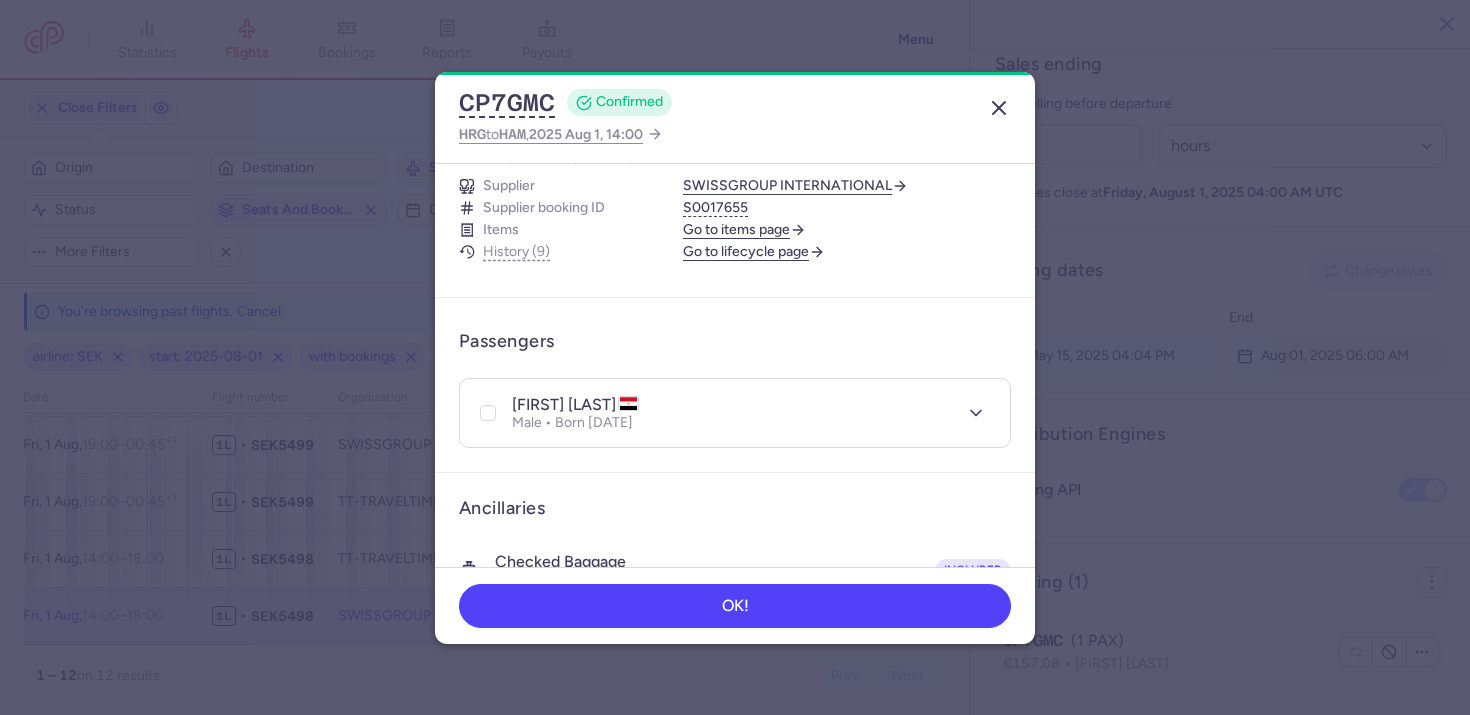 click 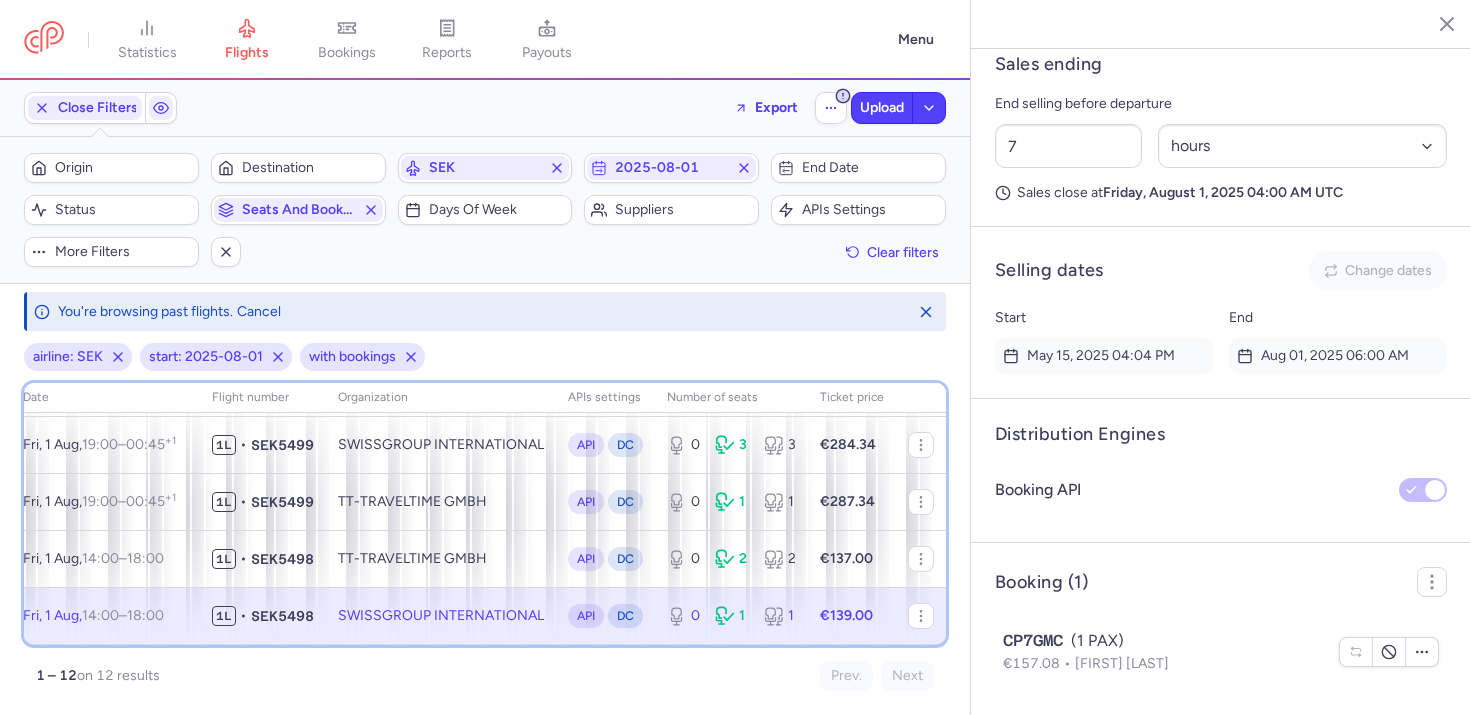 scroll, scrollTop: 503, scrollLeft: 0, axis: vertical 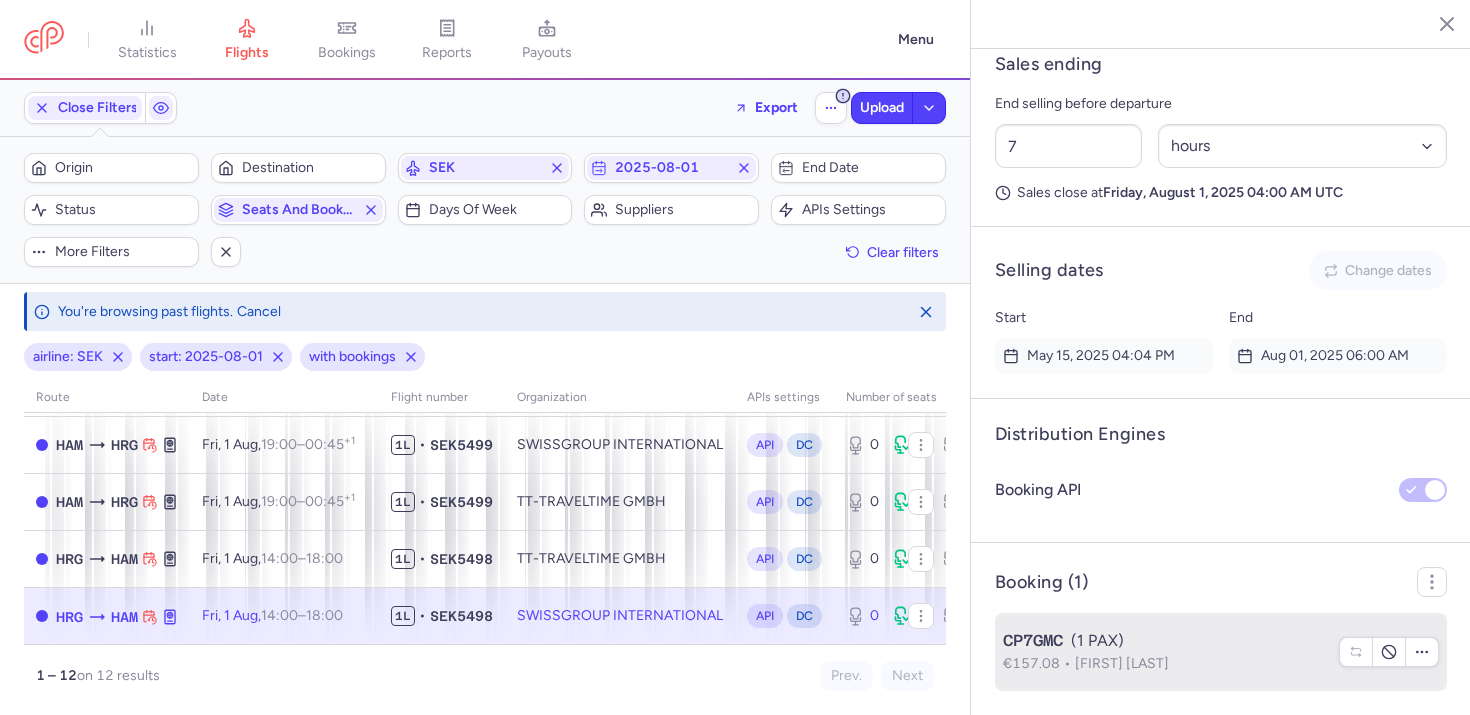 click on "Mohamed ABDELLATIF" at bounding box center (1122, 663) 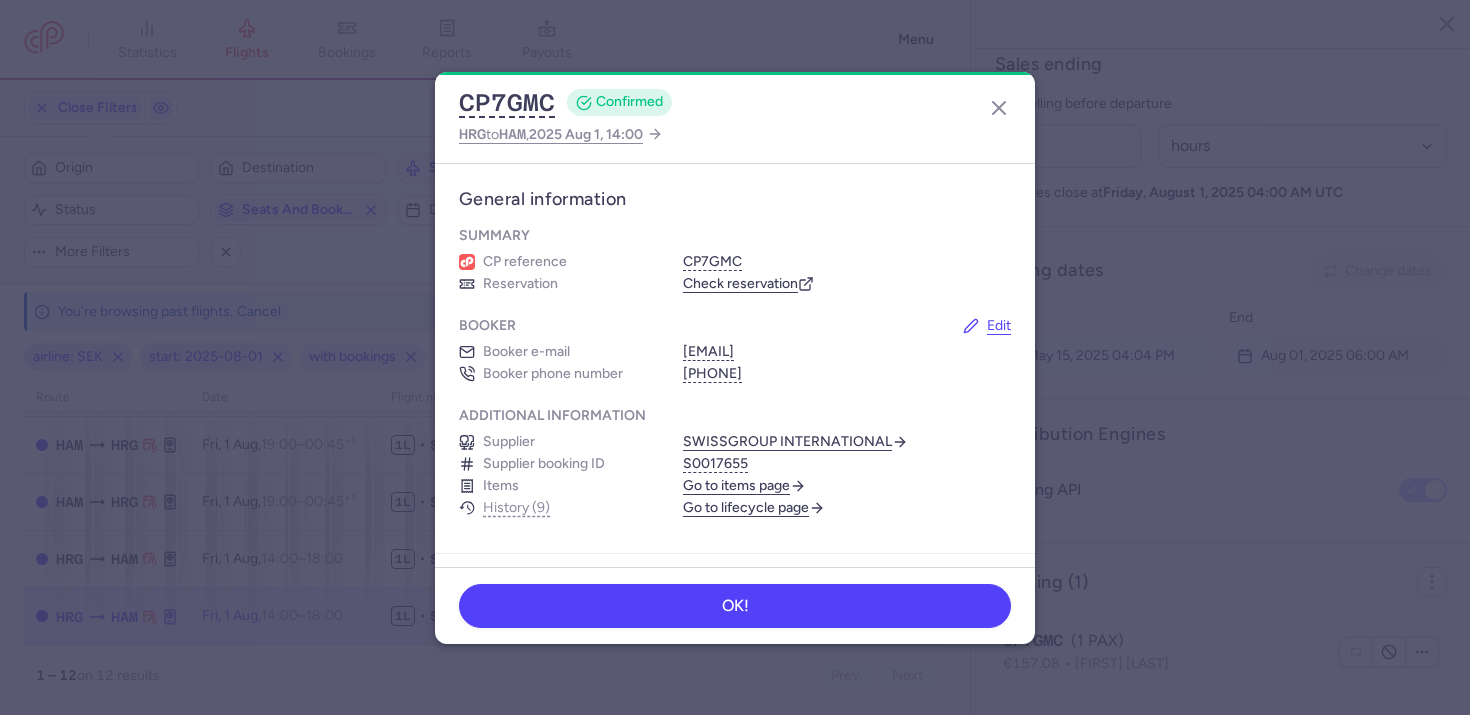 click on "CP7GMC  CONFIRMED HRG  to  HAM ,  2025 Aug 1, 14:00" 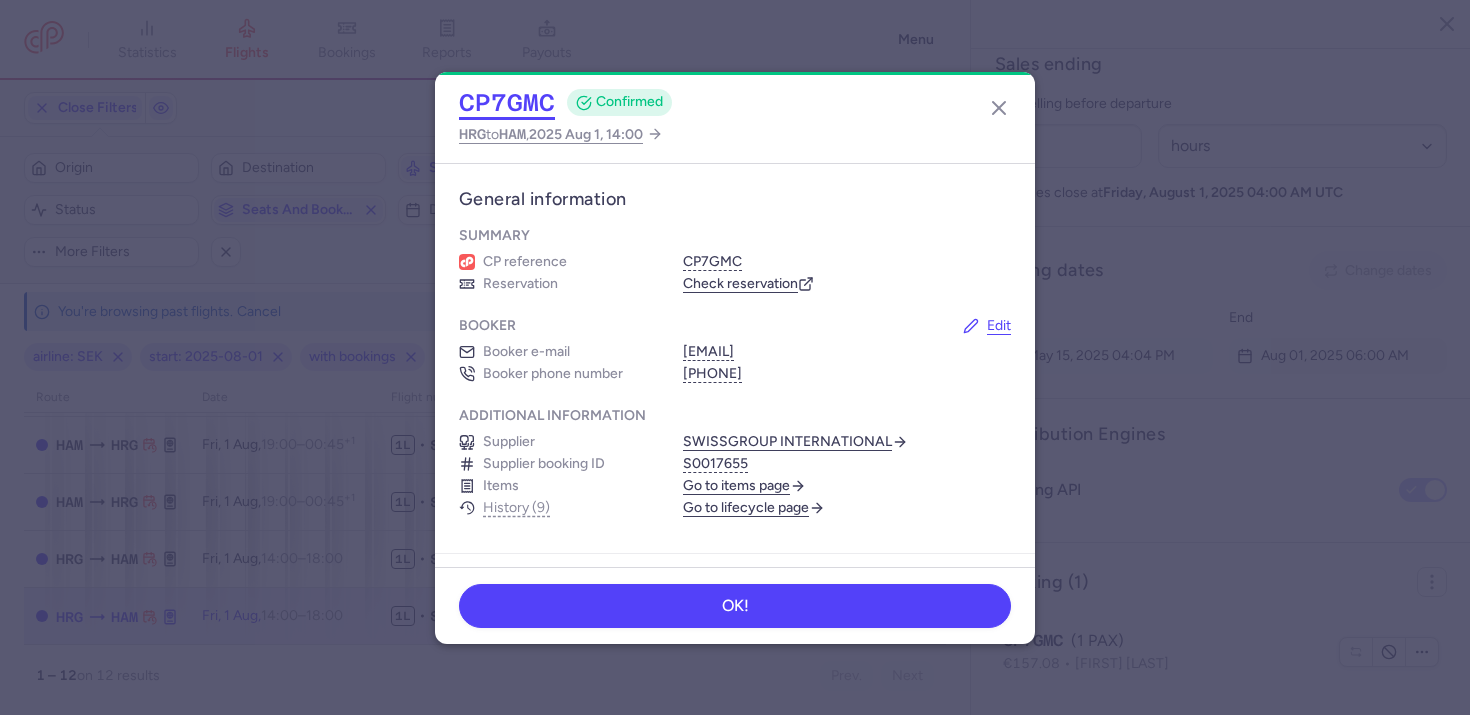 click on "CP7GMC" 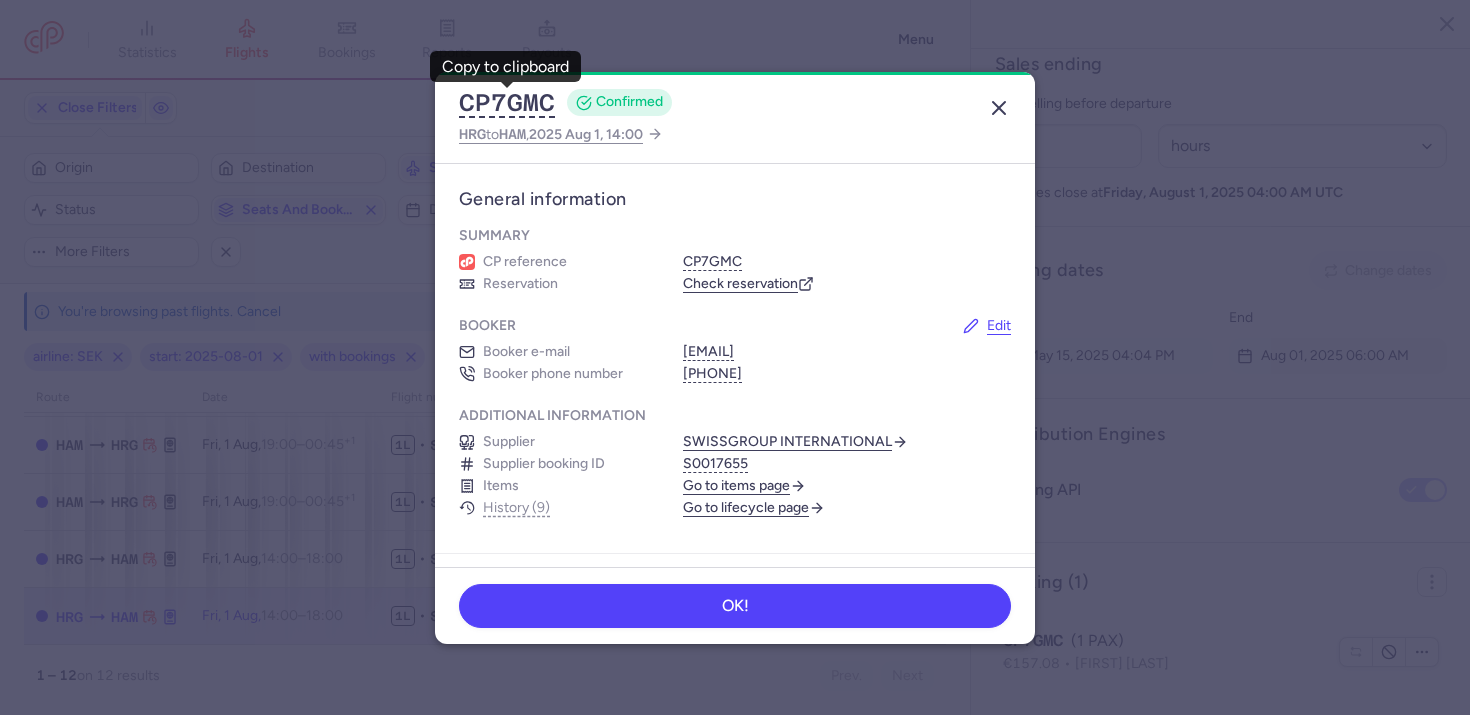 click 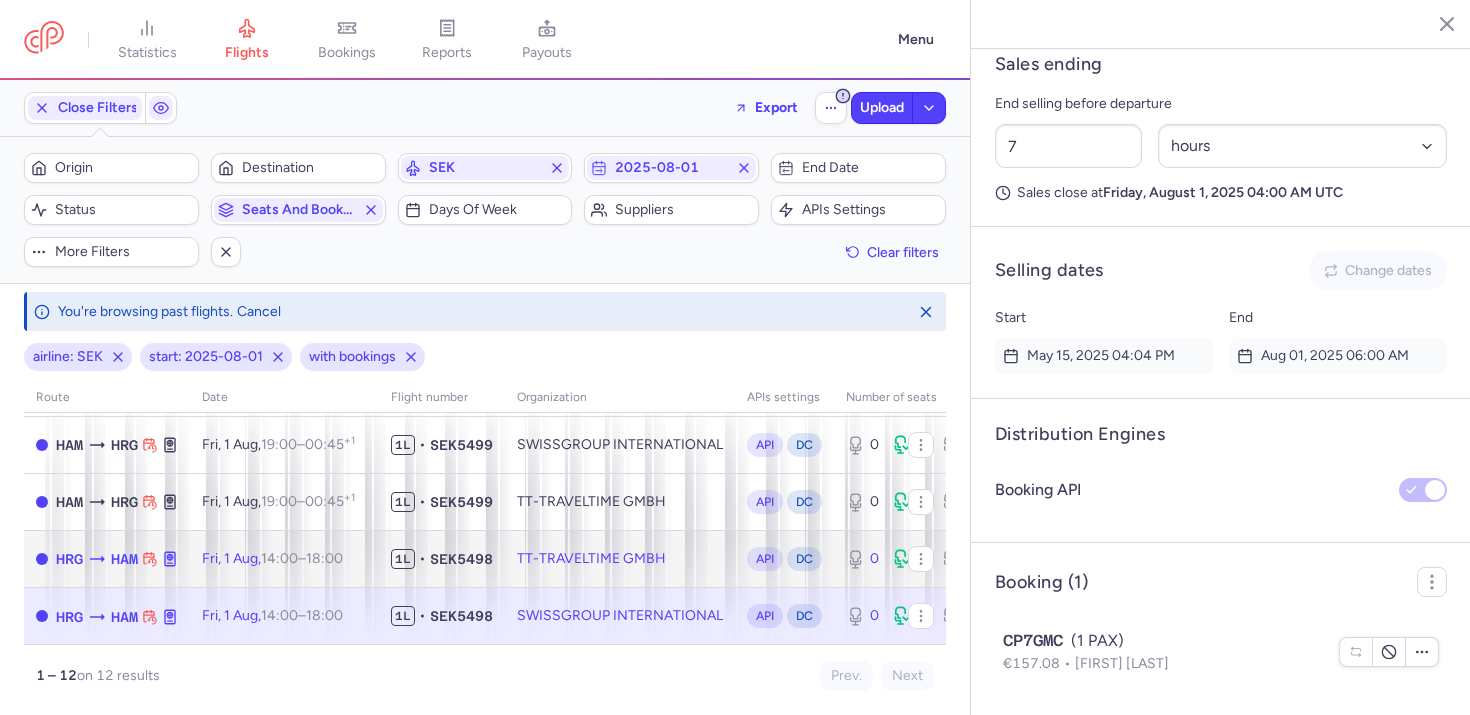 click on "SEK5498" 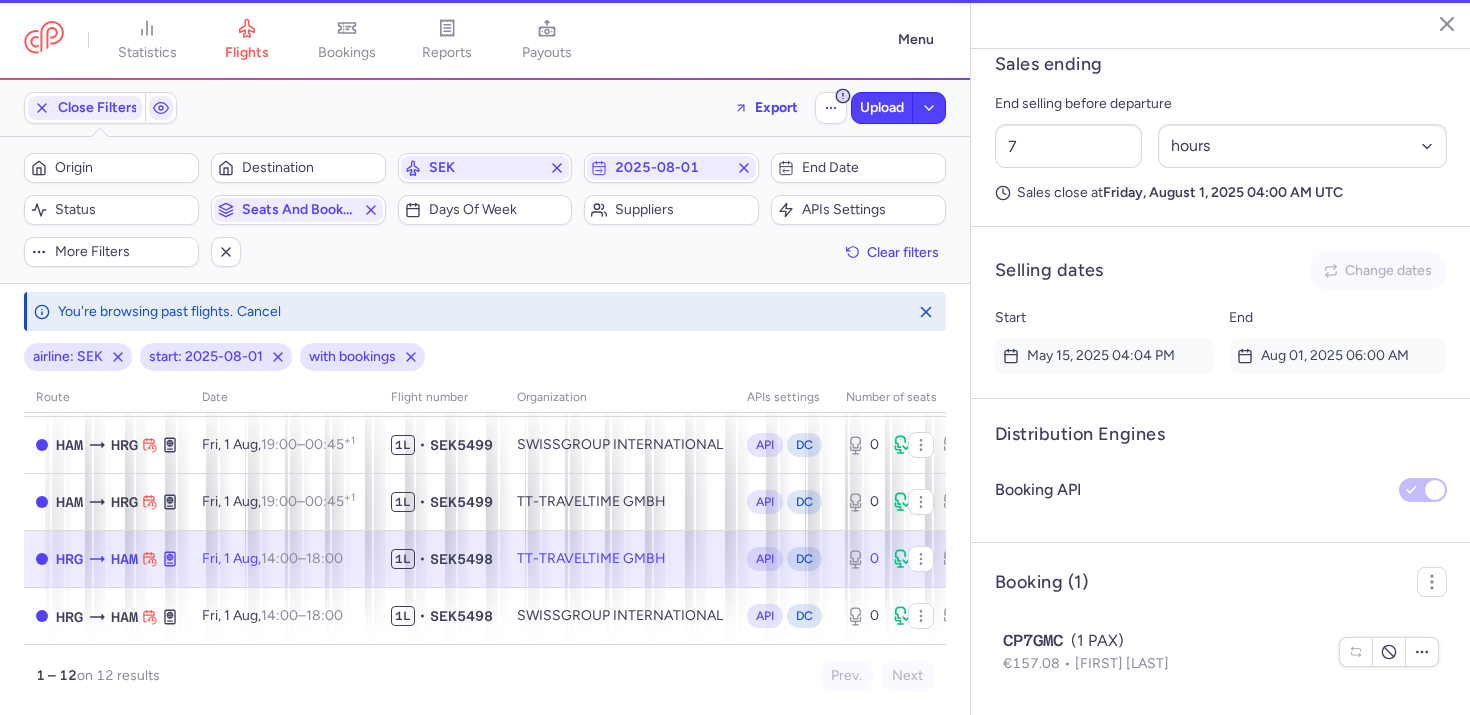 type on "1" 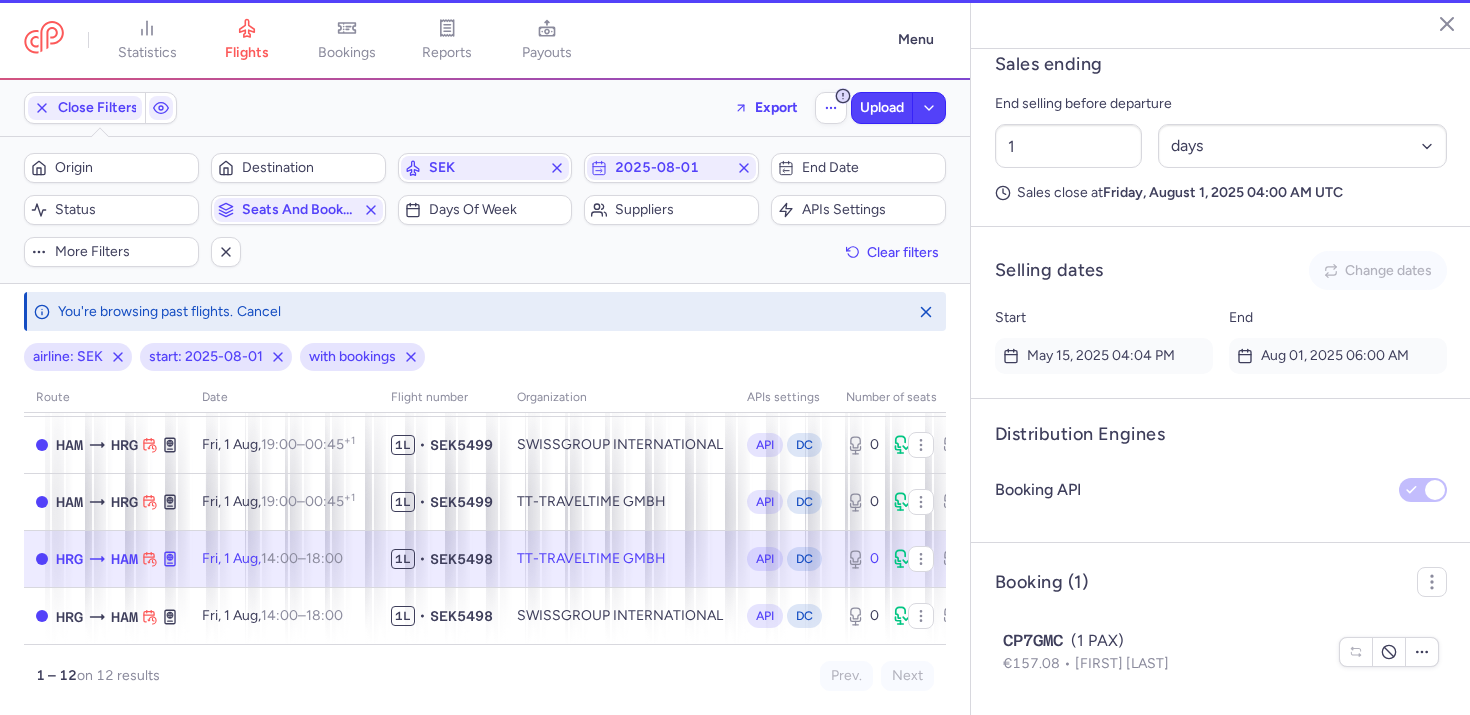 scroll, scrollTop: 1211, scrollLeft: 0, axis: vertical 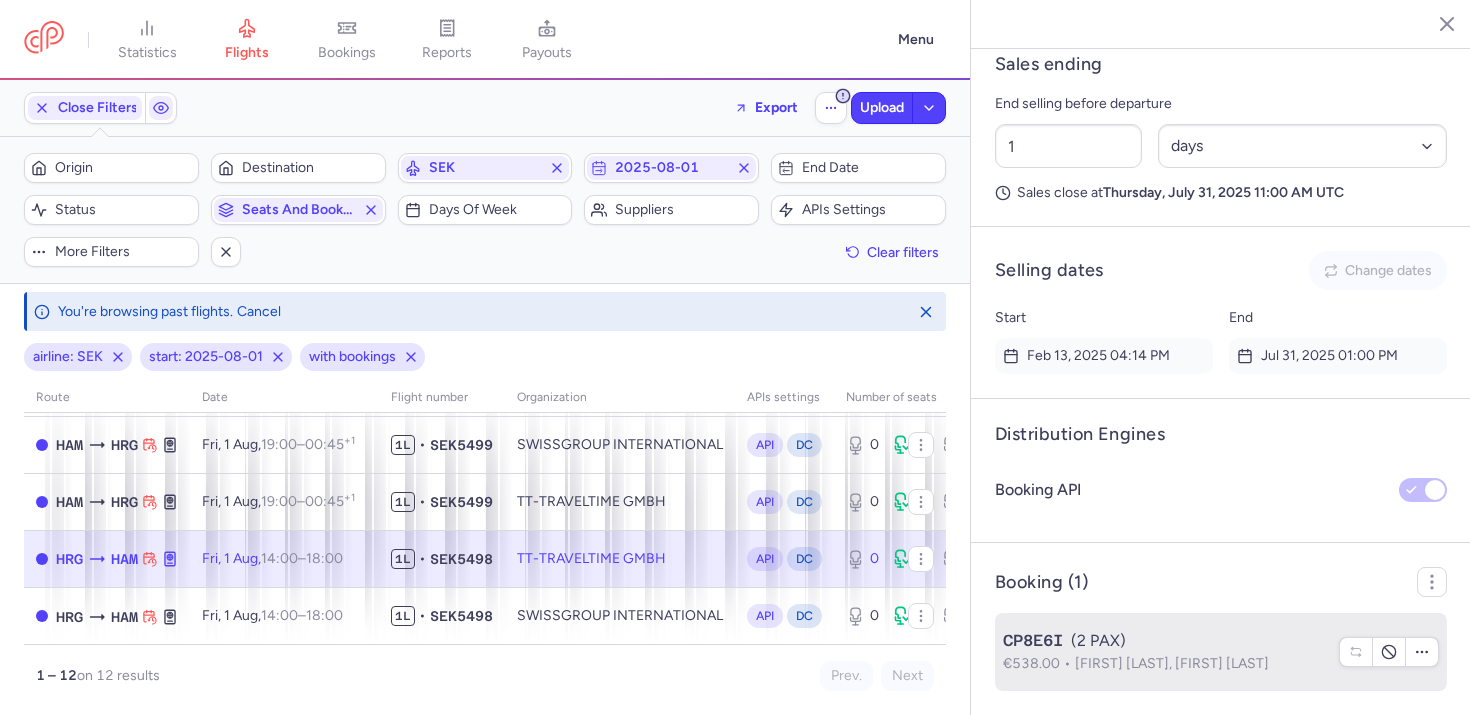 click on "€538.00" at bounding box center [1039, 663] 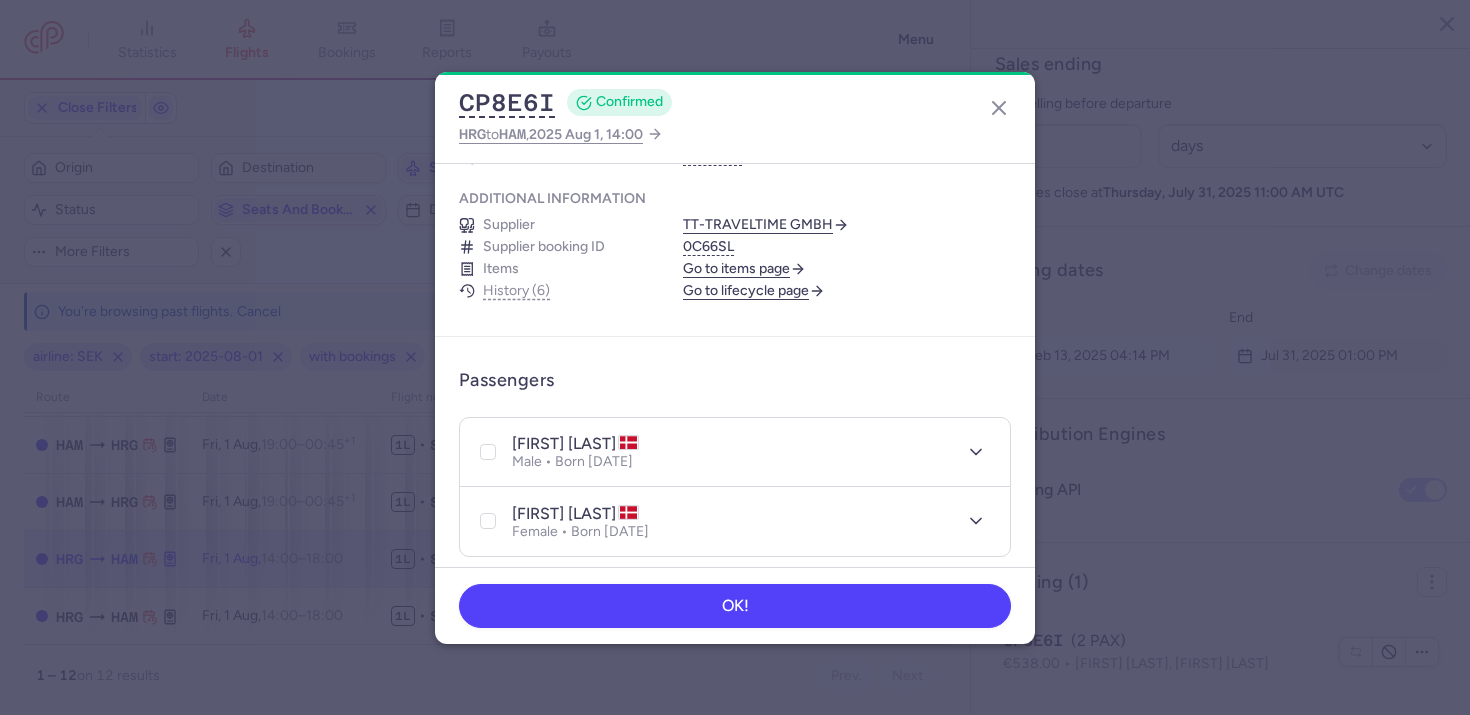scroll, scrollTop: 274, scrollLeft: 0, axis: vertical 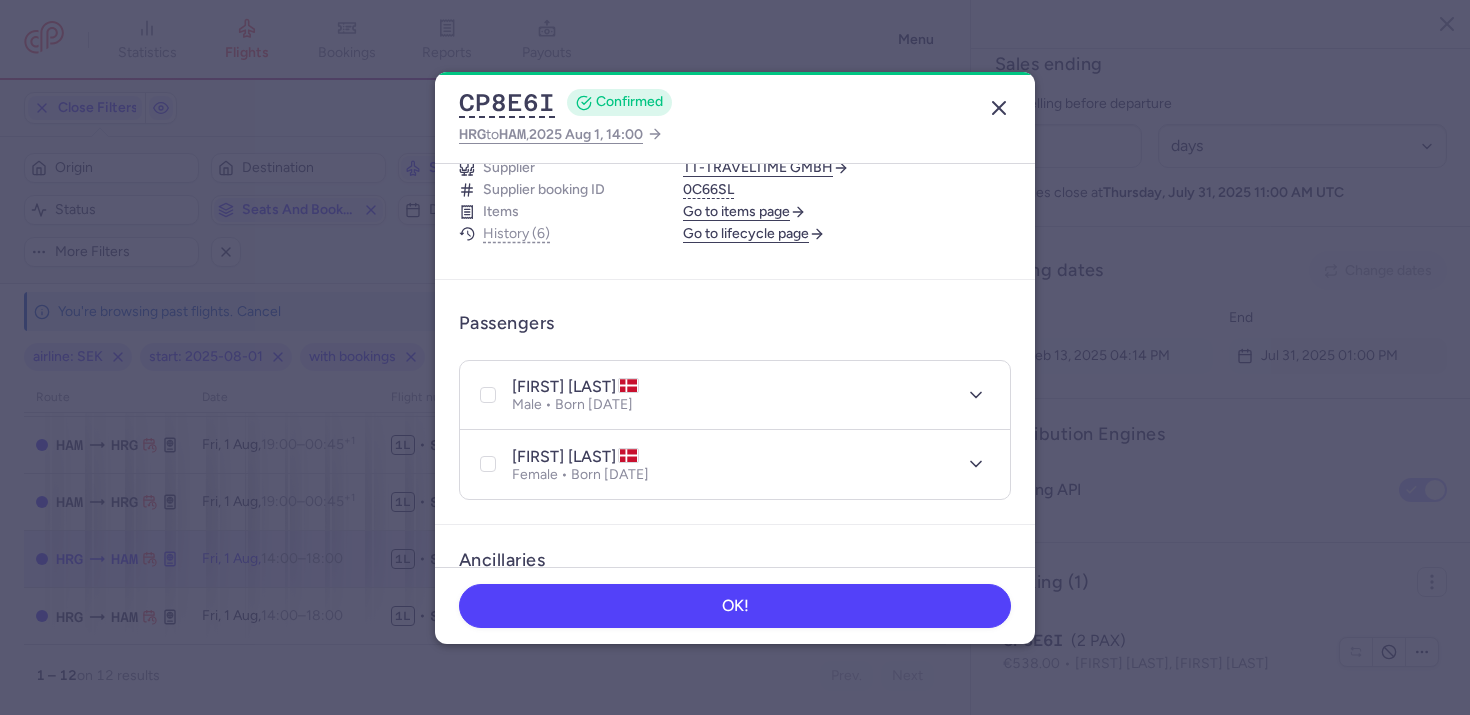 click 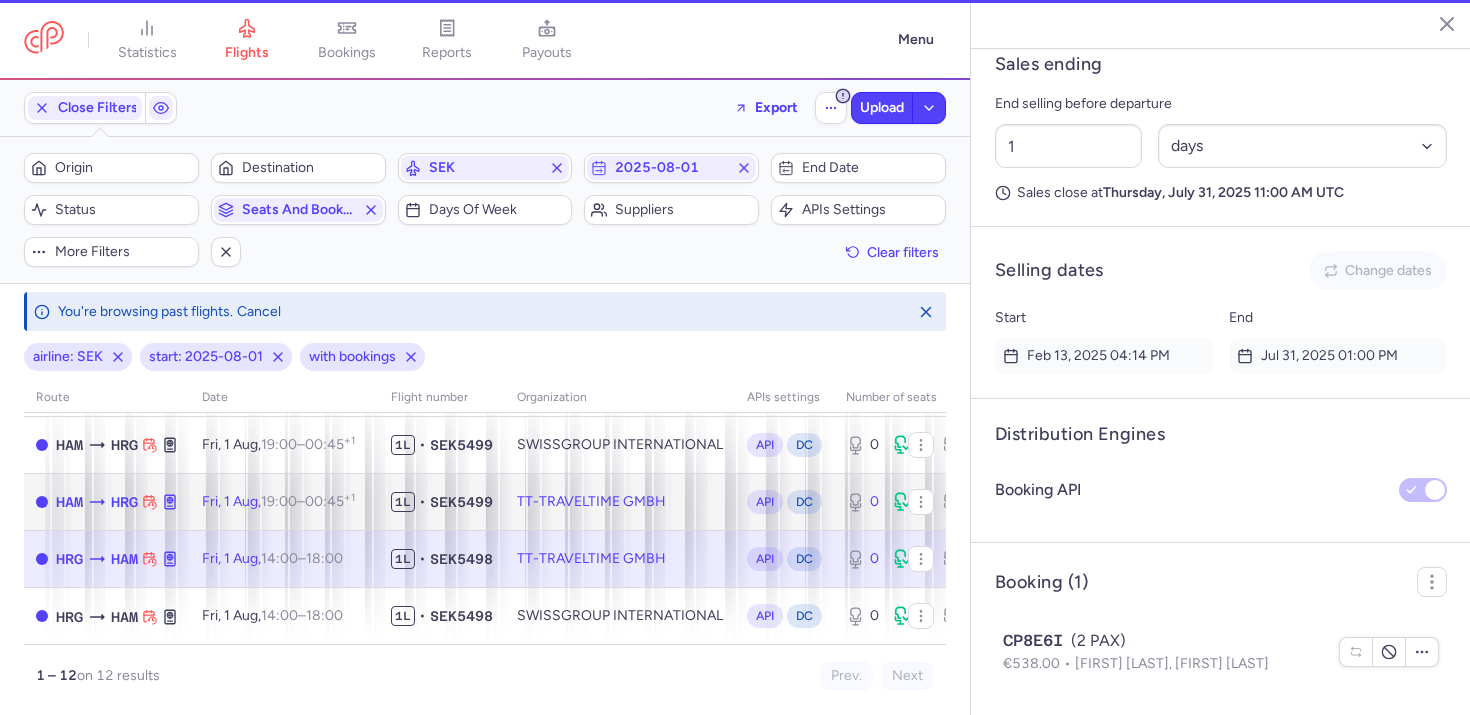 click on "TT-TRAVELTIME GMBH" 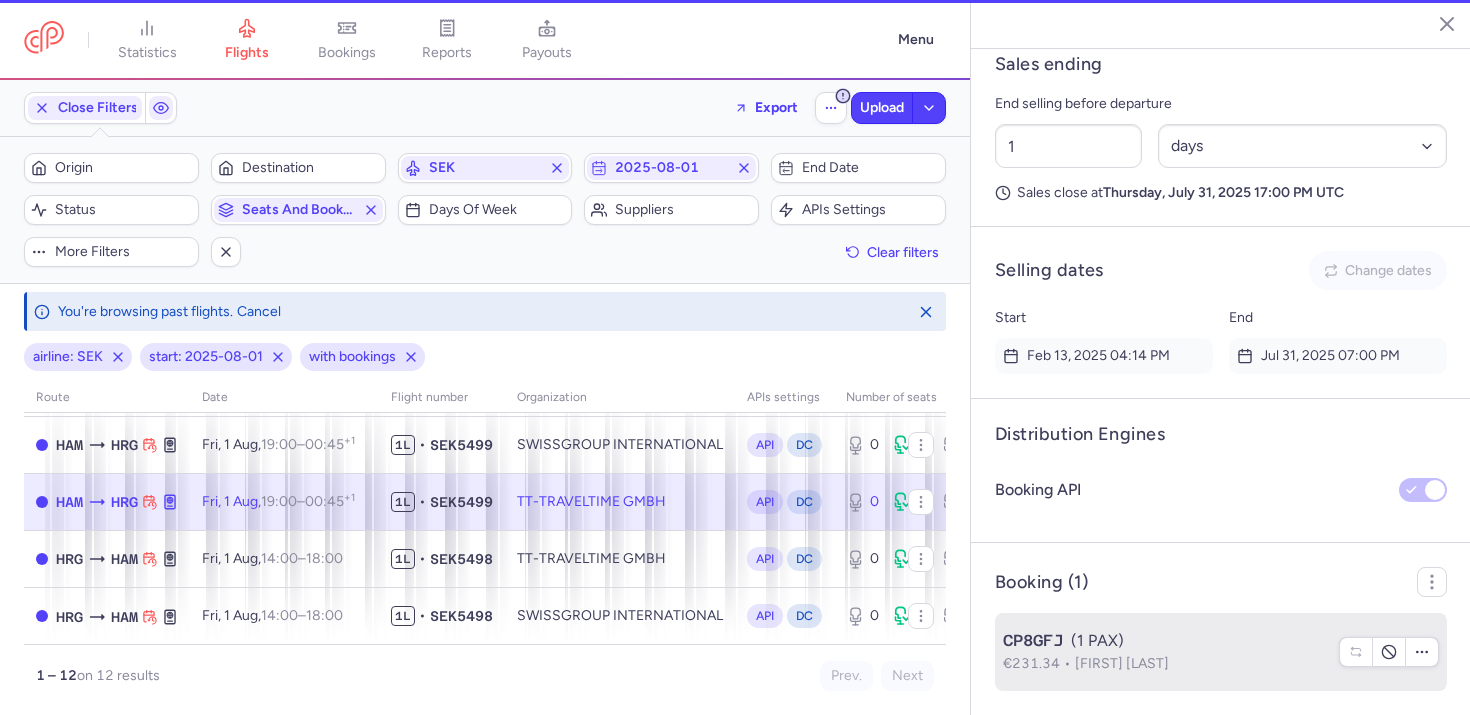 scroll, scrollTop: 1233, scrollLeft: 0, axis: vertical 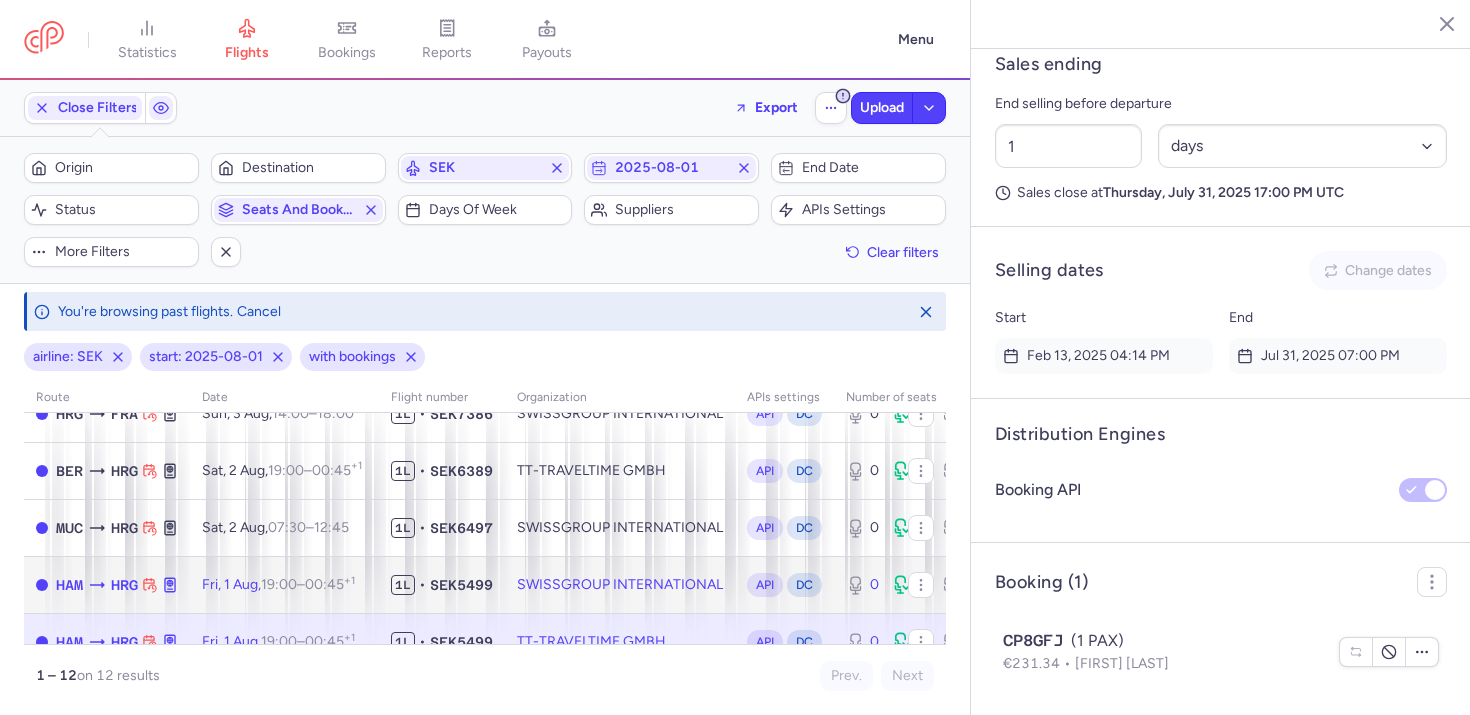 click on "SWISSGROUP INTERNATIONAL" 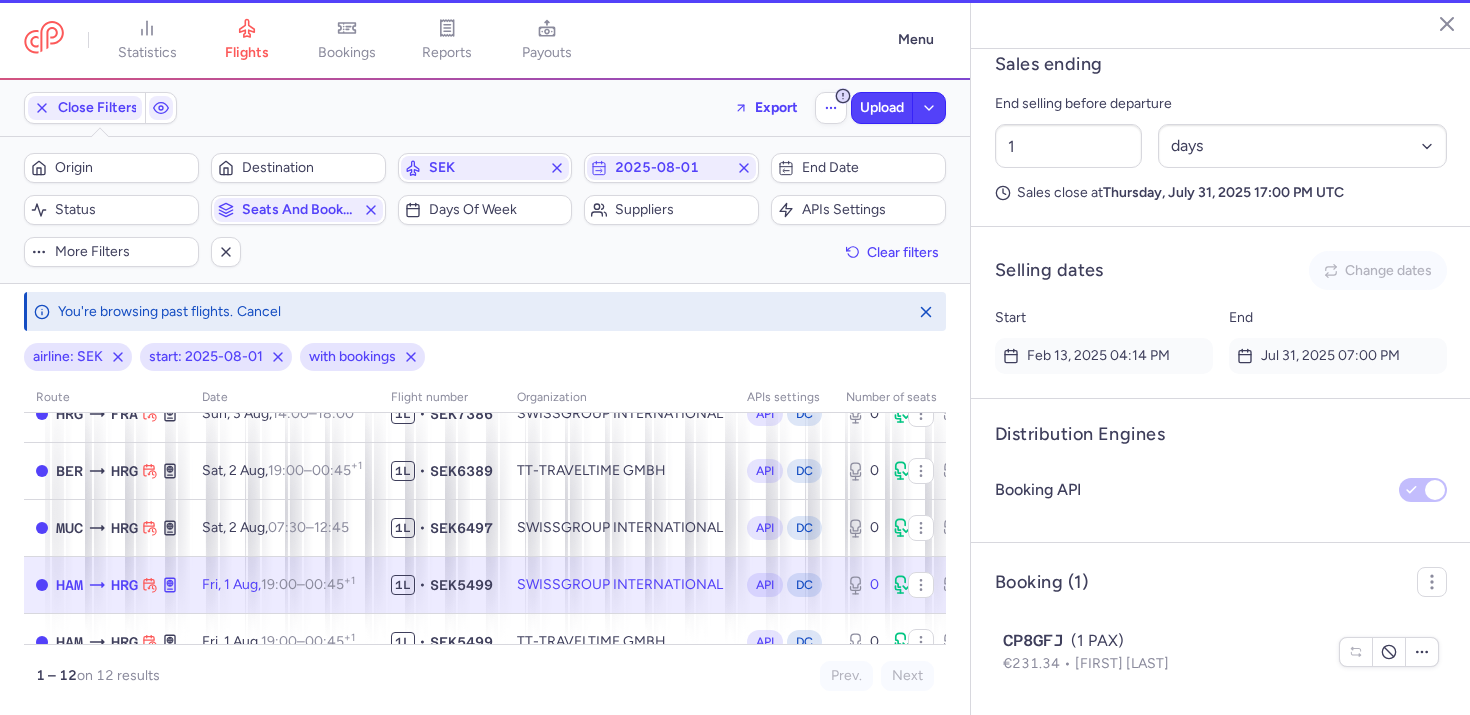 type on "7" 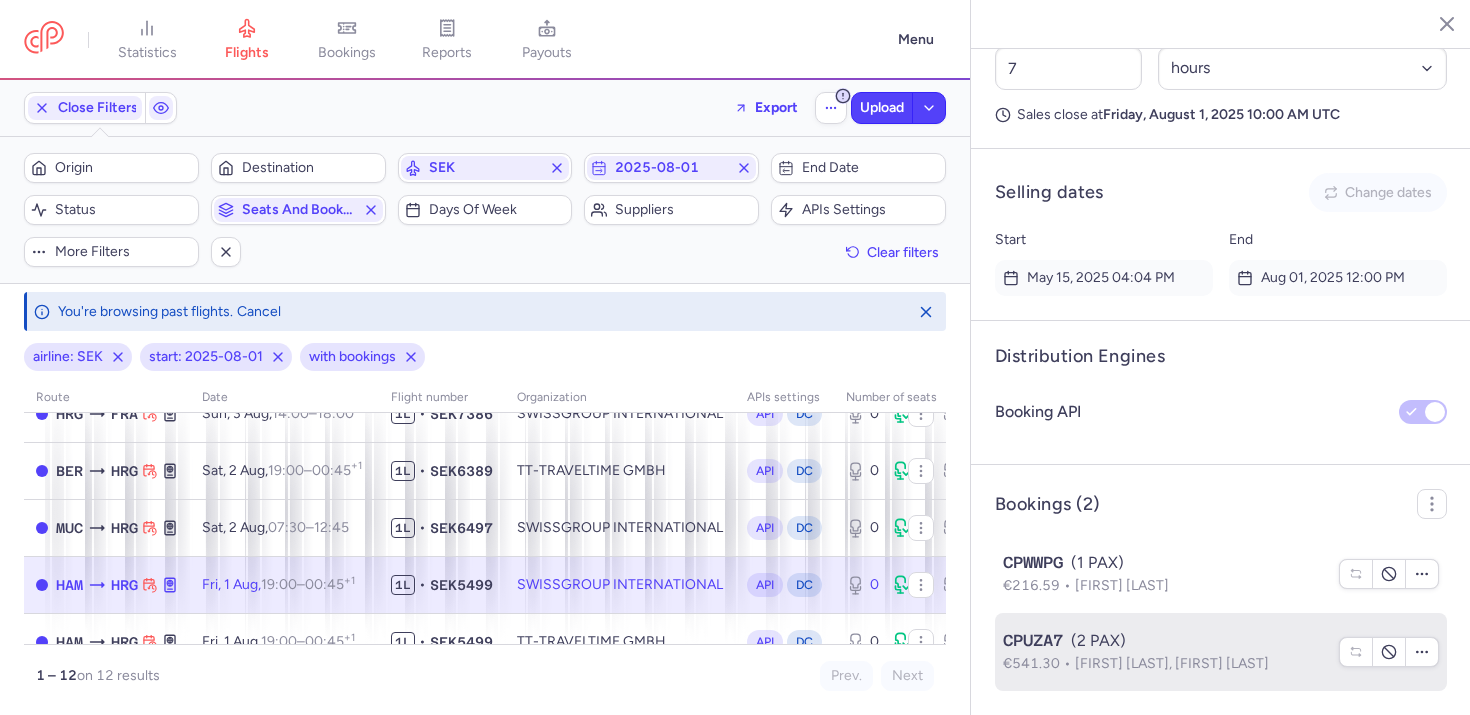 scroll, scrollTop: 1345, scrollLeft: 0, axis: vertical 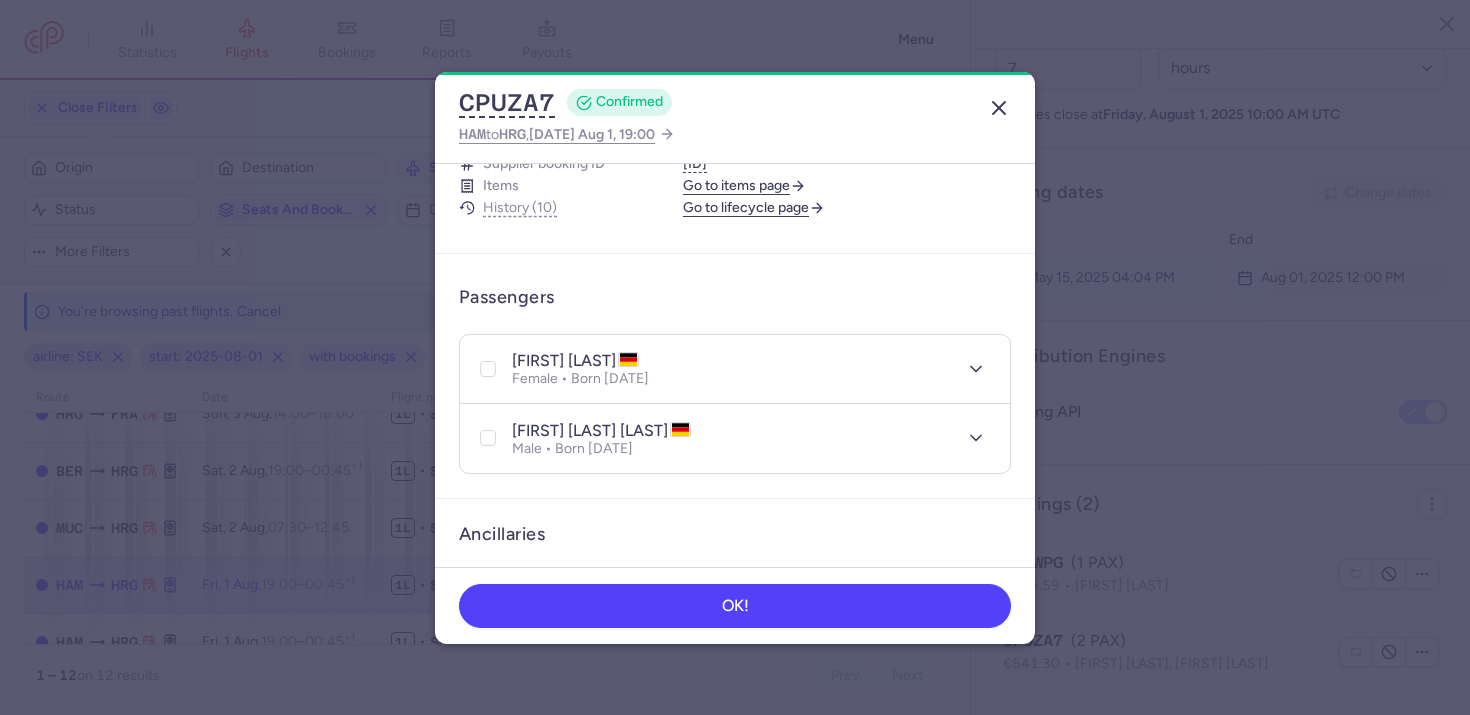 click 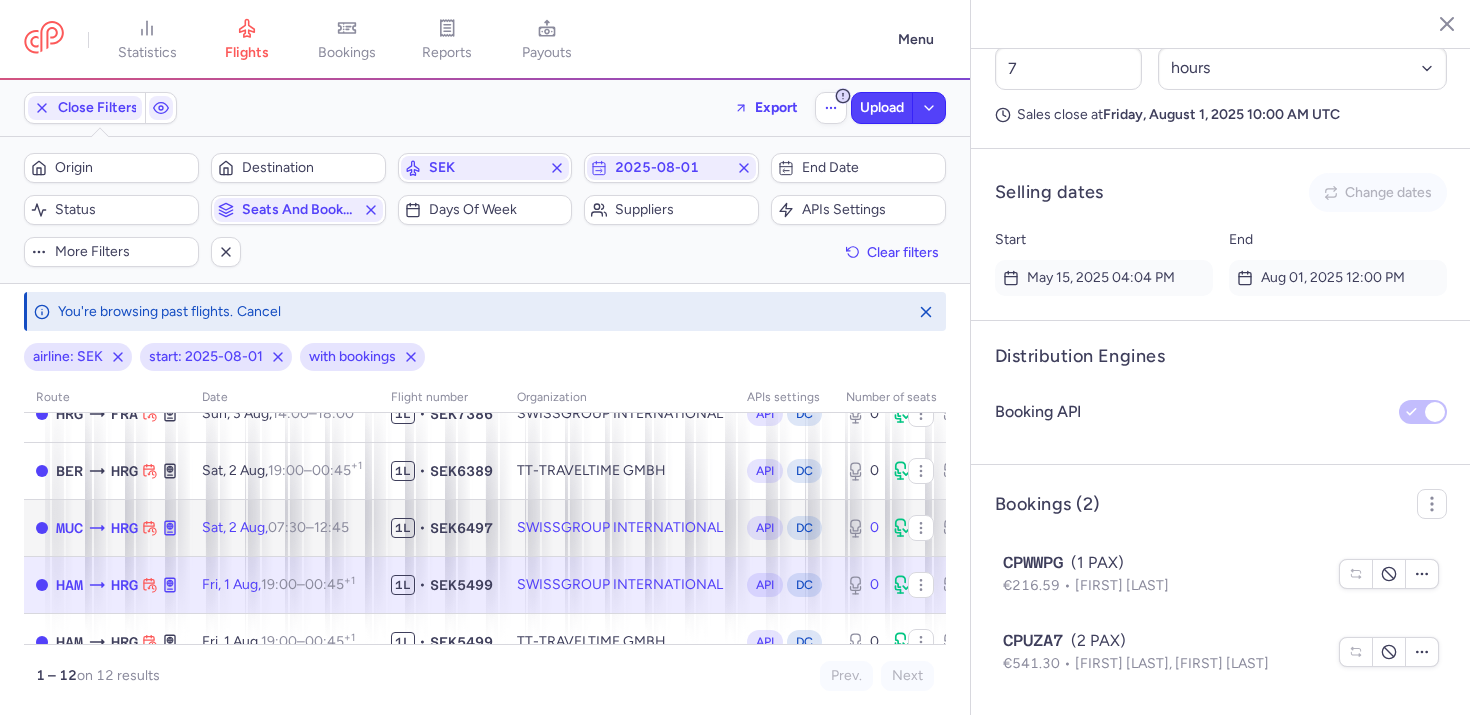 click on "SWISSGROUP INTERNATIONAL" 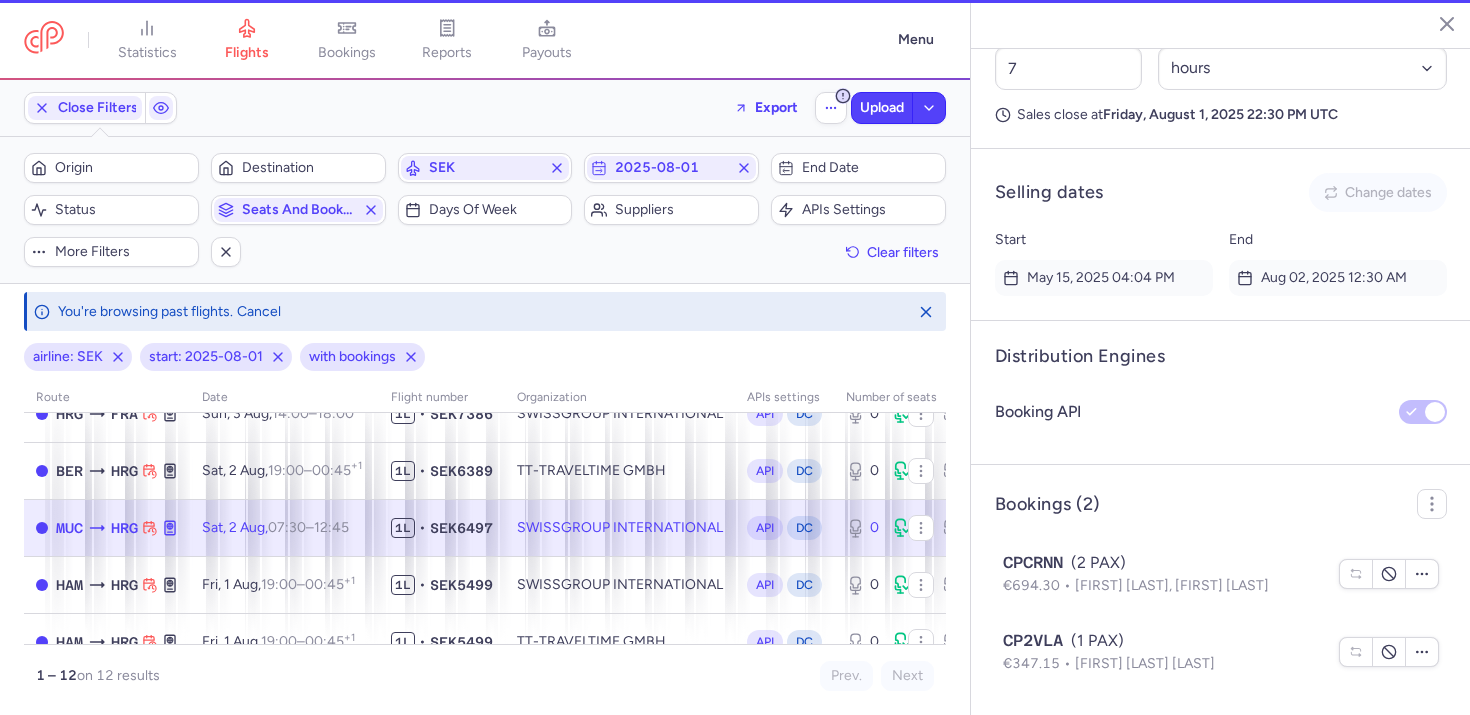 scroll, scrollTop: 1323, scrollLeft: 0, axis: vertical 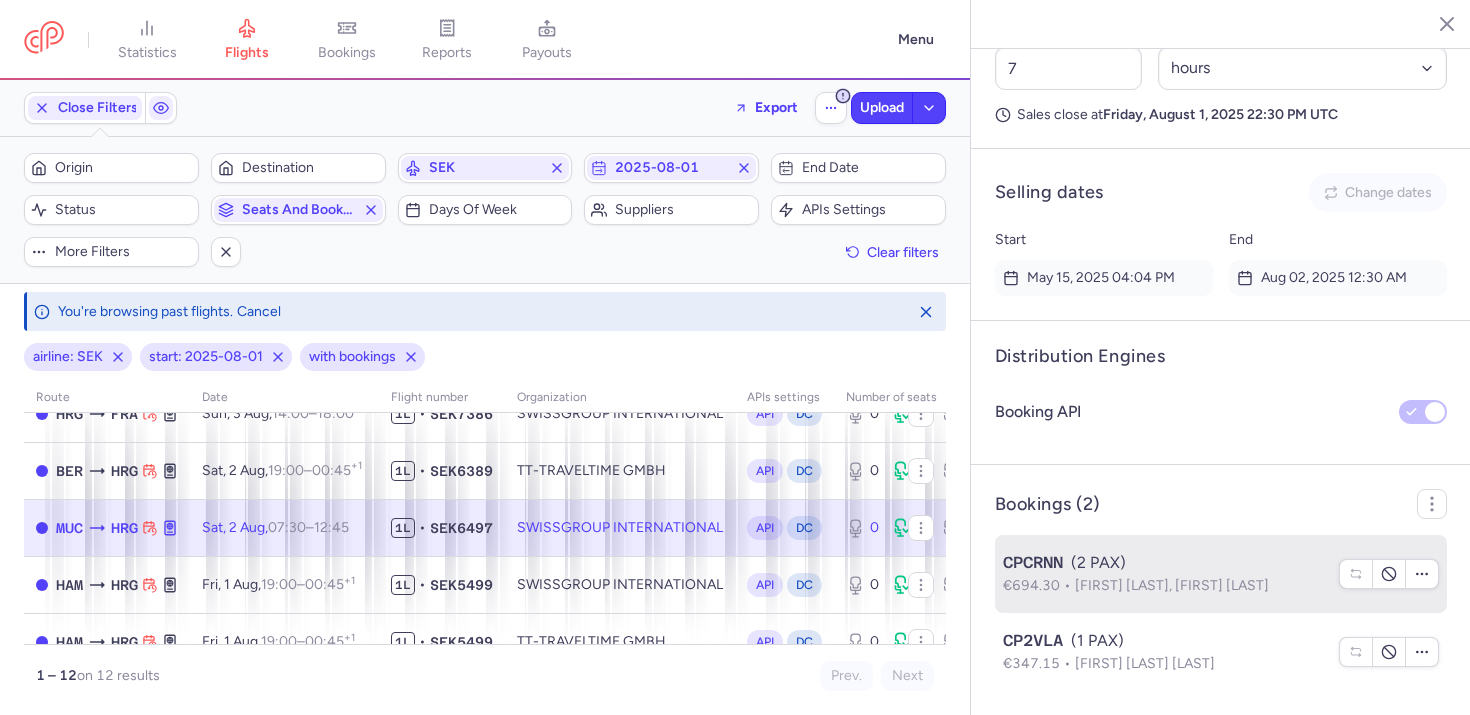 click on "CPCRNN  (2 PAX)  €694.30  Raik BIENECK, Katja BIENECK" 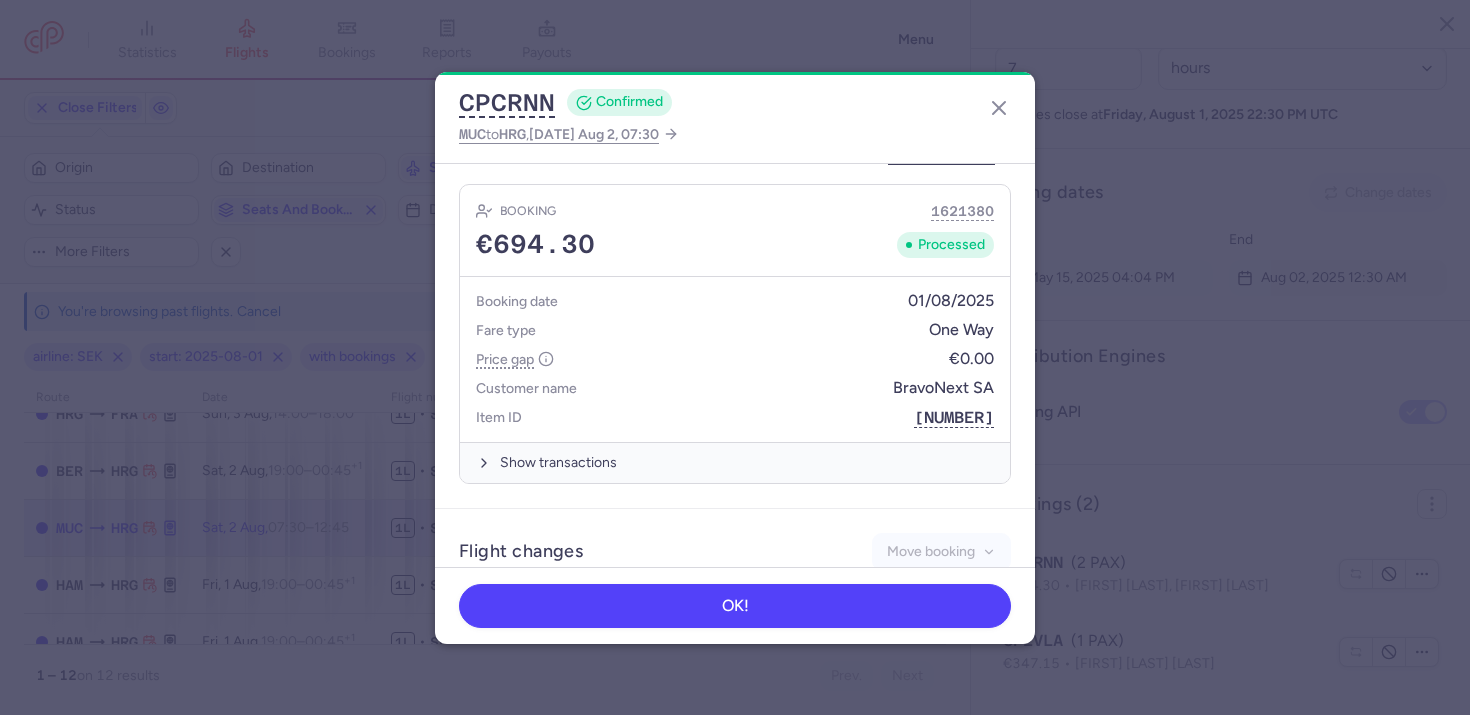 scroll, scrollTop: 490, scrollLeft: 0, axis: vertical 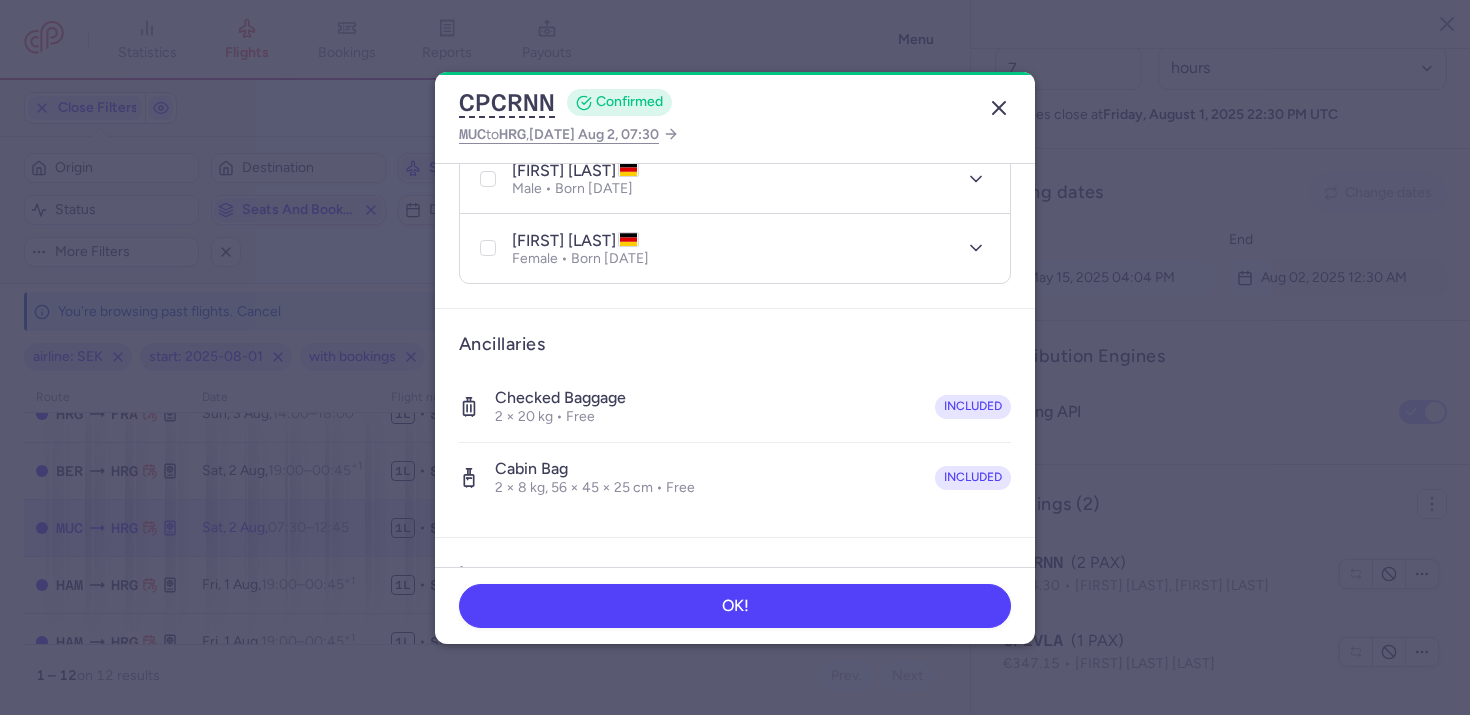 click 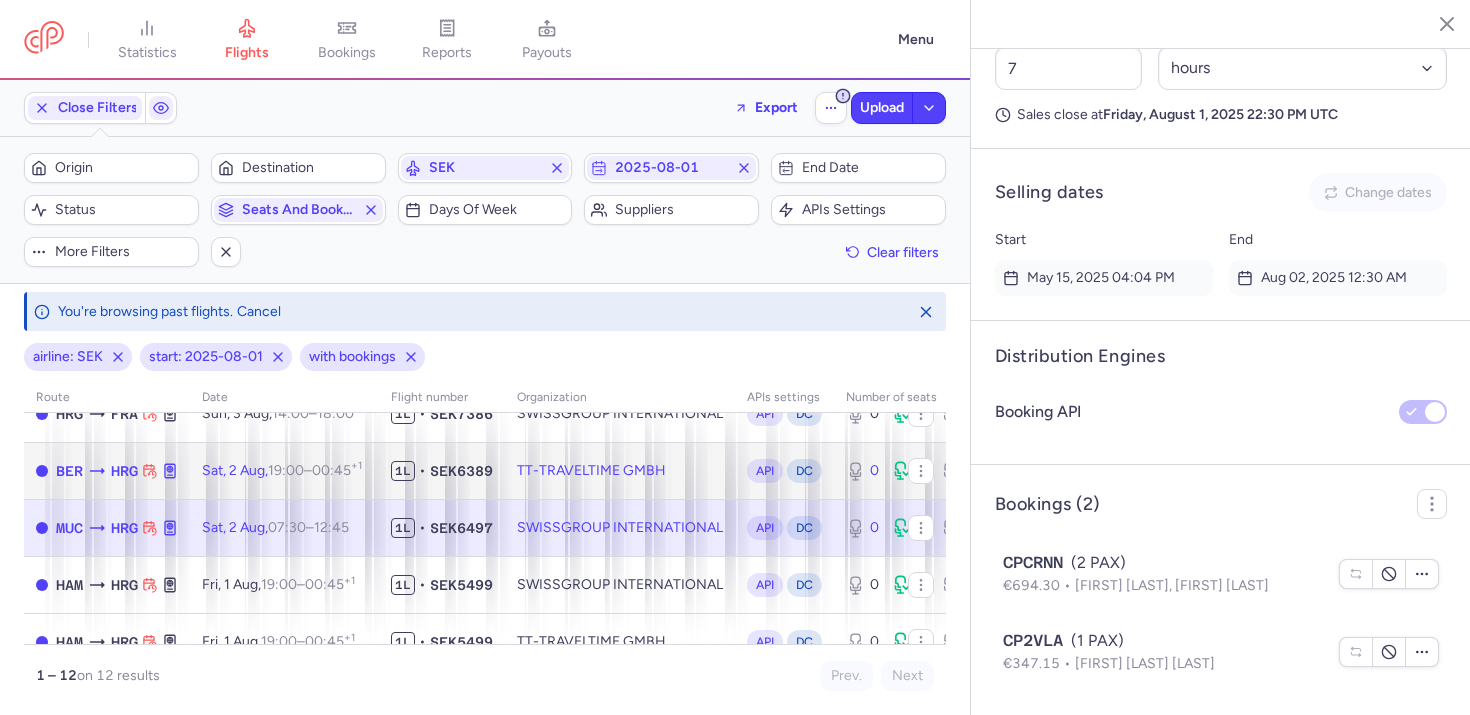 click on "Sat, 2 Aug,  19:00  –  00:45  +1" 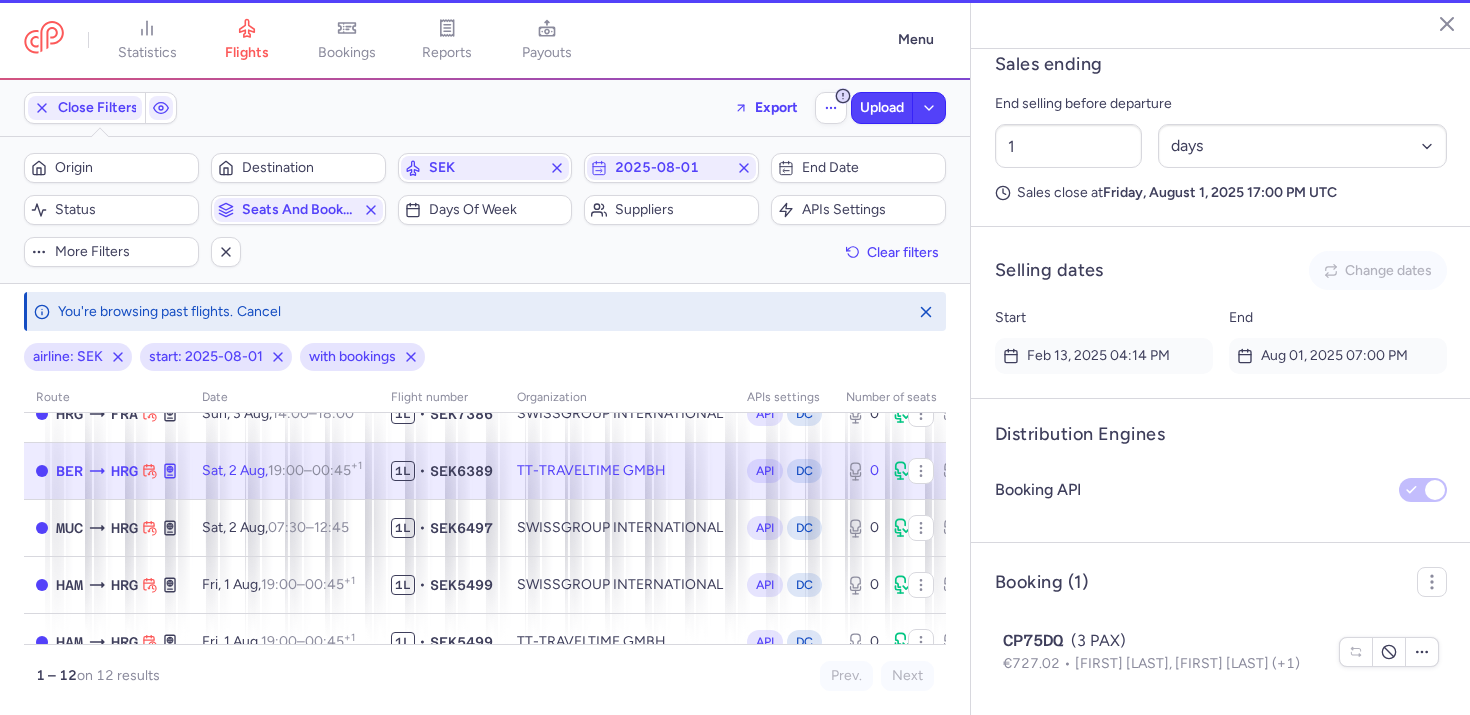 scroll, scrollTop: 1233, scrollLeft: 0, axis: vertical 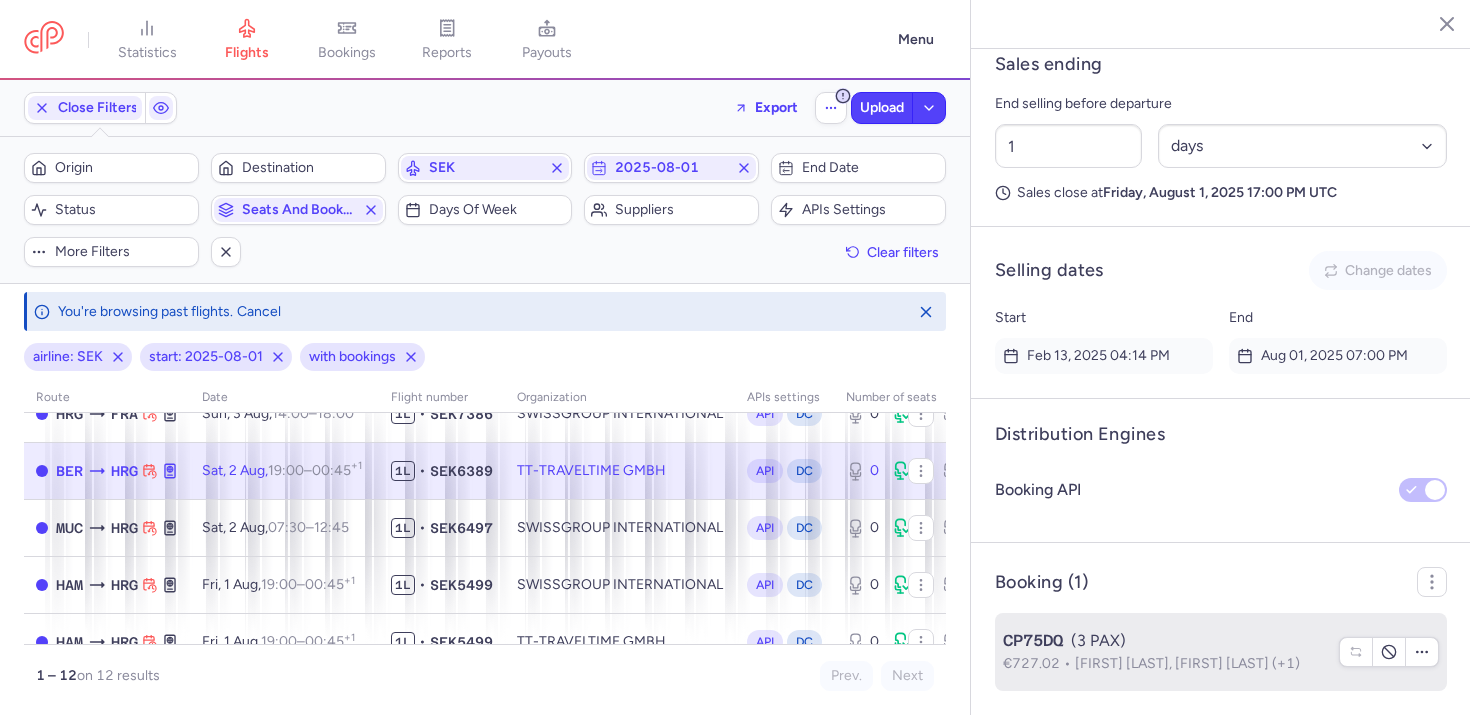 click on "Naim Albert REZK, Sahar Samir MINA (+1)" at bounding box center [1187, 663] 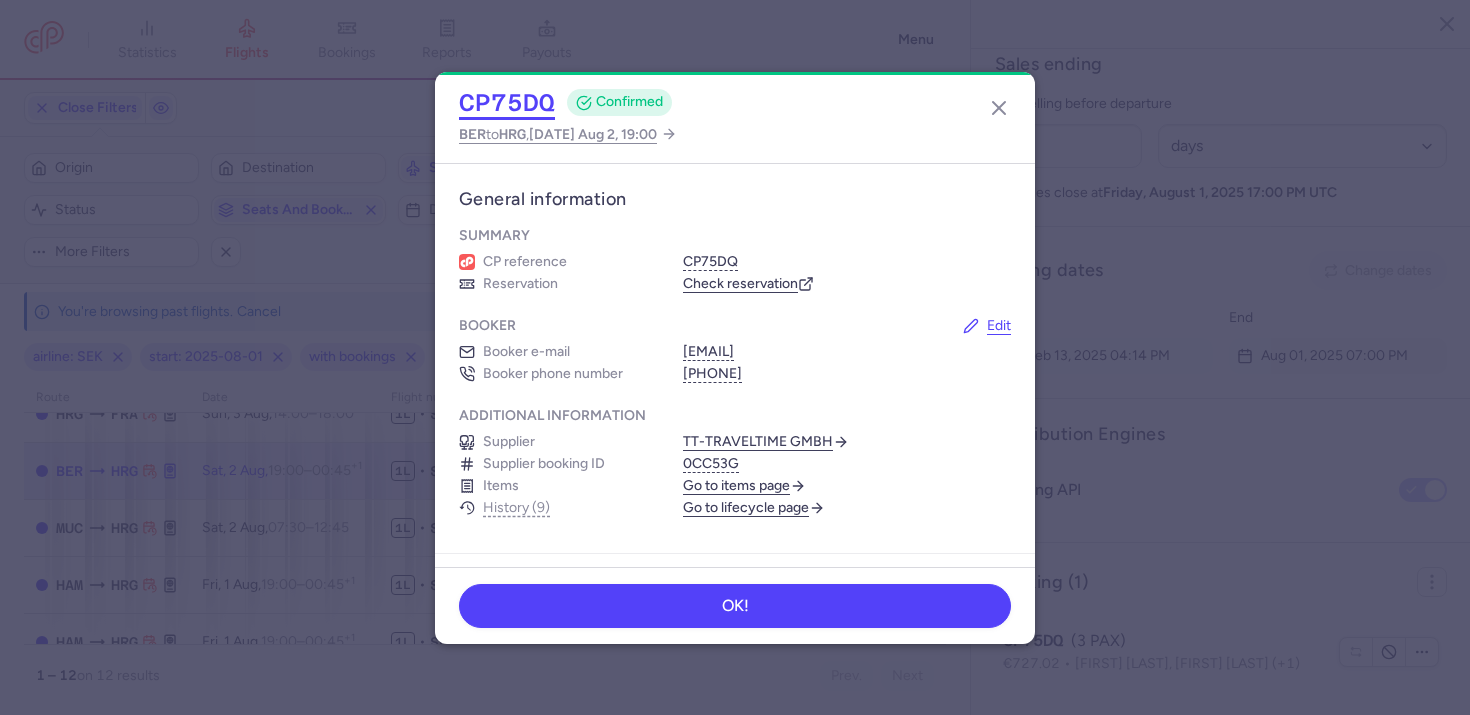 click on "CP75DQ" 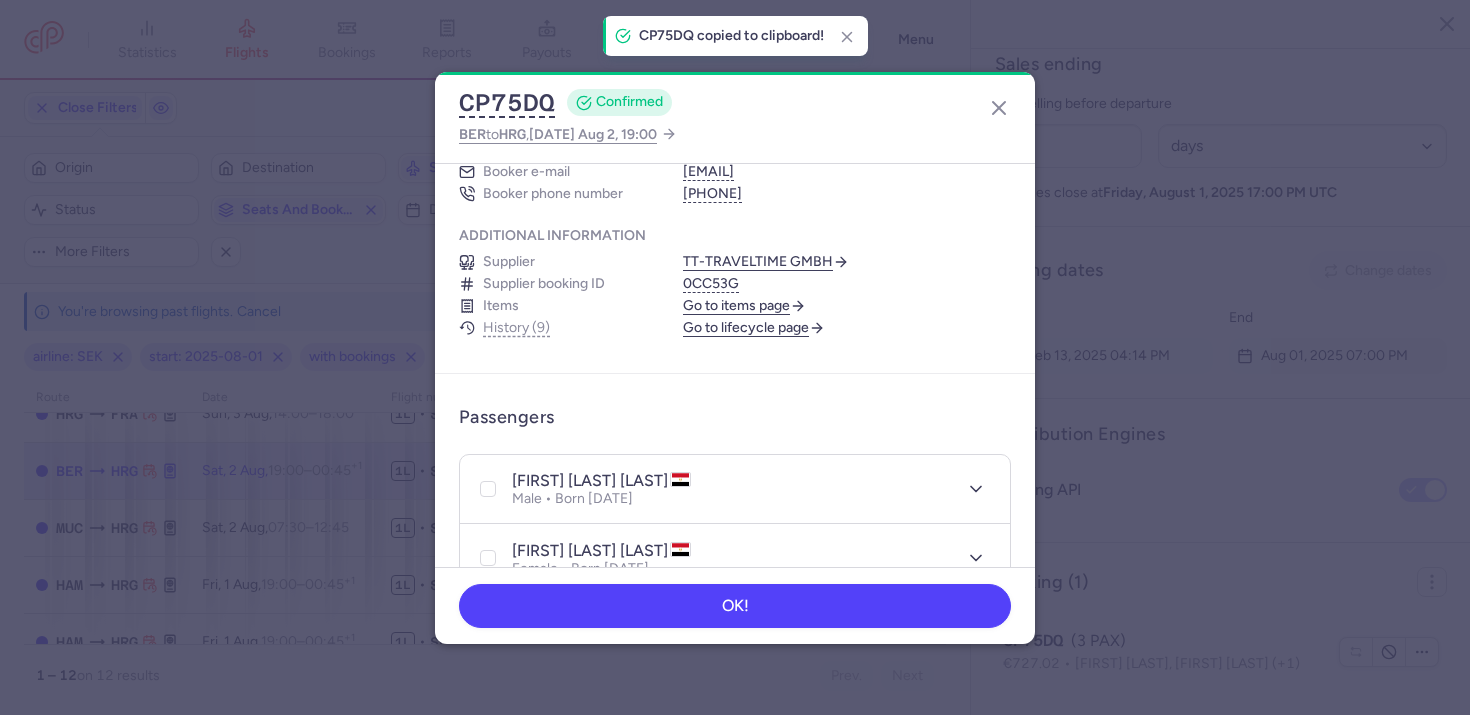 scroll, scrollTop: 370, scrollLeft: 0, axis: vertical 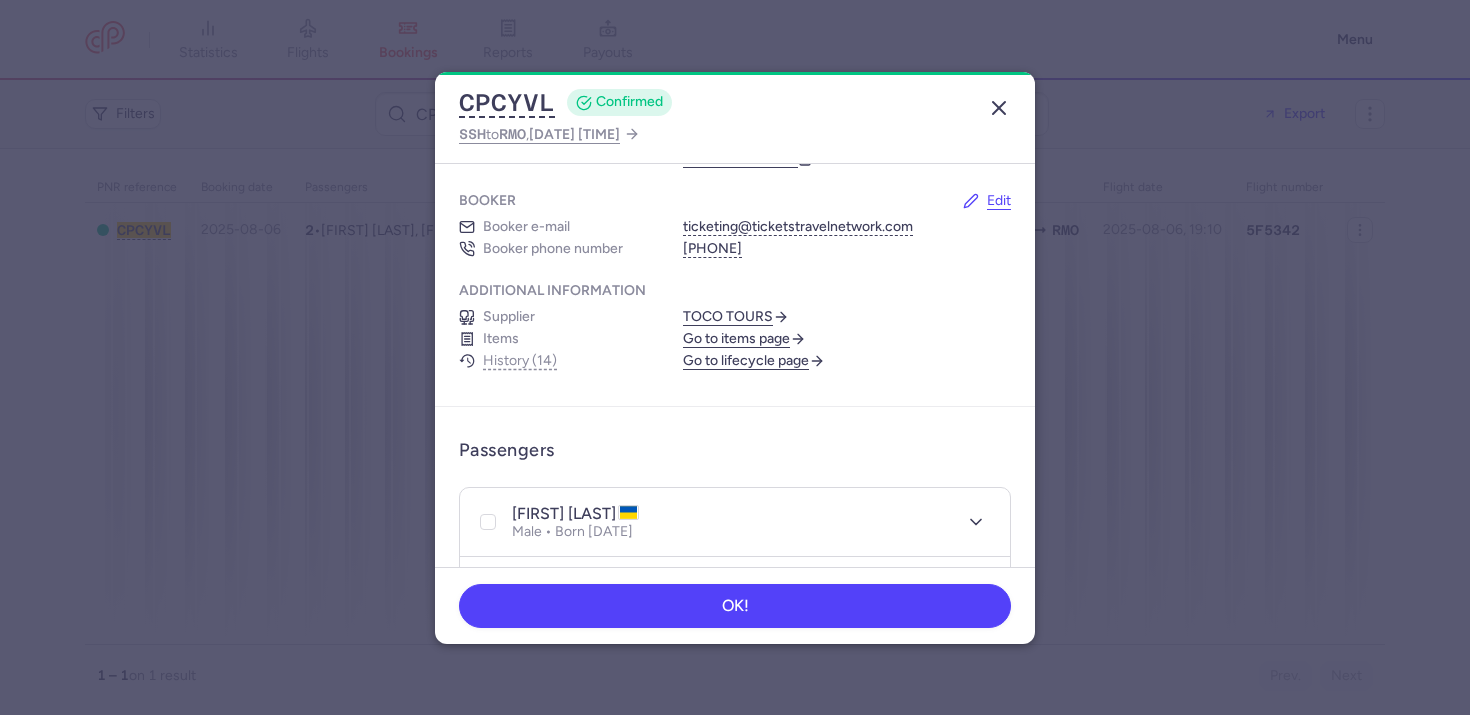 click 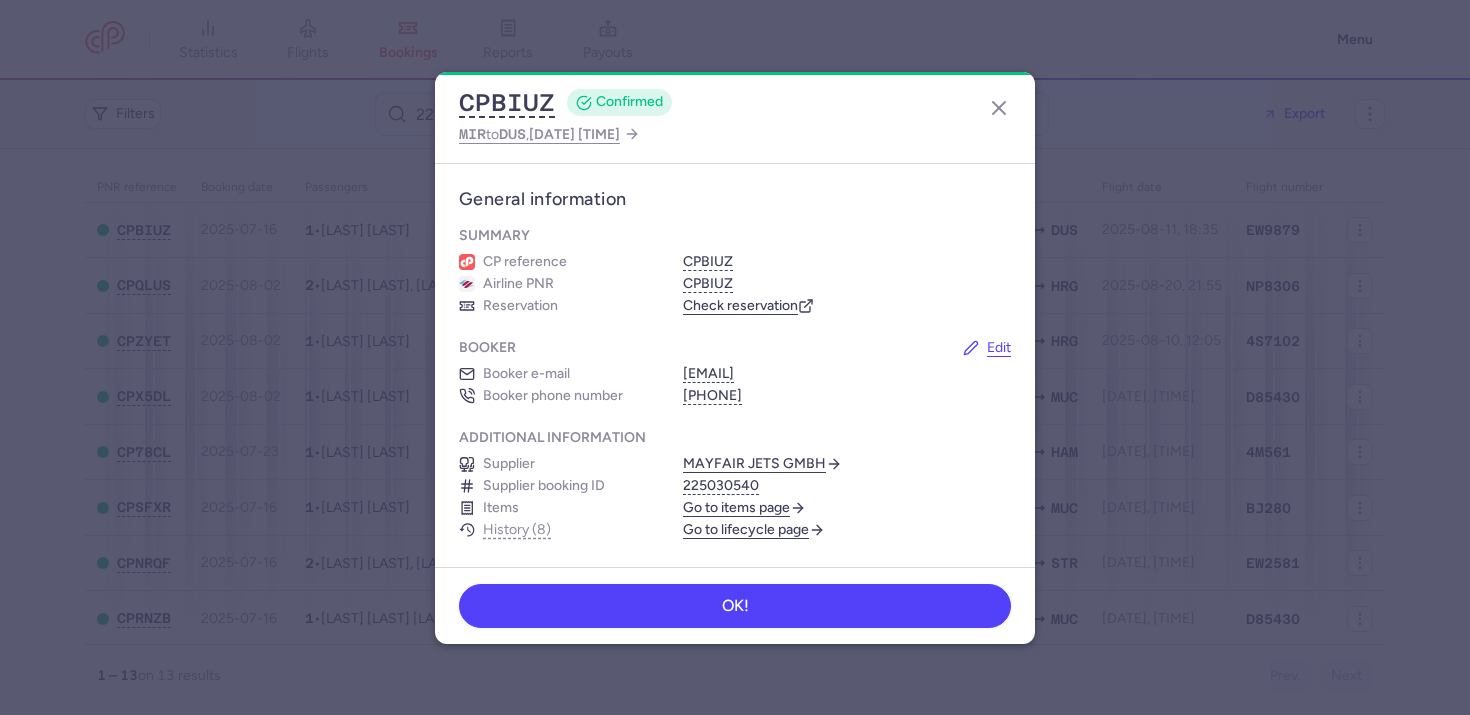 scroll, scrollTop: 0, scrollLeft: 0, axis: both 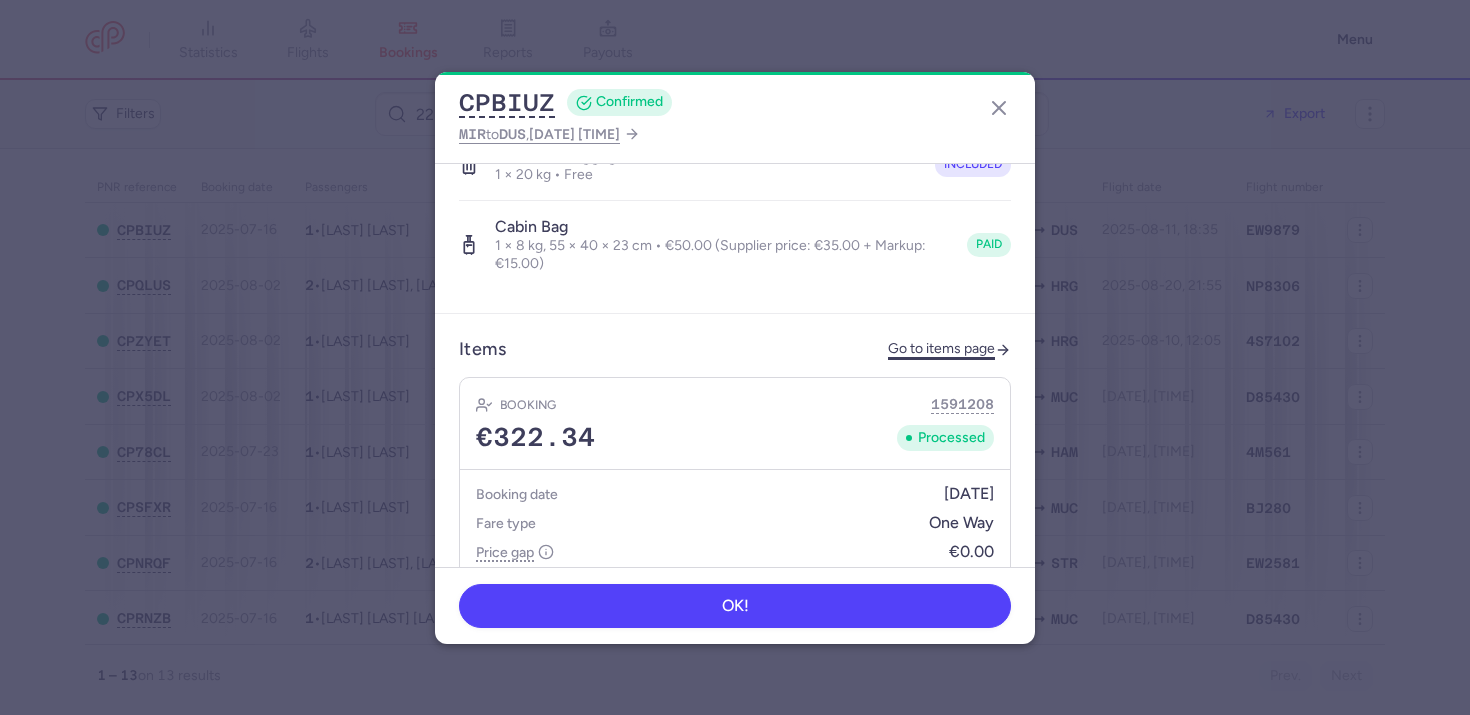 click on "Go to items page" 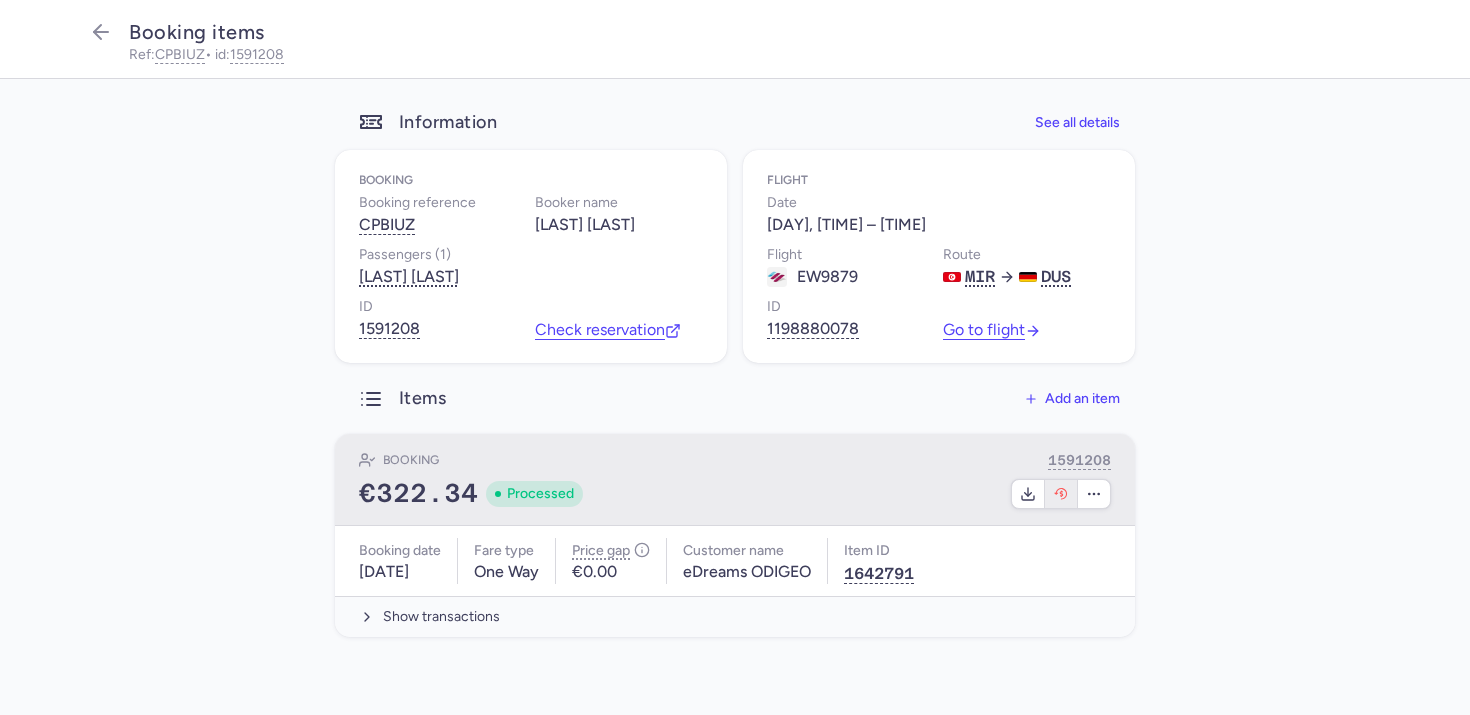 click 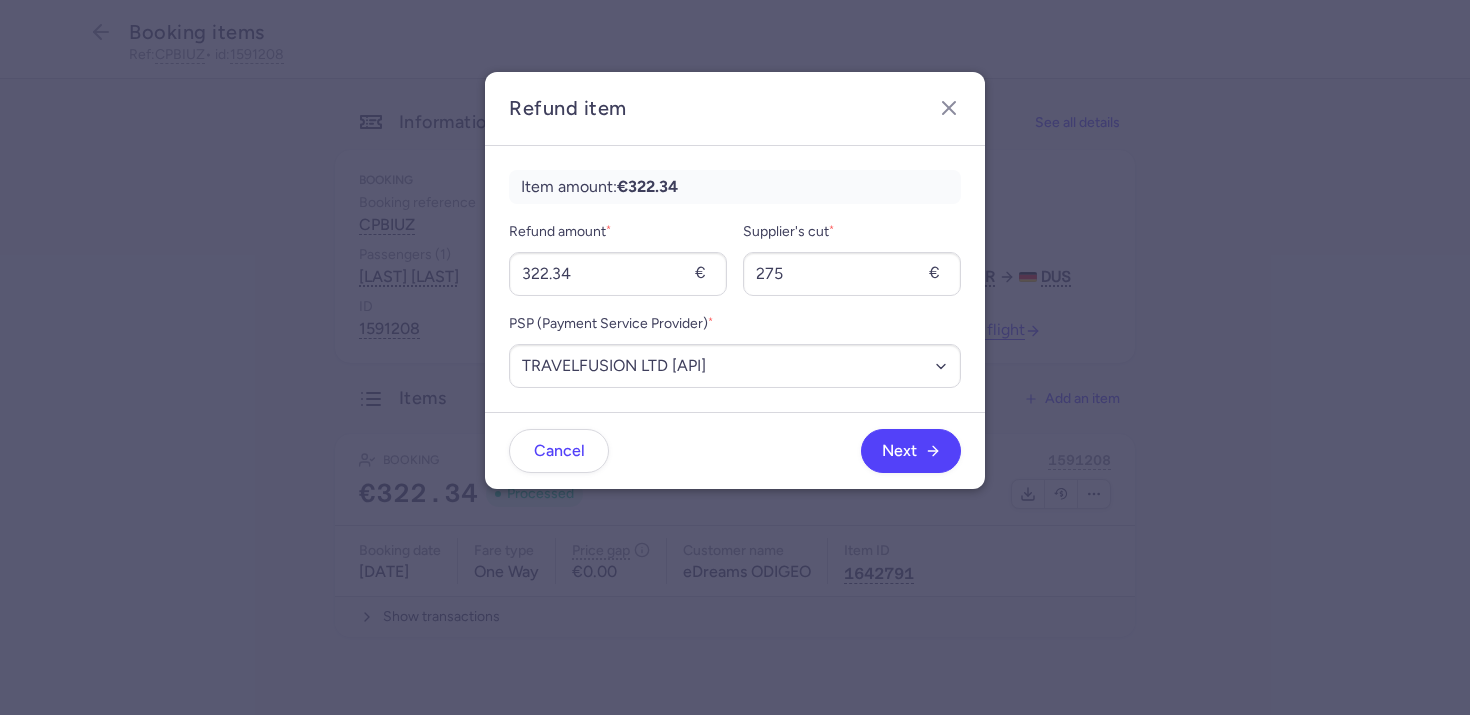 click on "Refund amount  * 322.34 €" at bounding box center (618, 258) 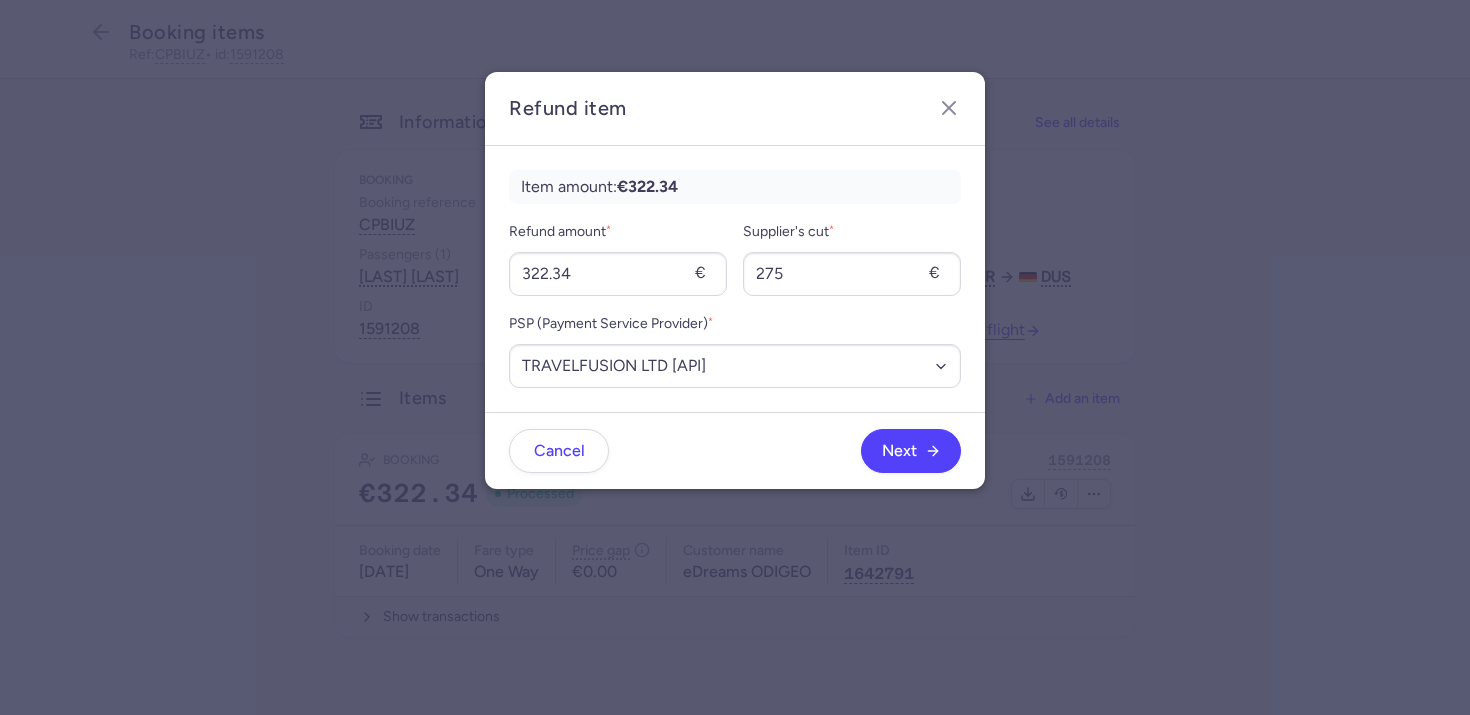 click on "Refund amount  * 322.34 €" at bounding box center (618, 258) 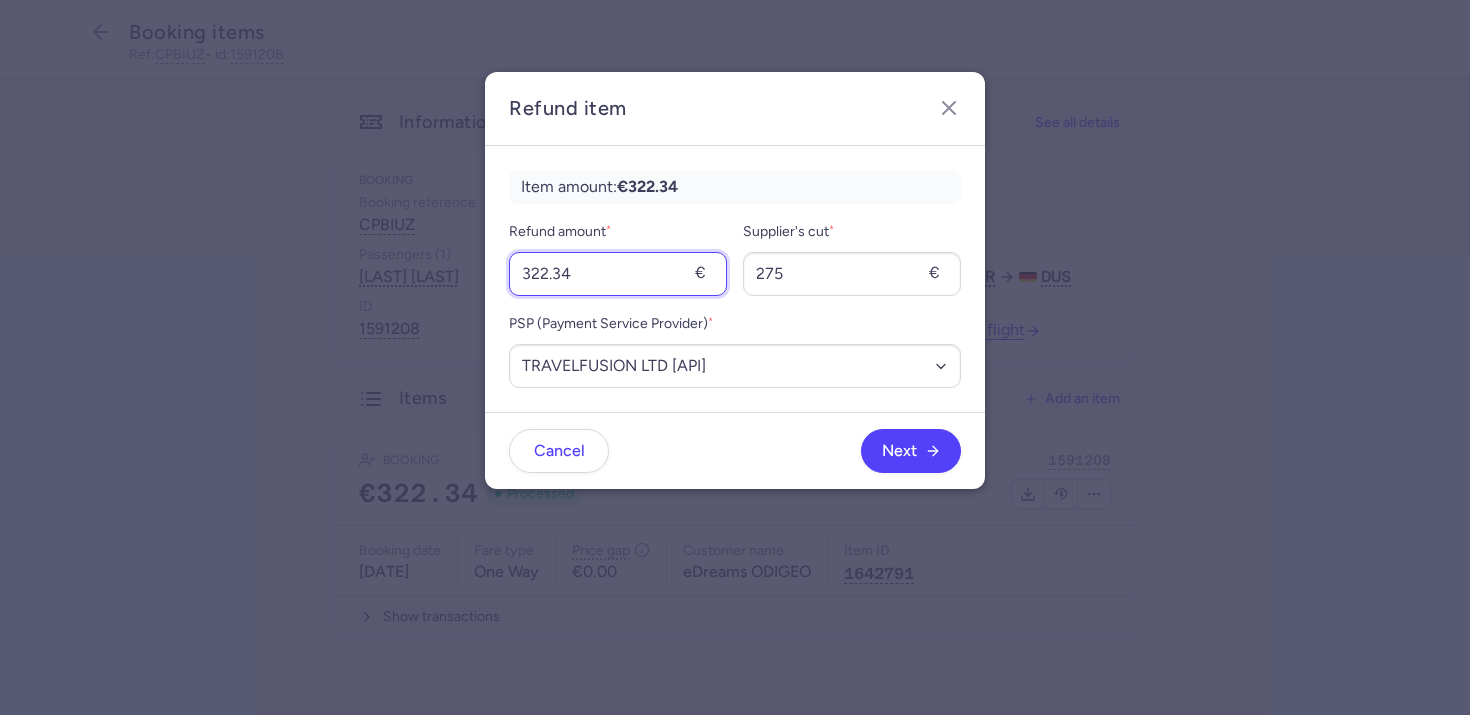 click on "322.34" at bounding box center (618, 274) 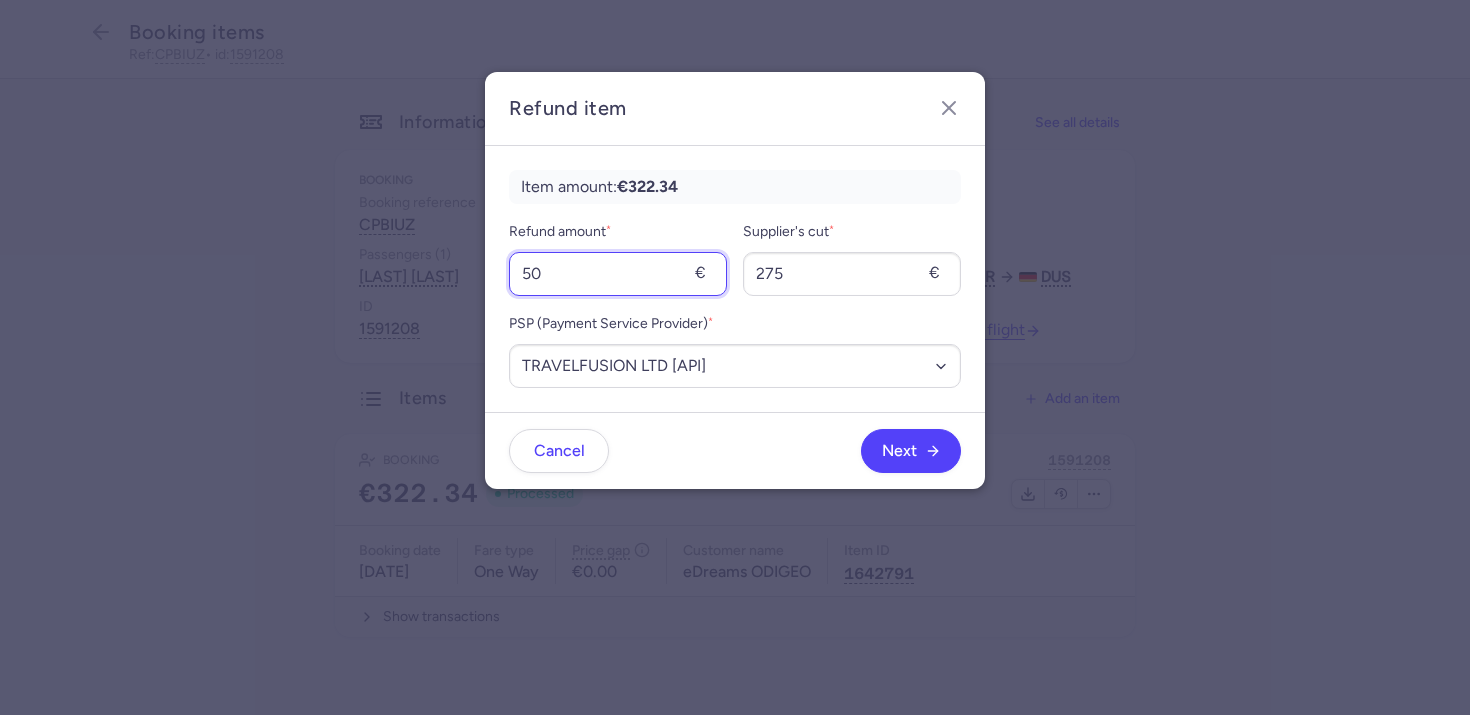 type on "50" 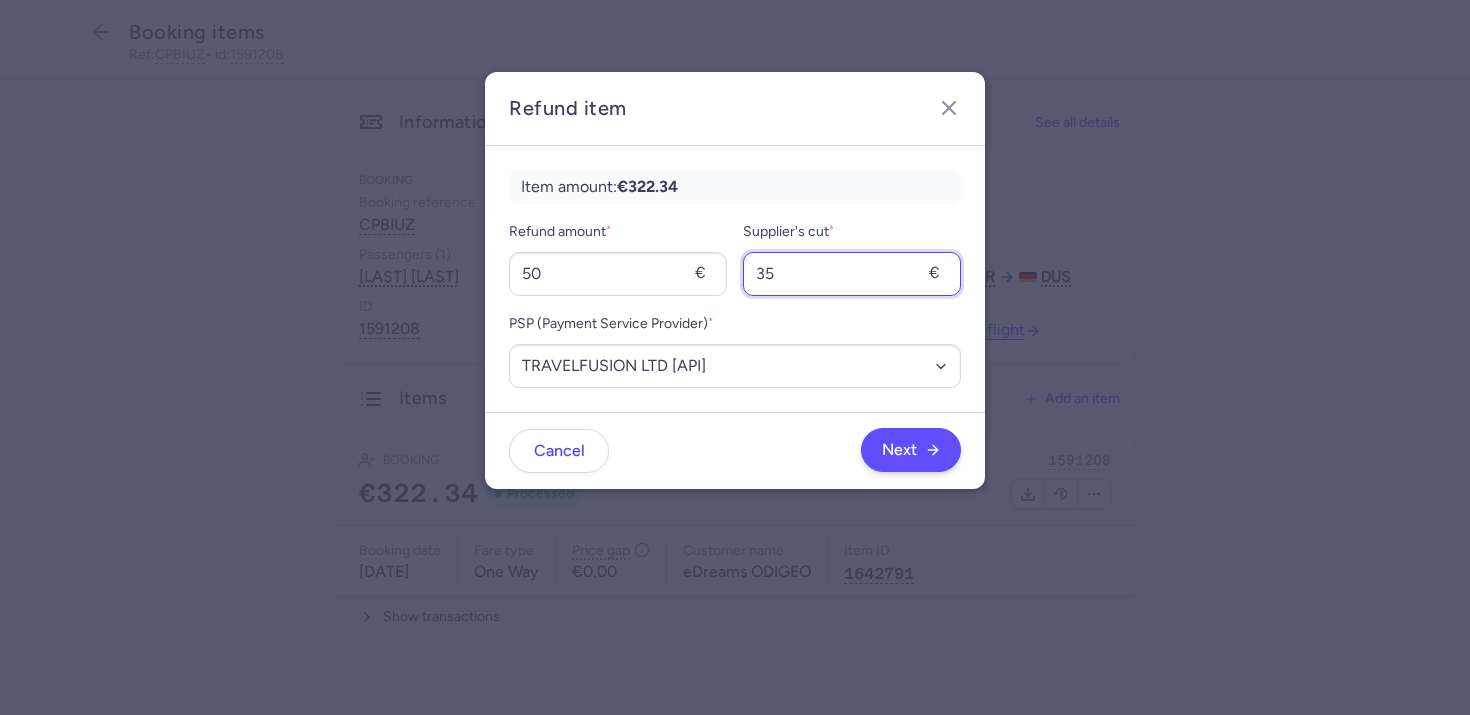 type on "35" 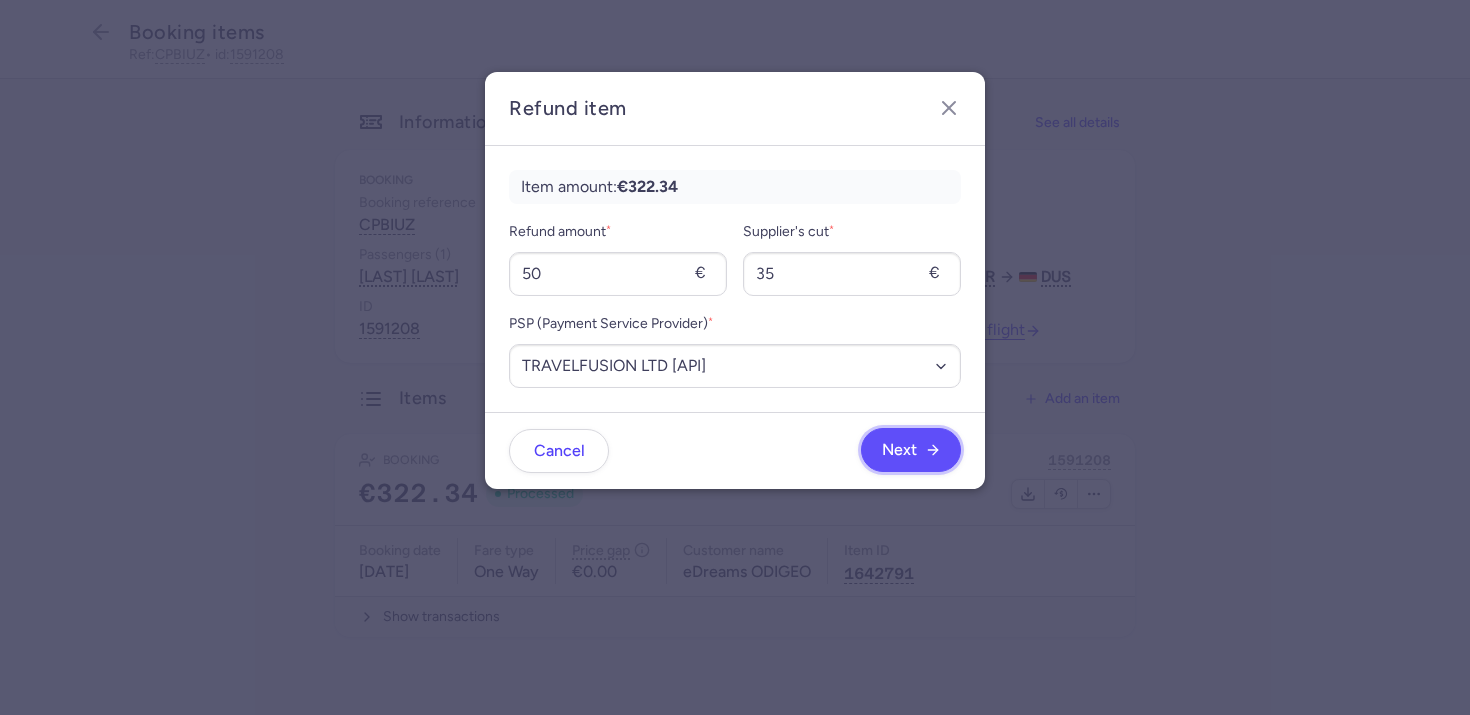 click on "Next" at bounding box center [911, 450] 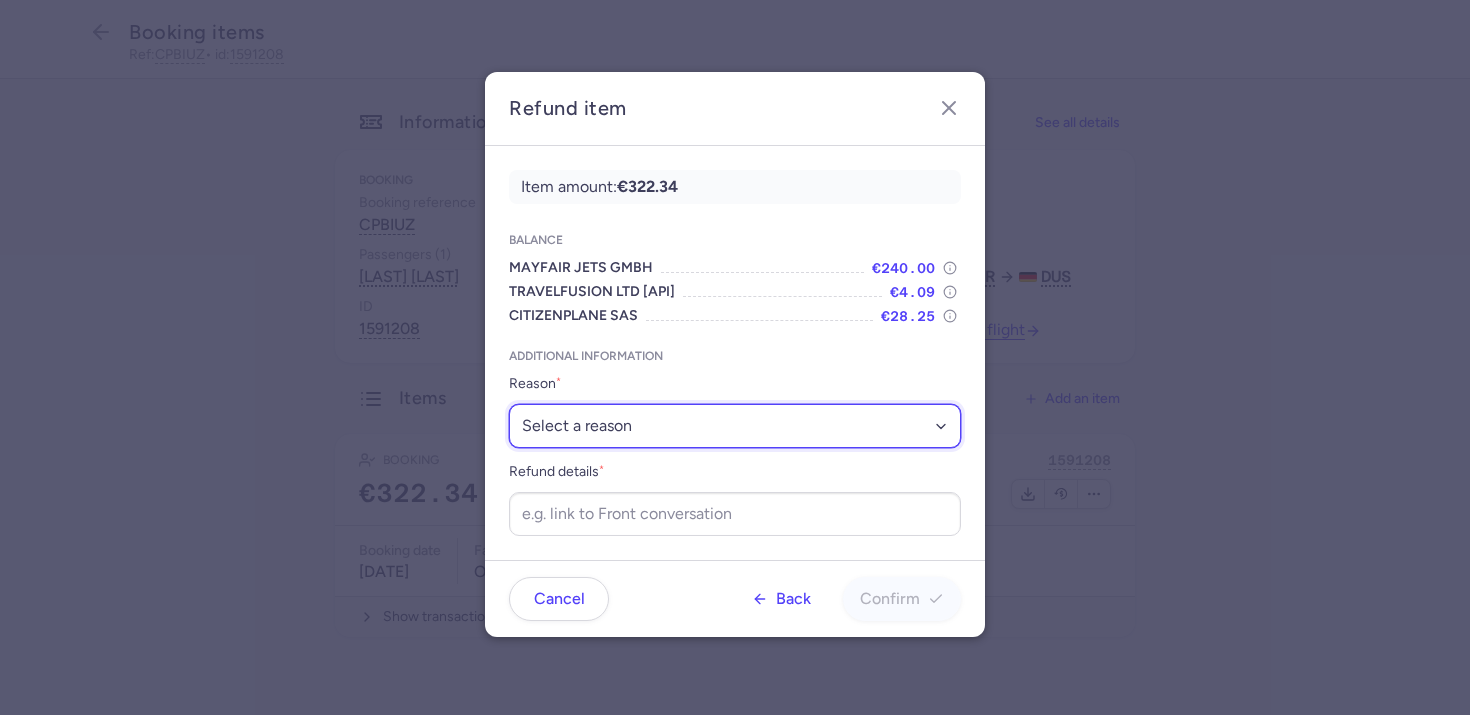 click on "Select a reason ✈️ Airline ceasing ops 💼 Ancillary issue 📄 APIS missing ⚙️ CitizenPlane error ⛔️ Denied boarding 🔁 Duplicate ❌ Flight canceled 🕵🏼‍♂️ Fraud 🎁 Goodwill 🎫 Goodwill allowance 🙃 Other 💺 Overbooking 💸 Refund with penalty 🙅 Schedule change not accepted 🤕 Supplier error 💵 Tax refund ❓ Unconfirmed booking" at bounding box center [735, 426] 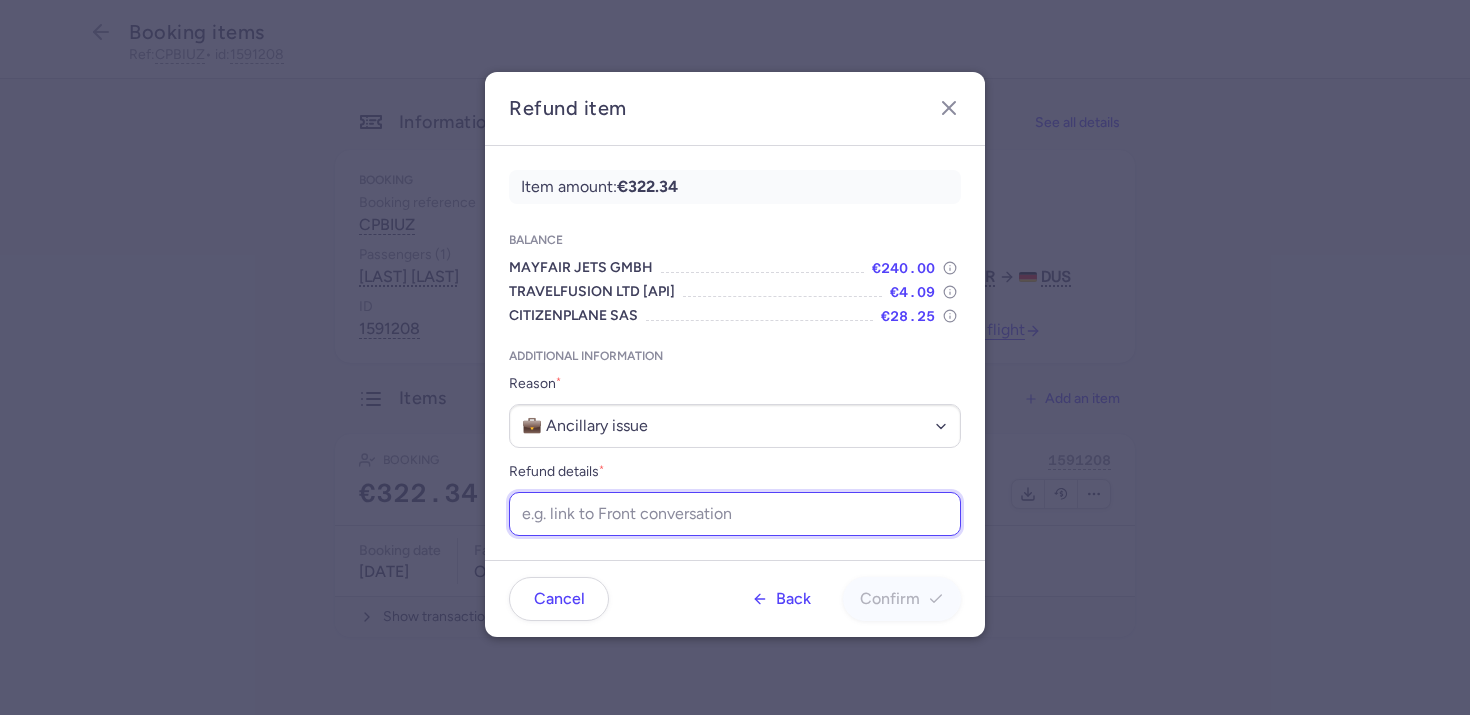 click on "Refund details  *" at bounding box center [735, 514] 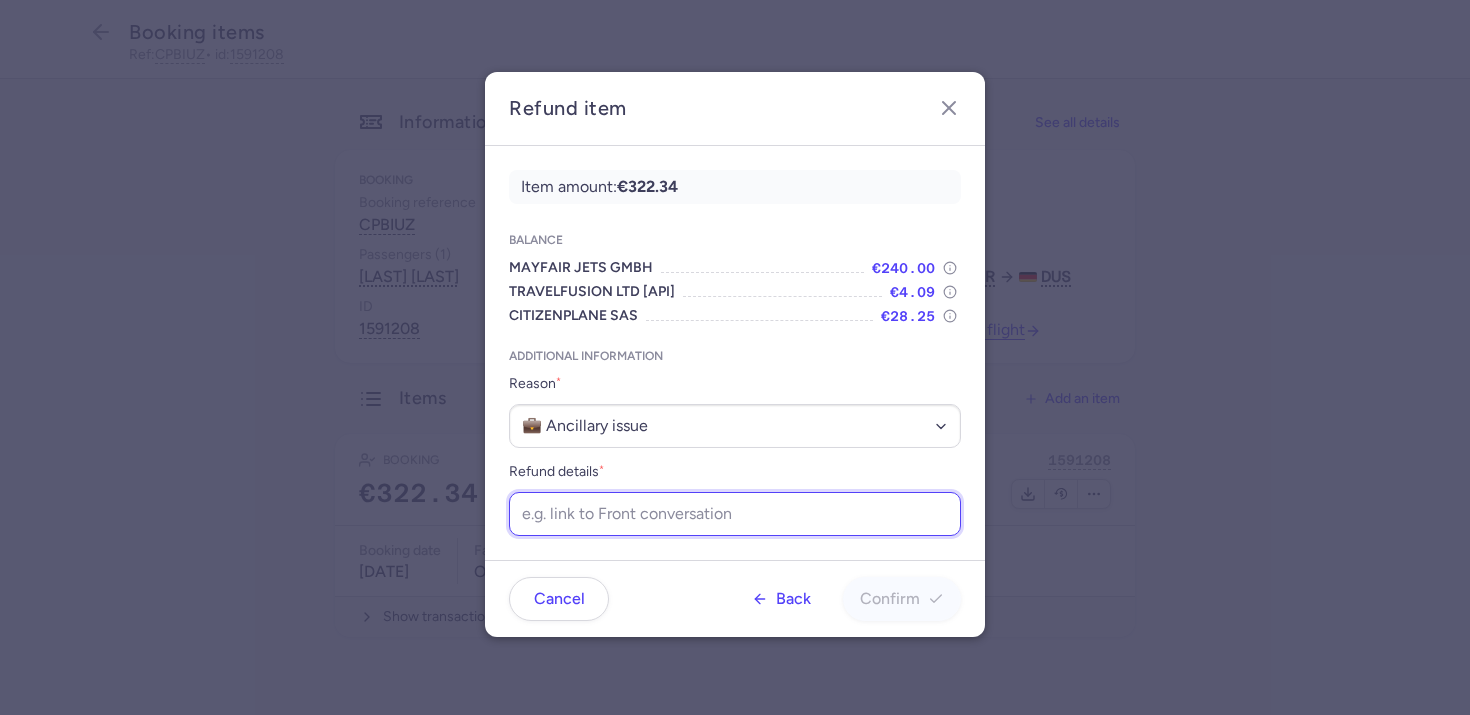 paste on "https://app.frontapp.com/open/cnv_eyudagy?key=aIn5VSUDcZZZv7rV8pcMSL2kgKEhL6FC" 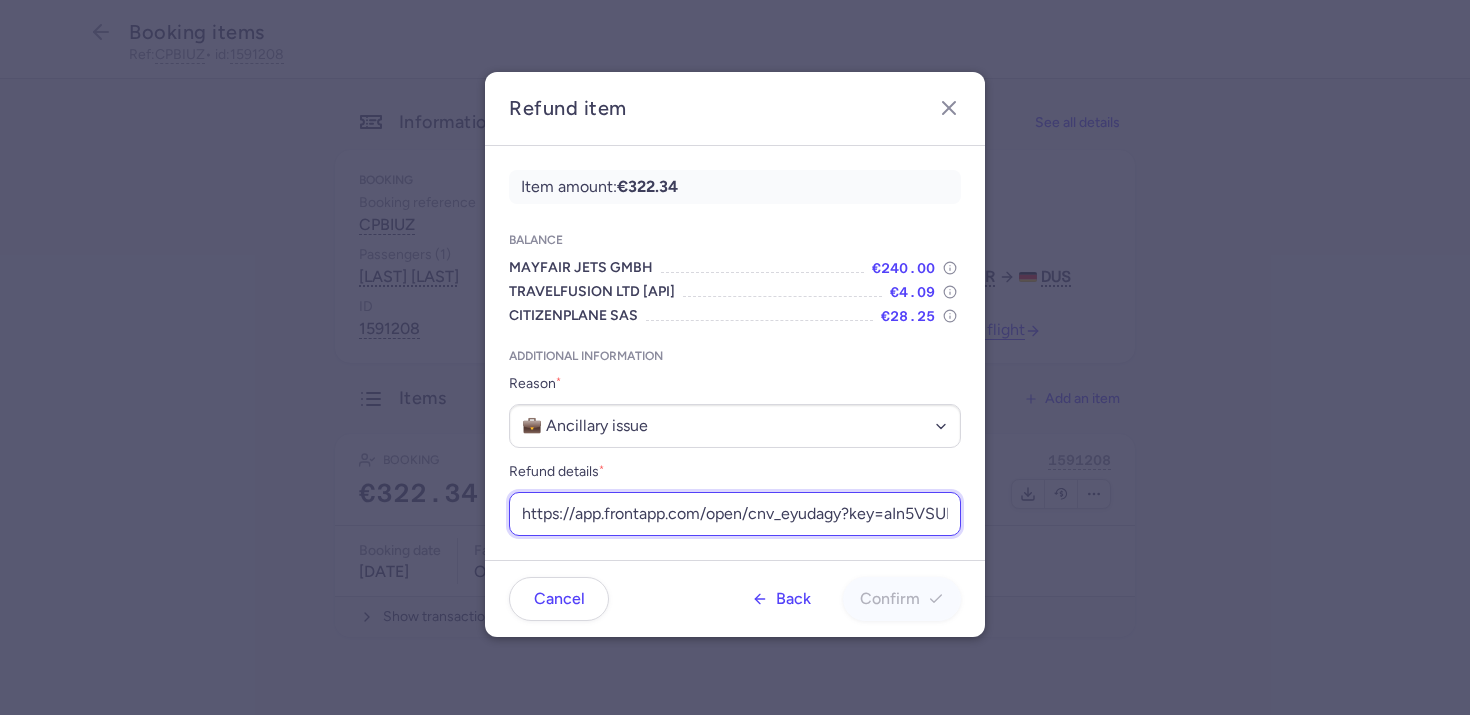 scroll, scrollTop: 0, scrollLeft: 239, axis: horizontal 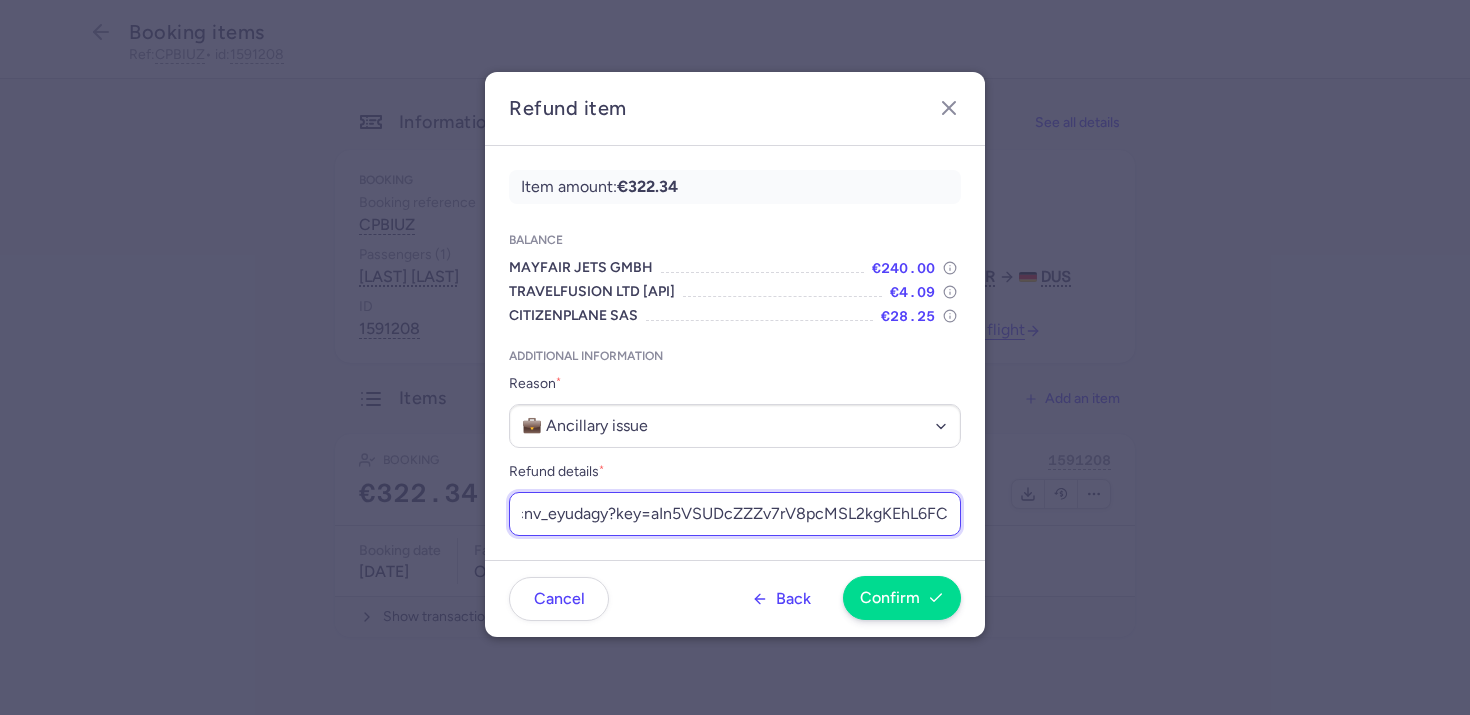 type on "https://app.frontapp.com/open/cnv_eyudagy?key=aIn5VSUDcZZZv7rV8pcMSL2kgKEhL6FC" 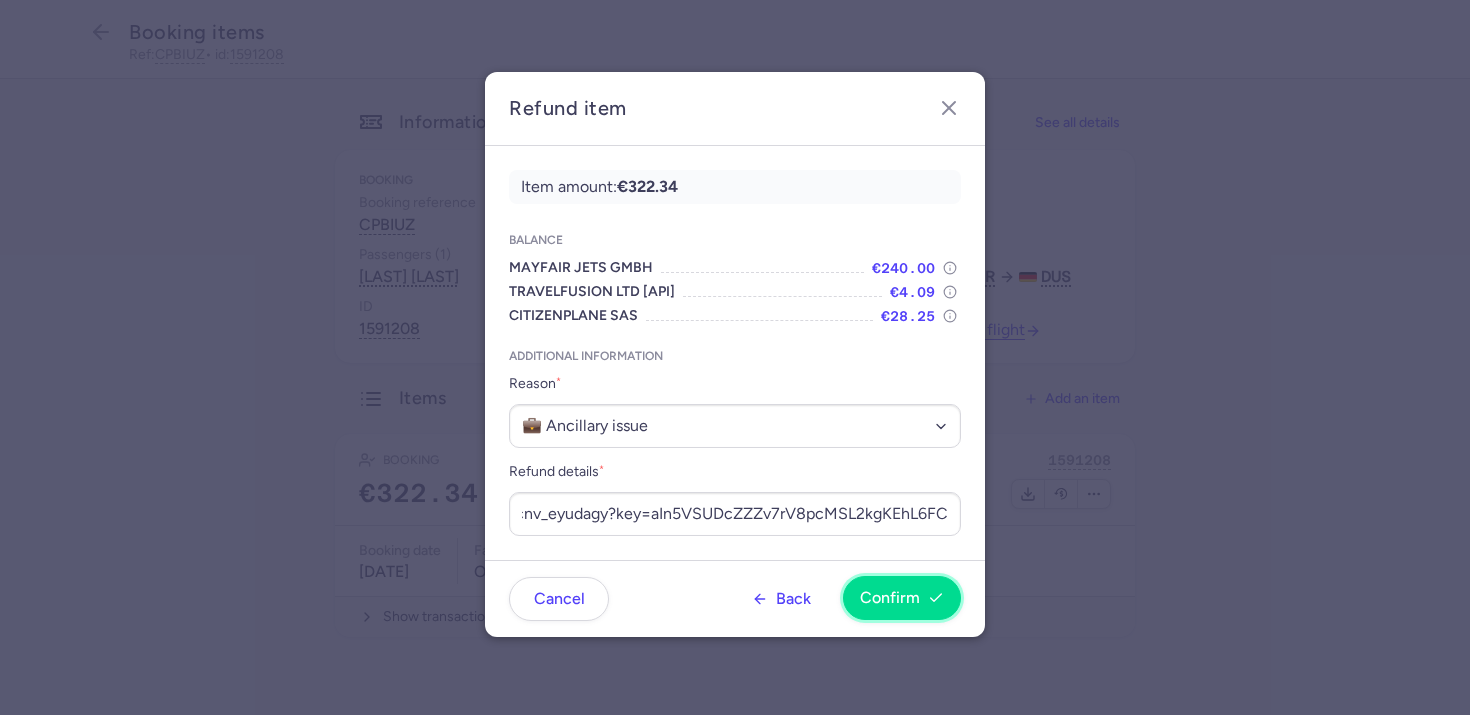 click on "Confirm" at bounding box center (902, 598) 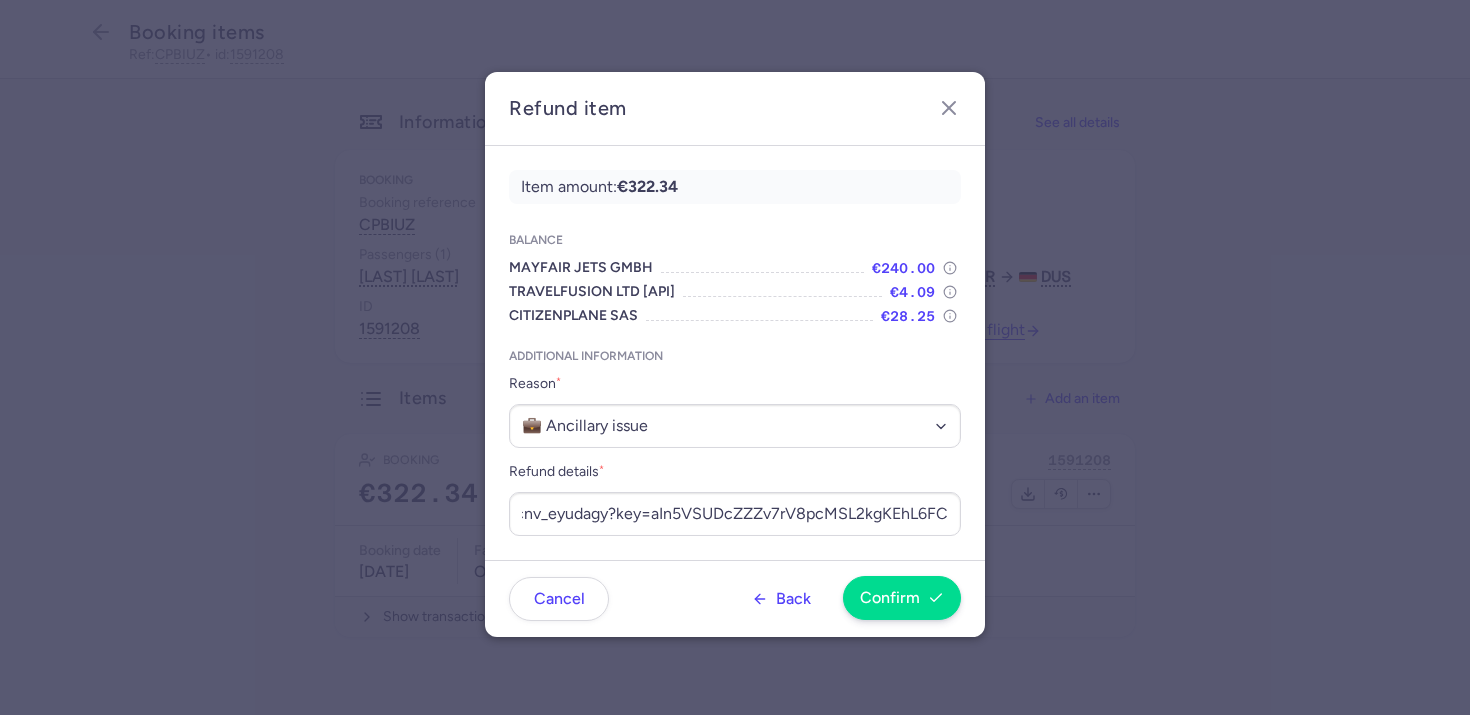scroll, scrollTop: 0, scrollLeft: 0, axis: both 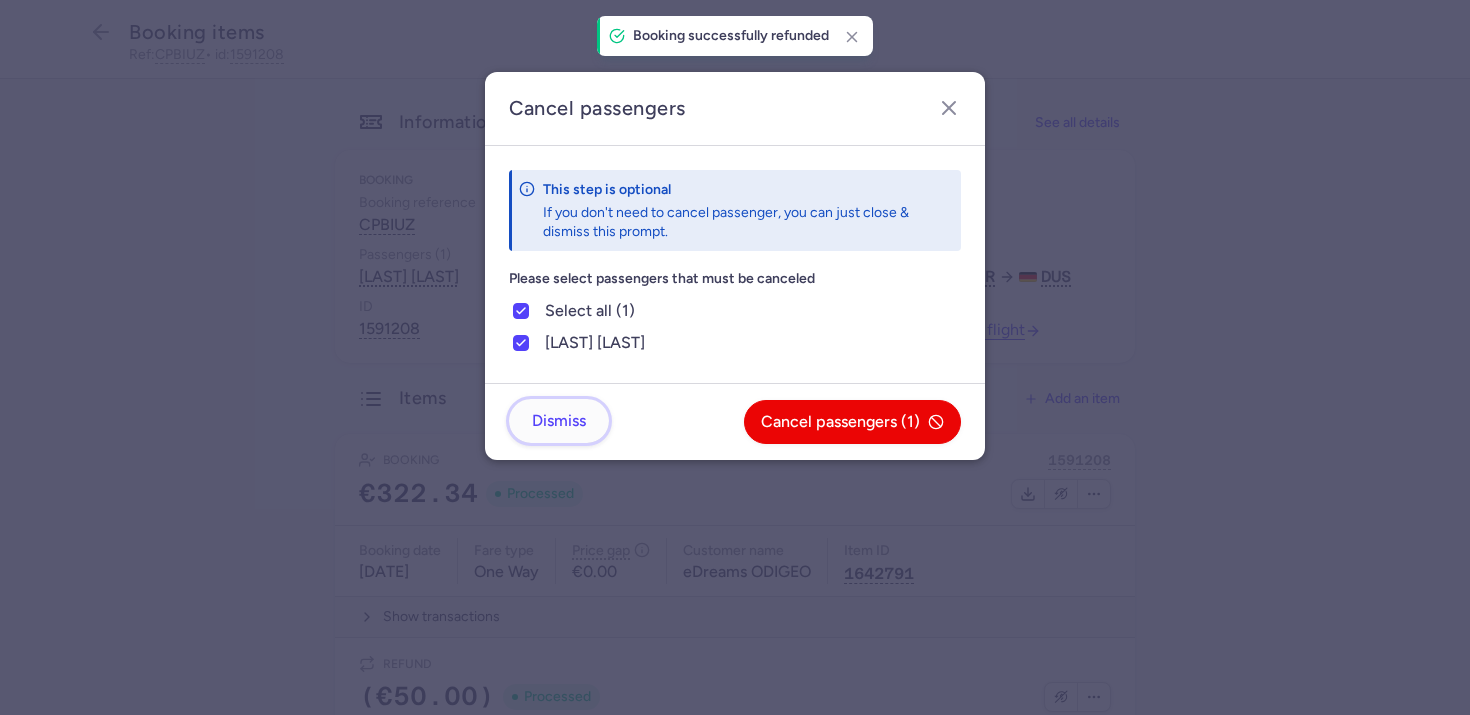 click on "Dismiss" 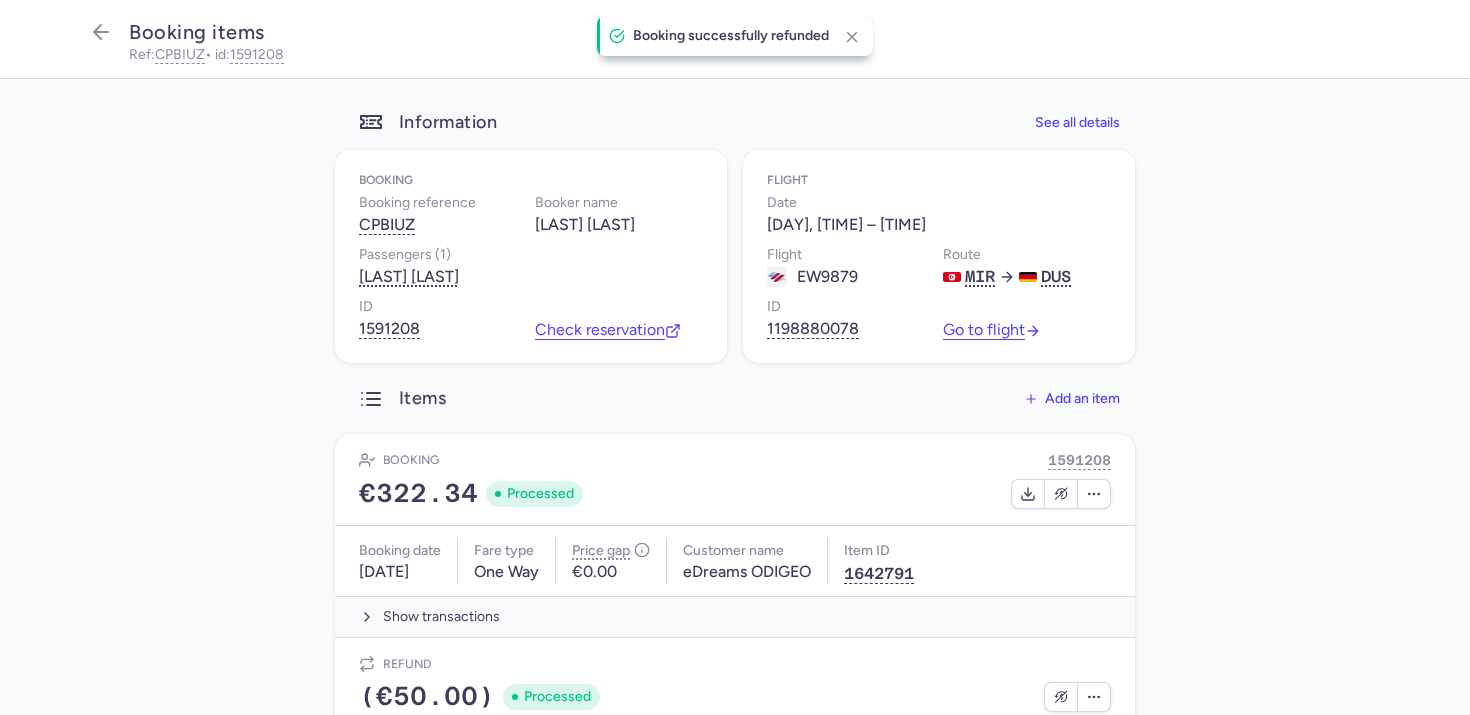 click on "Cancel passengers This step is optional  If you don't need to cancel passenger, you can just close & dismiss this prompt.  Please select passengers that must be canceled Select all (1) zahra ben hellal Dismiss Cancel passengers (1)" at bounding box center [735, 358] 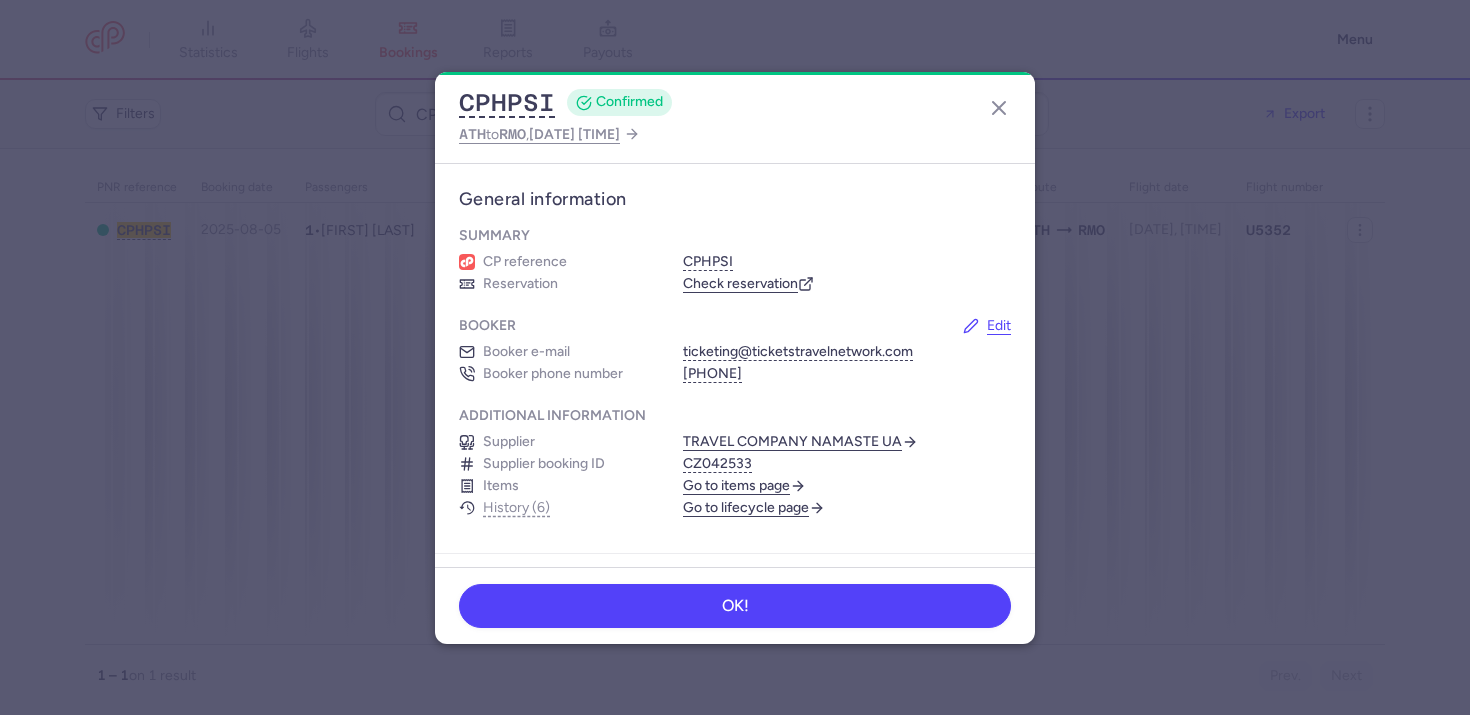 scroll, scrollTop: 0, scrollLeft: 0, axis: both 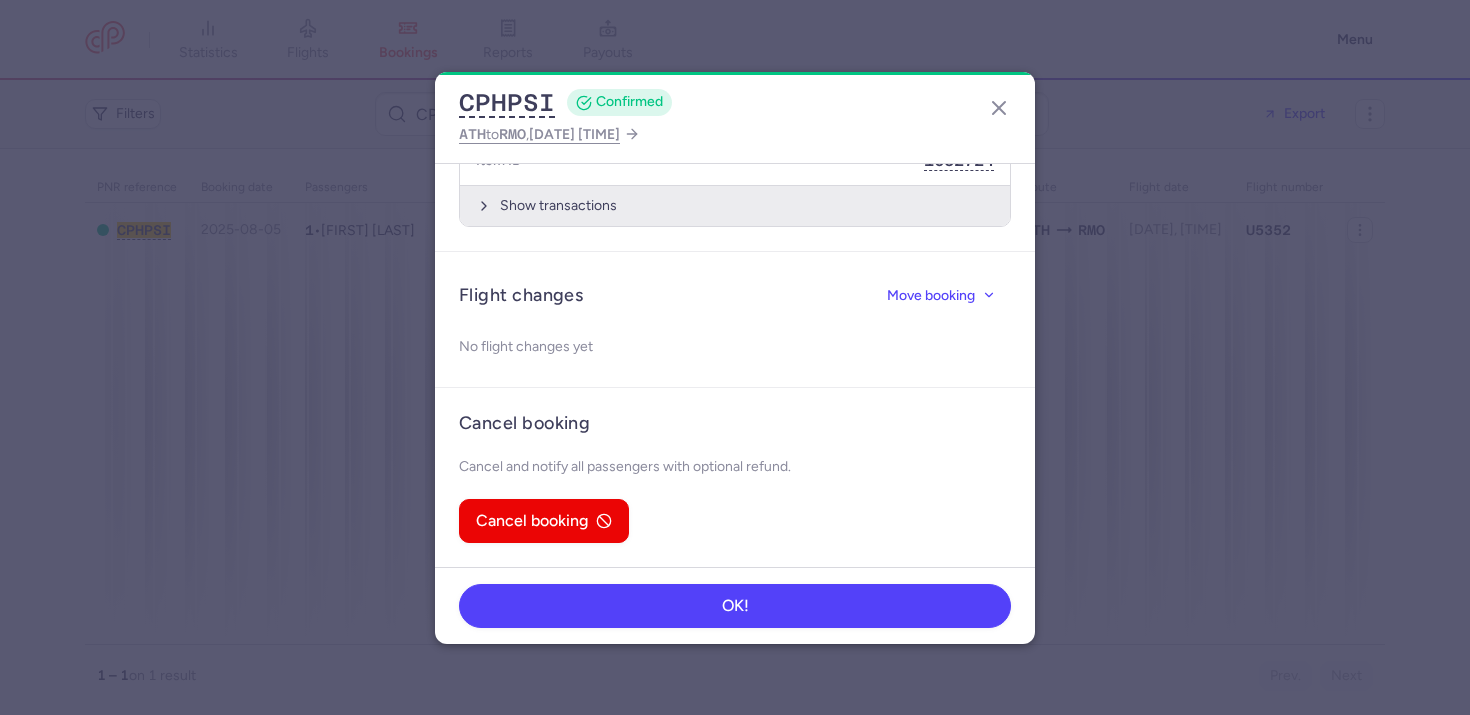 click on "Show transactions" at bounding box center (735, 205) 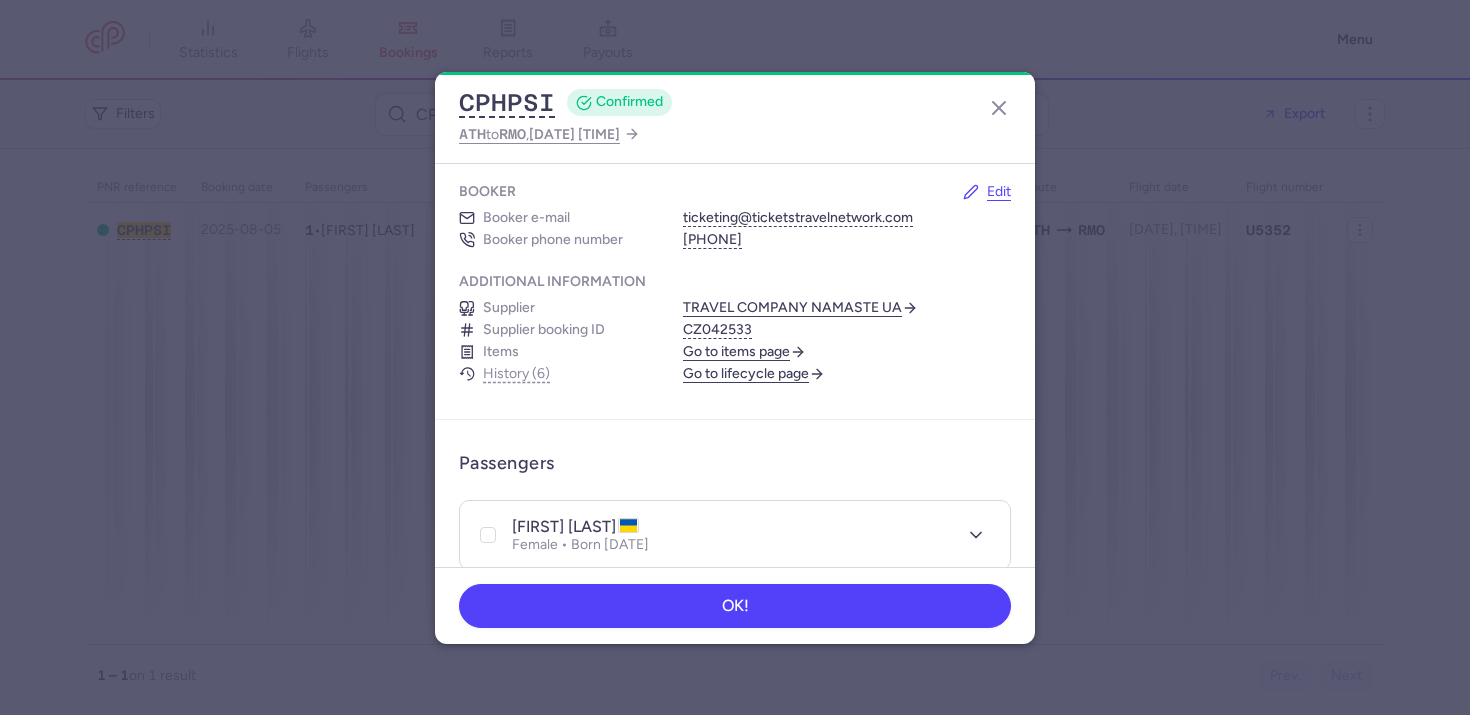 scroll, scrollTop: 0, scrollLeft: 0, axis: both 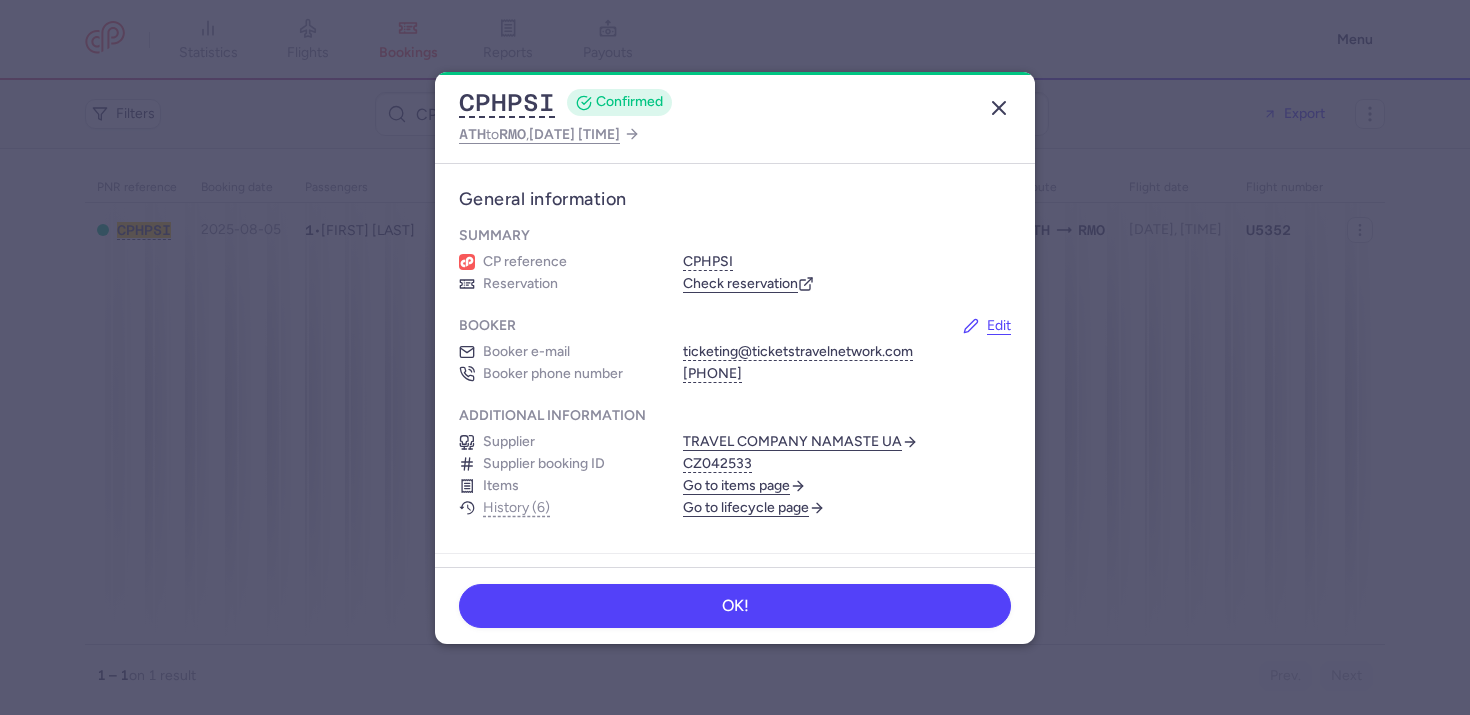 click 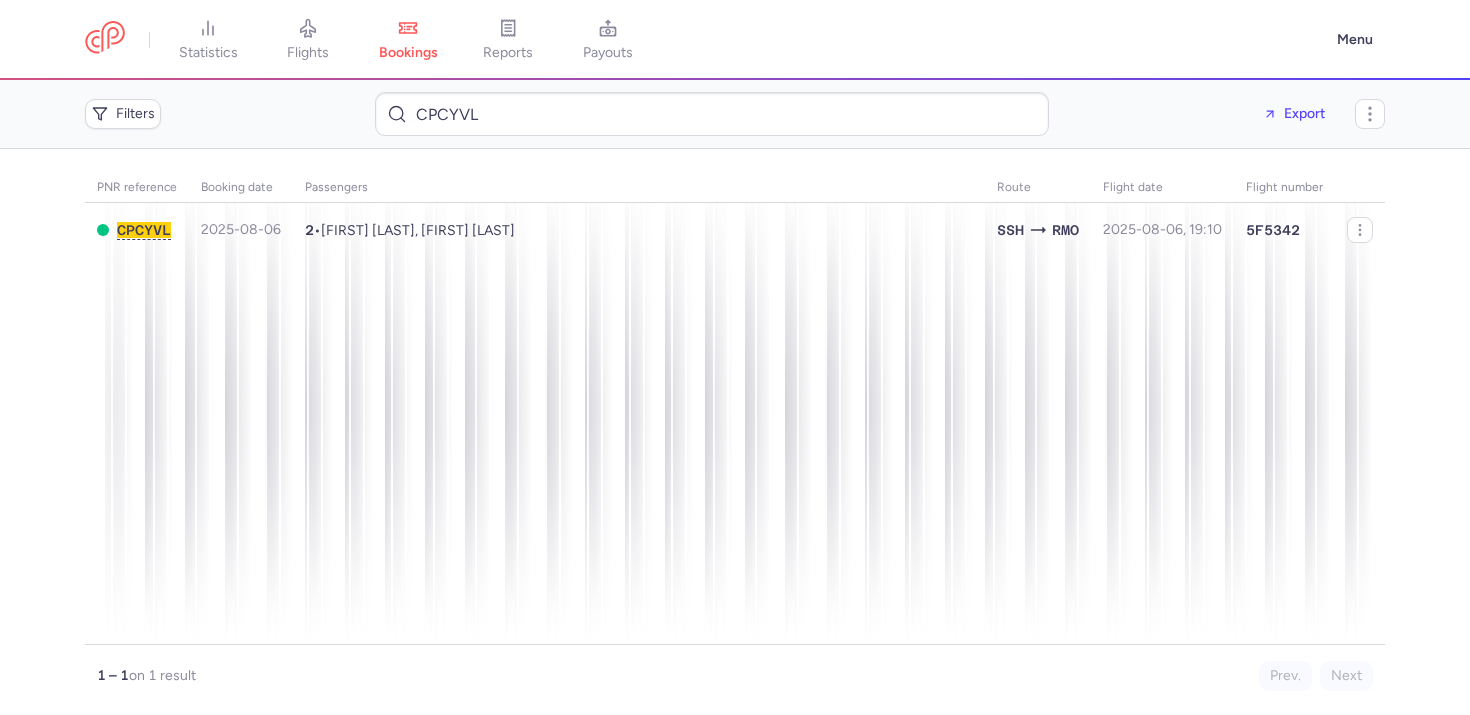 scroll, scrollTop: 0, scrollLeft: 0, axis: both 